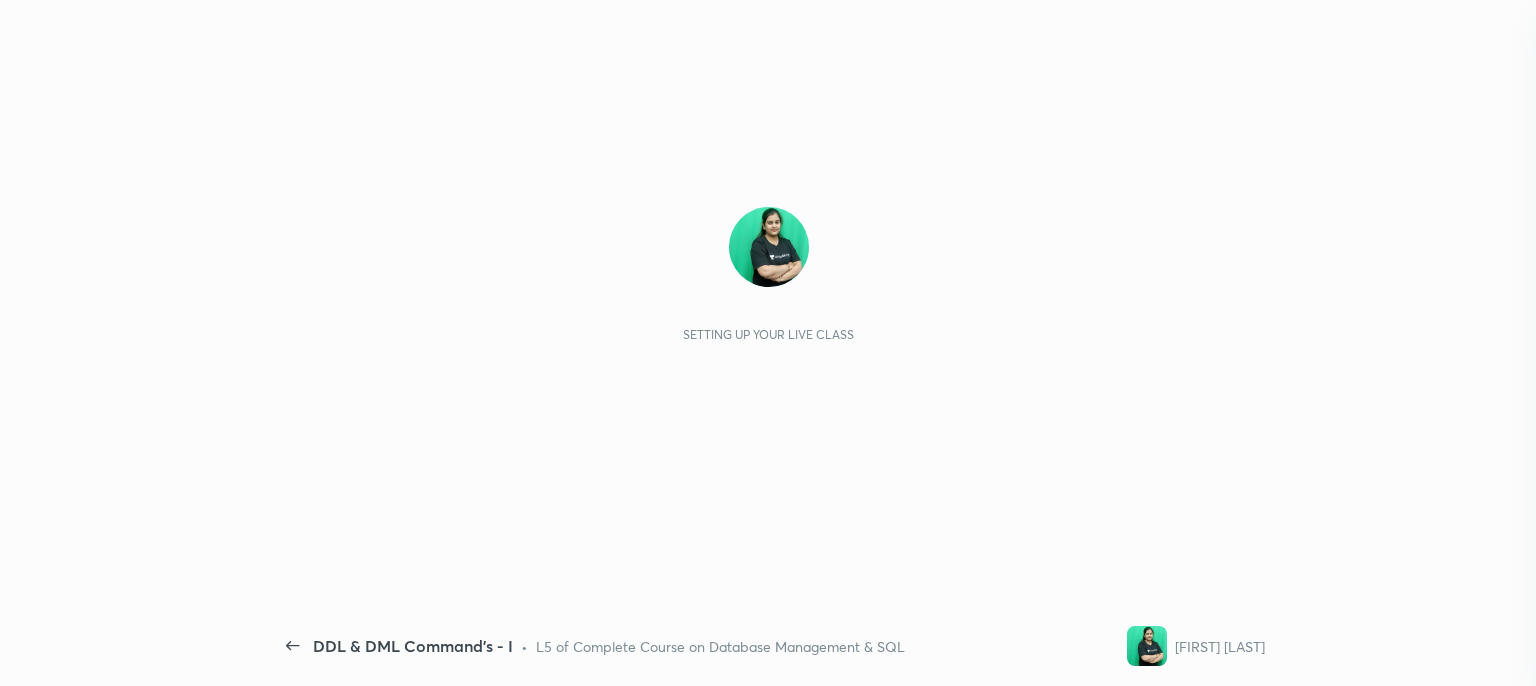 scroll, scrollTop: 0, scrollLeft: 0, axis: both 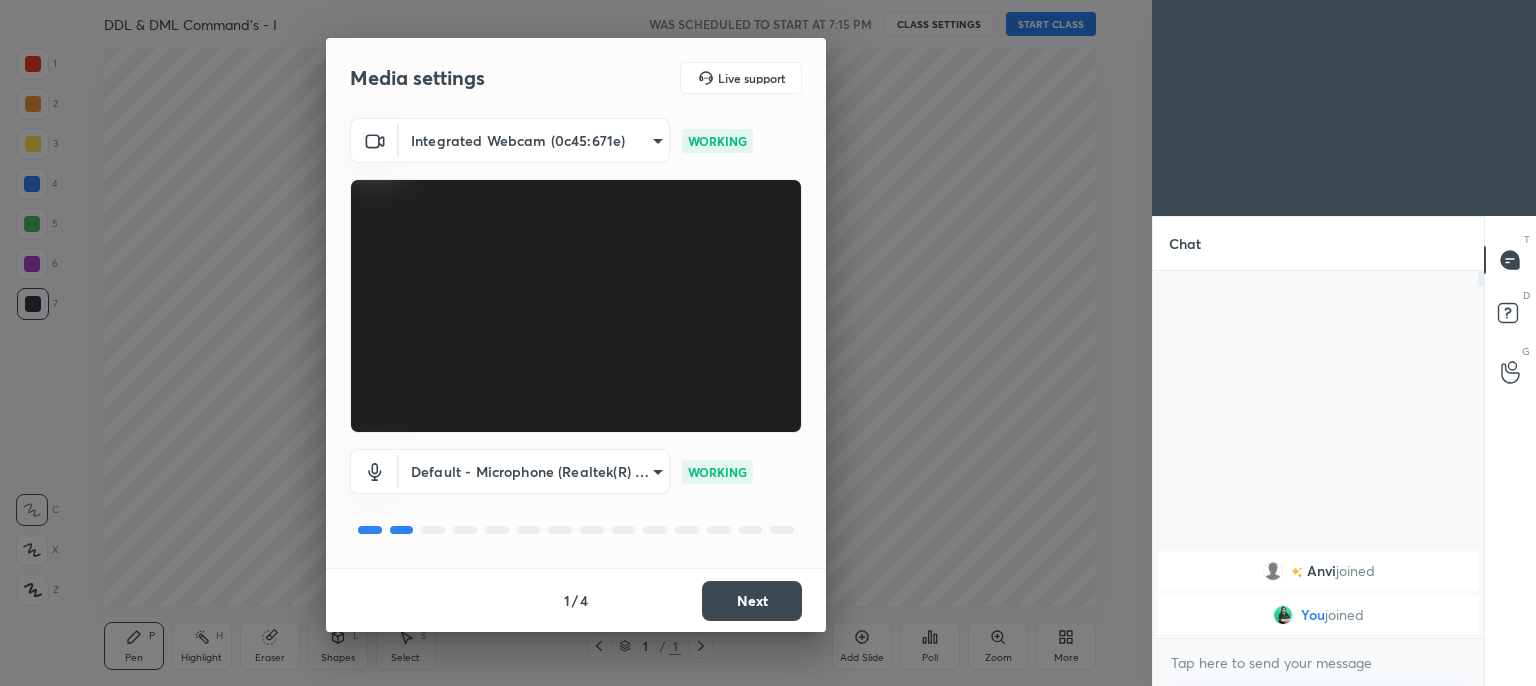 click on "Next" at bounding box center [752, 601] 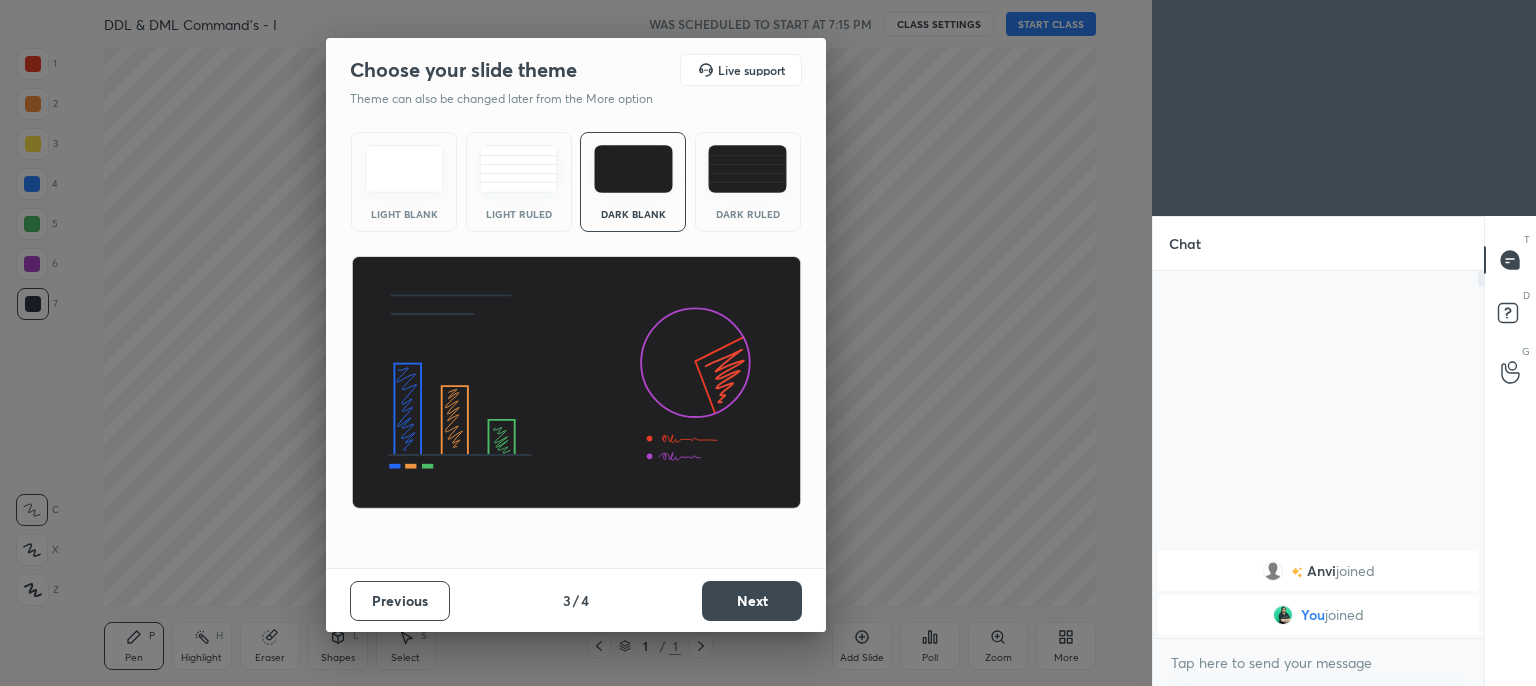click on "Next" at bounding box center (752, 601) 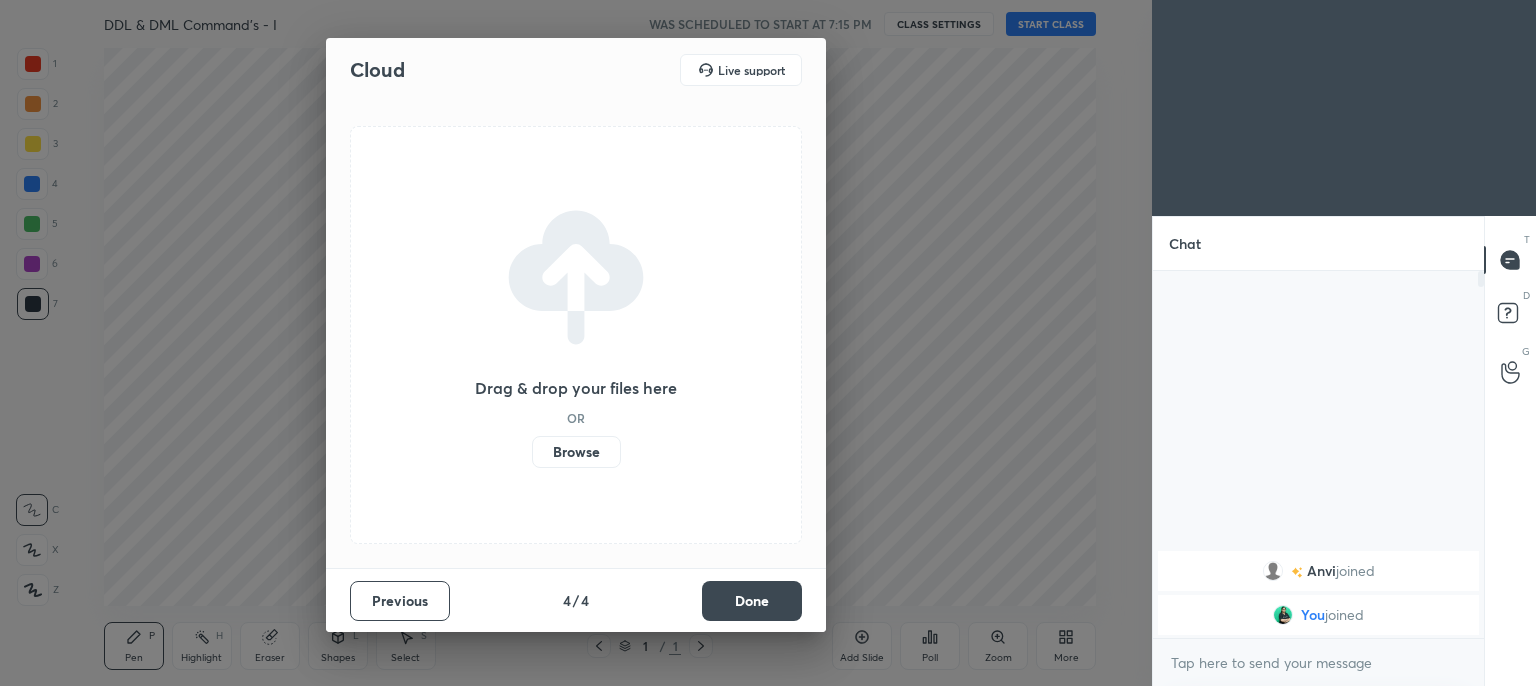 click on "Done" at bounding box center (752, 601) 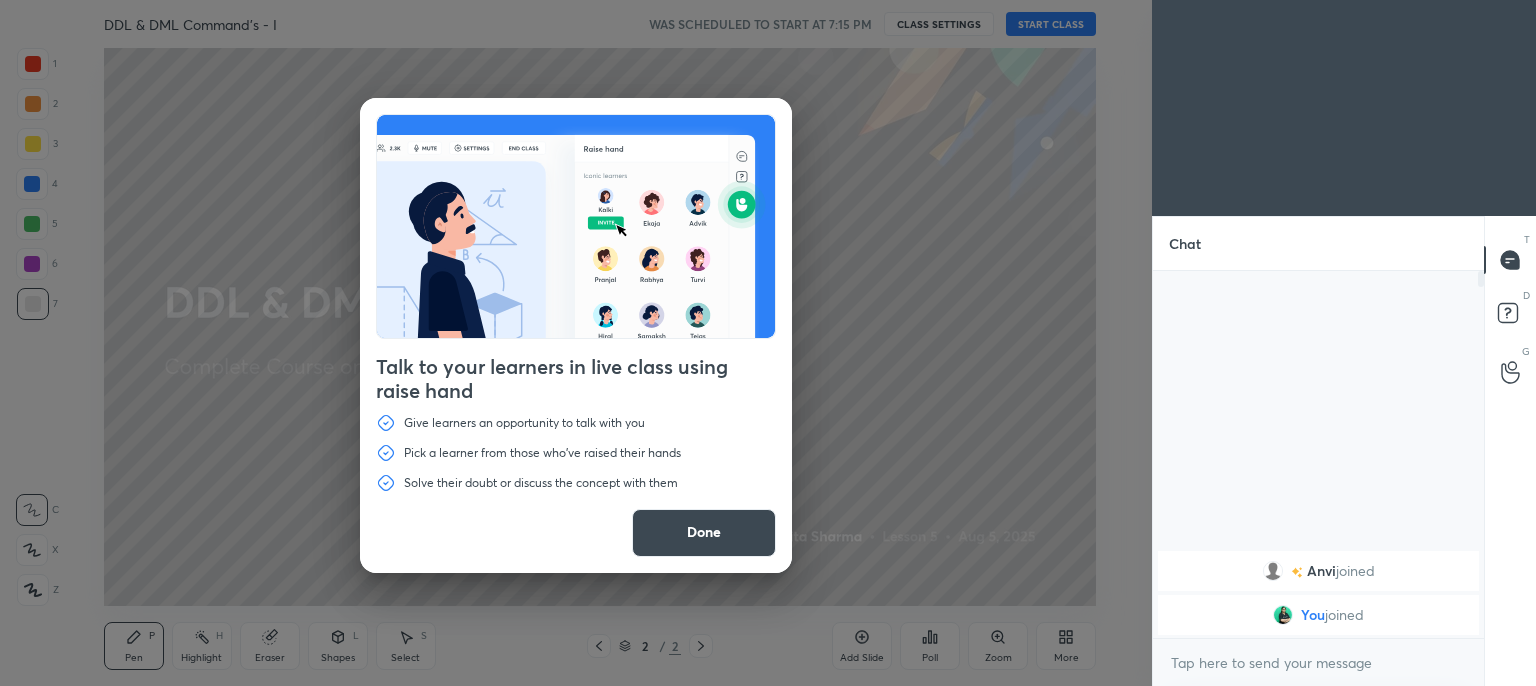 click on "Done" at bounding box center (704, 533) 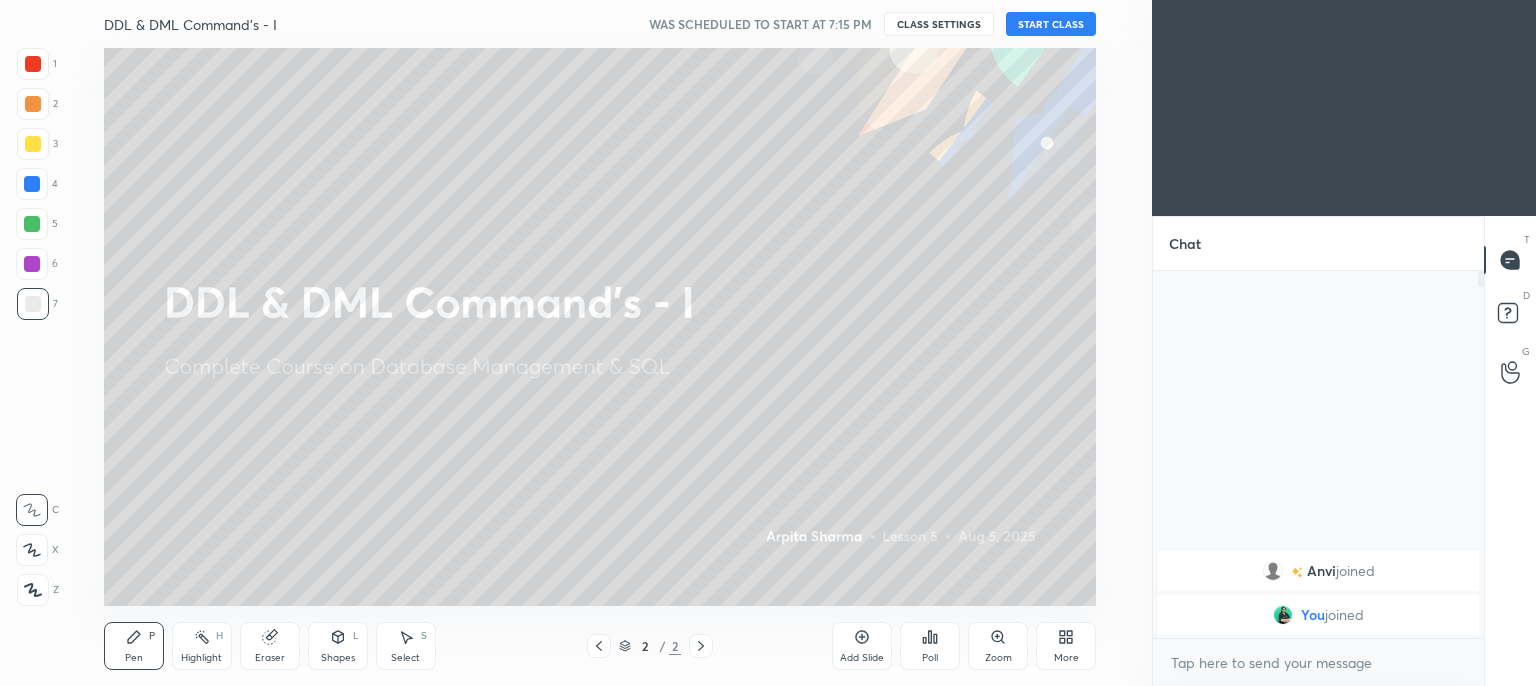 click on "START CLASS" at bounding box center (1051, 24) 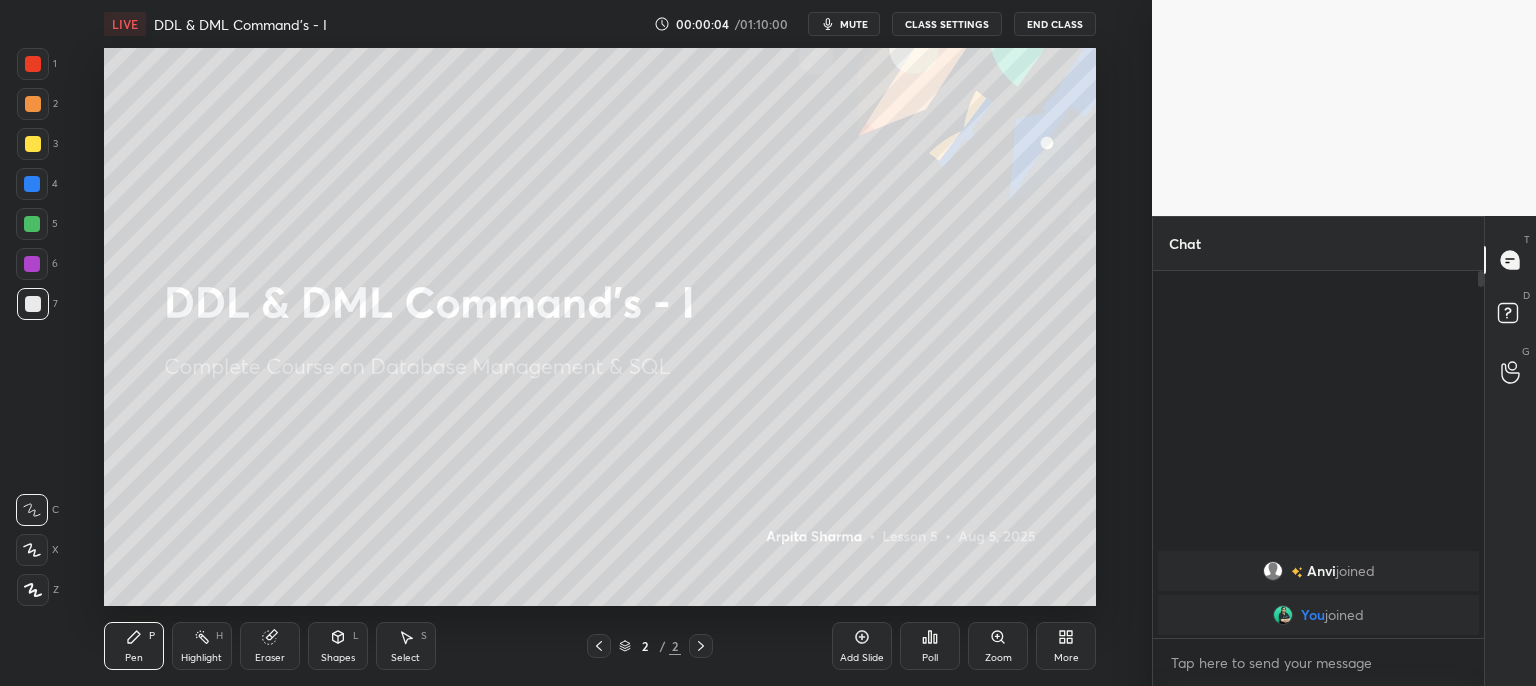 click on "mute" at bounding box center (844, 24) 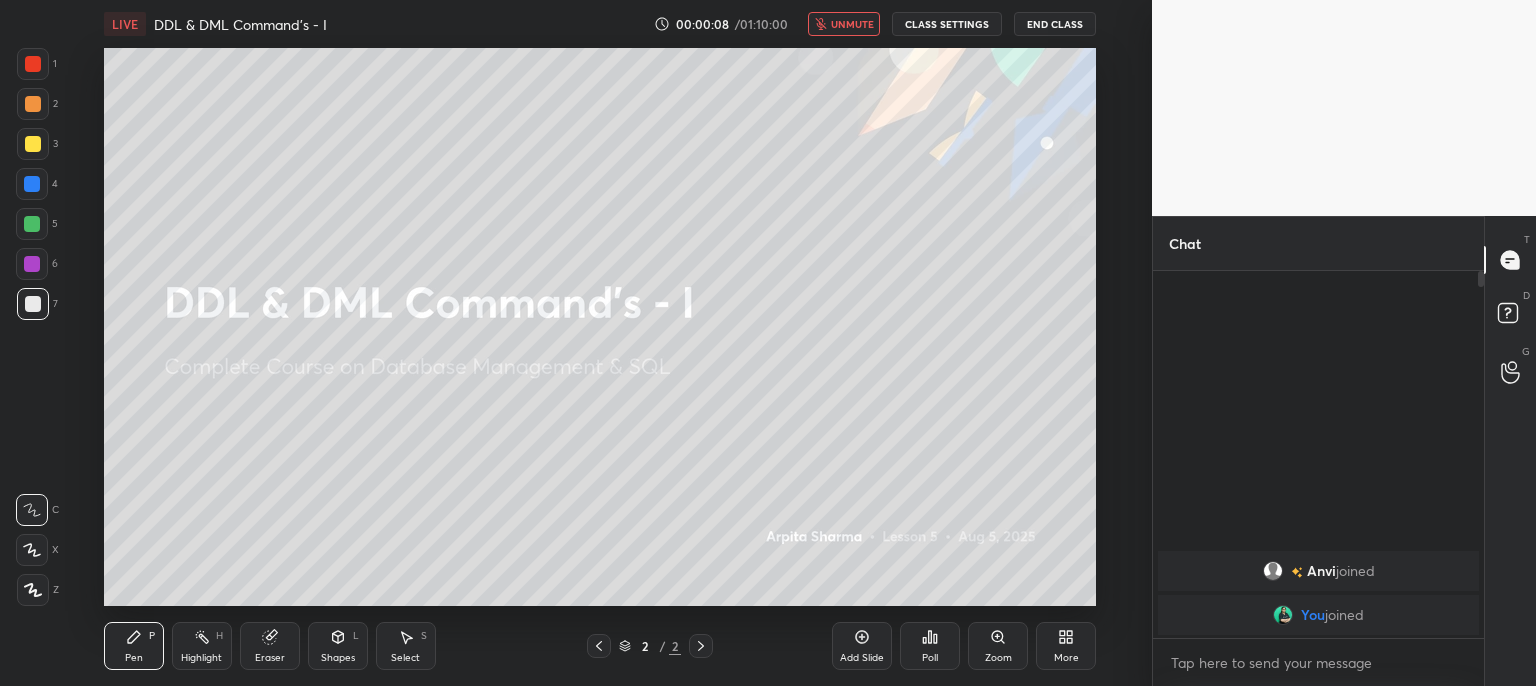 click 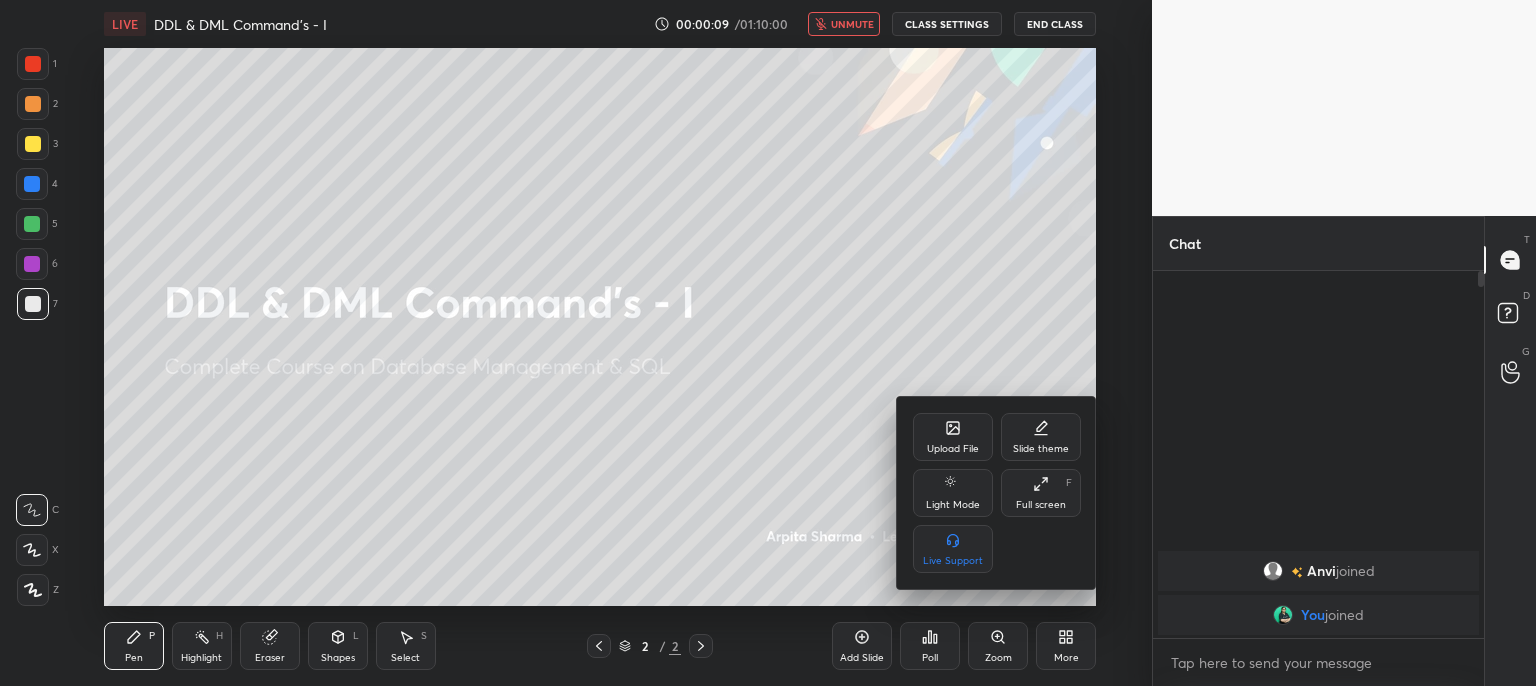 click 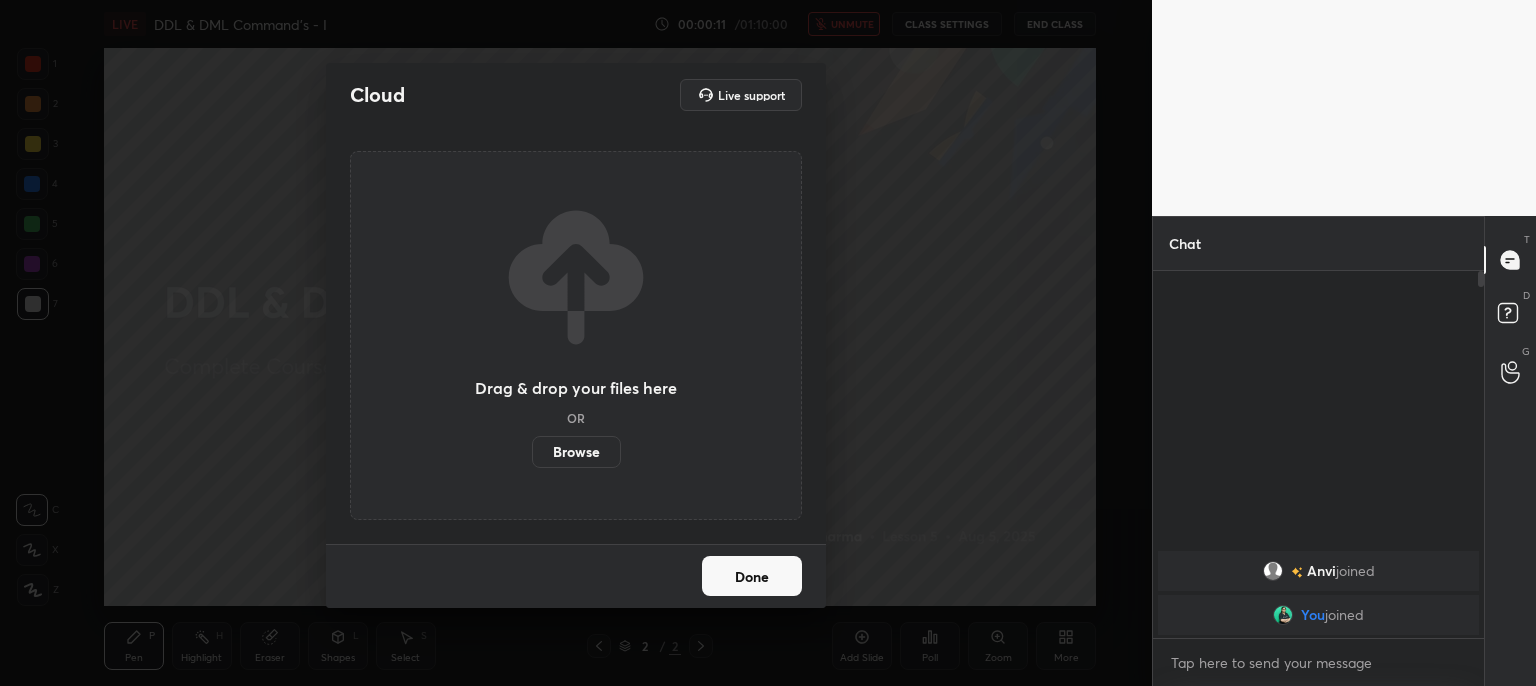 click on "Browse" at bounding box center [576, 452] 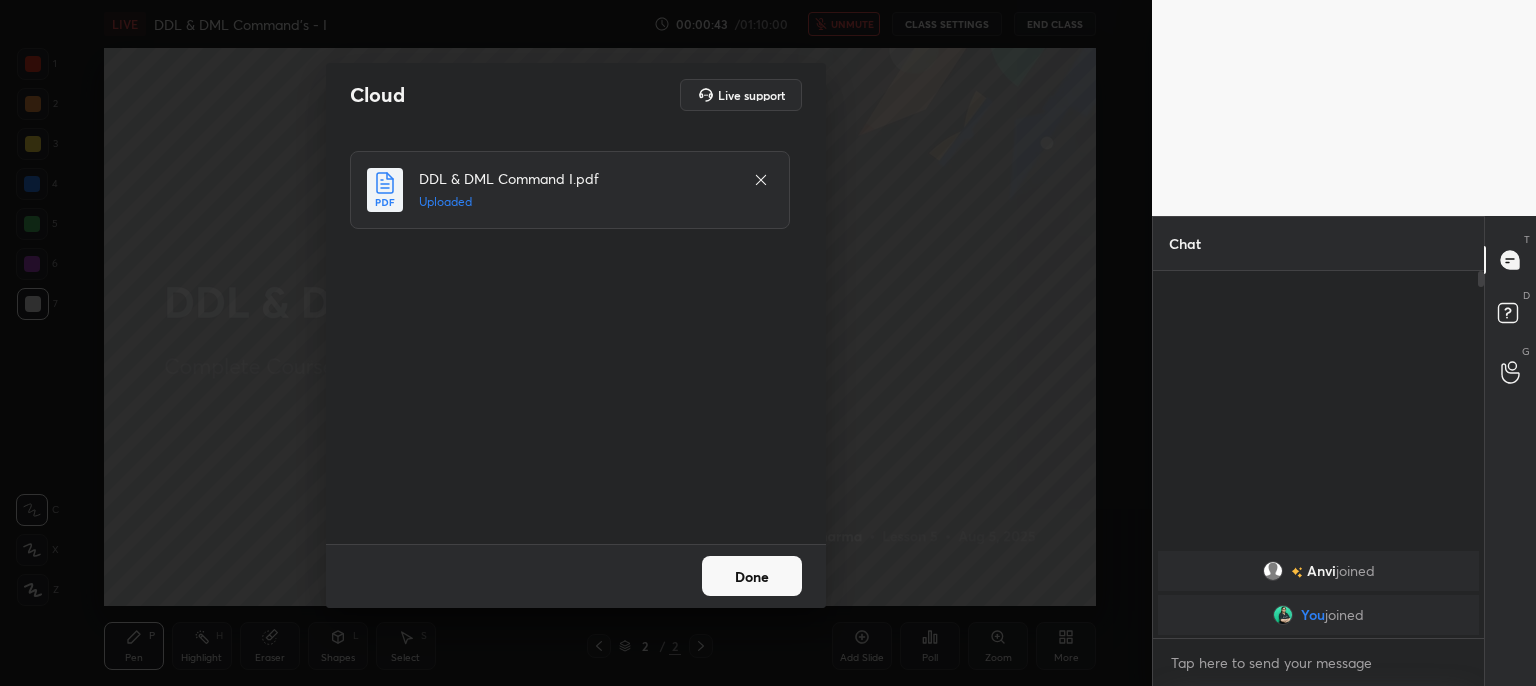 click on "Done" at bounding box center [752, 576] 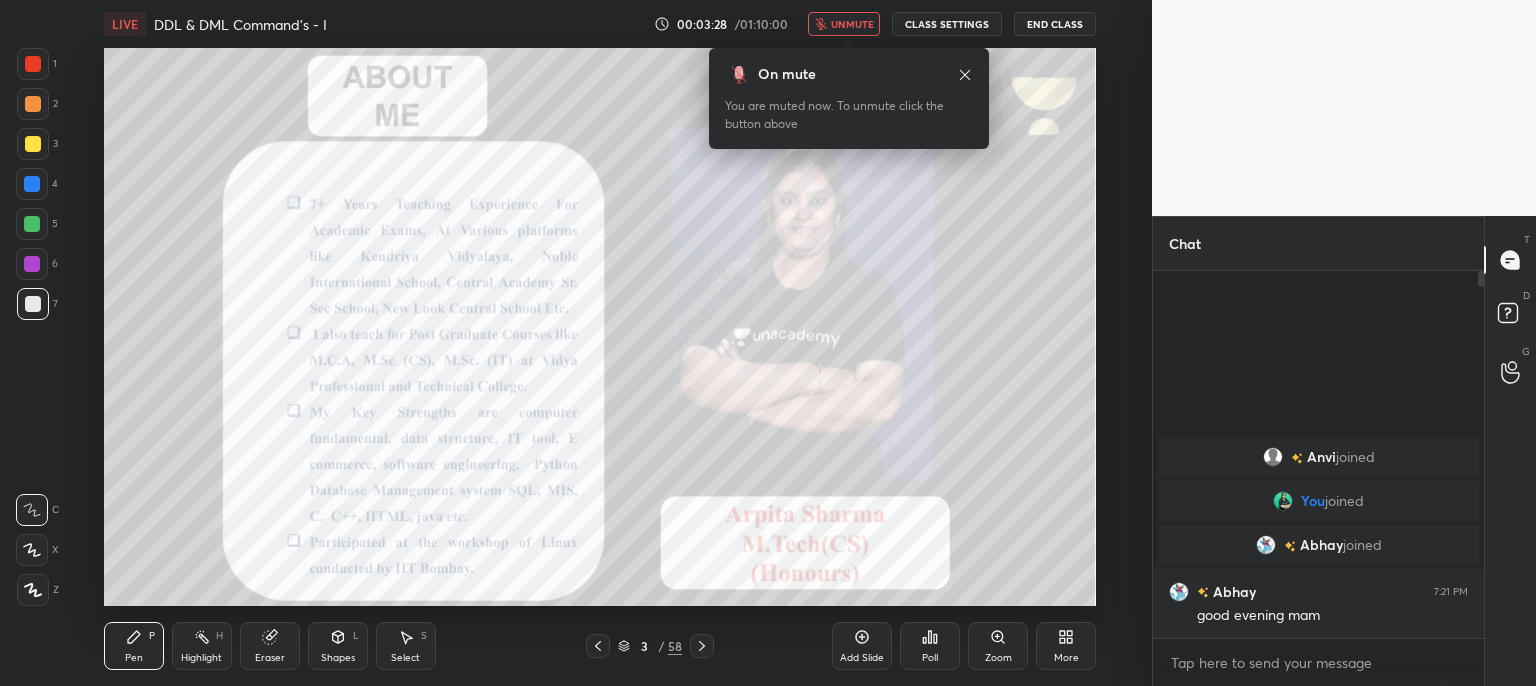 click on "unmute" at bounding box center [852, 24] 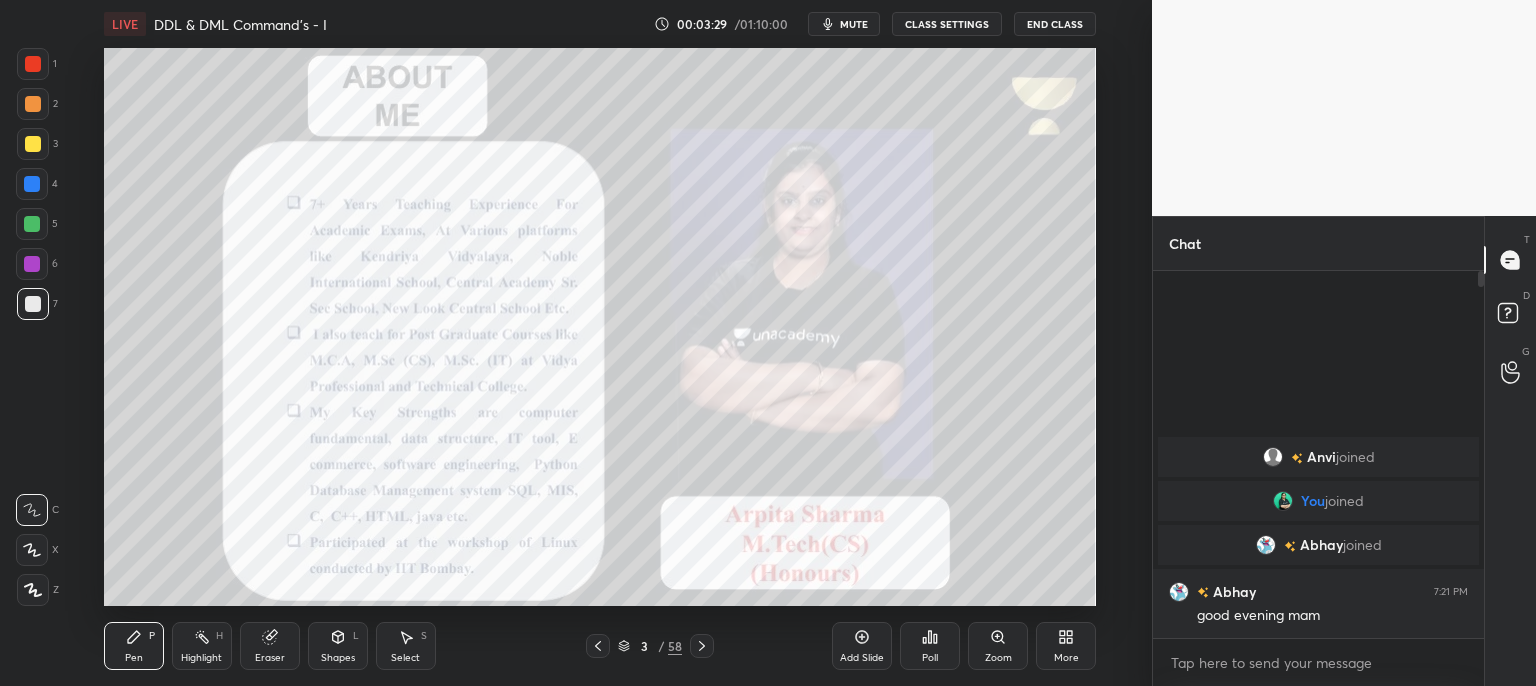 click at bounding box center [33, 64] 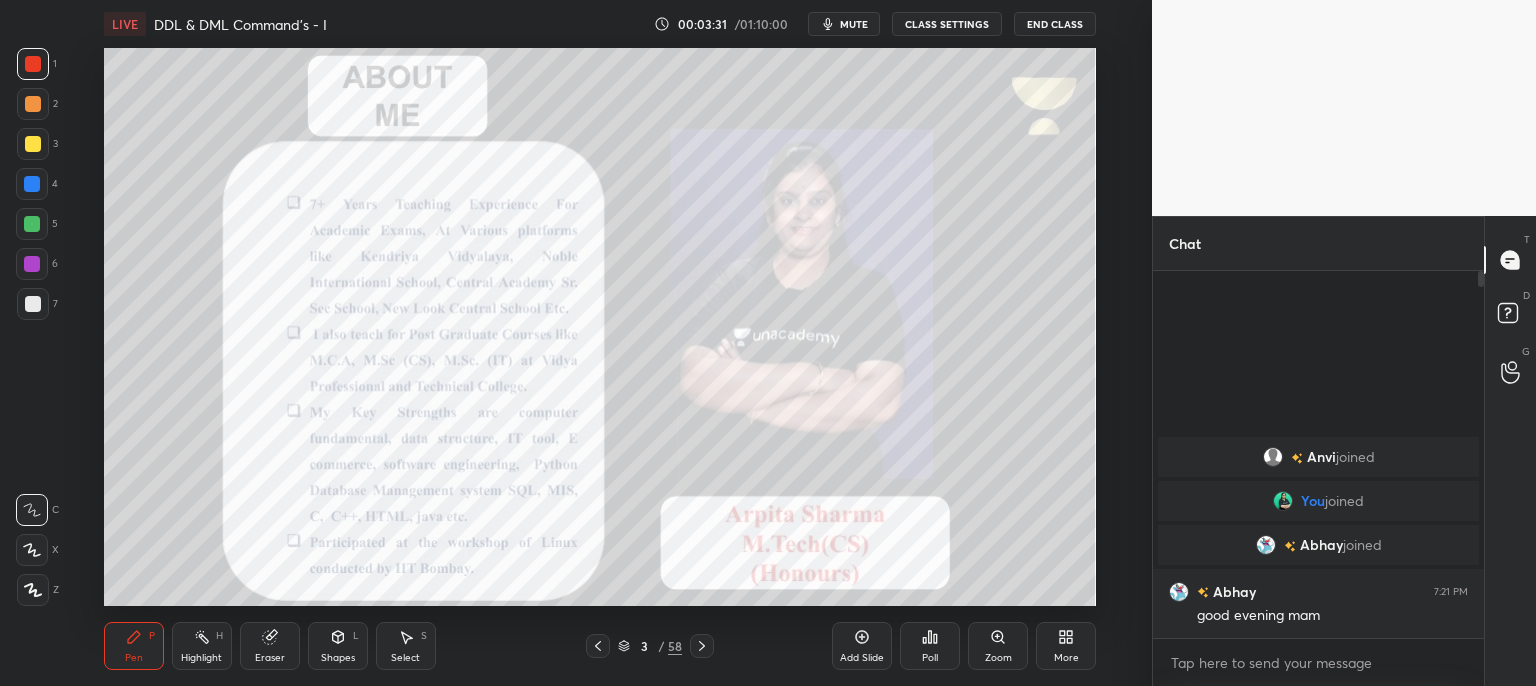 click at bounding box center (33, 590) 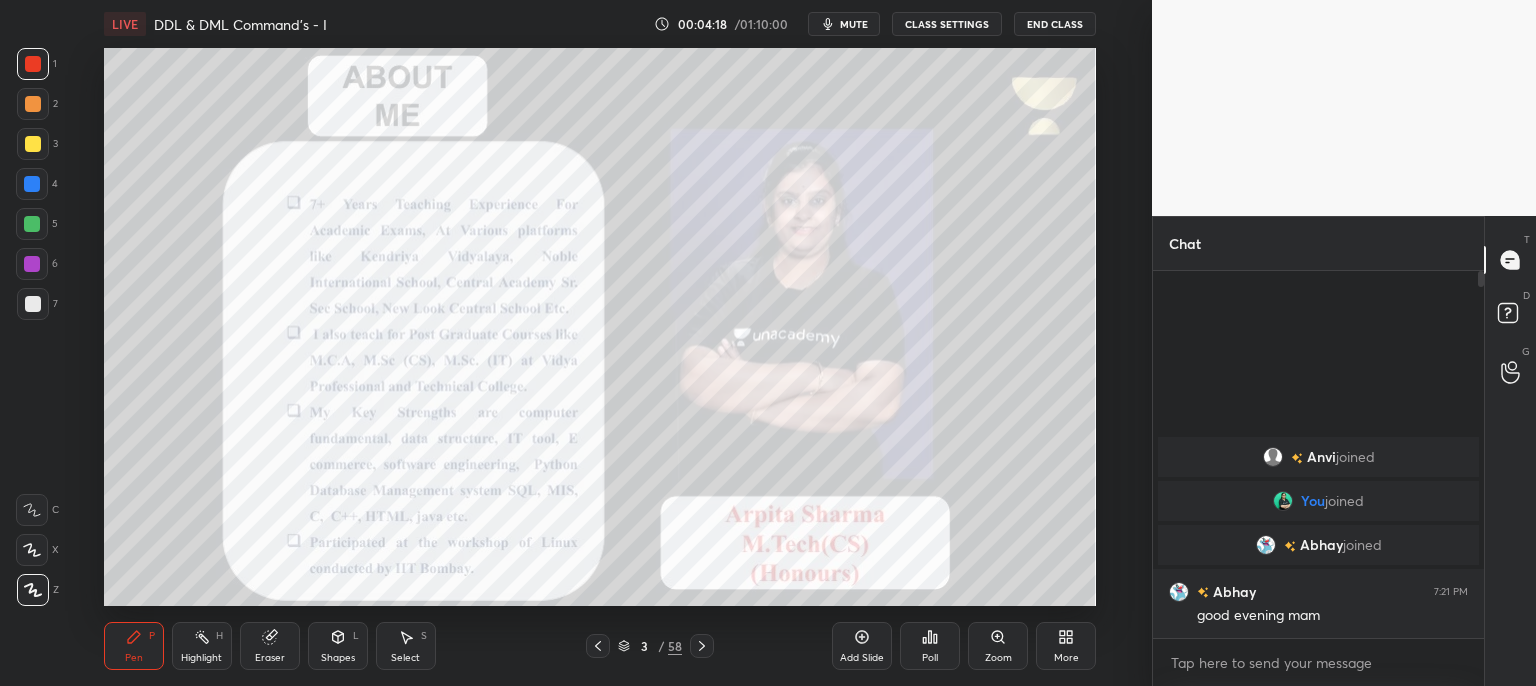 drag, startPoint x: 863, startPoint y: 12, endPoint x: 860, endPoint y: 23, distance: 11.401754 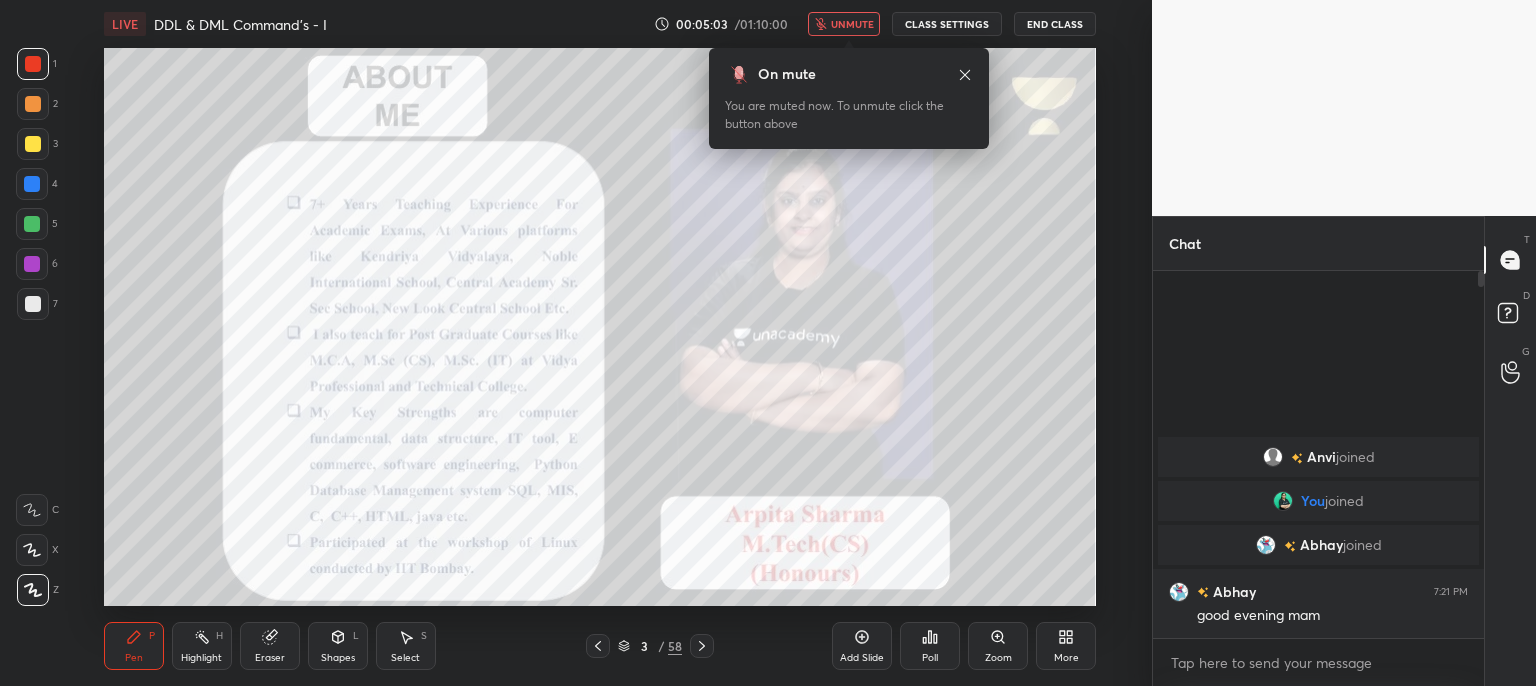 click at bounding box center (702, 646) 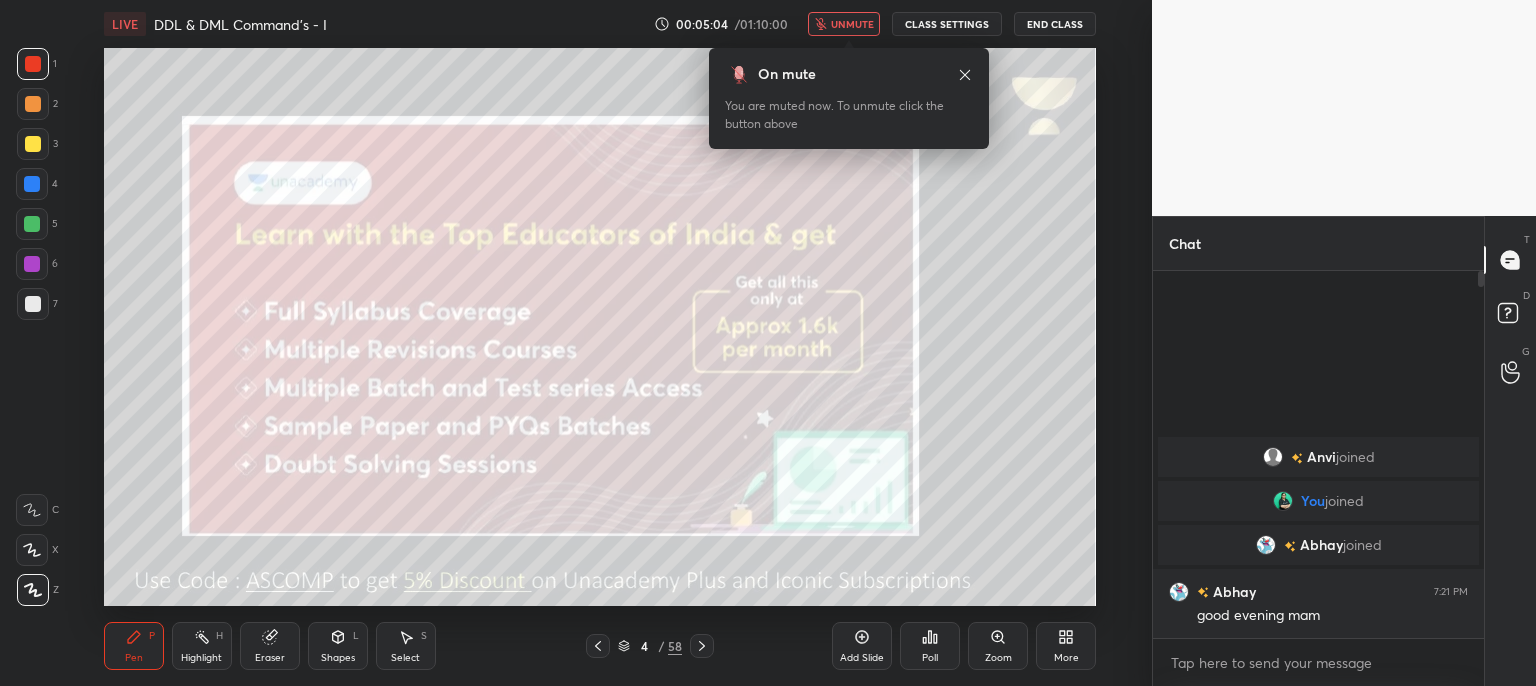 click 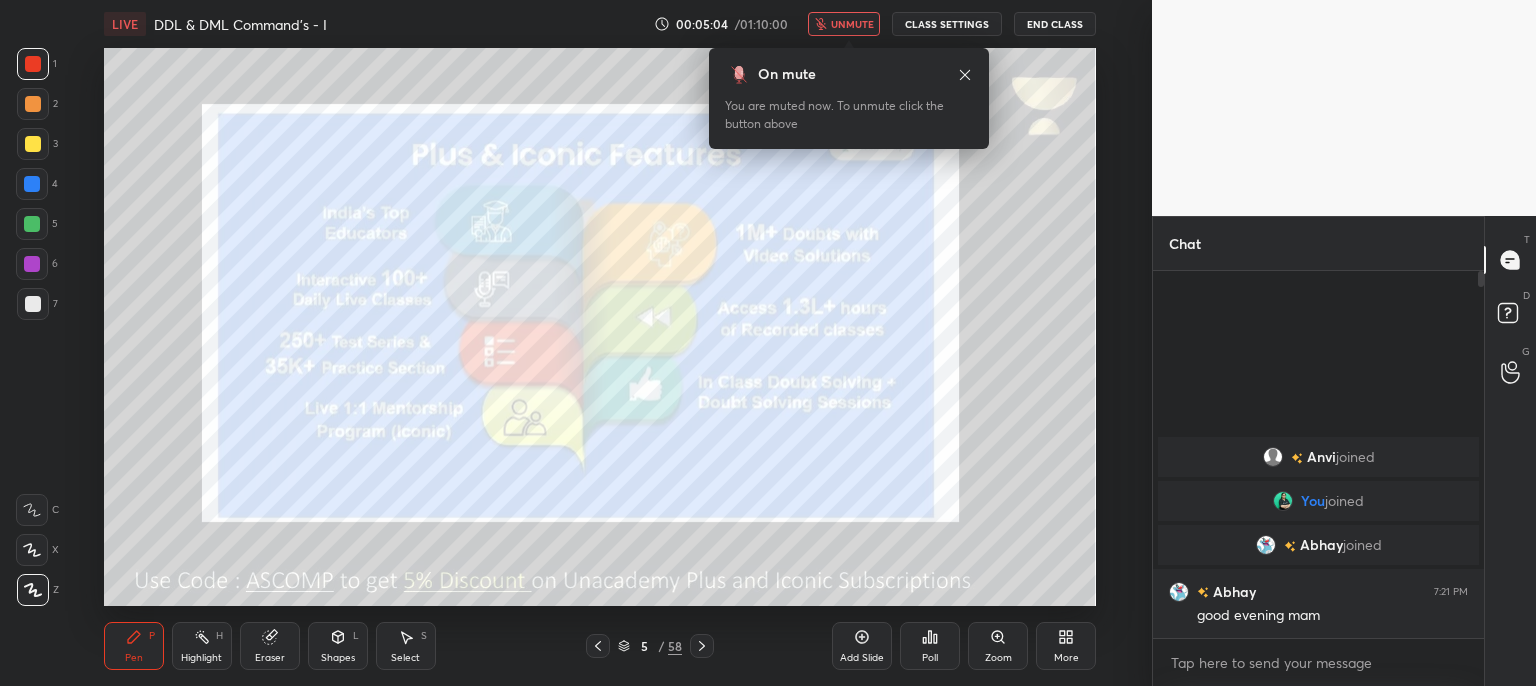 click 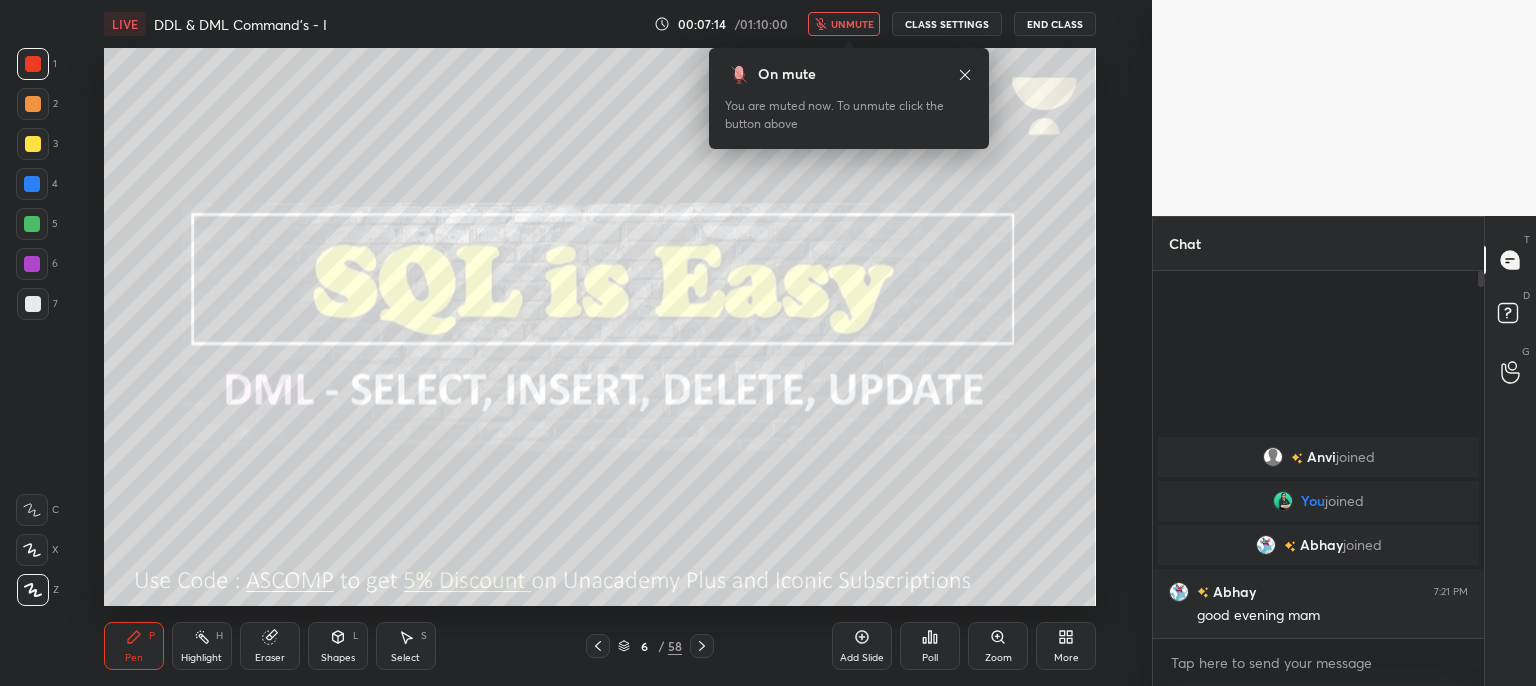 click on "unmute" at bounding box center [852, 24] 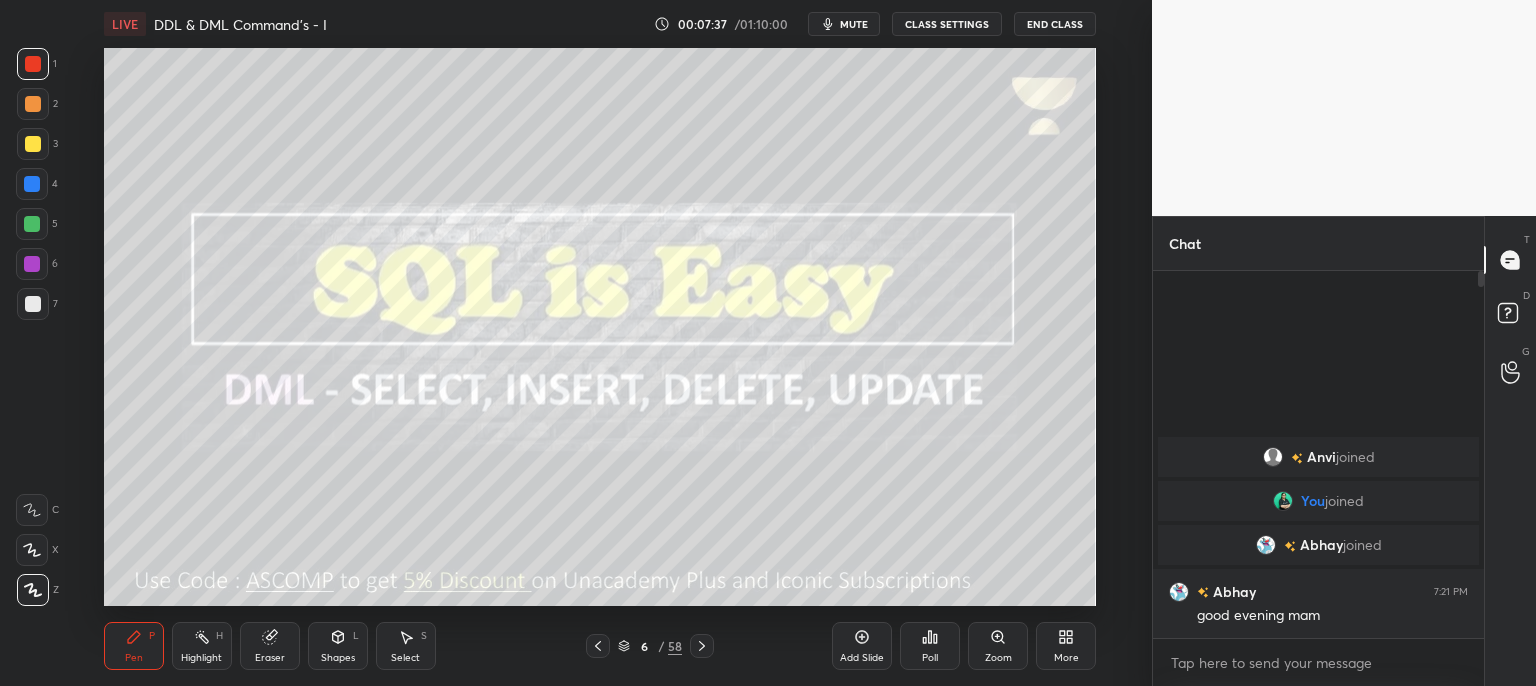 click on "Pen P Highlight H Eraser Shapes L Select S 6 / 58 Add Slide Poll Zoom More" at bounding box center (600, 646) 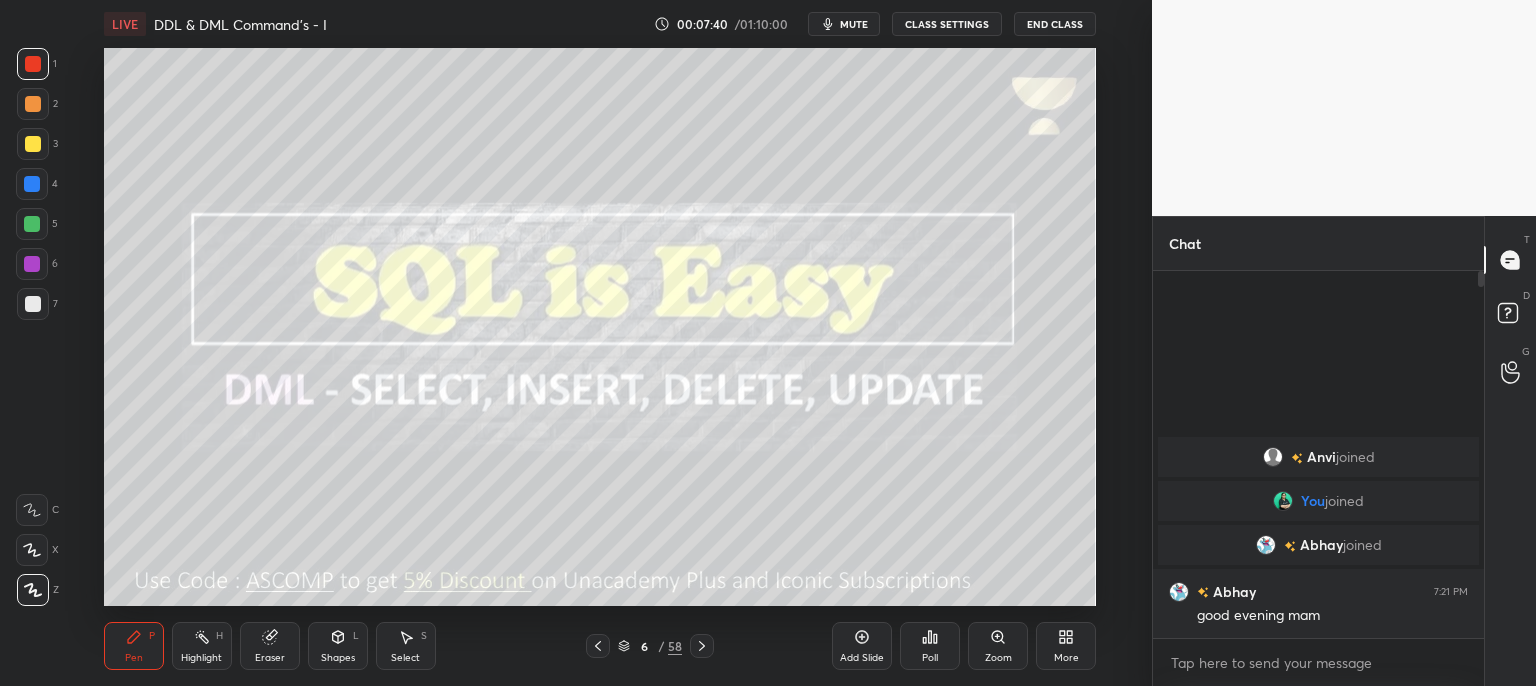 click at bounding box center (33, 144) 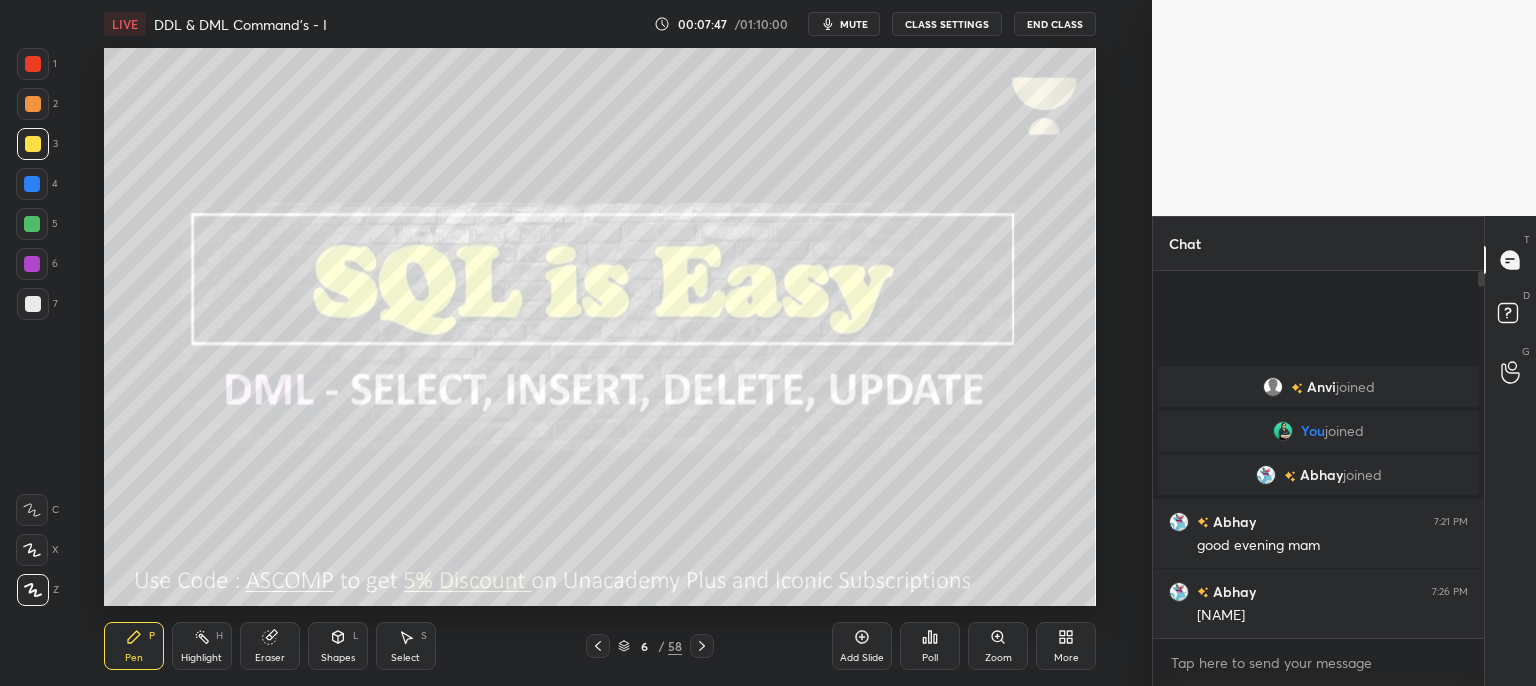 click 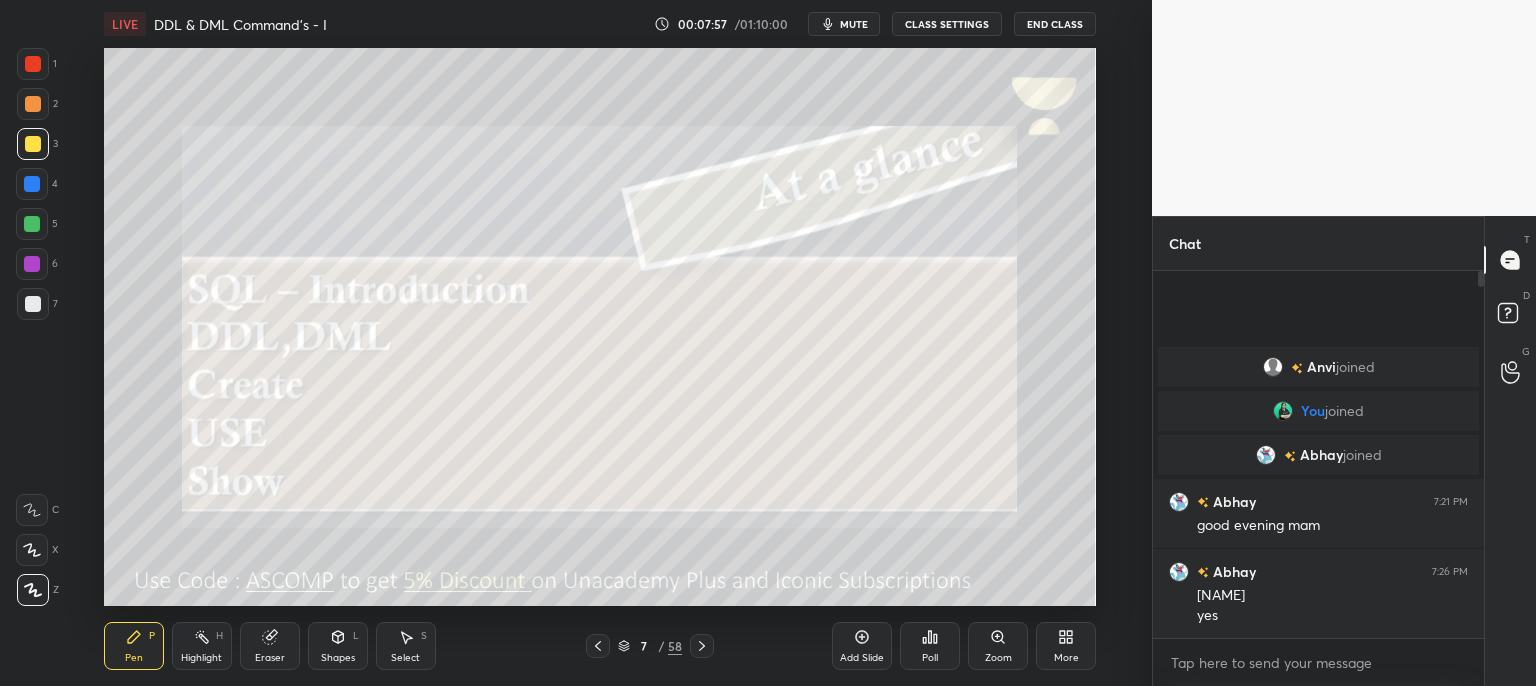 drag, startPoint x: 699, startPoint y: 650, endPoint x: 687, endPoint y: 645, distance: 13 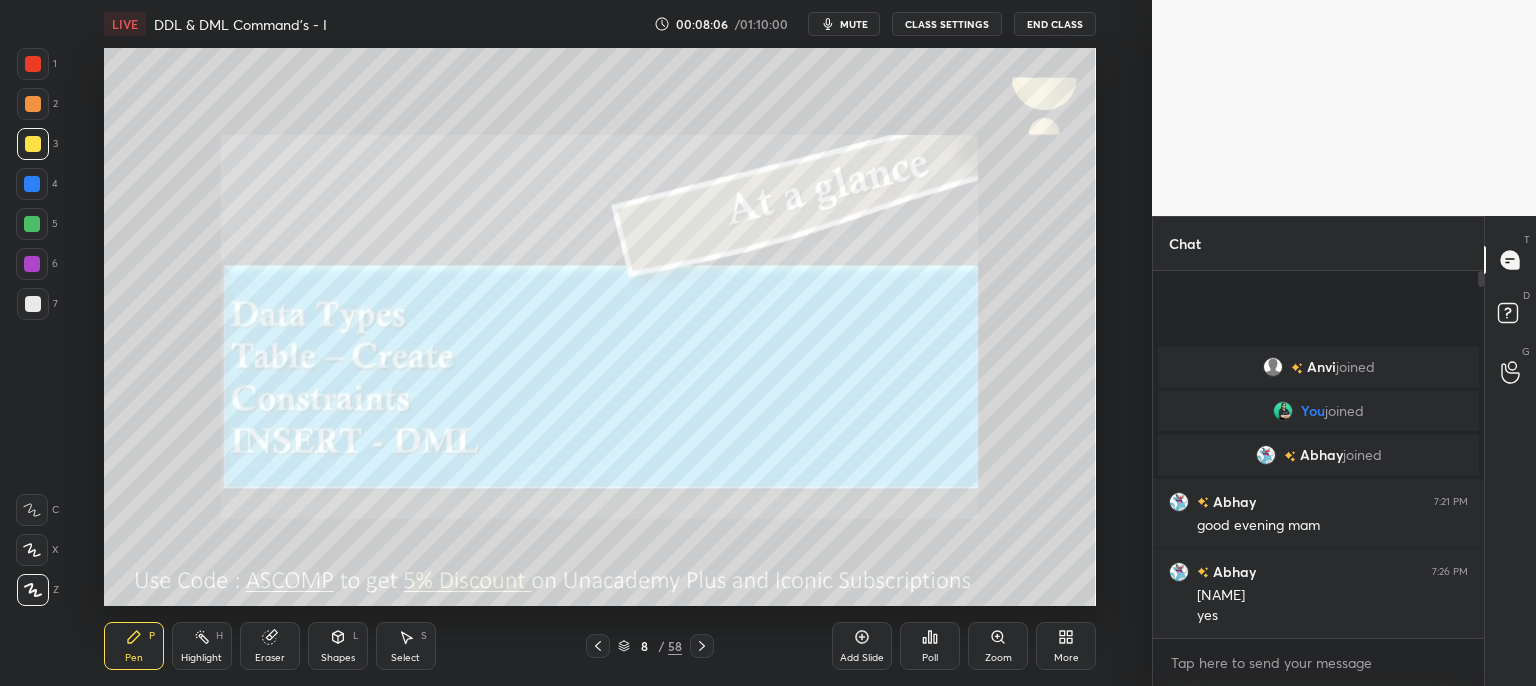 click 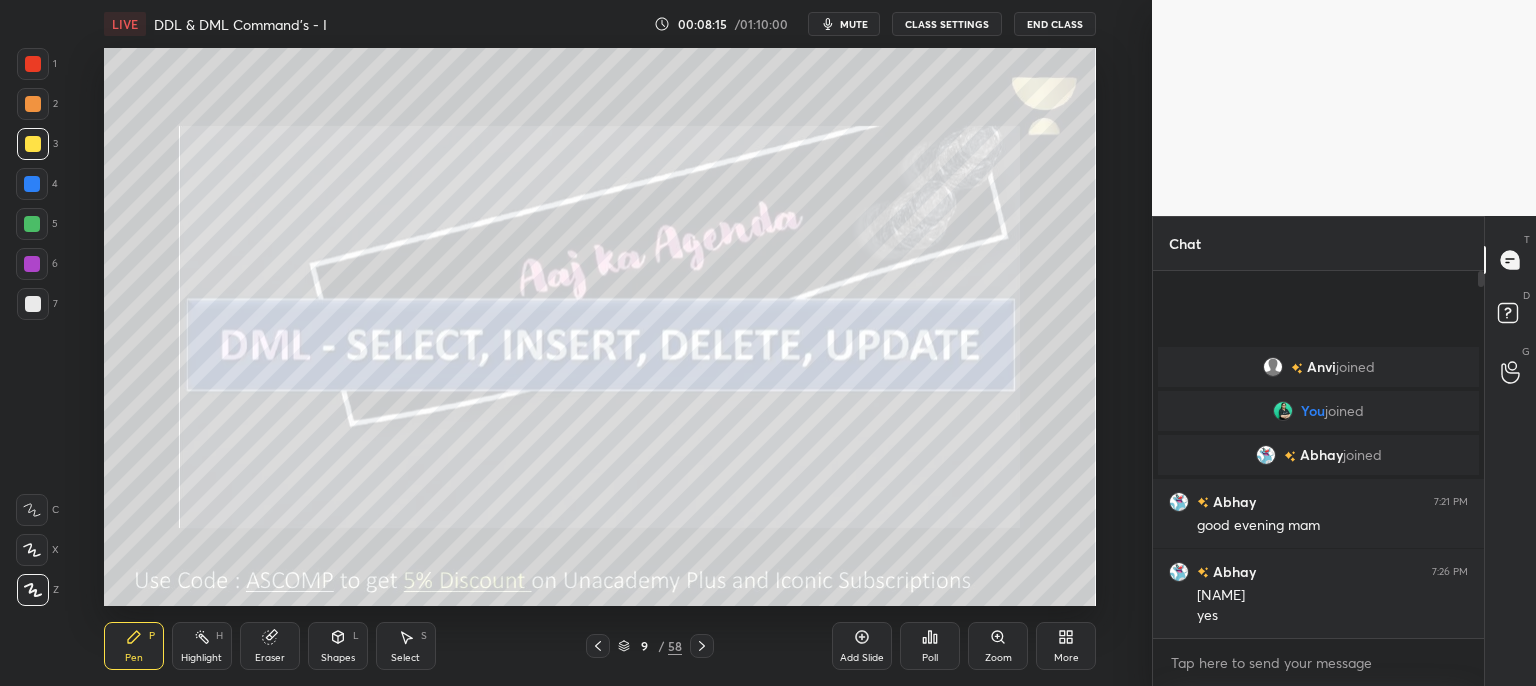 click 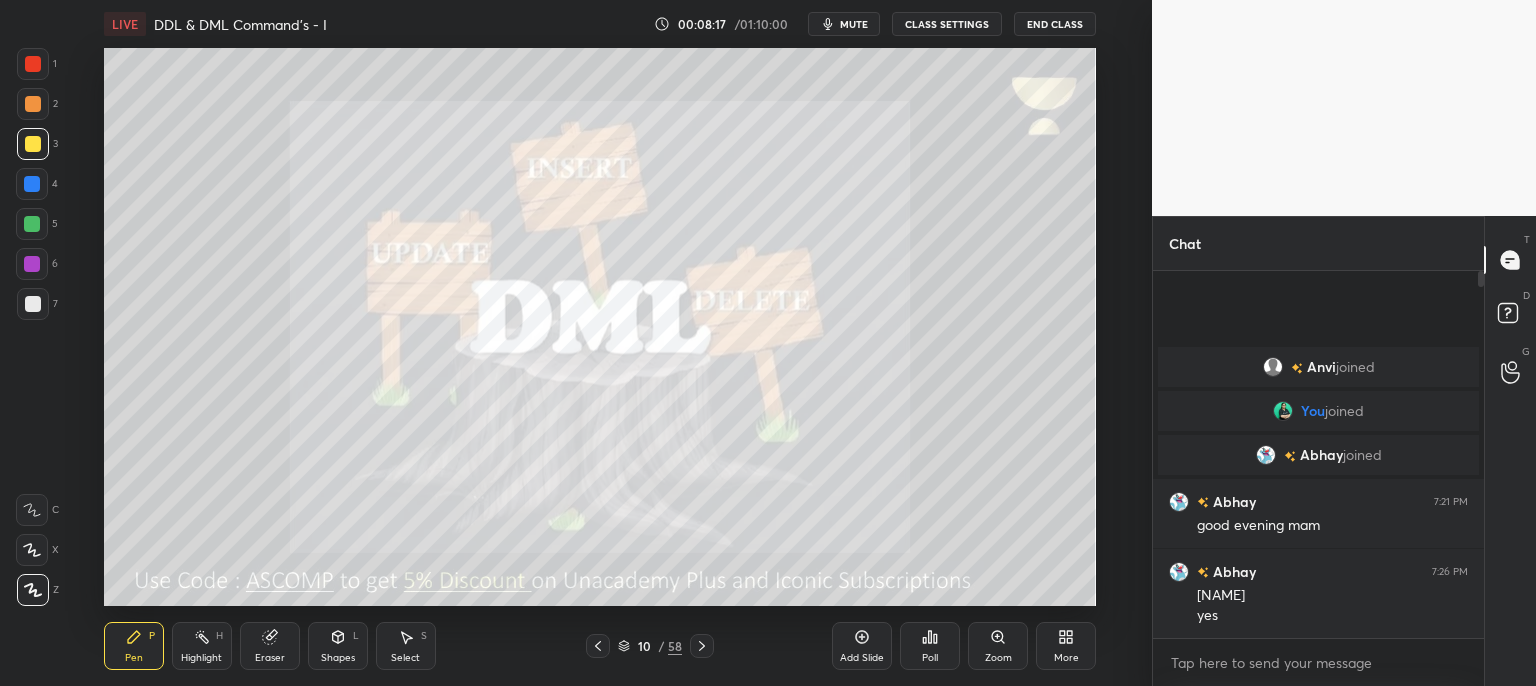 click 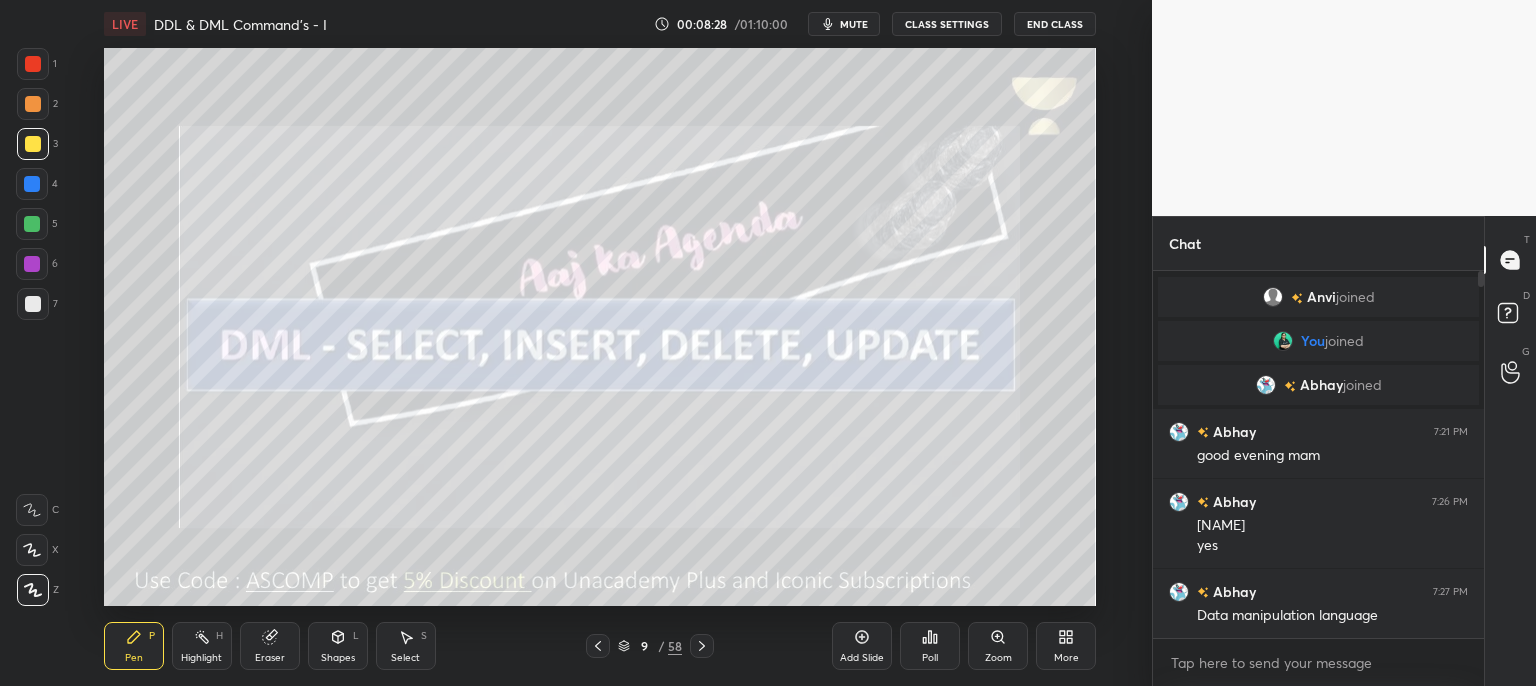 click 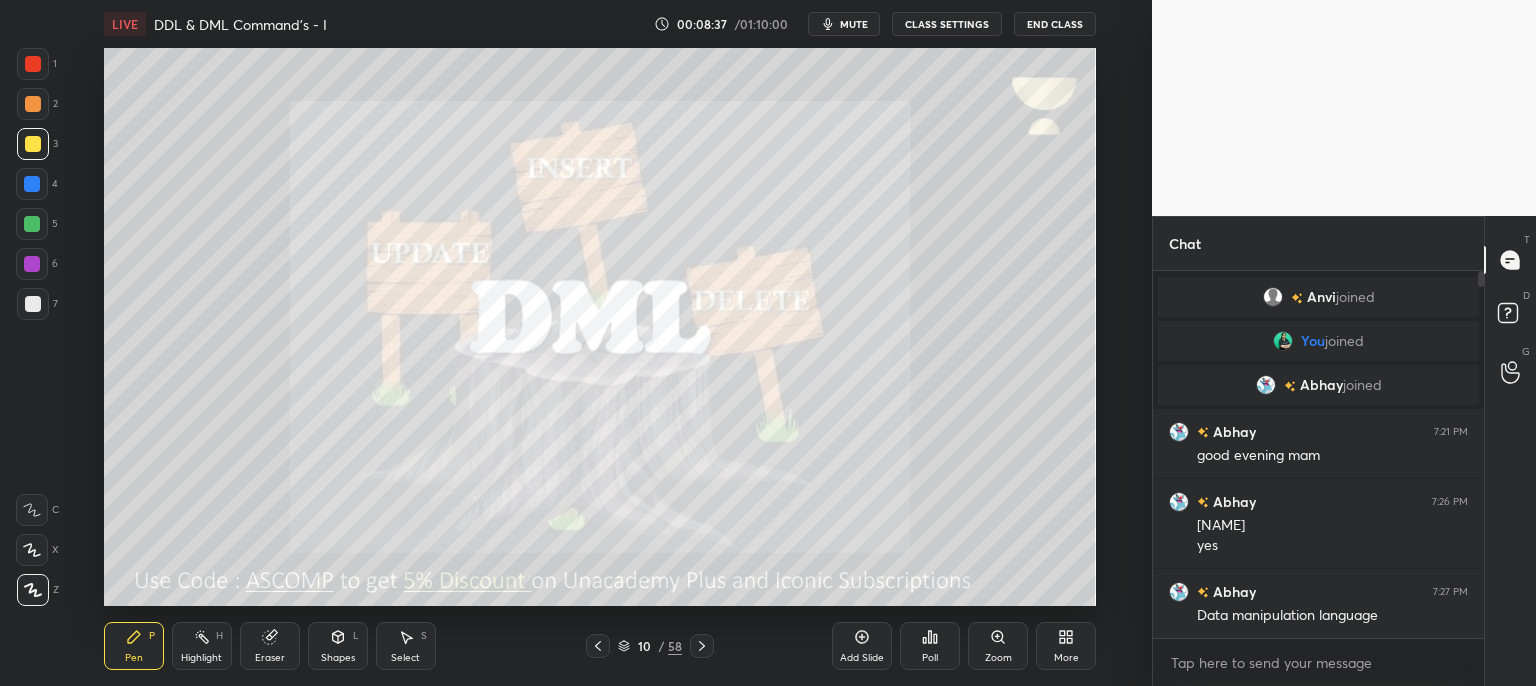 click 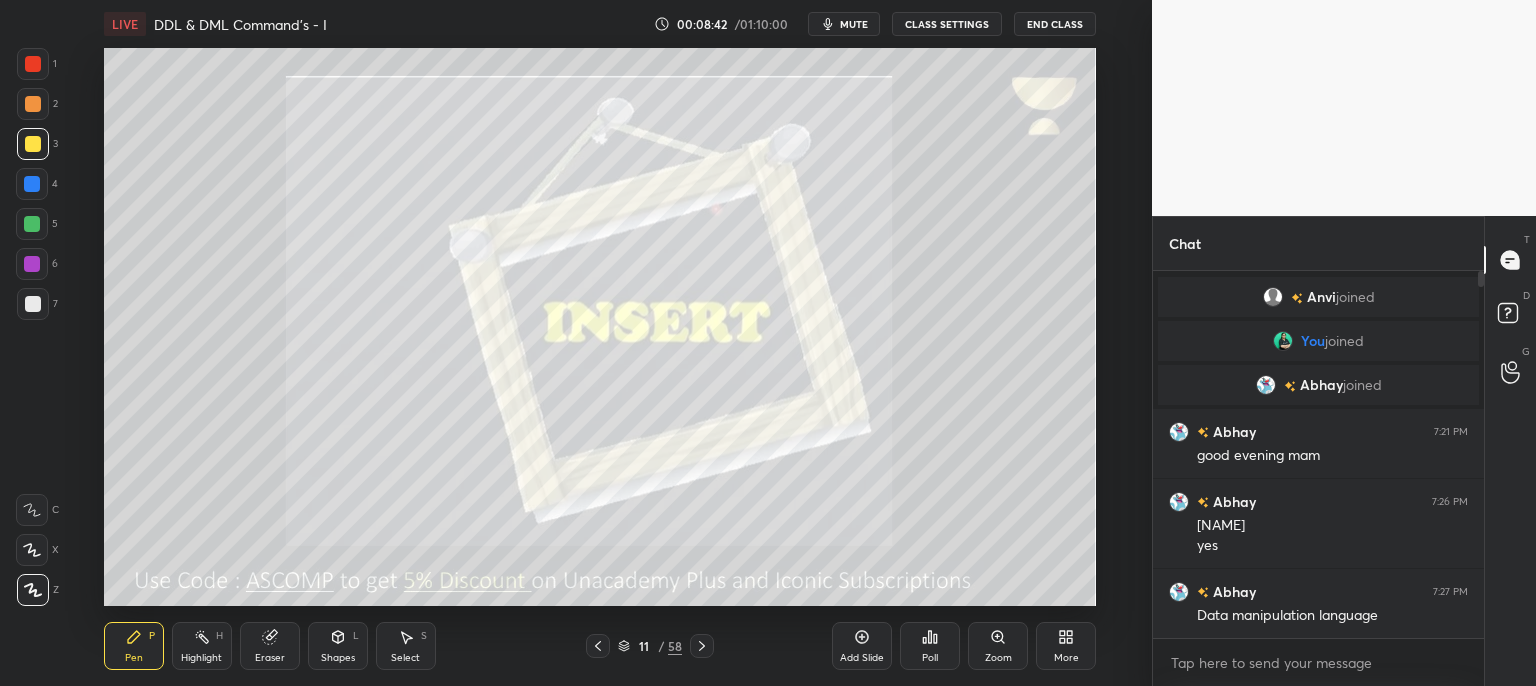 click 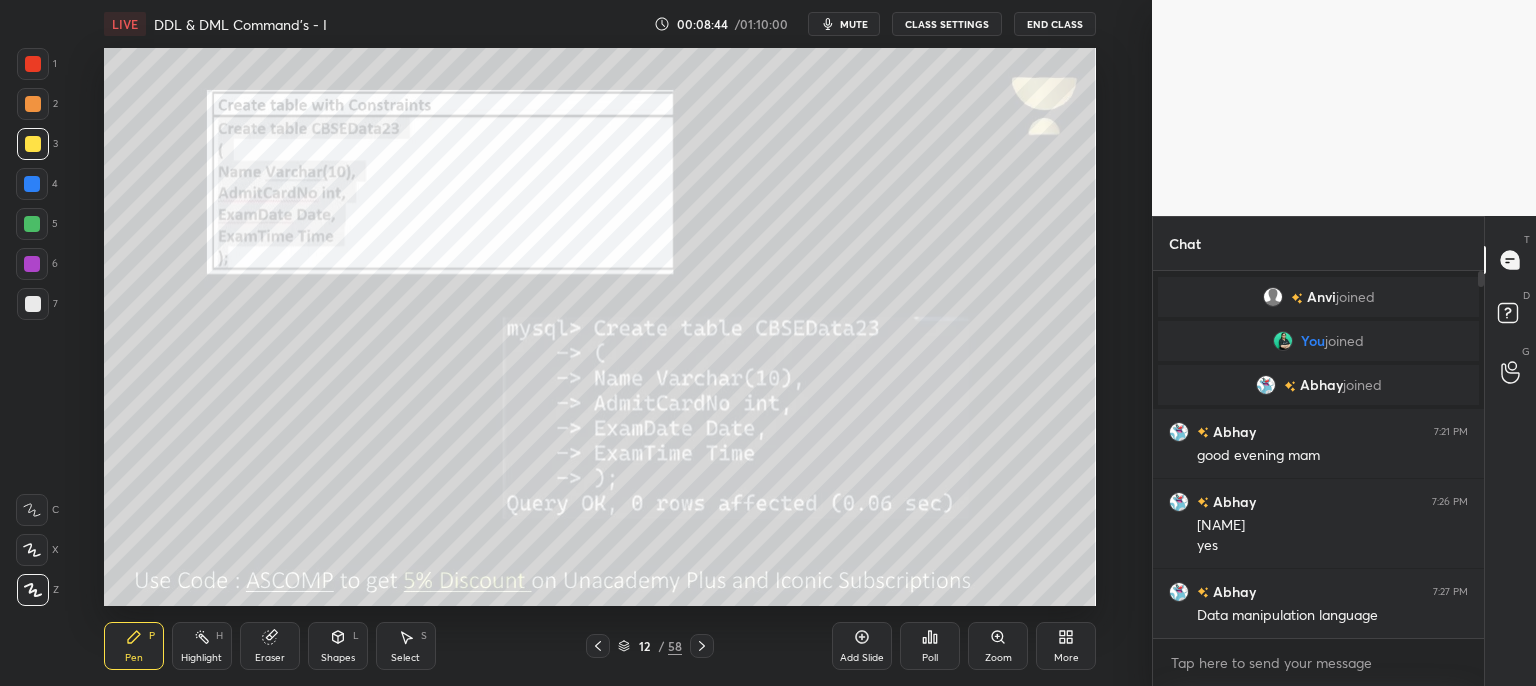 click 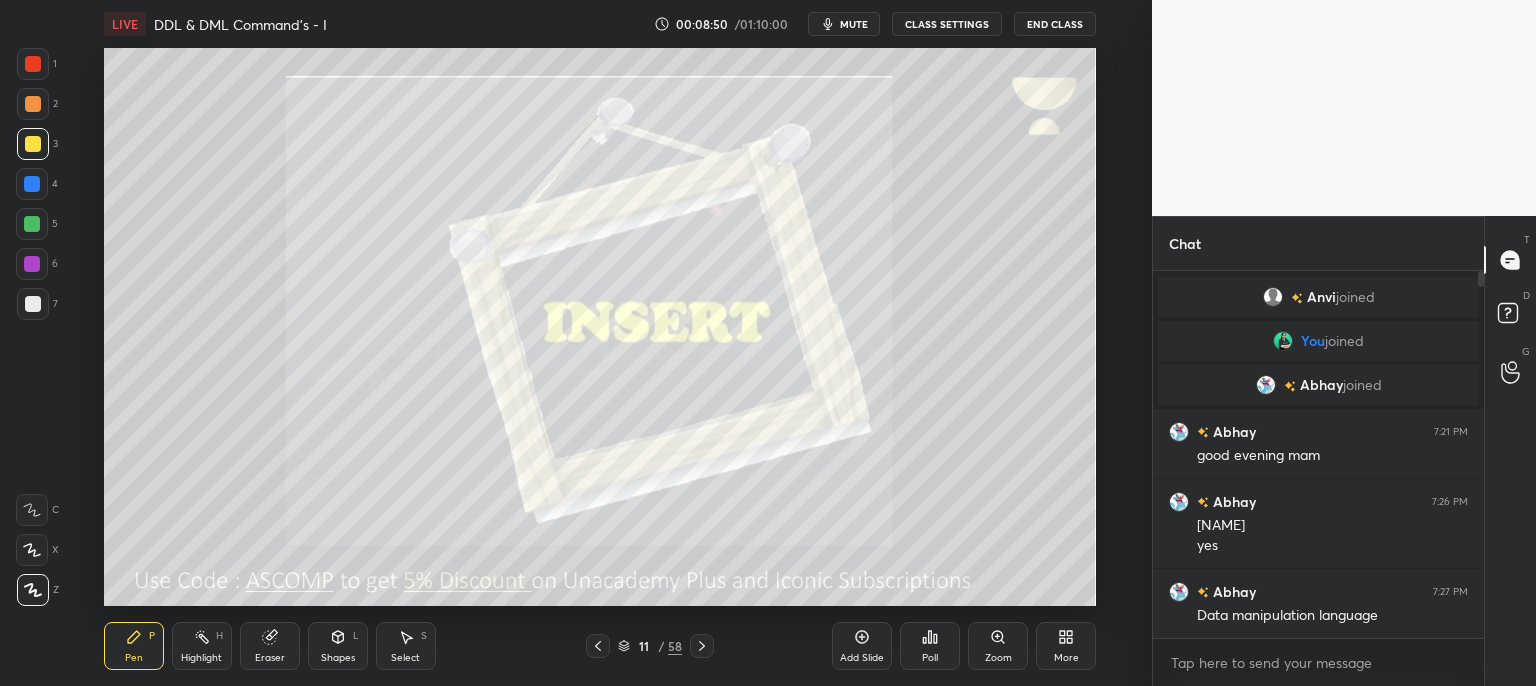 click on "Add Slide" at bounding box center (862, 658) 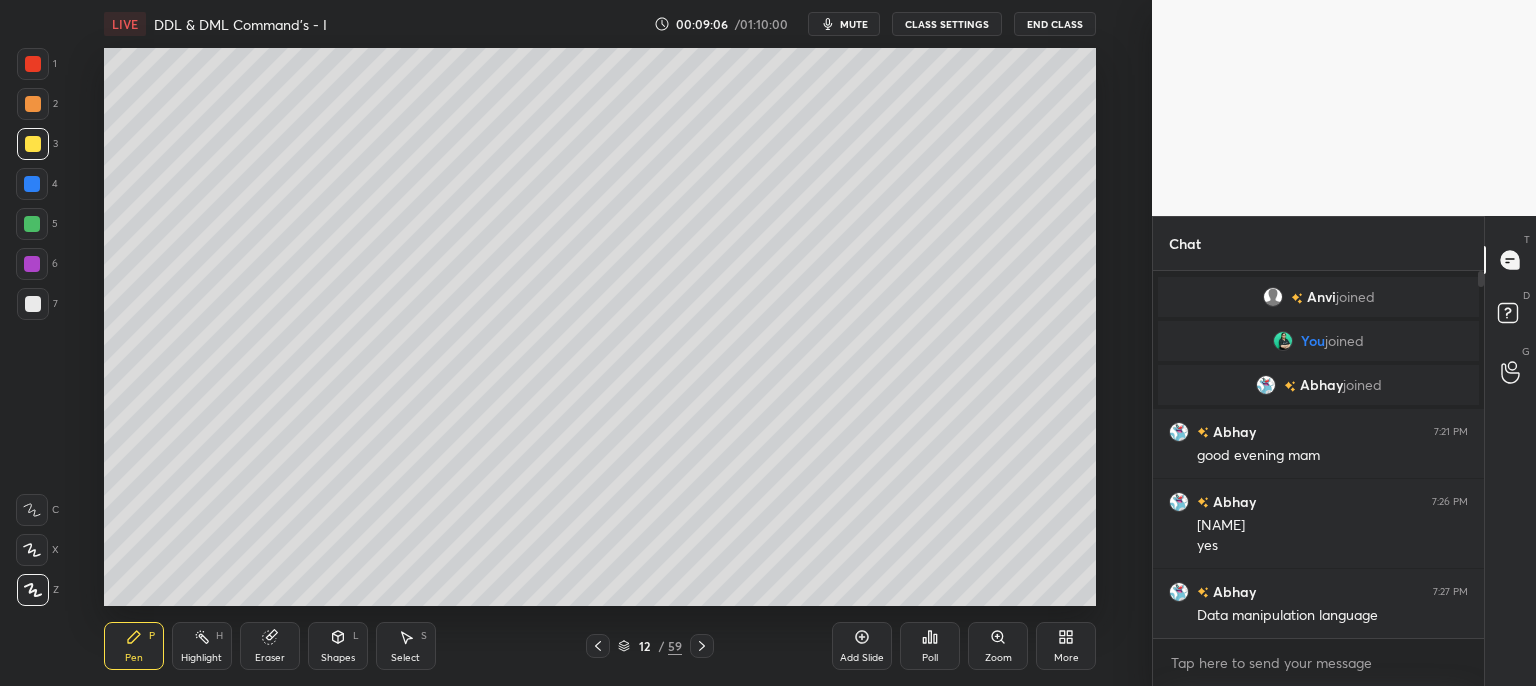 click on "Eraser" at bounding box center [270, 658] 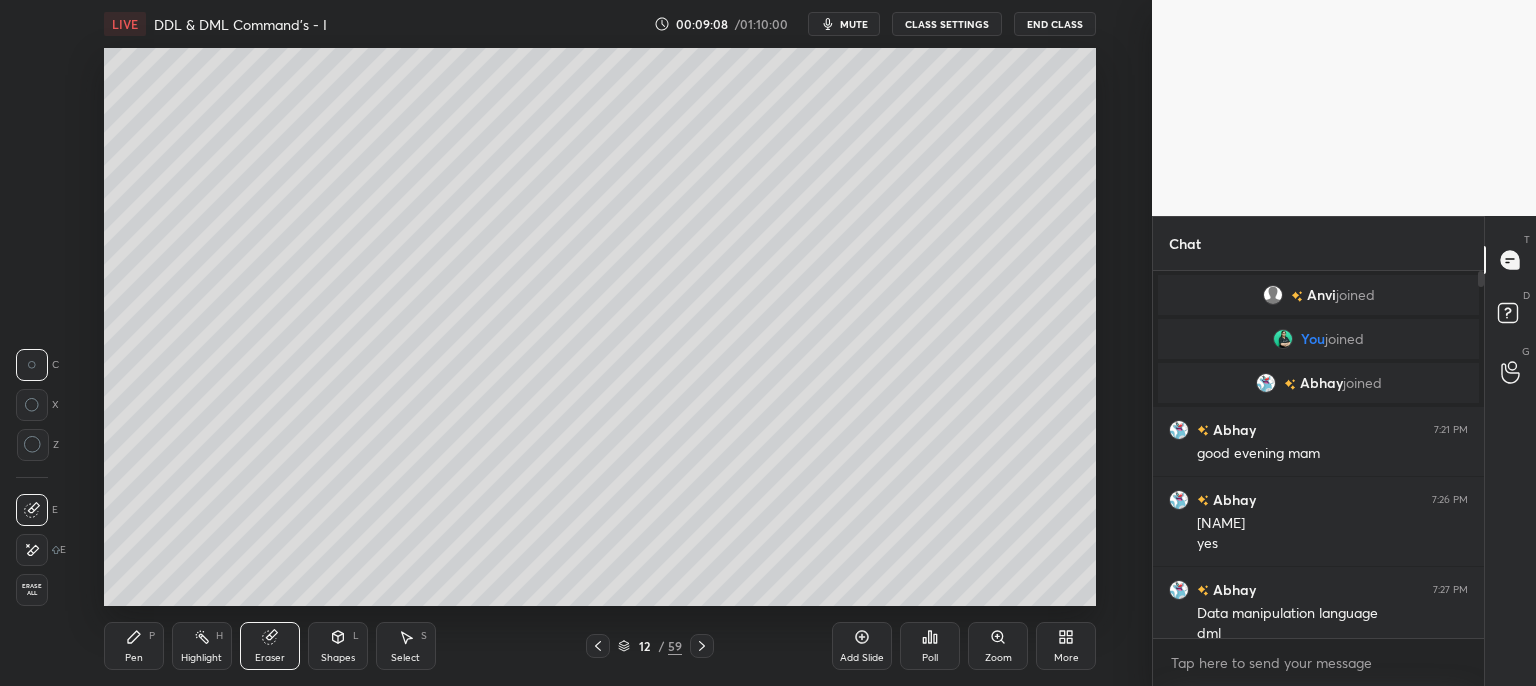 click 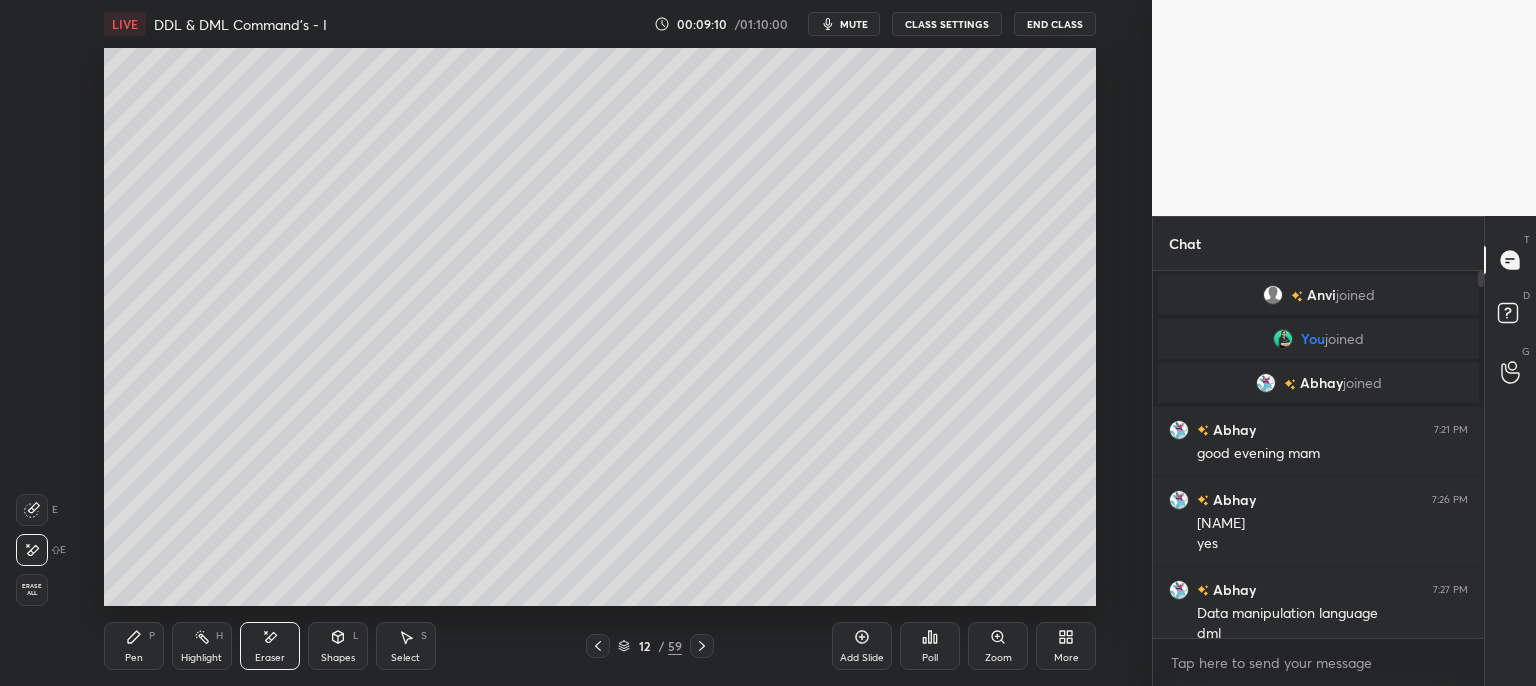 click on "Pen P" at bounding box center (134, 646) 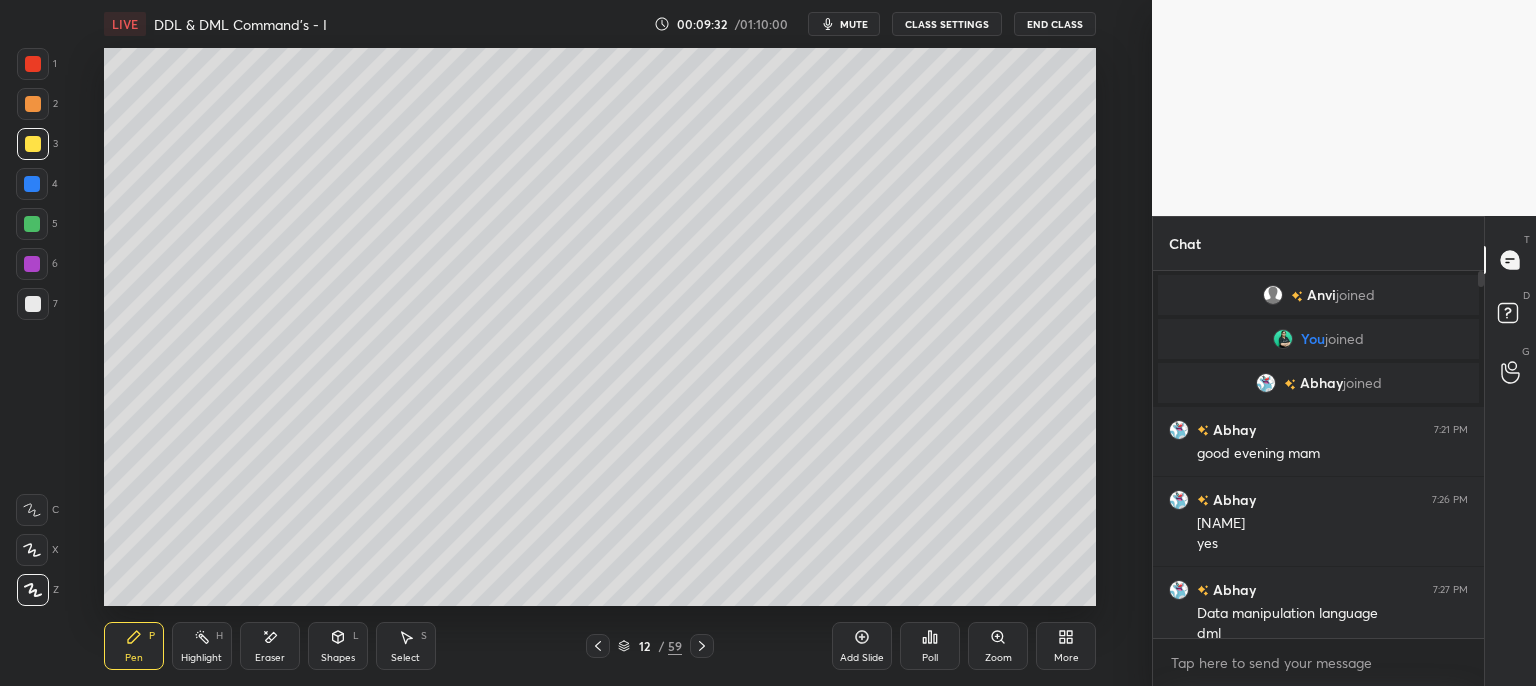 click 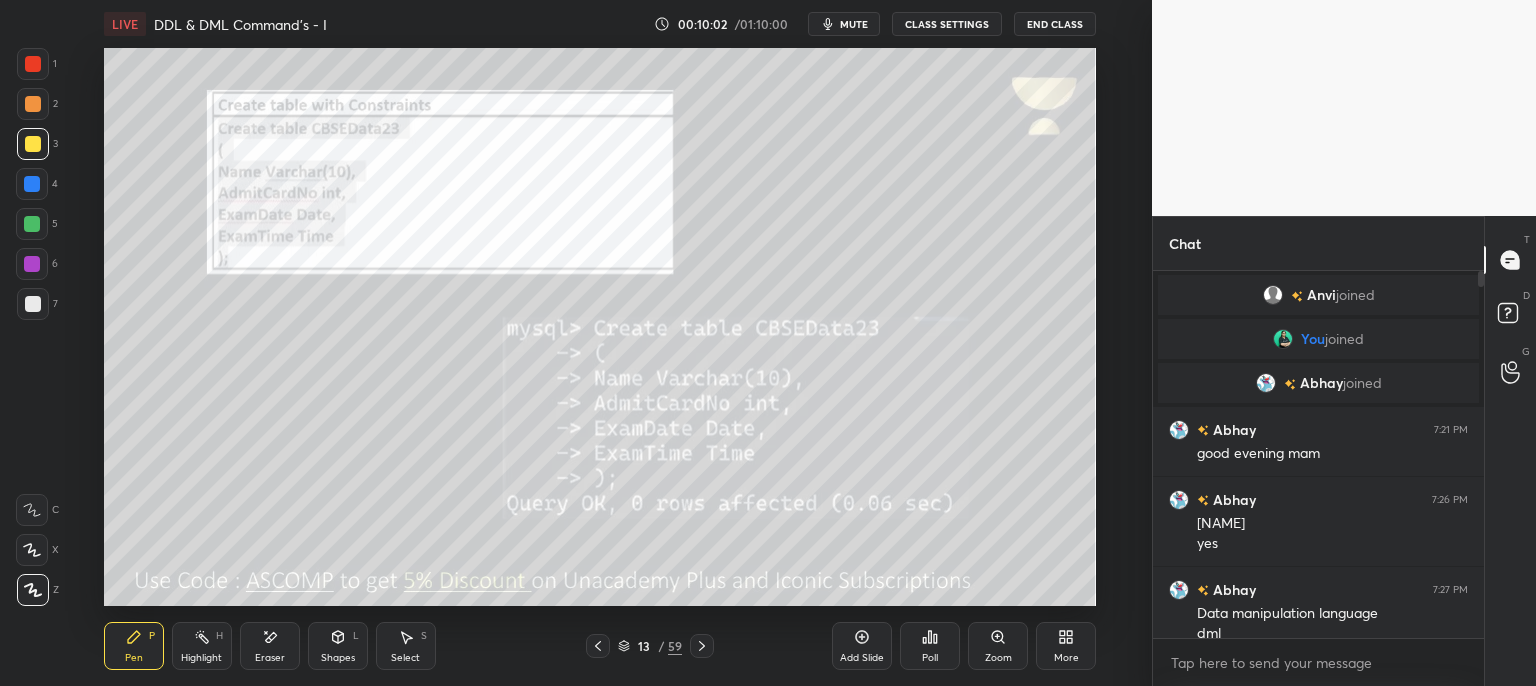 click on "LIVE DDL & DML Command's - I 00:10:02 /  01:10:00 mute CLASS SETTINGS End Class" at bounding box center (600, 24) 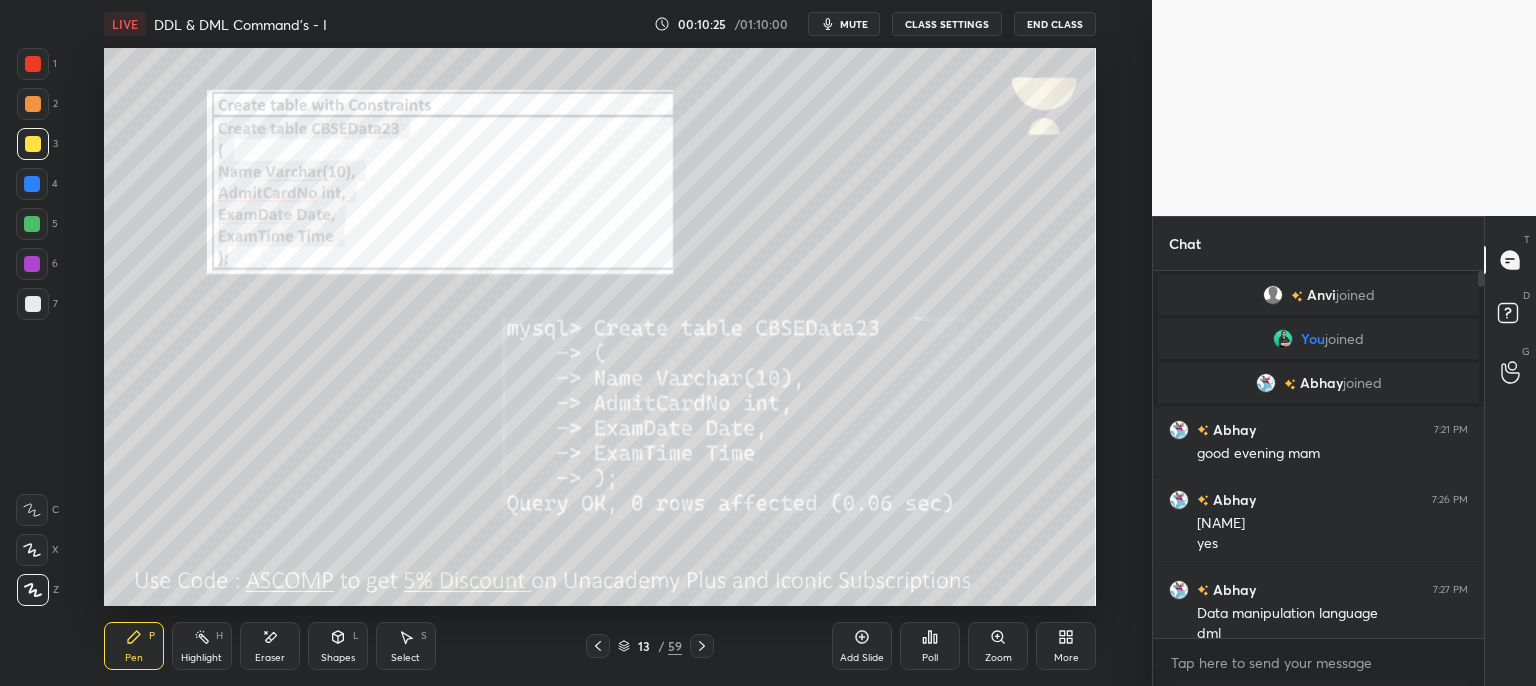 click 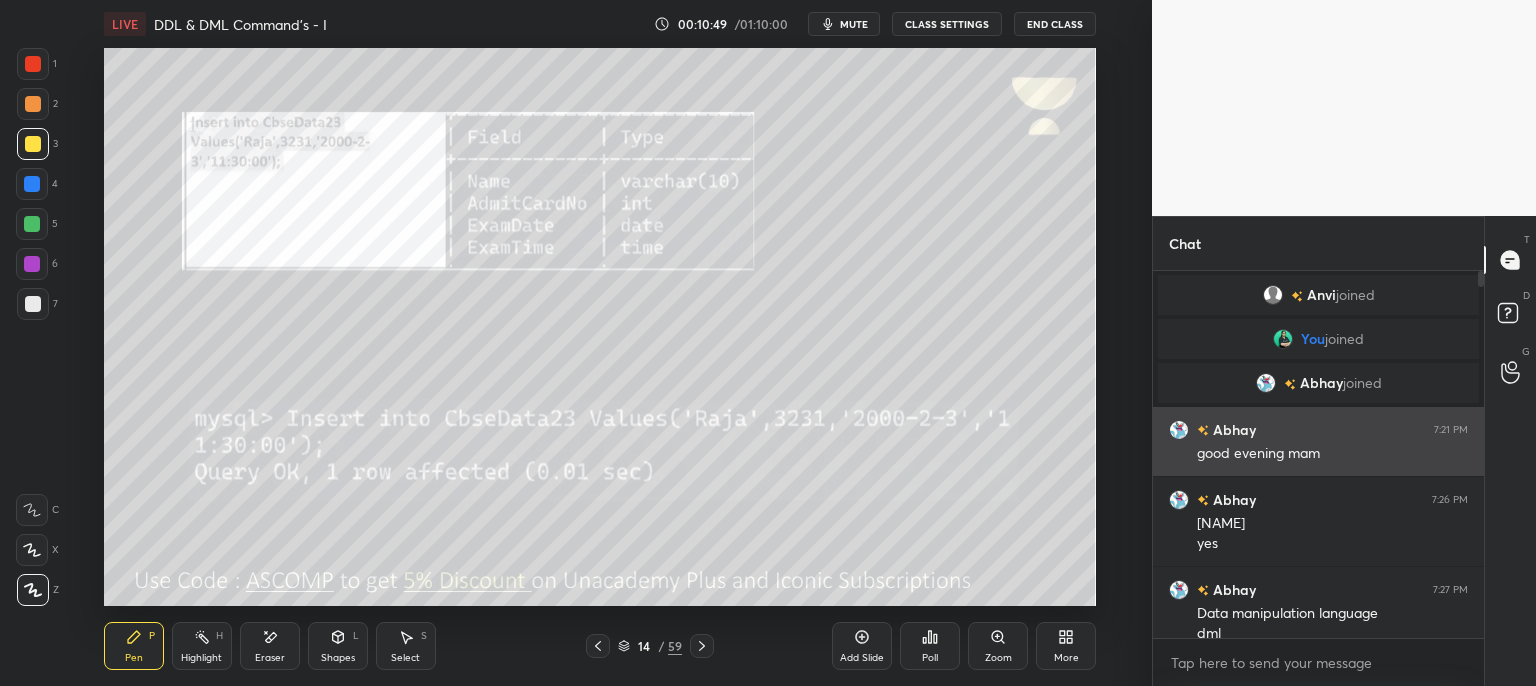 click on "1 2 3 4 5 6 7 C X Z E E Erase all   H H LIVE DDL & DML Command's - I 00:10:49 /  01:10:00 mute CLASS SETTINGS End Class Setting up your live class Poll for   secs No correct answer Start poll Back DDL & DML Command's - I • L5 of Complete Course on Database Management & SQL [PERSON] Pen P Highlight H Eraser Shapes L Select S 14 / 59 Add Slide Poll Zoom More Chat [PERSON]  joined You  joined [PERSON]  joined [PERSON] 7:21 PM good evening mam [PERSON] 7:26 PM SIDU yes [PERSON] 7:27 PM Data manipulation language dml 7 NEW MESSAGES Enable hand raising Enable raise hand to speak to learners. Once enabled, chat will be turned off temporarily. Enable x   introducing Raise a hand with a doubt Now learners can raise their hand along with a doubt  How it works? Doubts asked by learners will show up here NEW DOUBTS ASKED No one has raised a hand yet Can't raise hand Looks like educator just invited you to speak. Please wait before you can raise your hand again. Got it T Messages (T) D Doubts (D) G Raise Hand (G) Report an issue" at bounding box center (768, 343) 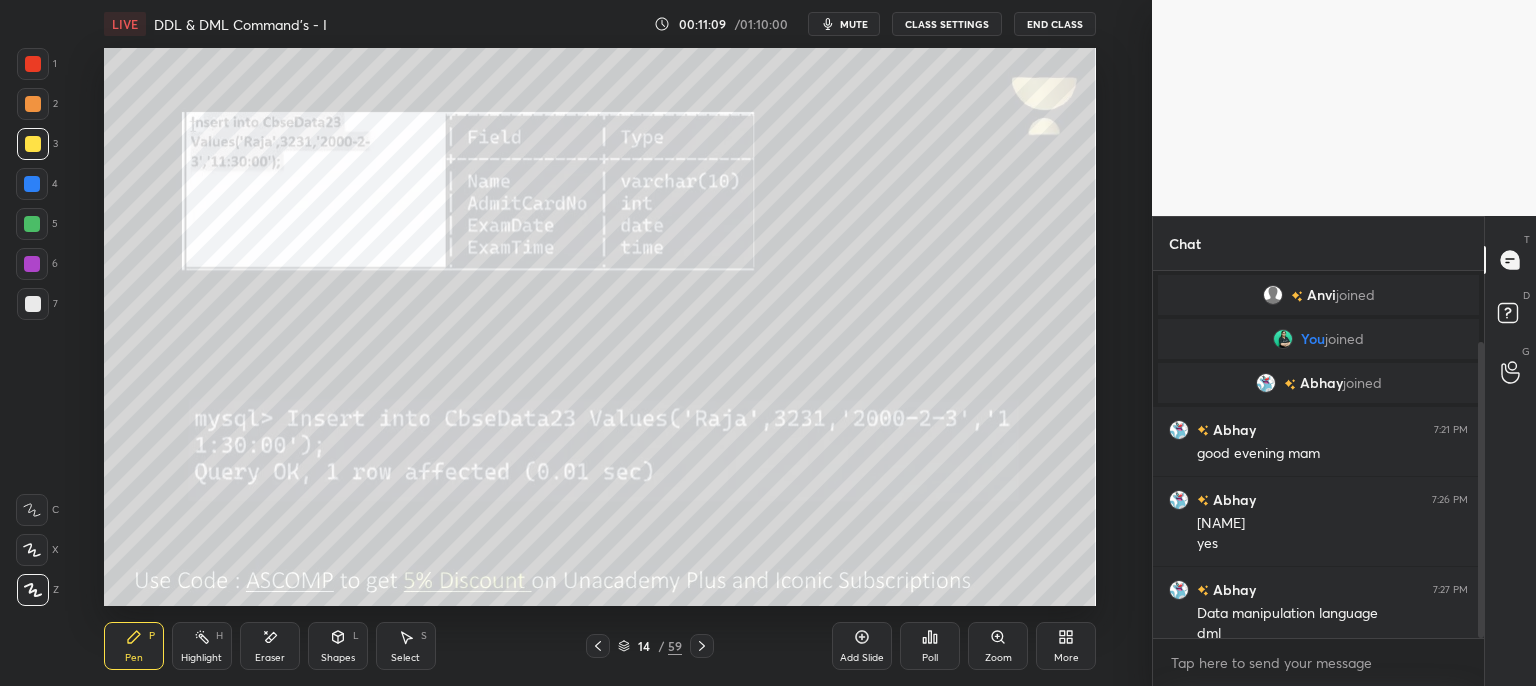 scroll, scrollTop: 88, scrollLeft: 0, axis: vertical 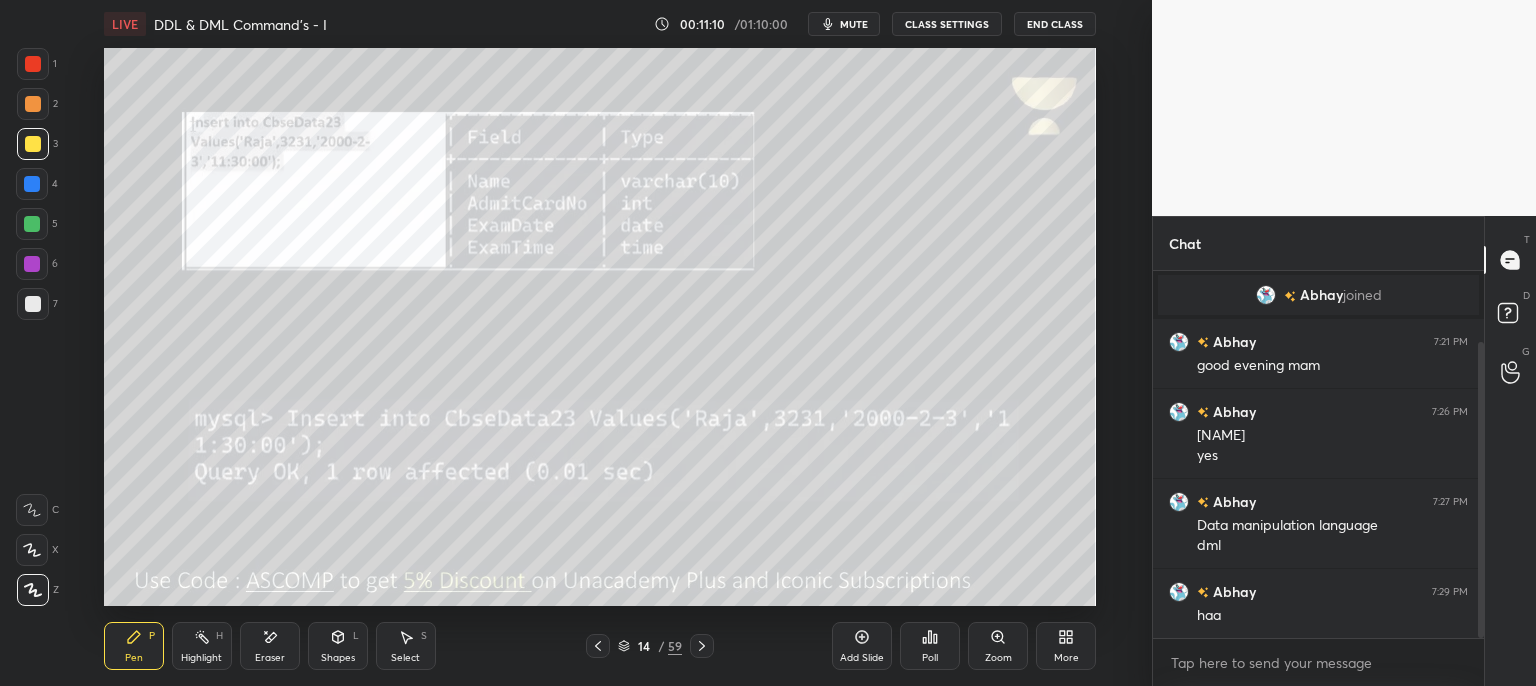 drag, startPoint x: 1482, startPoint y: 559, endPoint x: 1467, endPoint y: 645, distance: 87.29834 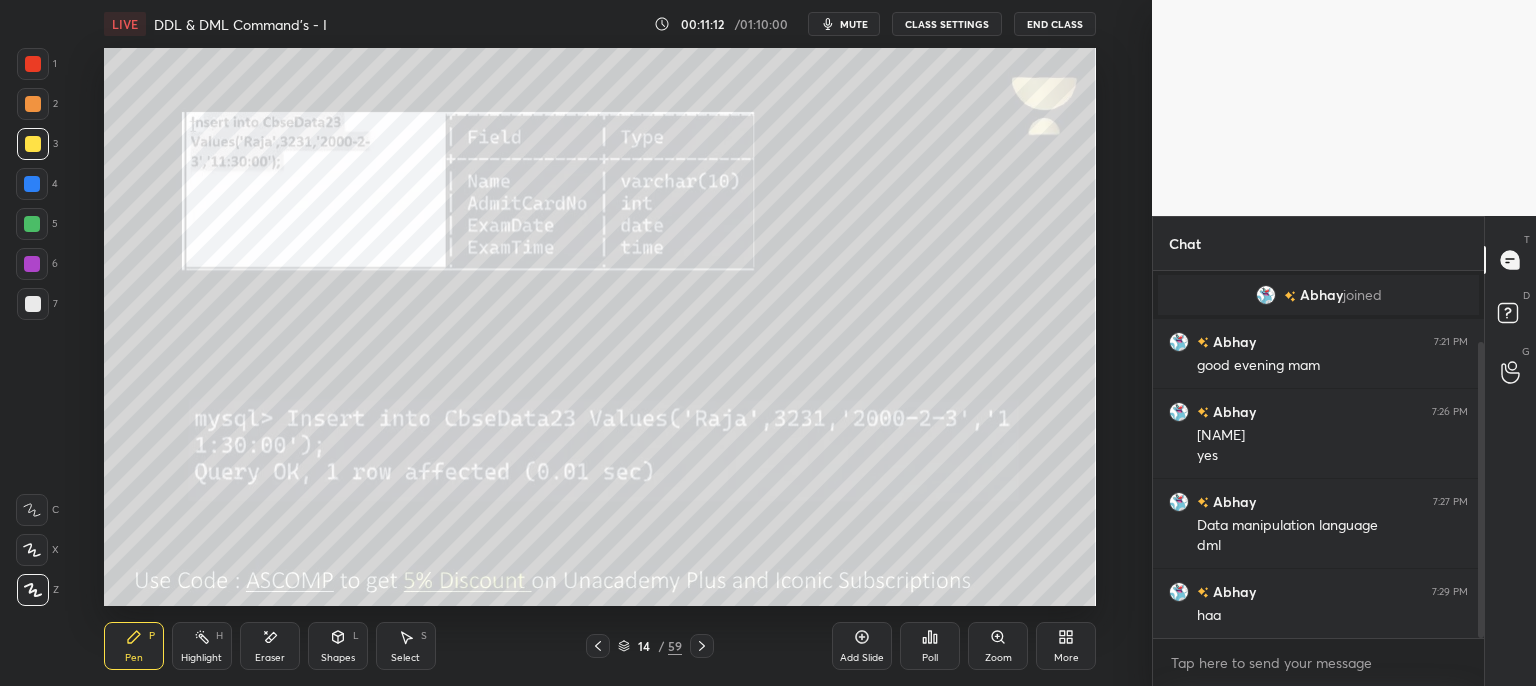 click 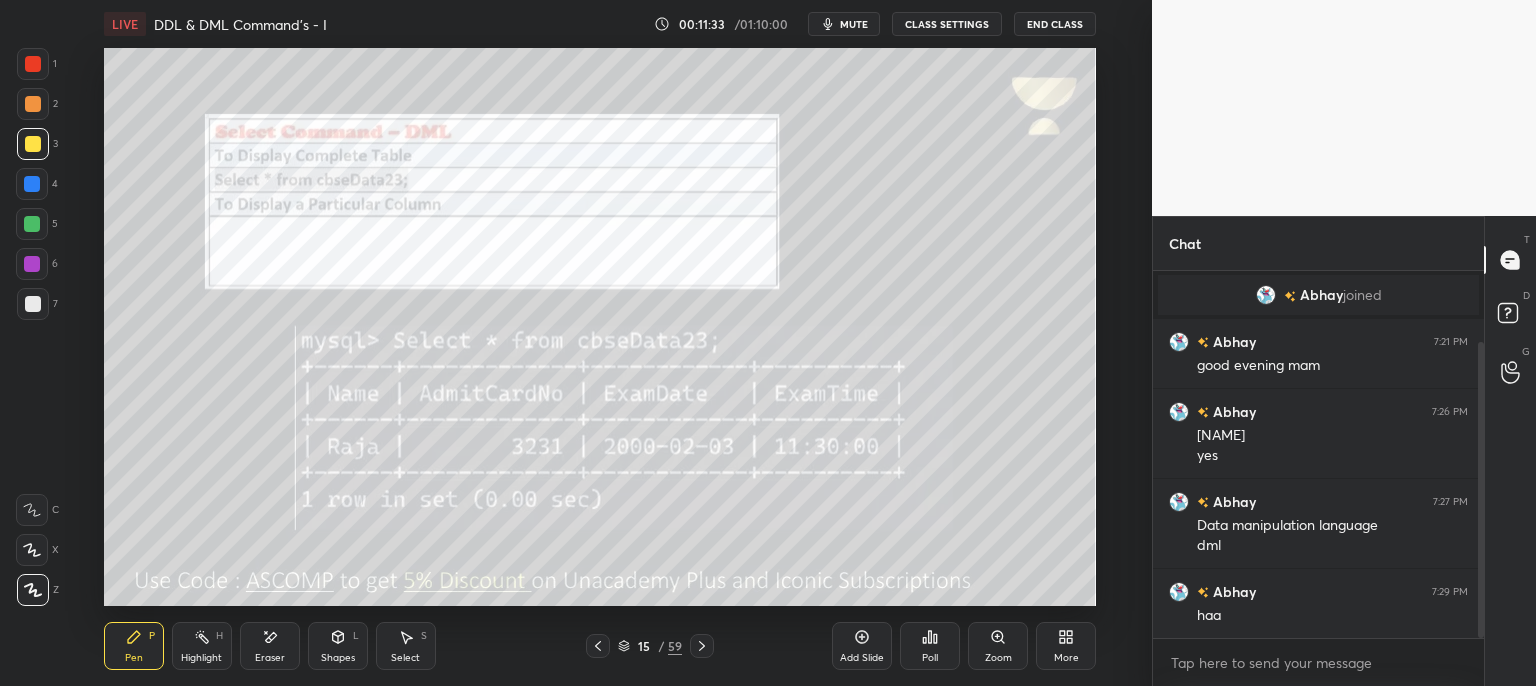 click 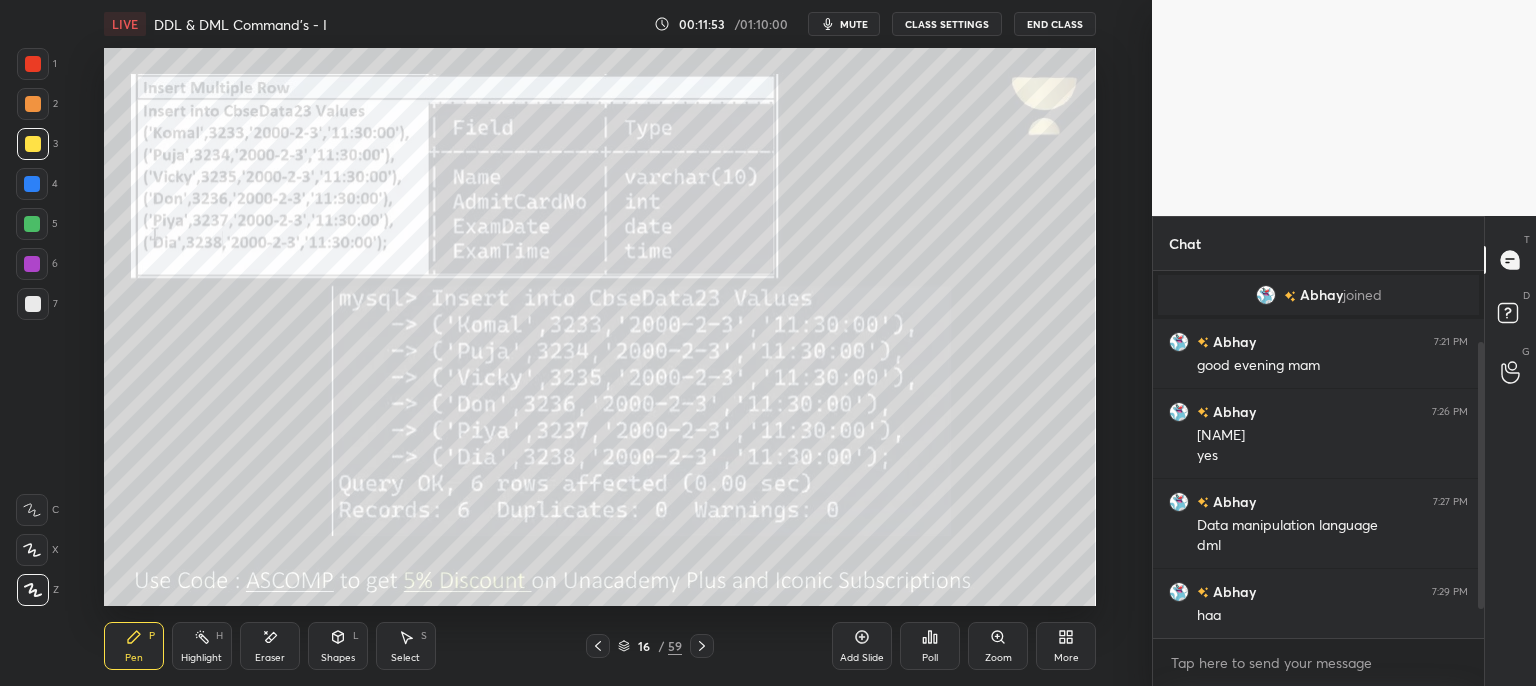 scroll, scrollTop: 158, scrollLeft: 0, axis: vertical 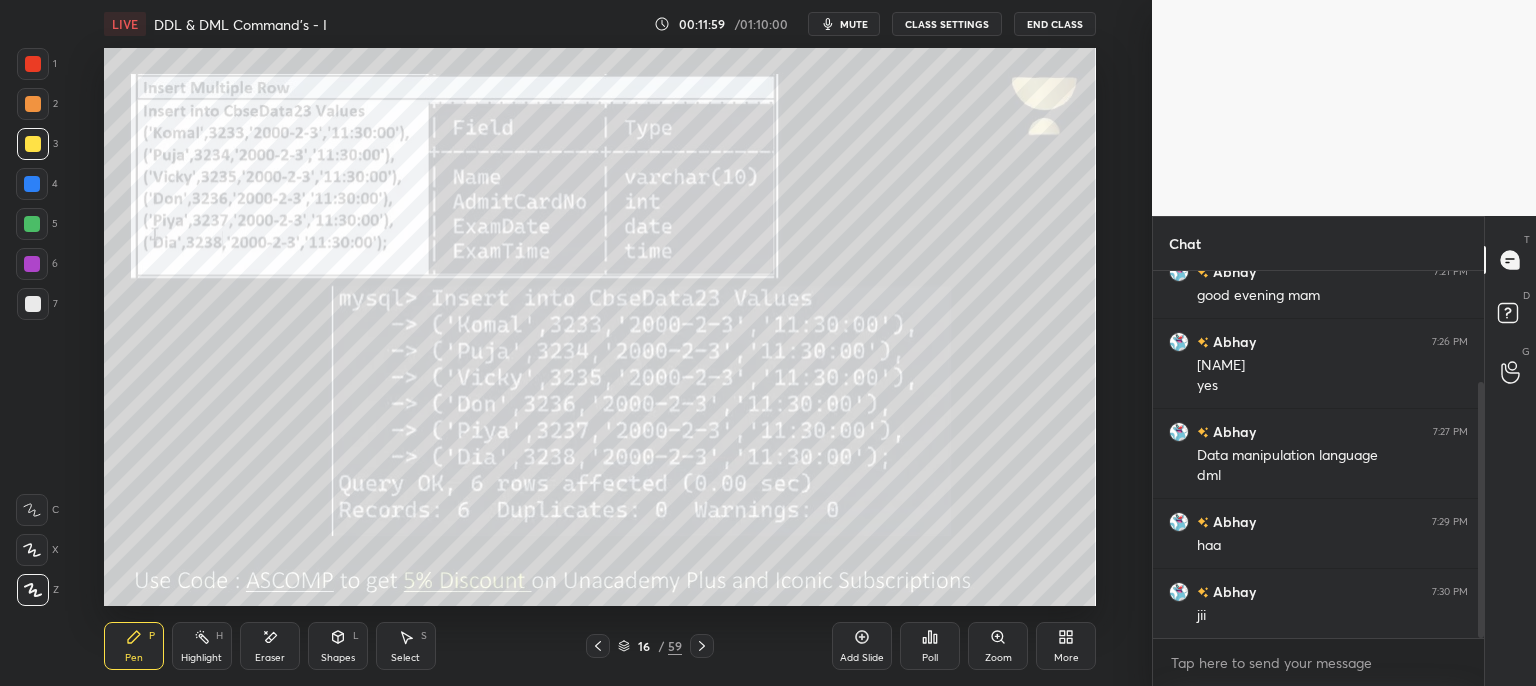 click 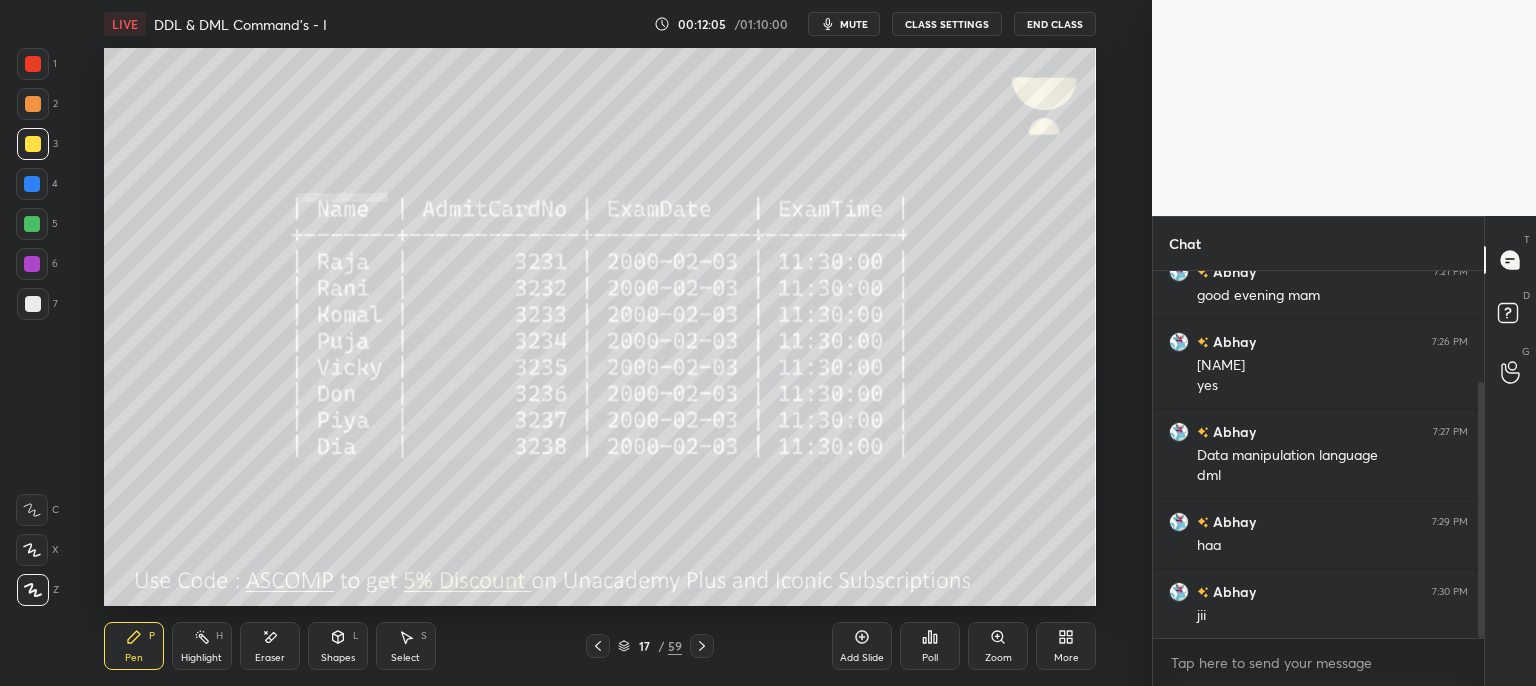 click 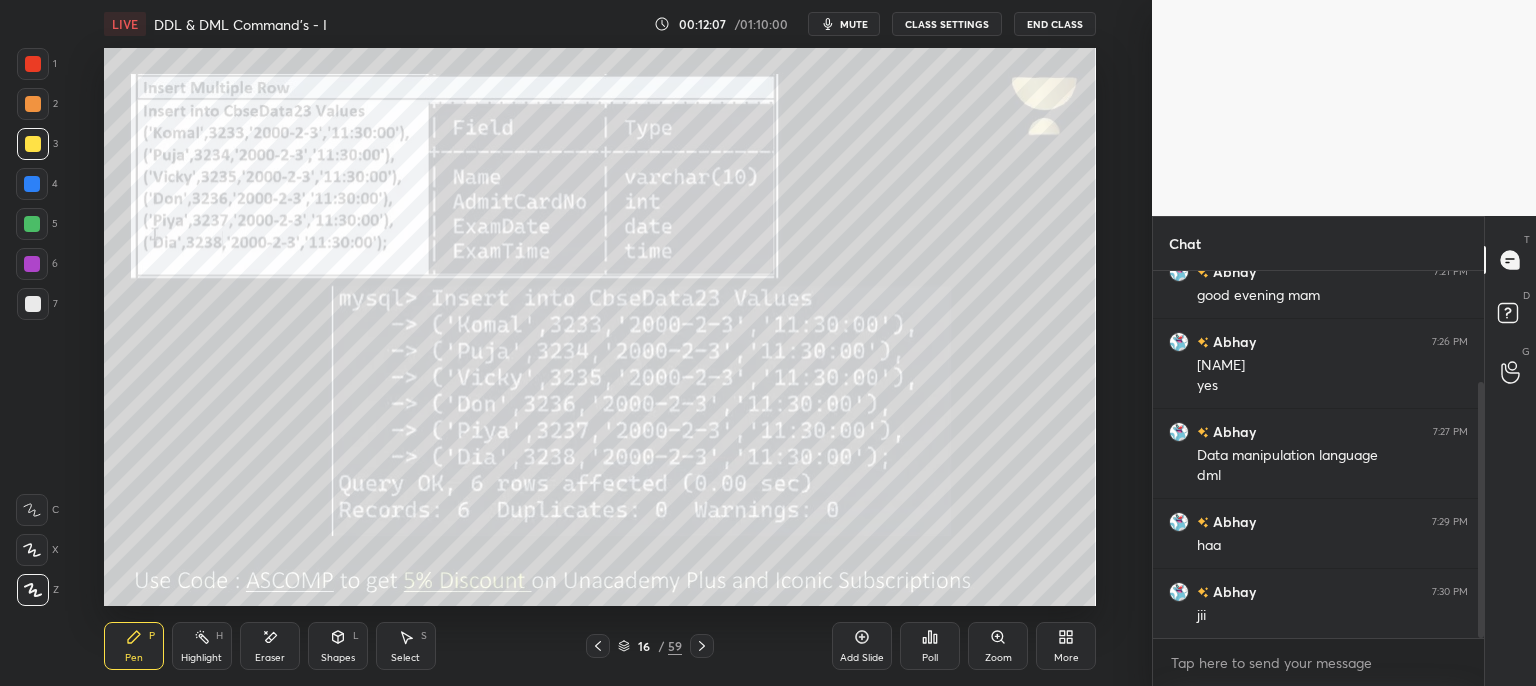 click 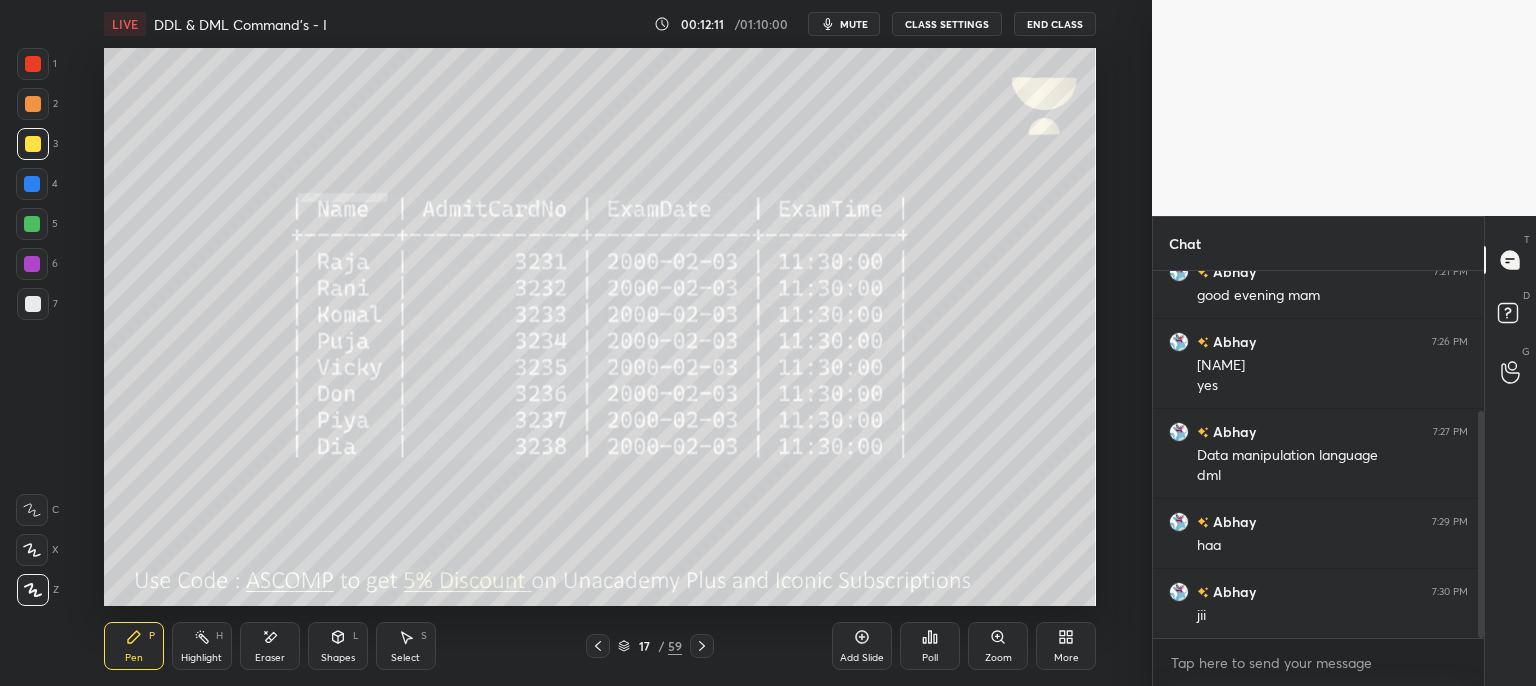 scroll, scrollTop: 228, scrollLeft: 0, axis: vertical 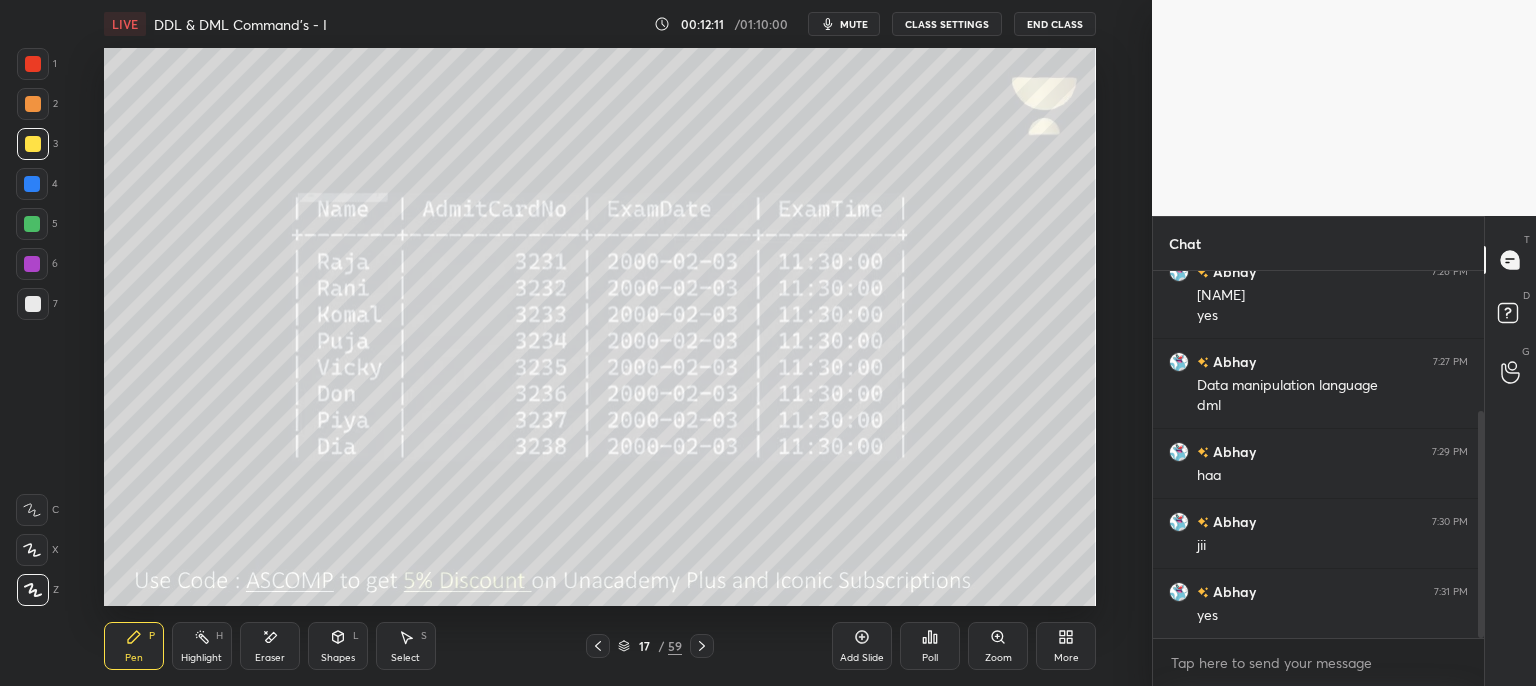 click 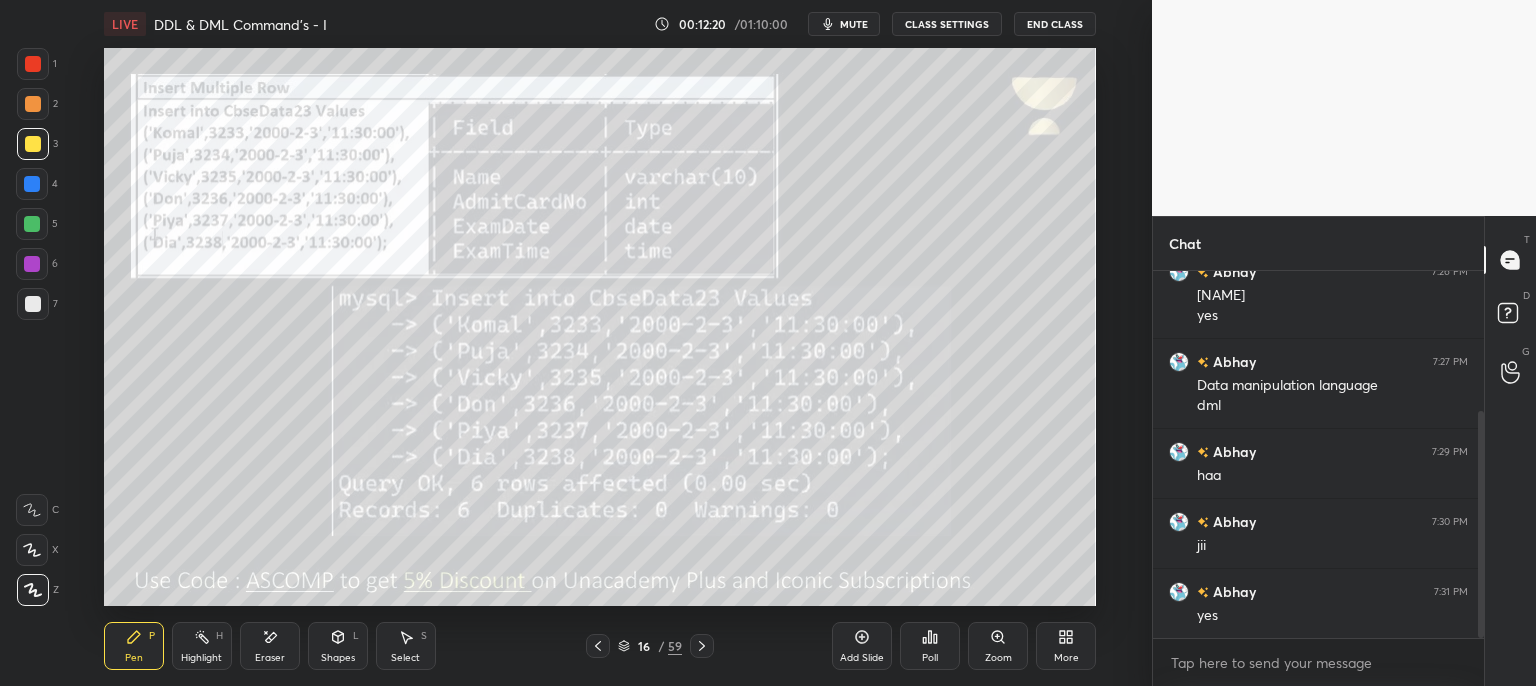 drag, startPoint x: 700, startPoint y: 643, endPoint x: 689, endPoint y: 649, distance: 12.529964 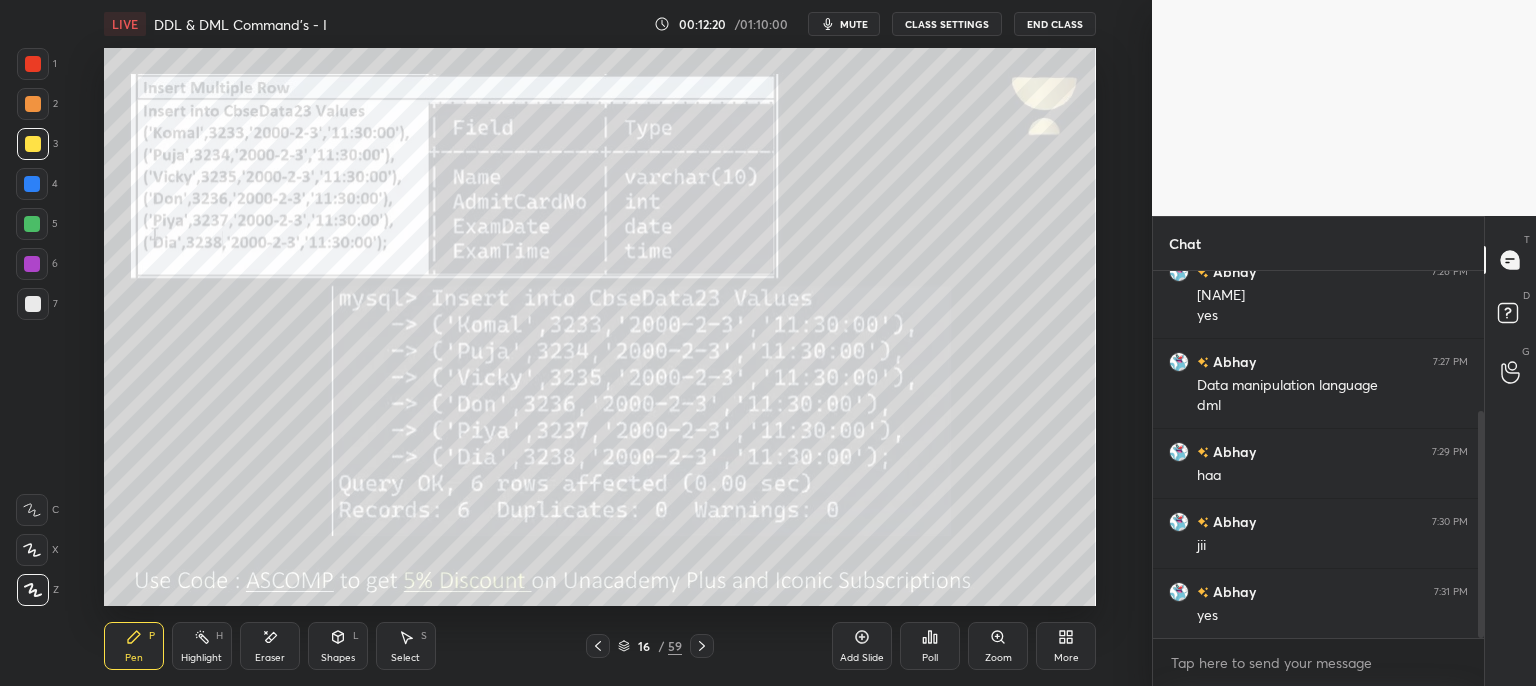click at bounding box center (702, 646) 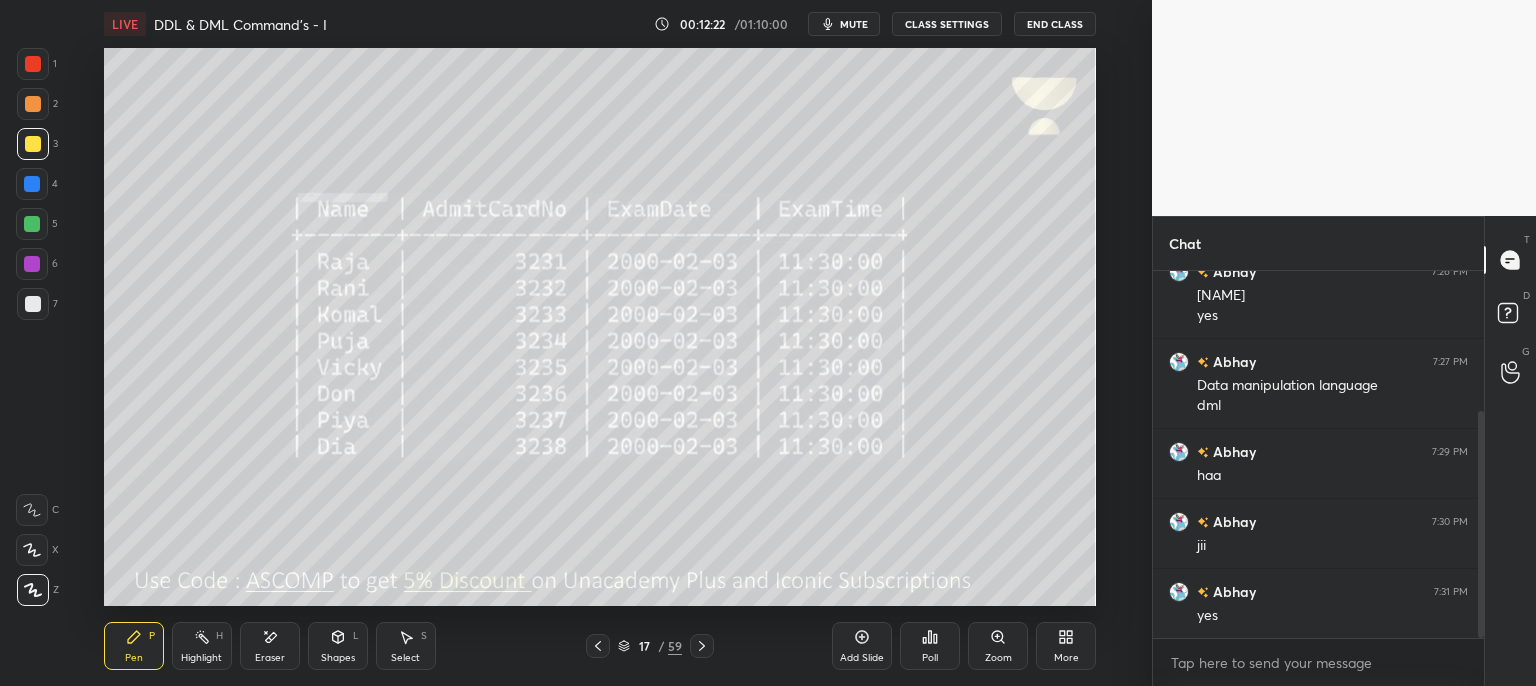 click 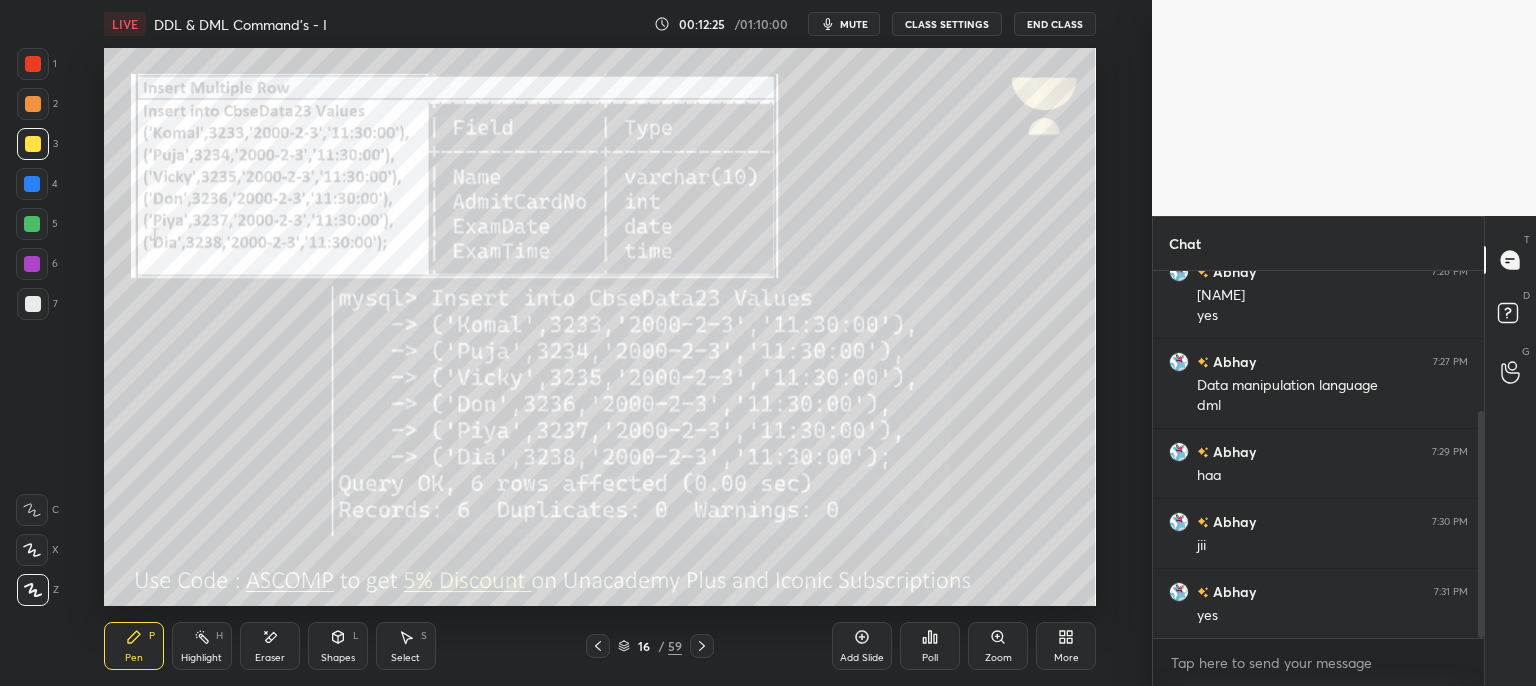click 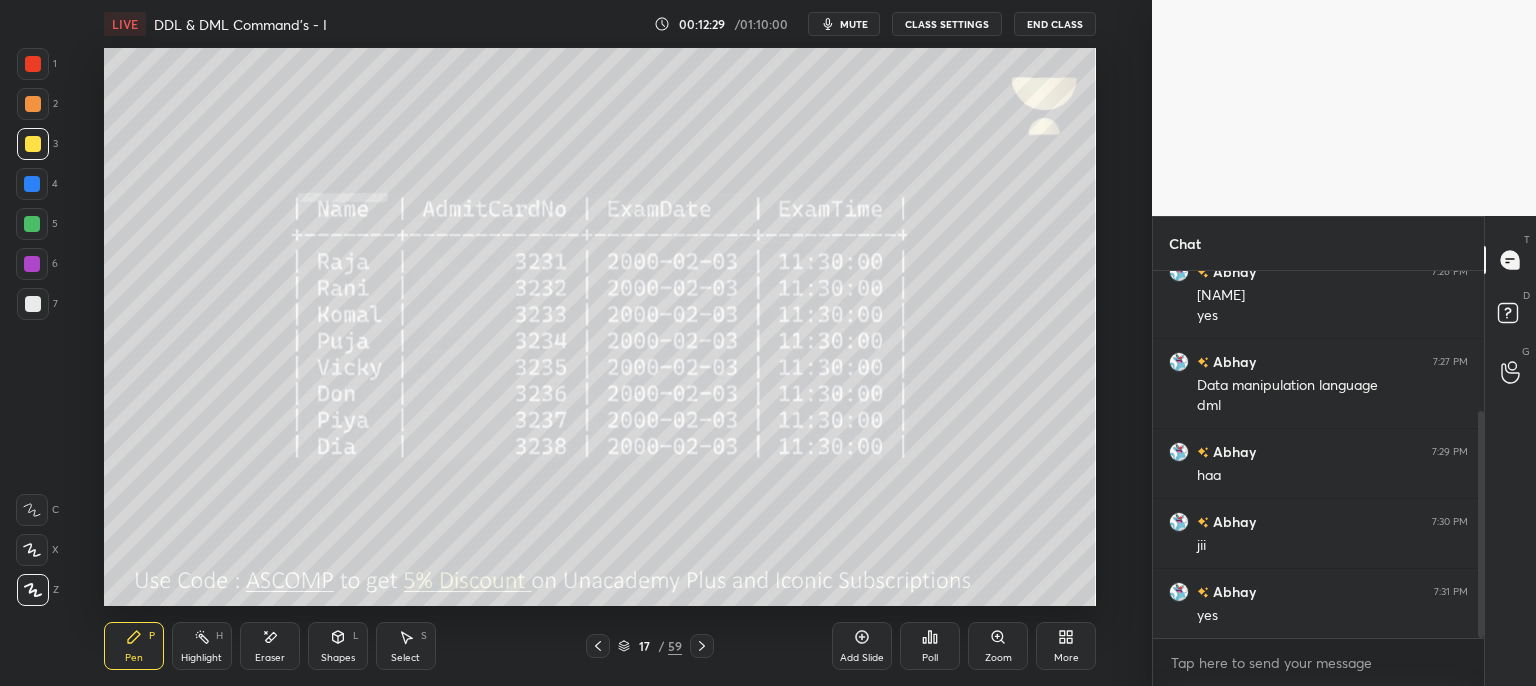 click 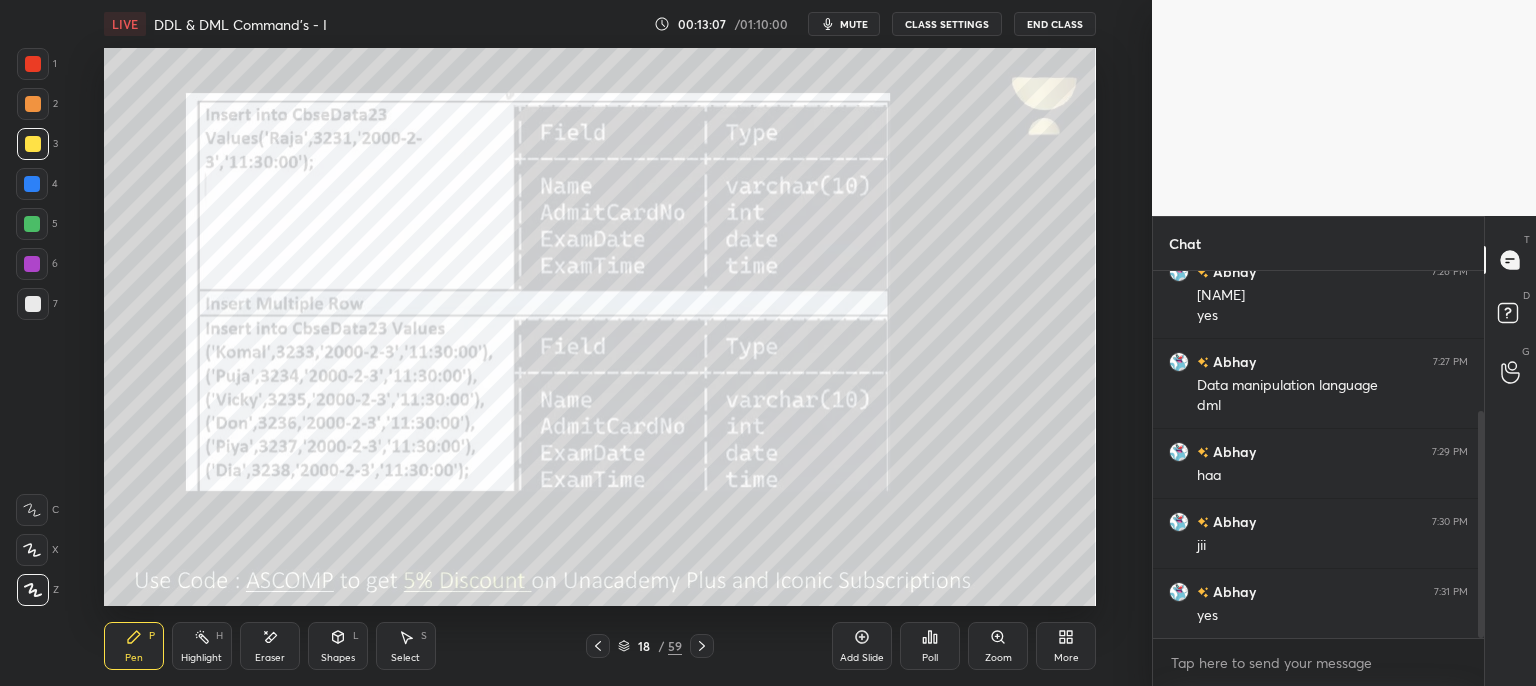 click 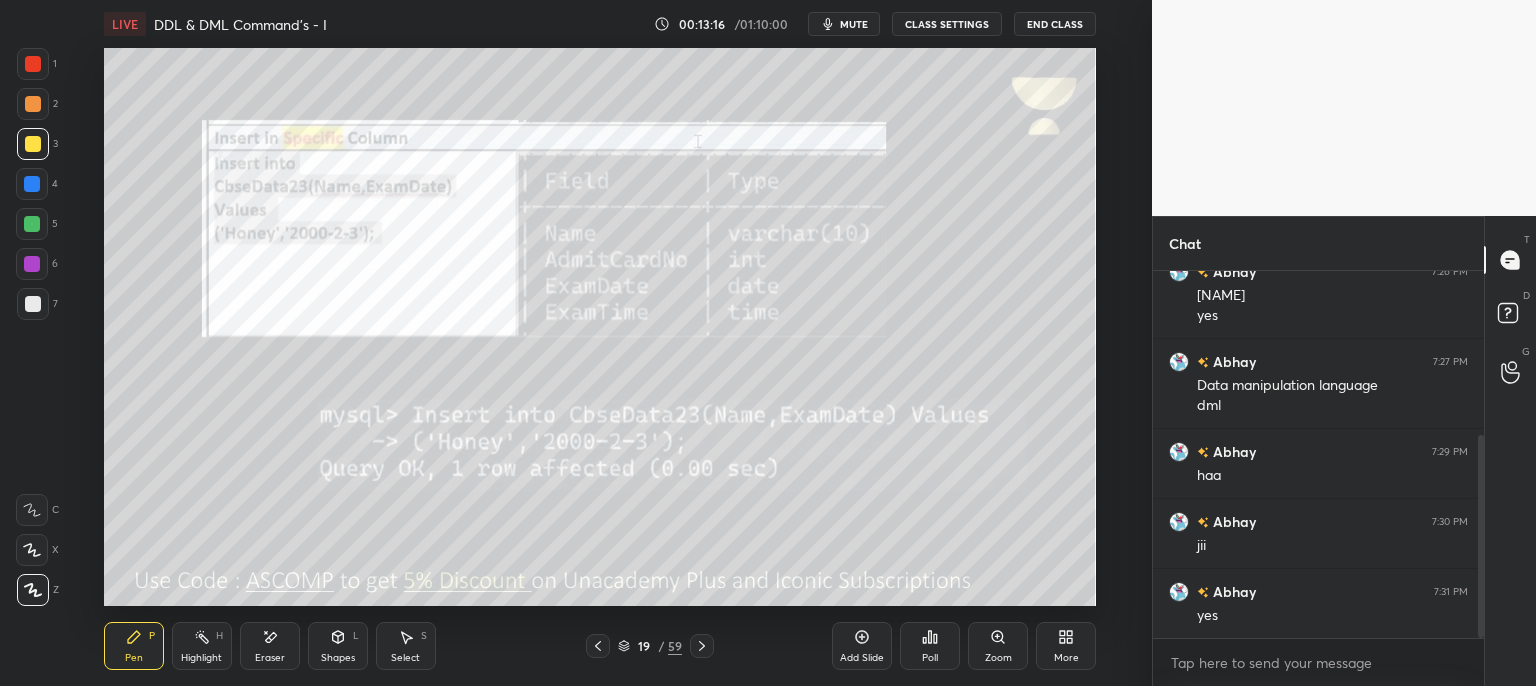 scroll, scrollTop: 298, scrollLeft: 0, axis: vertical 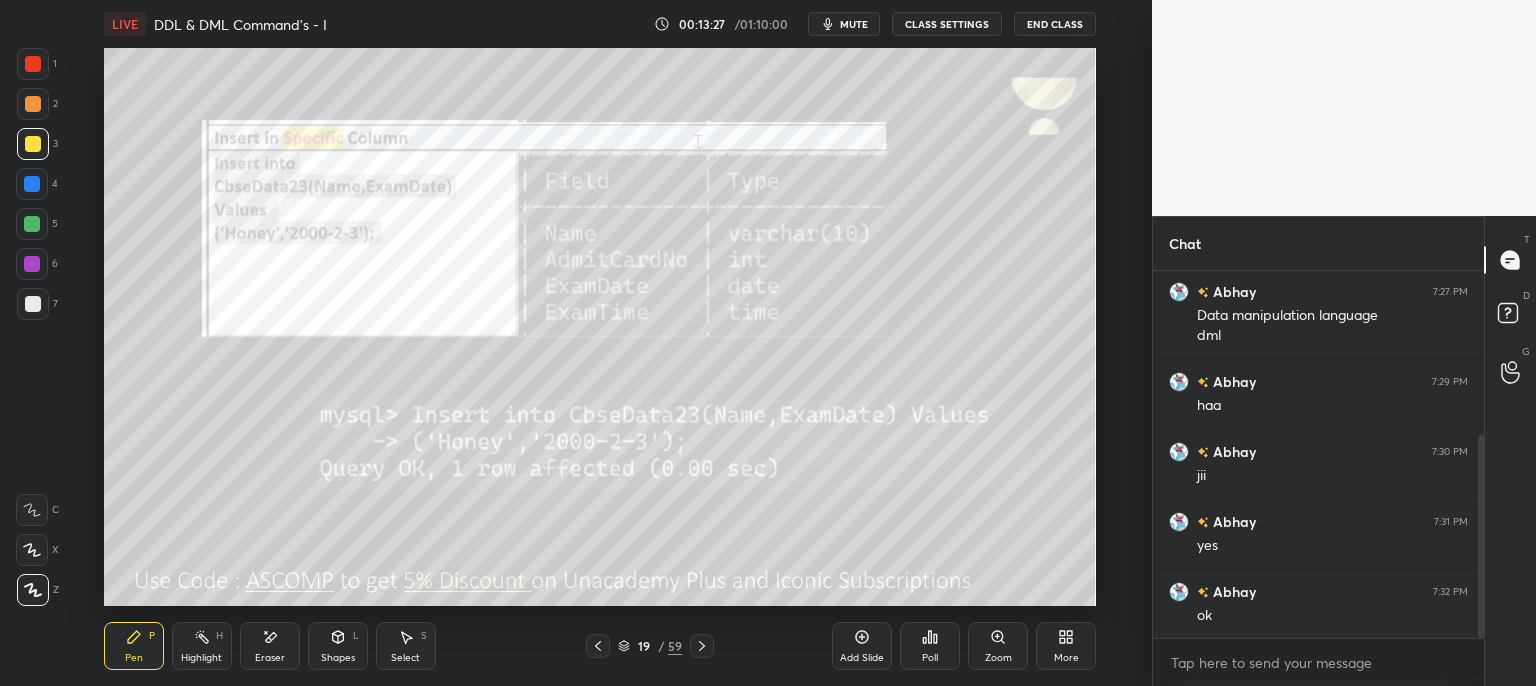 click 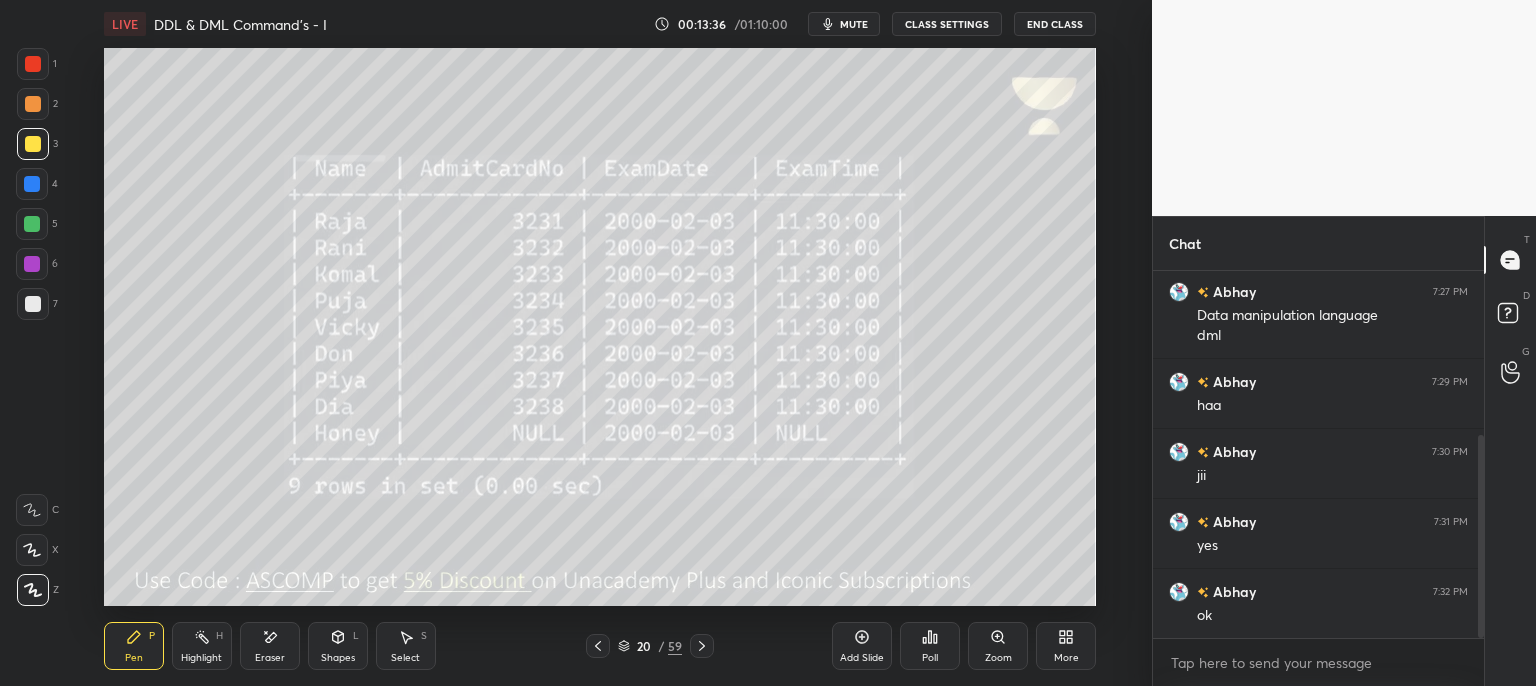 click 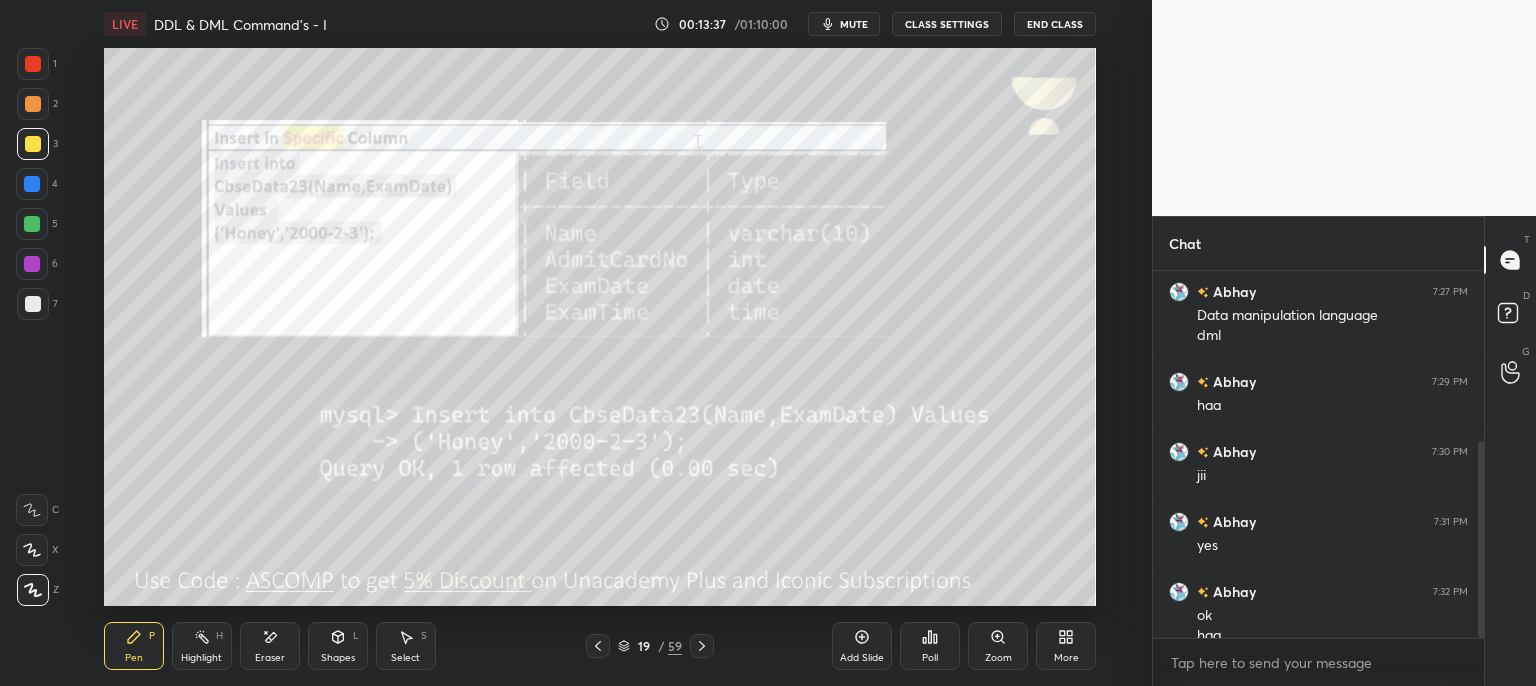 scroll, scrollTop: 318, scrollLeft: 0, axis: vertical 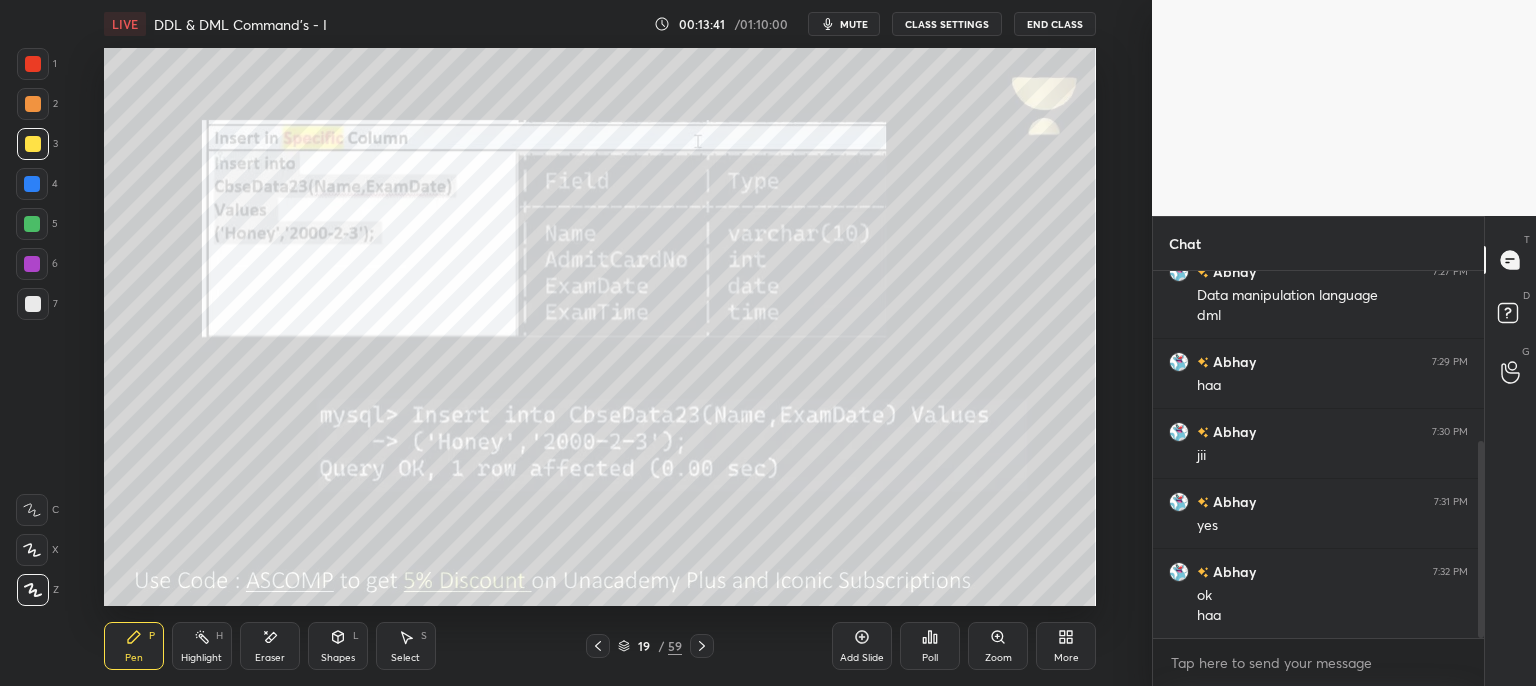 drag, startPoint x: 864, startPoint y: 13, endPoint x: 848, endPoint y: 37, distance: 28.84441 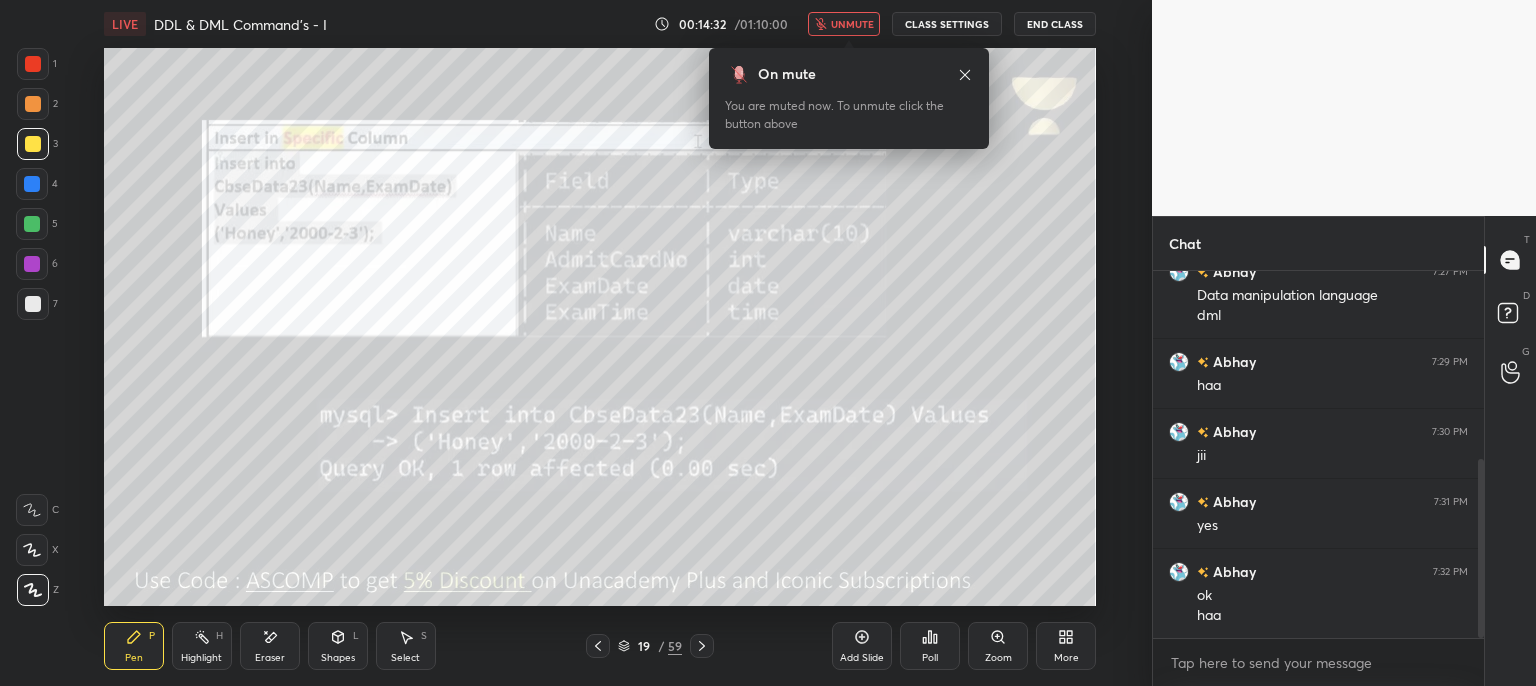 scroll, scrollTop: 388, scrollLeft: 0, axis: vertical 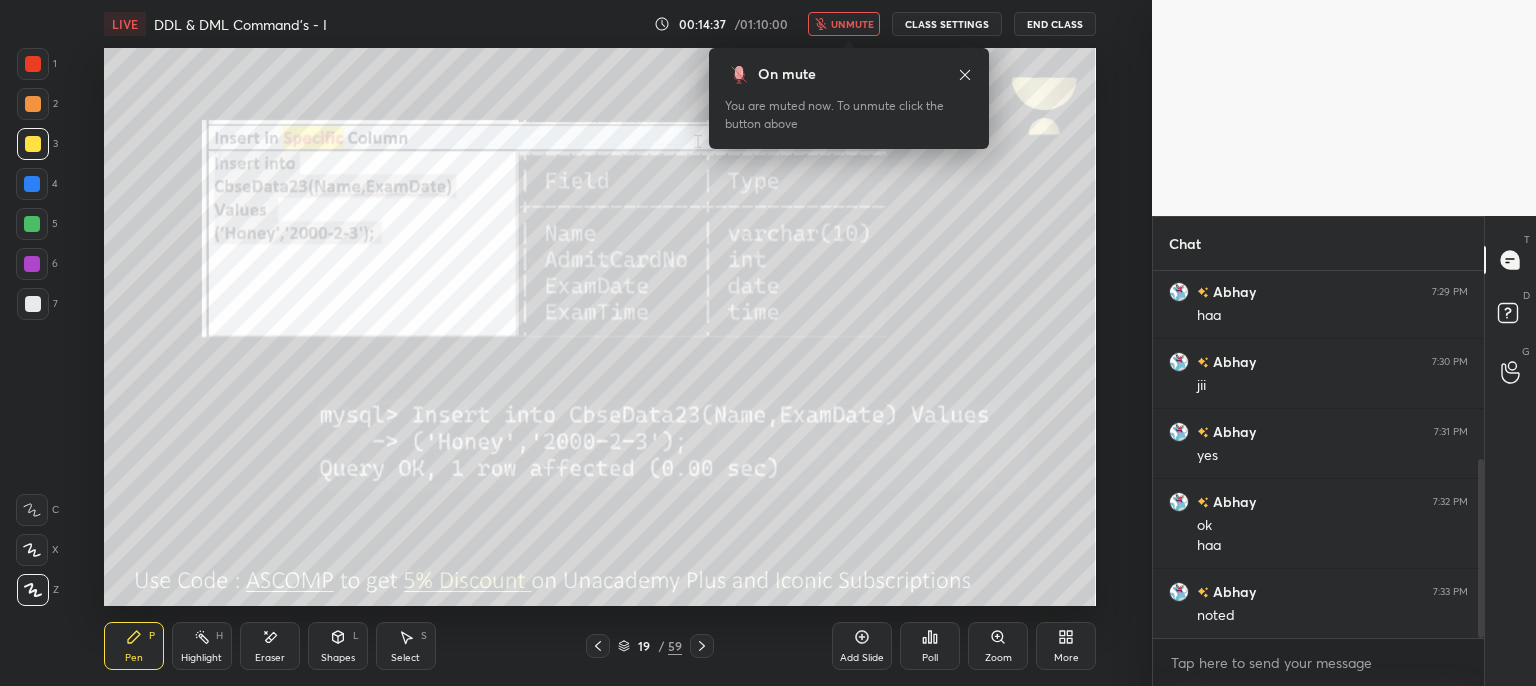 click on "unmute" at bounding box center (852, 24) 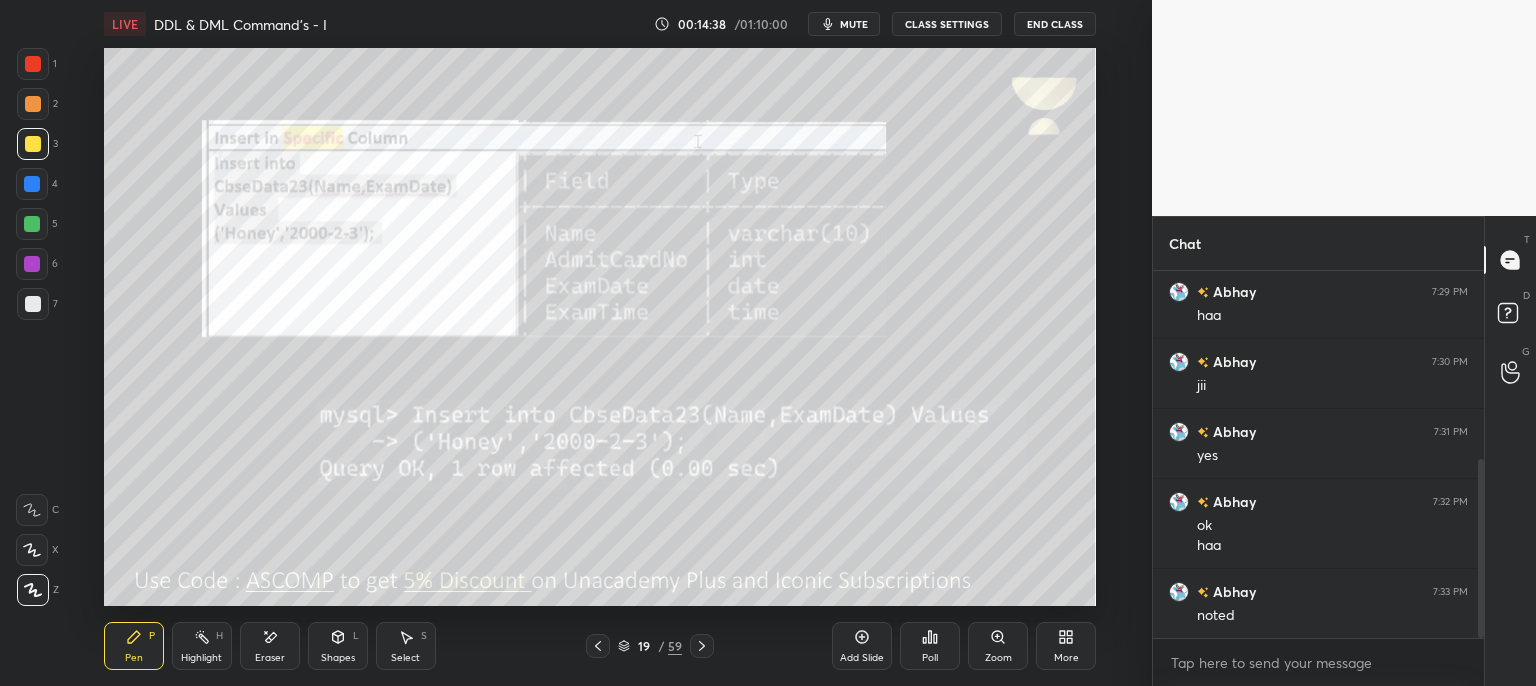 click 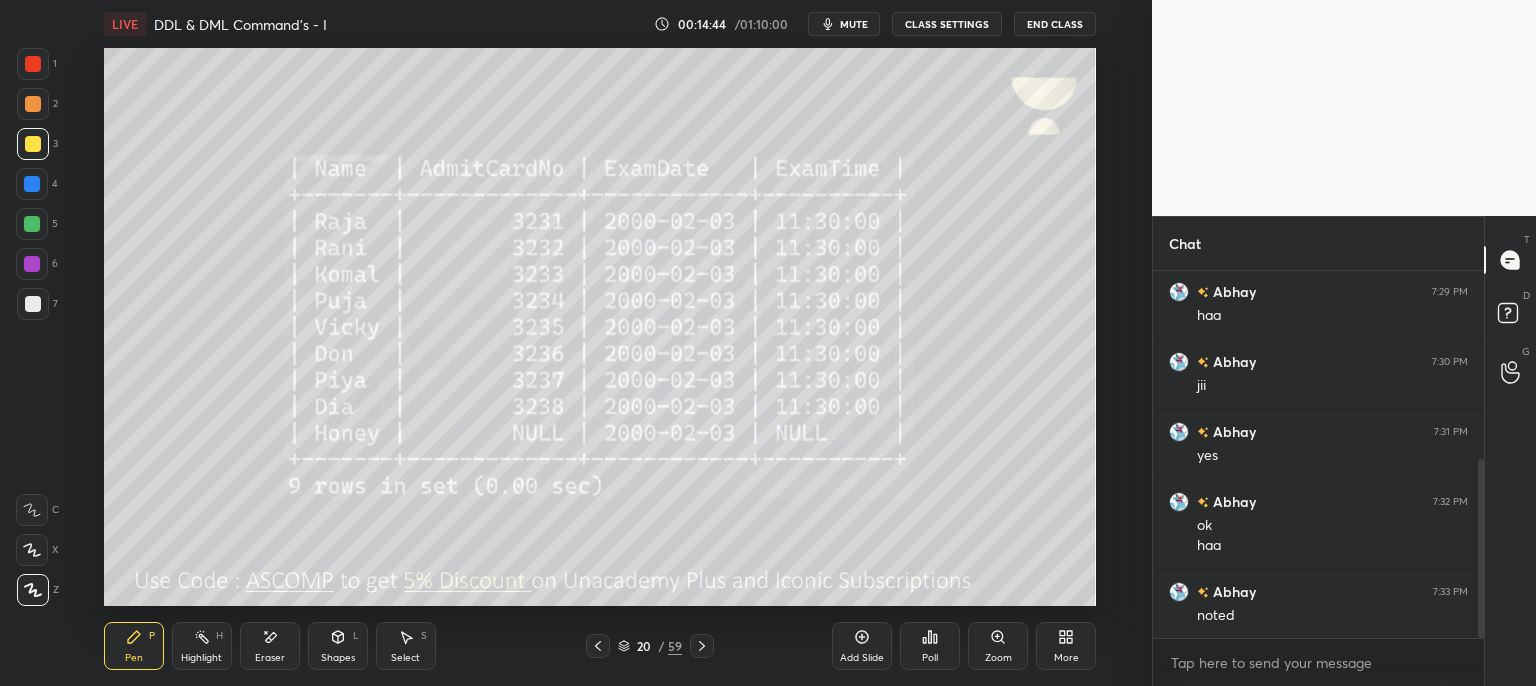 click on "20 / 59" at bounding box center [650, 646] 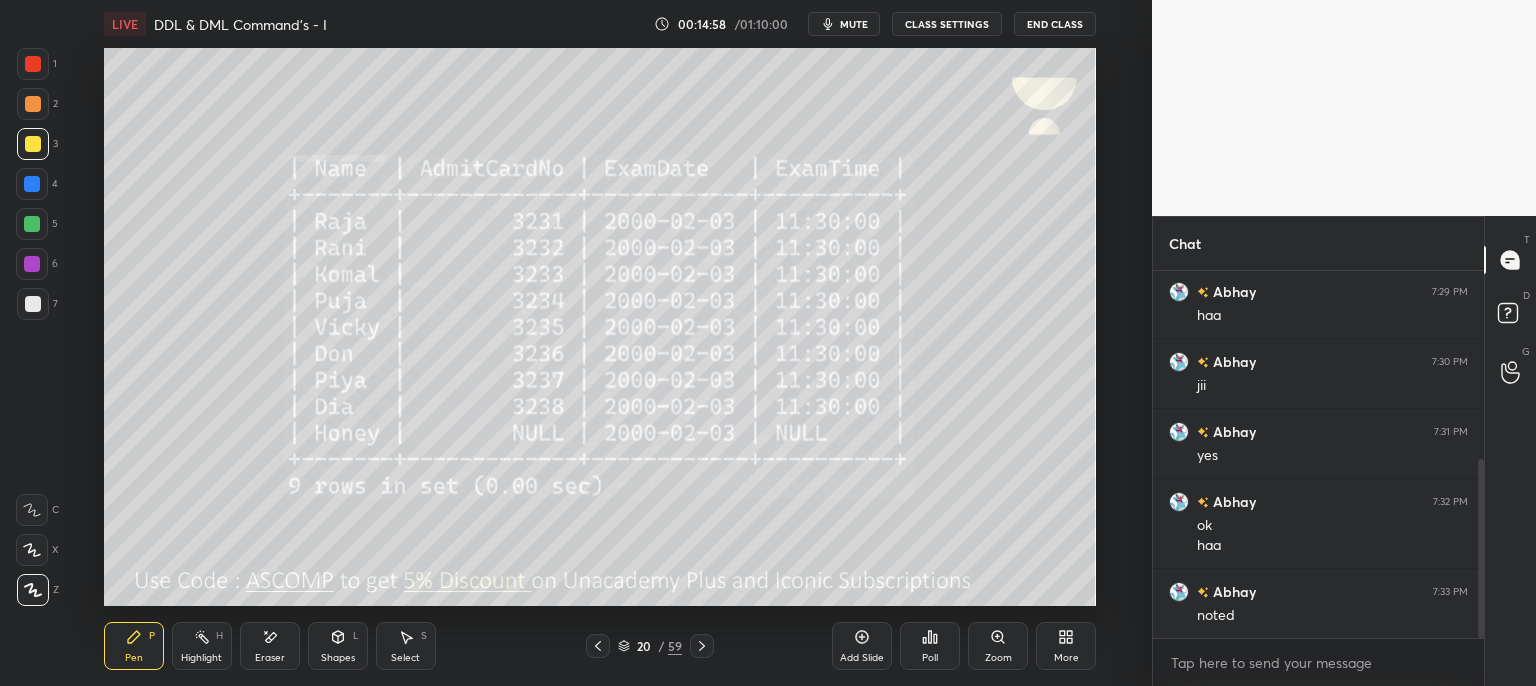 click on "mute" at bounding box center [854, 24] 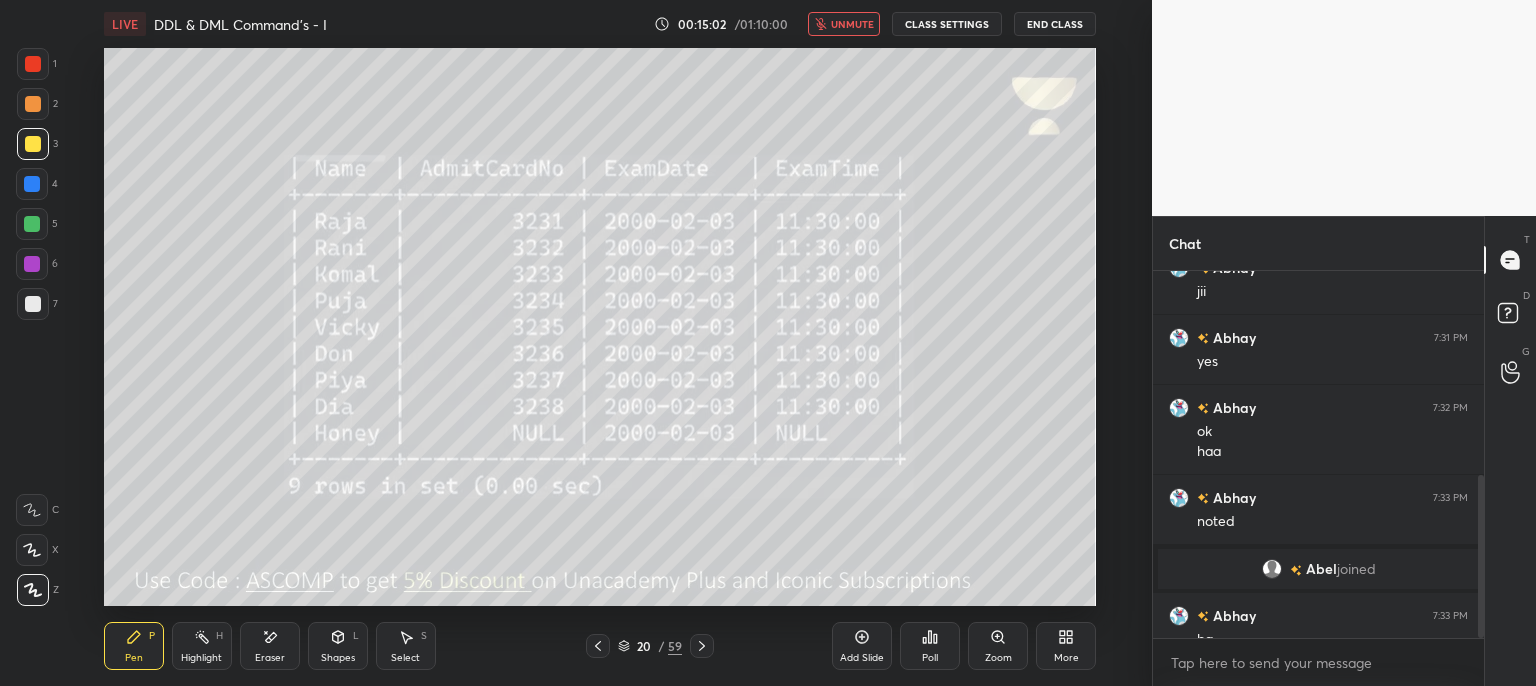 scroll, scrollTop: 460, scrollLeft: 0, axis: vertical 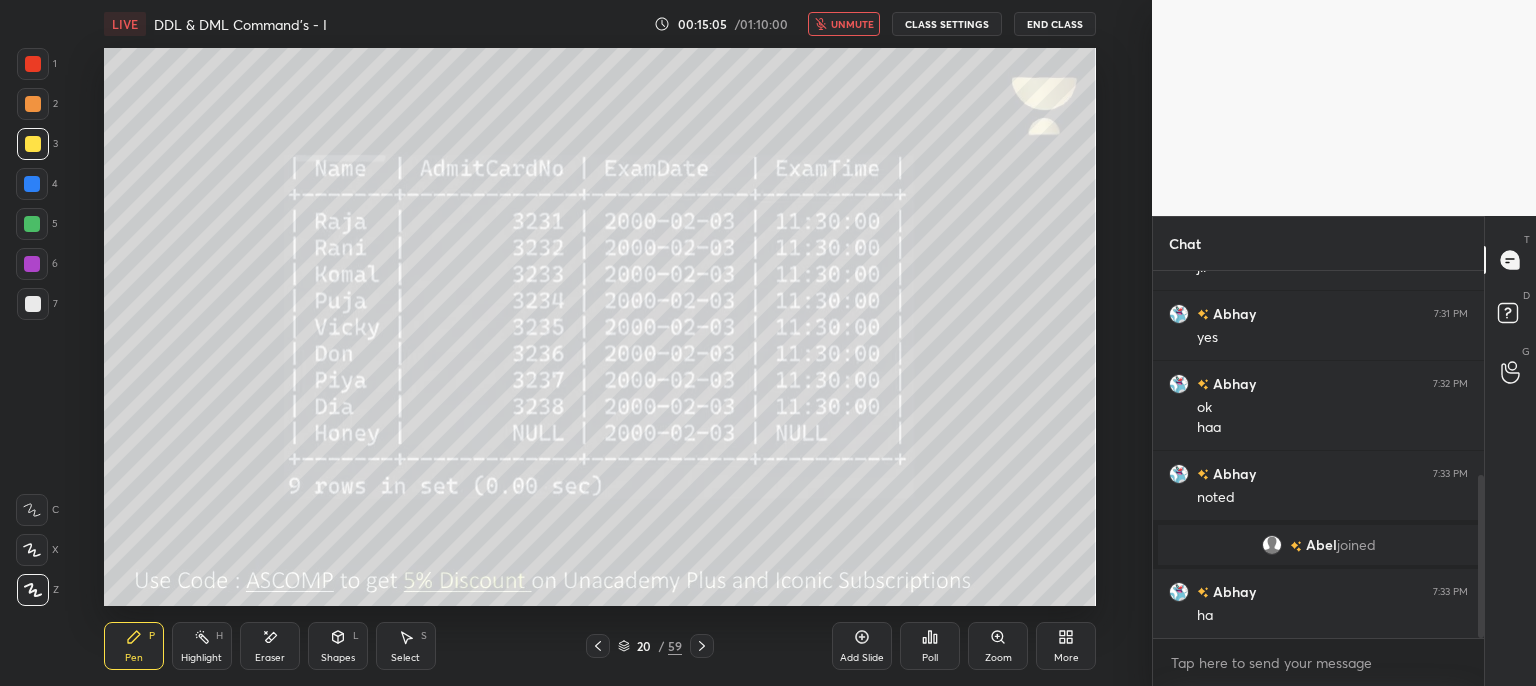 click on "unmute" at bounding box center (852, 24) 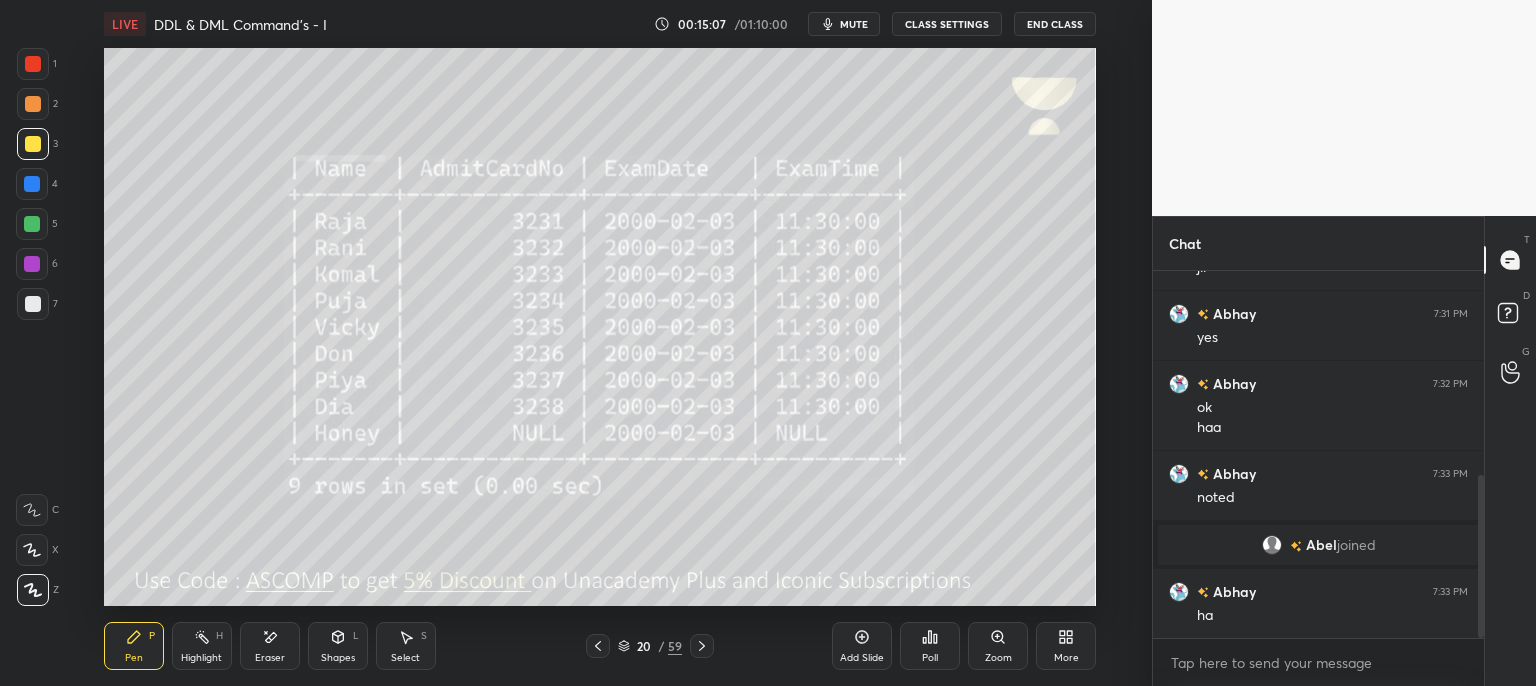 click 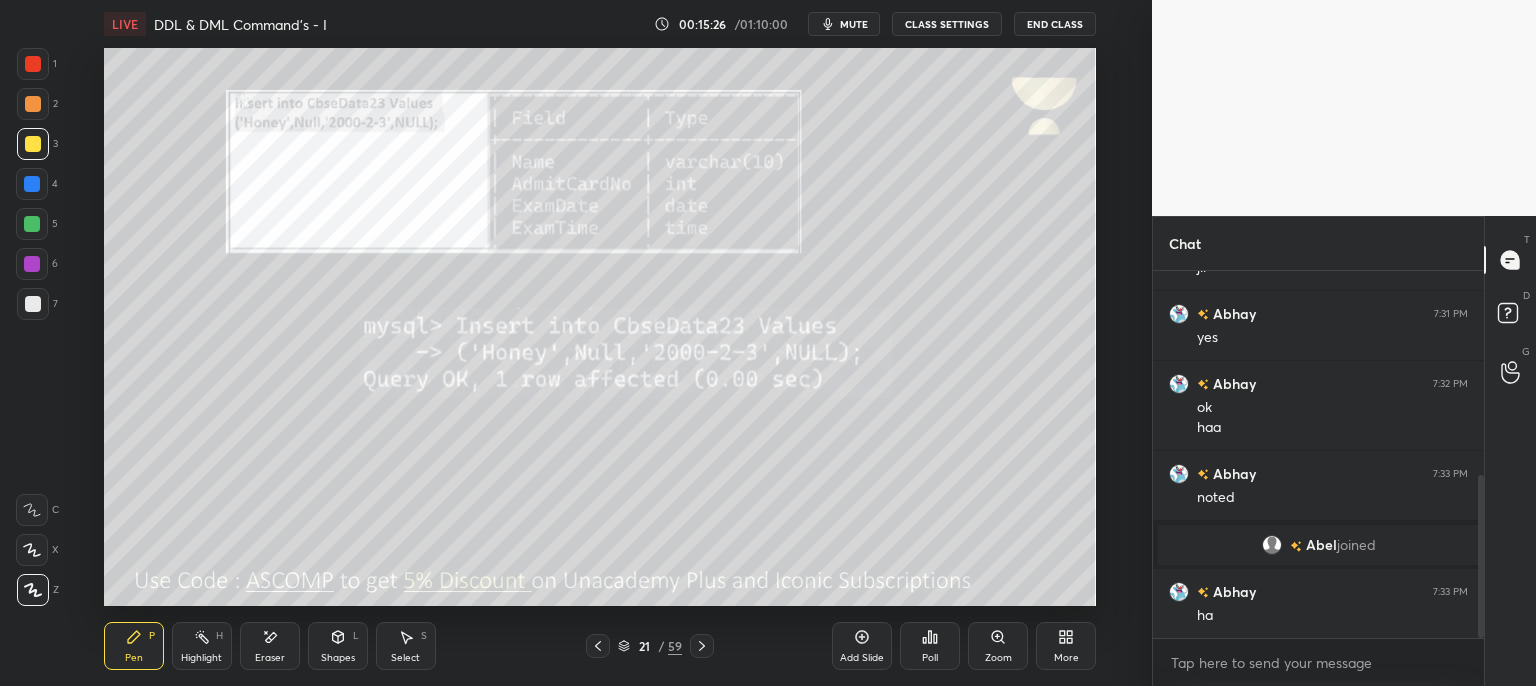 click 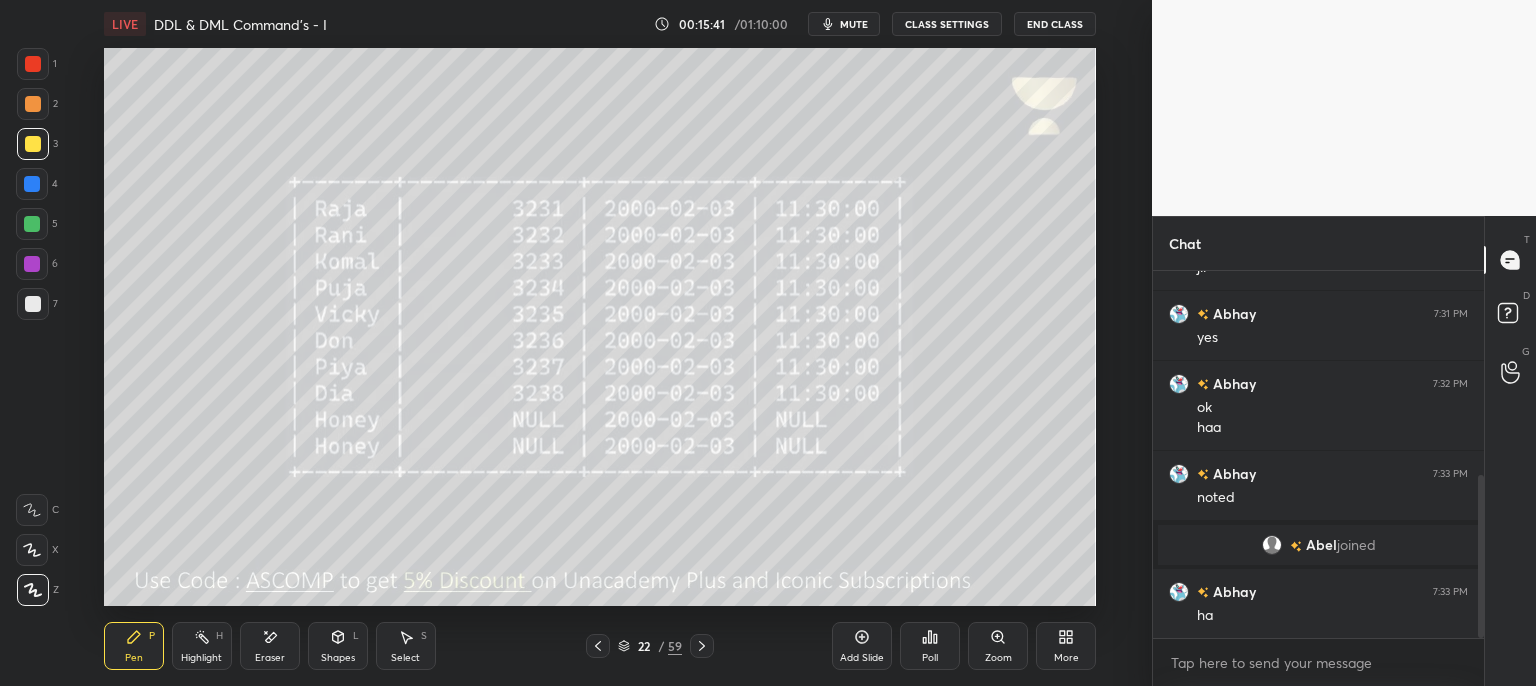 click 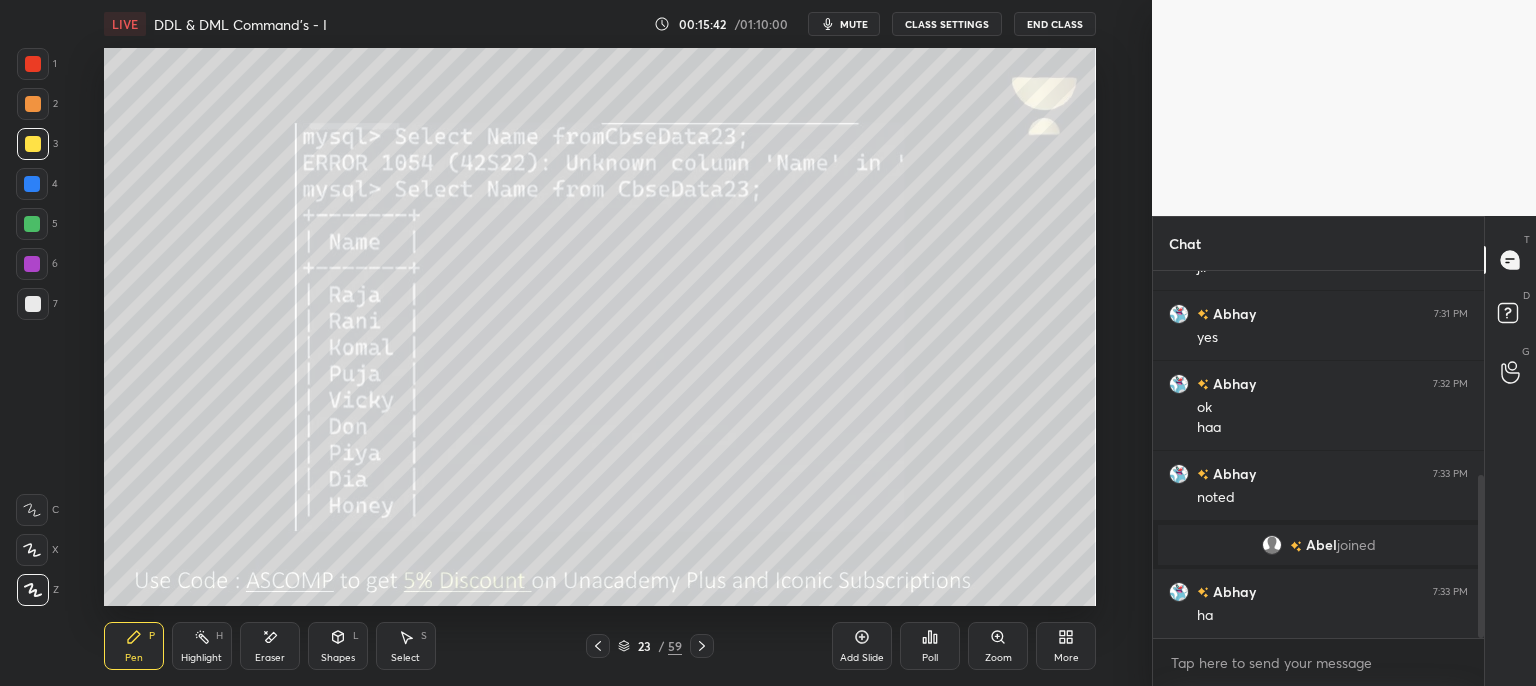 click 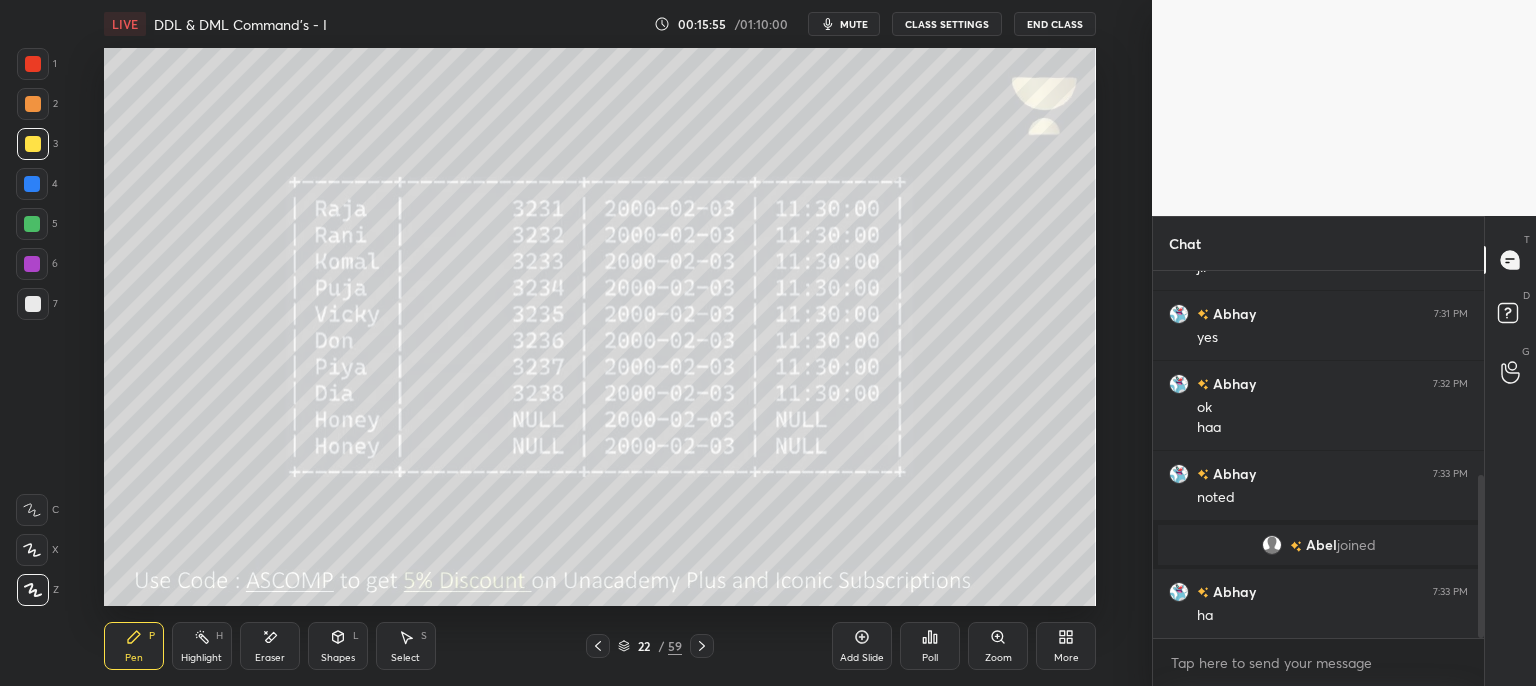 scroll, scrollTop: 530, scrollLeft: 0, axis: vertical 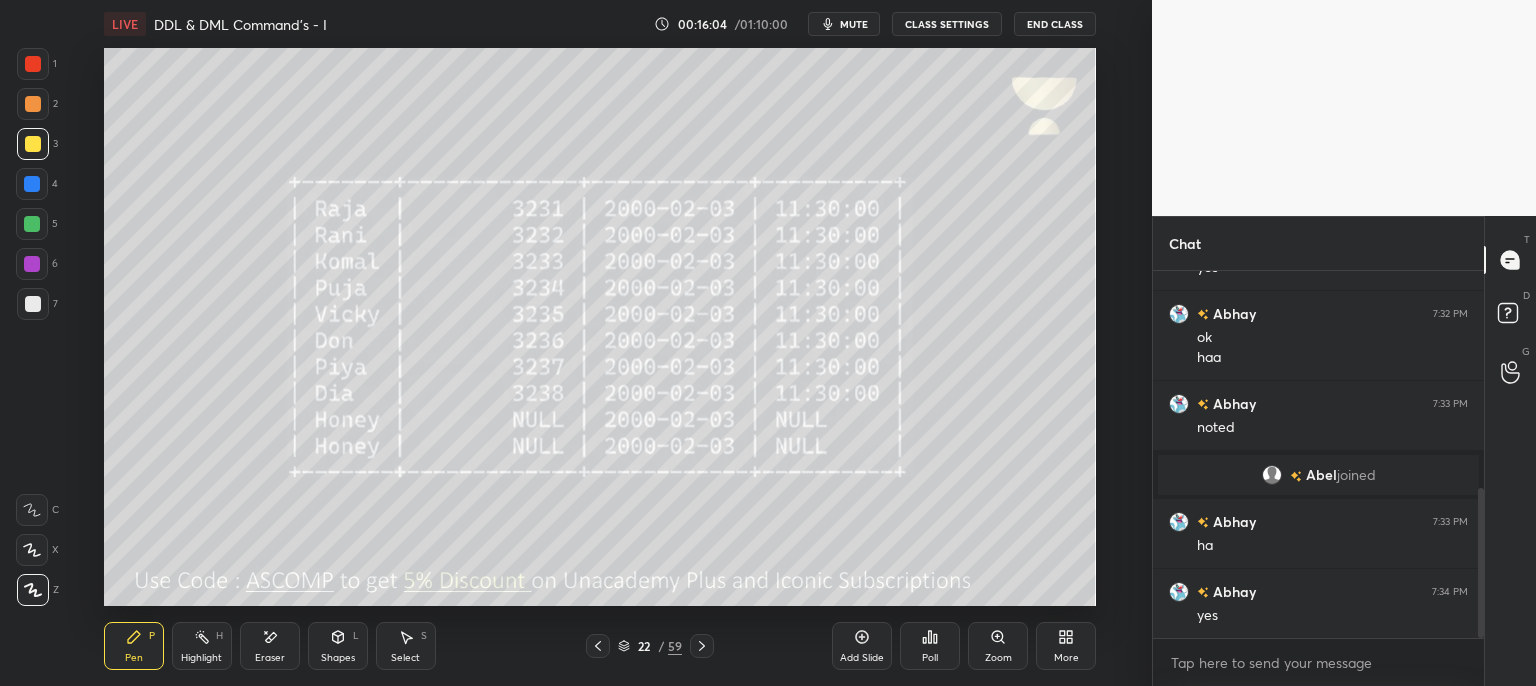 click 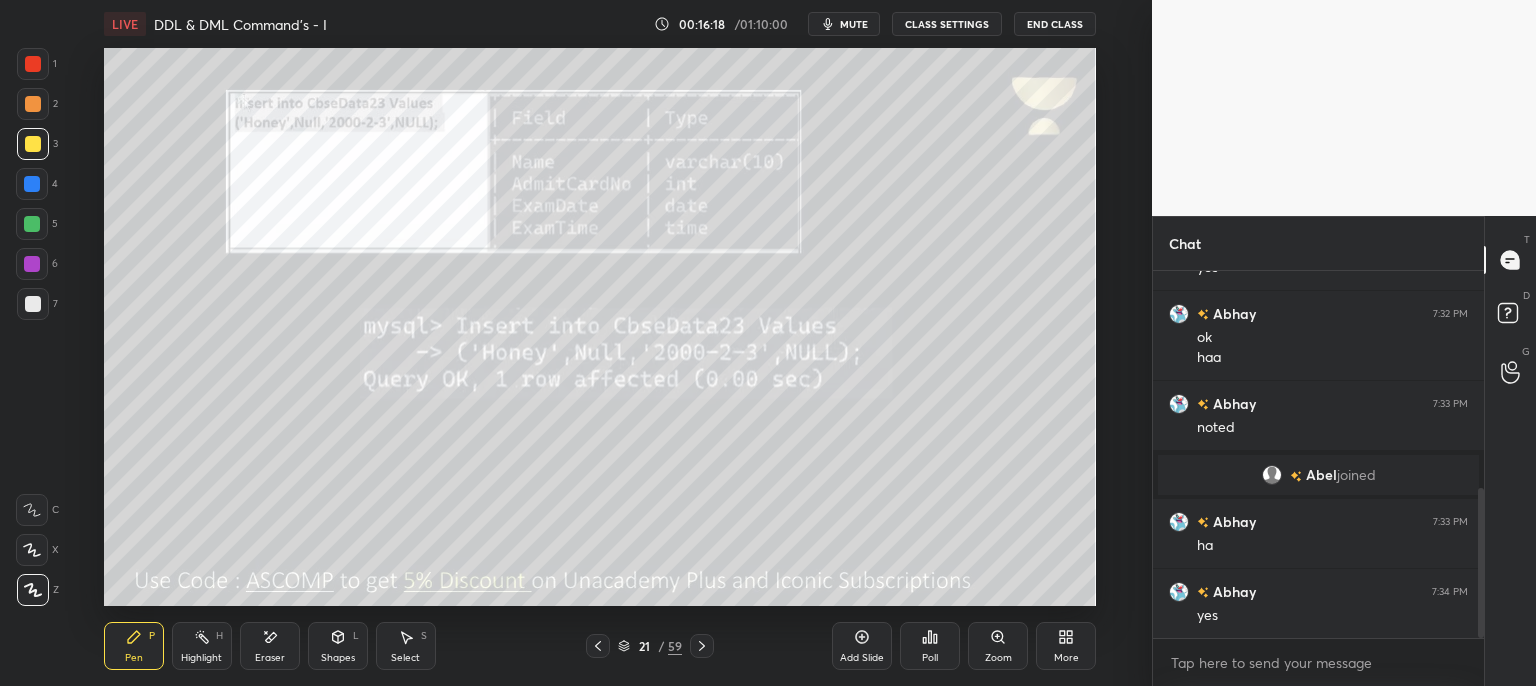 drag, startPoint x: 842, startPoint y: 16, endPoint x: 811, endPoint y: 40, distance: 39.20459 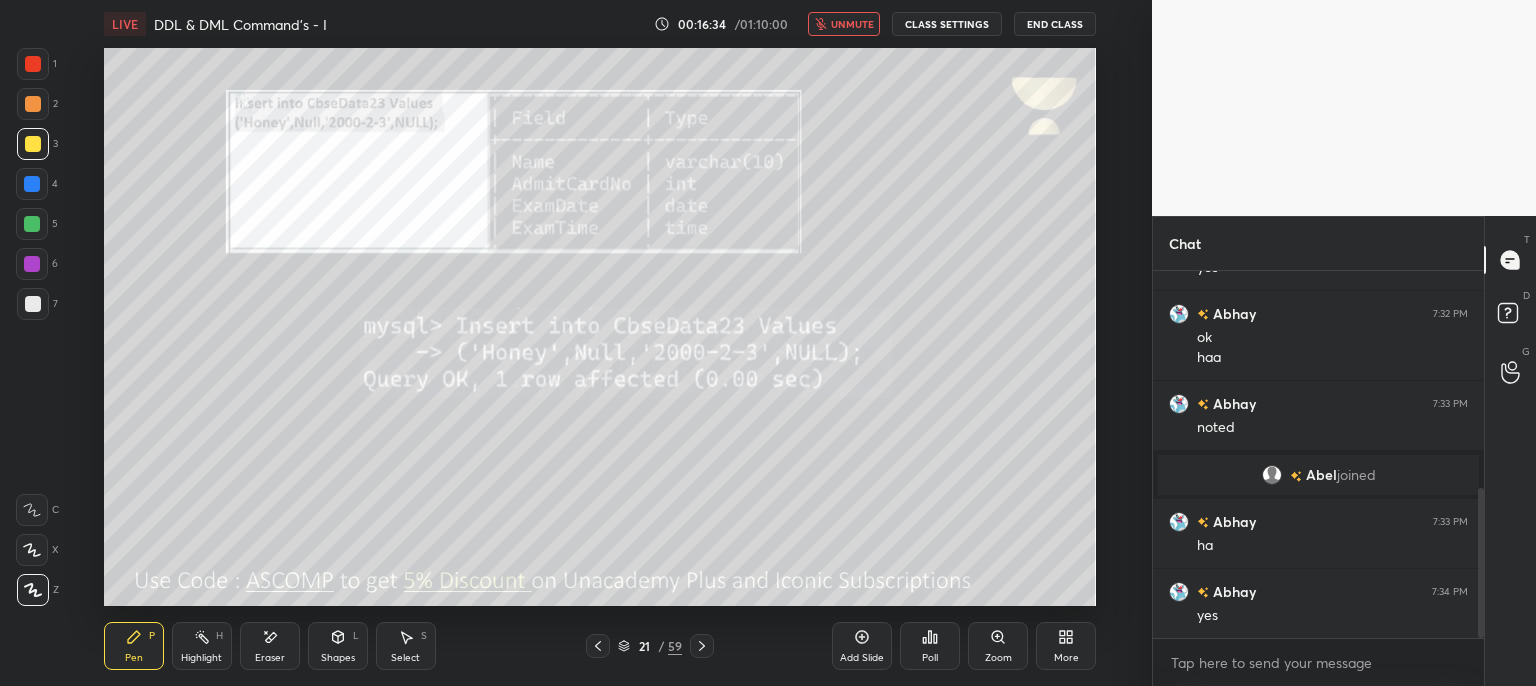 scroll, scrollTop: 600, scrollLeft: 0, axis: vertical 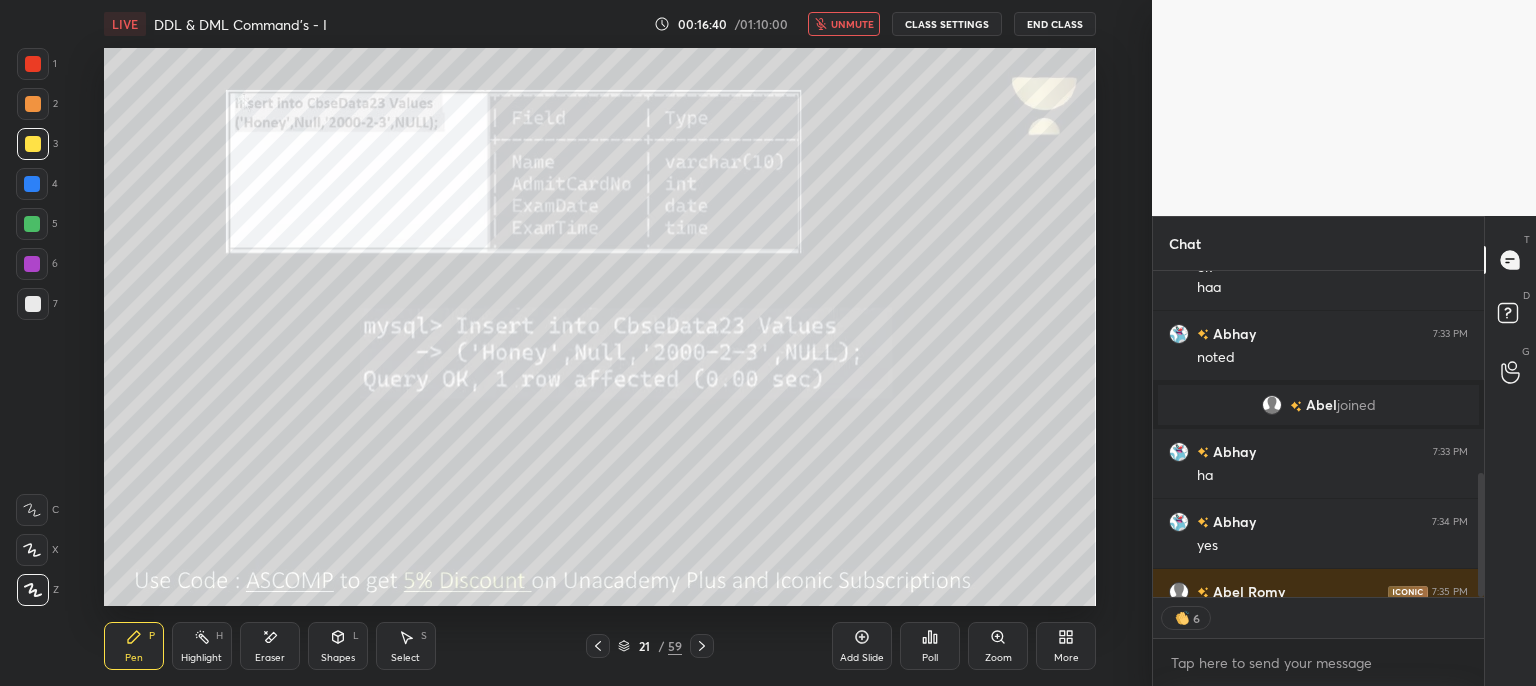 click on "LIVE DDL & DML Command's - I 00:16:40 /  01:10:00 unmute CLASS SETTINGS End Class Setting up your live class Poll for   secs No correct answer Start poll Back DDL & DML Command's - I • L5 of Complete Course on Database Management & SQL Arpita Sharma Pen P Highlight H Eraser Shapes L Select S 21 / 59 Add Slide Poll Zoom More" at bounding box center [600, 343] 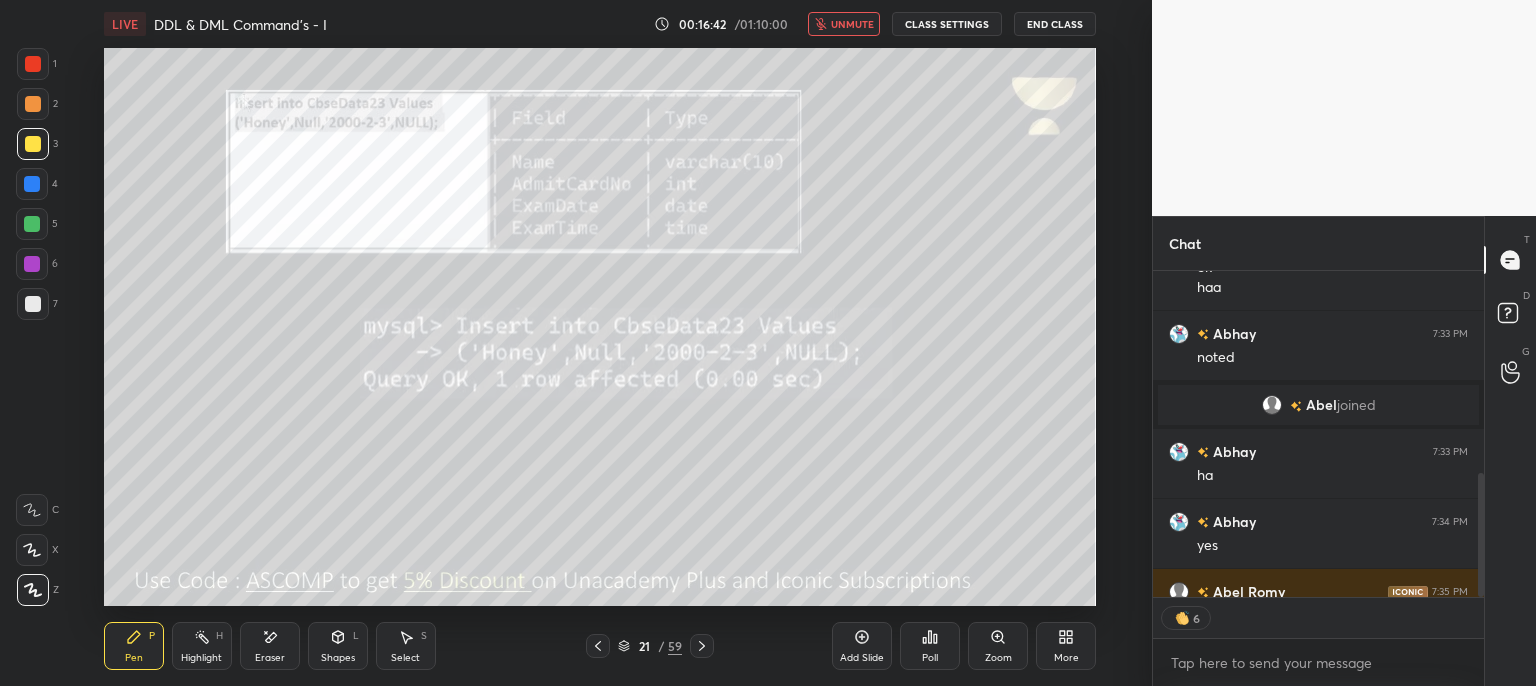 drag, startPoint x: 842, startPoint y: 26, endPoint x: 838, endPoint y: 36, distance: 10.770329 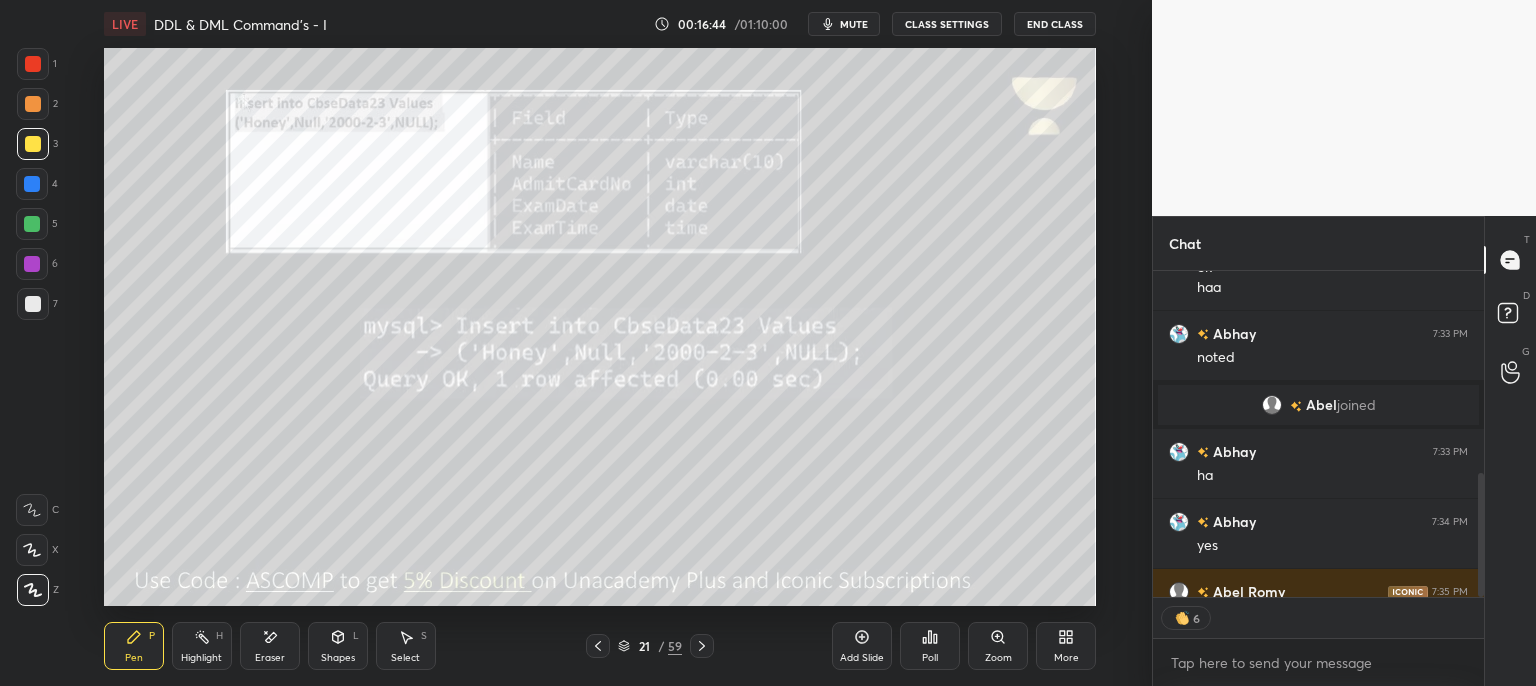 click on "mute" at bounding box center [854, 24] 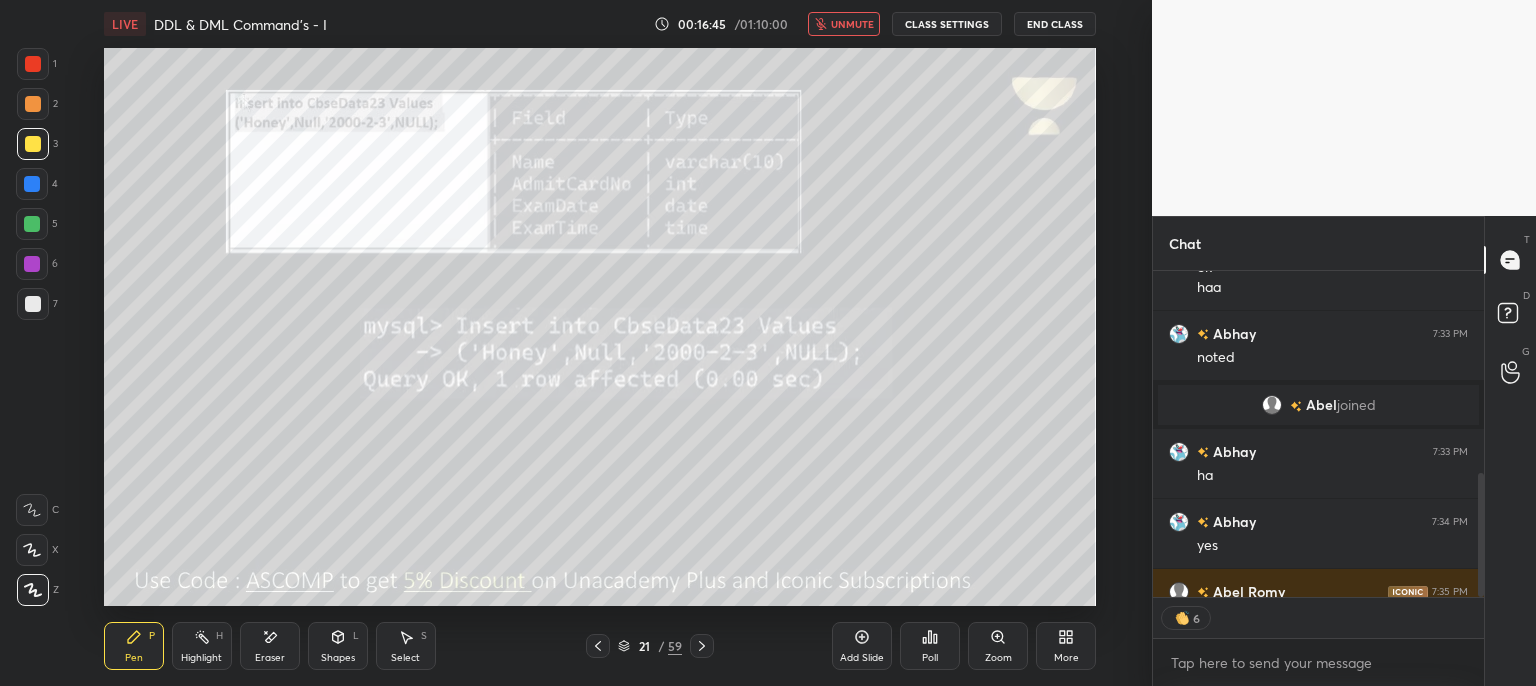 click at bounding box center [702, 646] 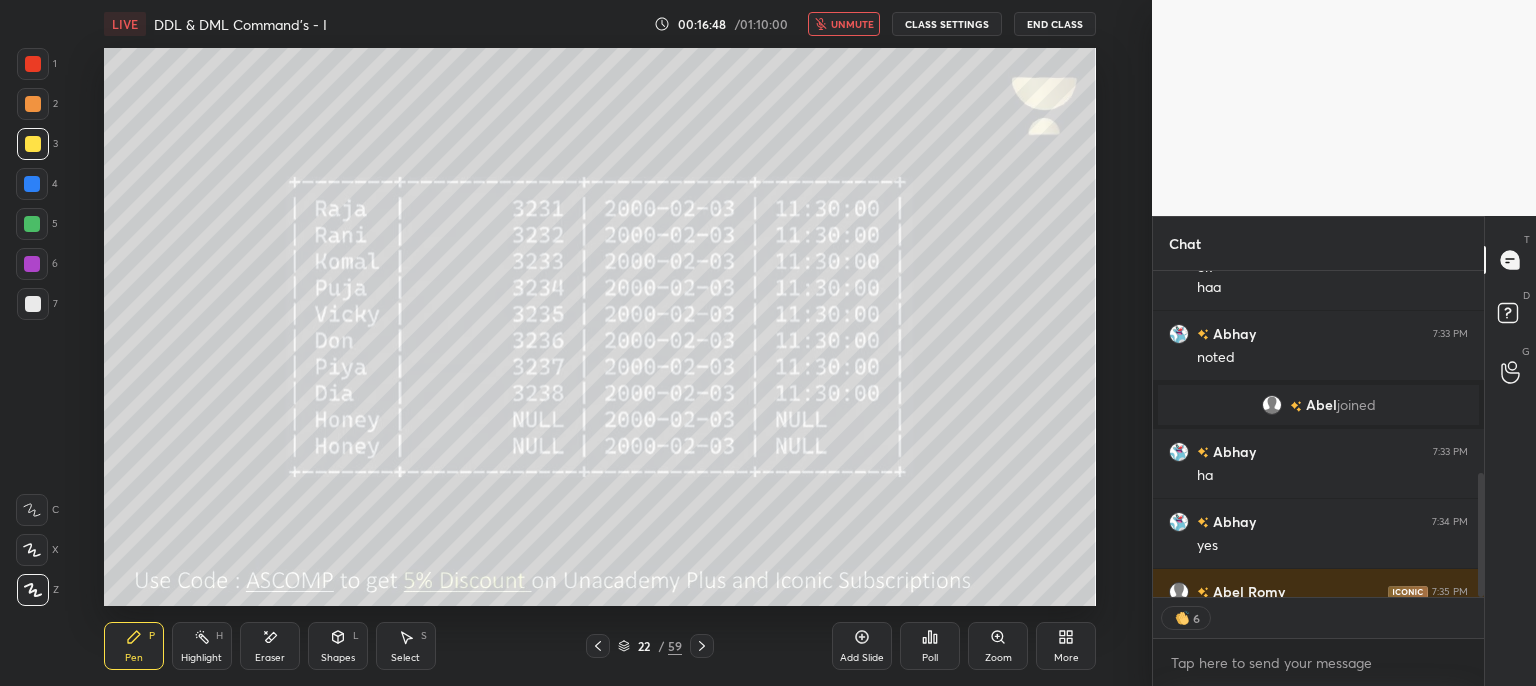 click on "LIVE DDL & DML Command's - I 00:16:48 /  01:10:00 unmute CLASS SETTINGS End Class" at bounding box center (600, 24) 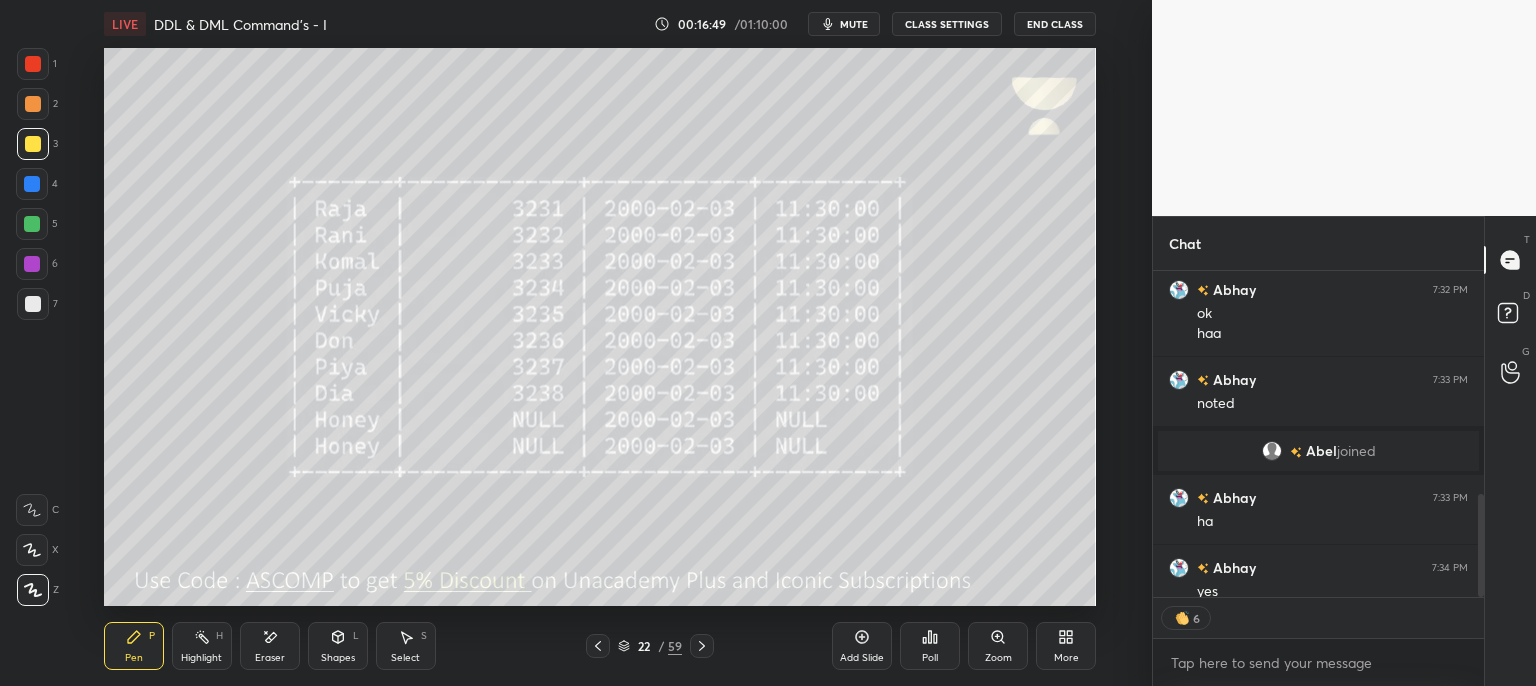 scroll, scrollTop: 711, scrollLeft: 0, axis: vertical 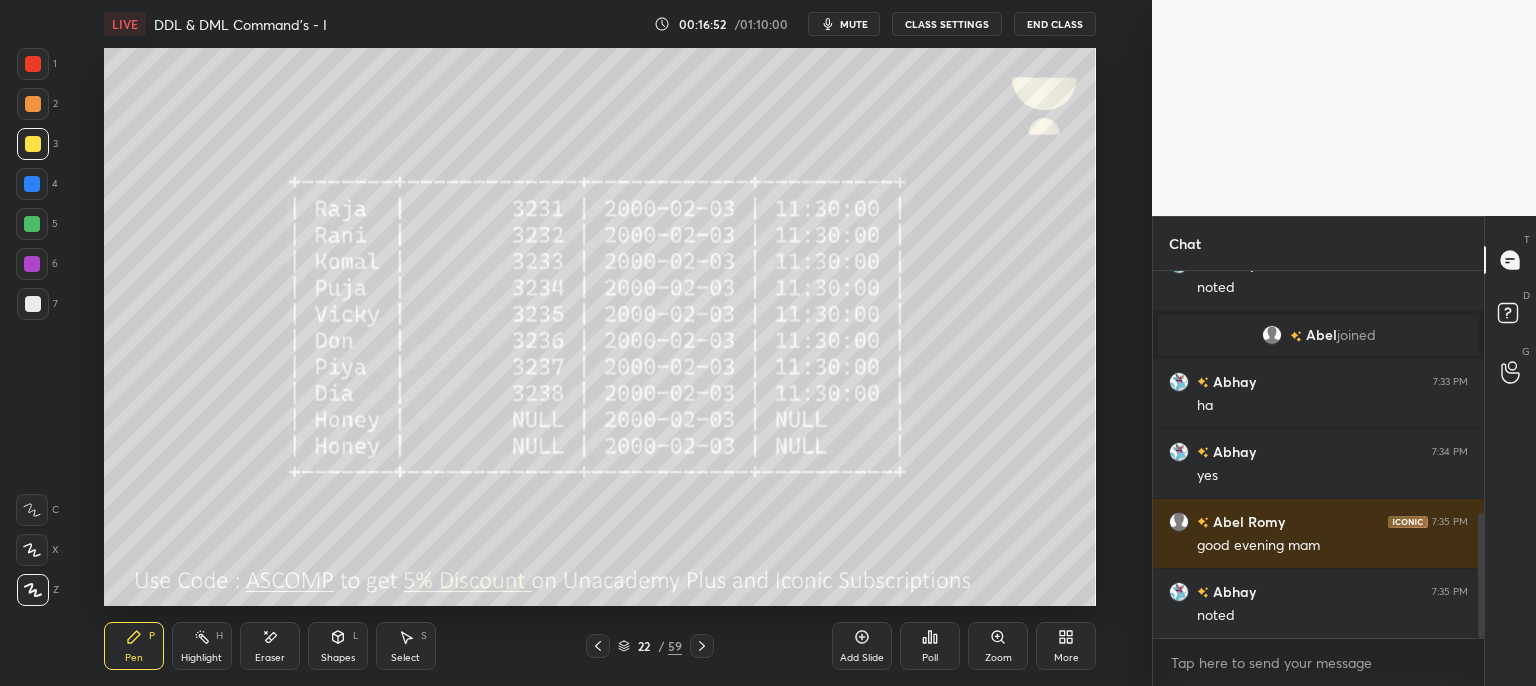 click 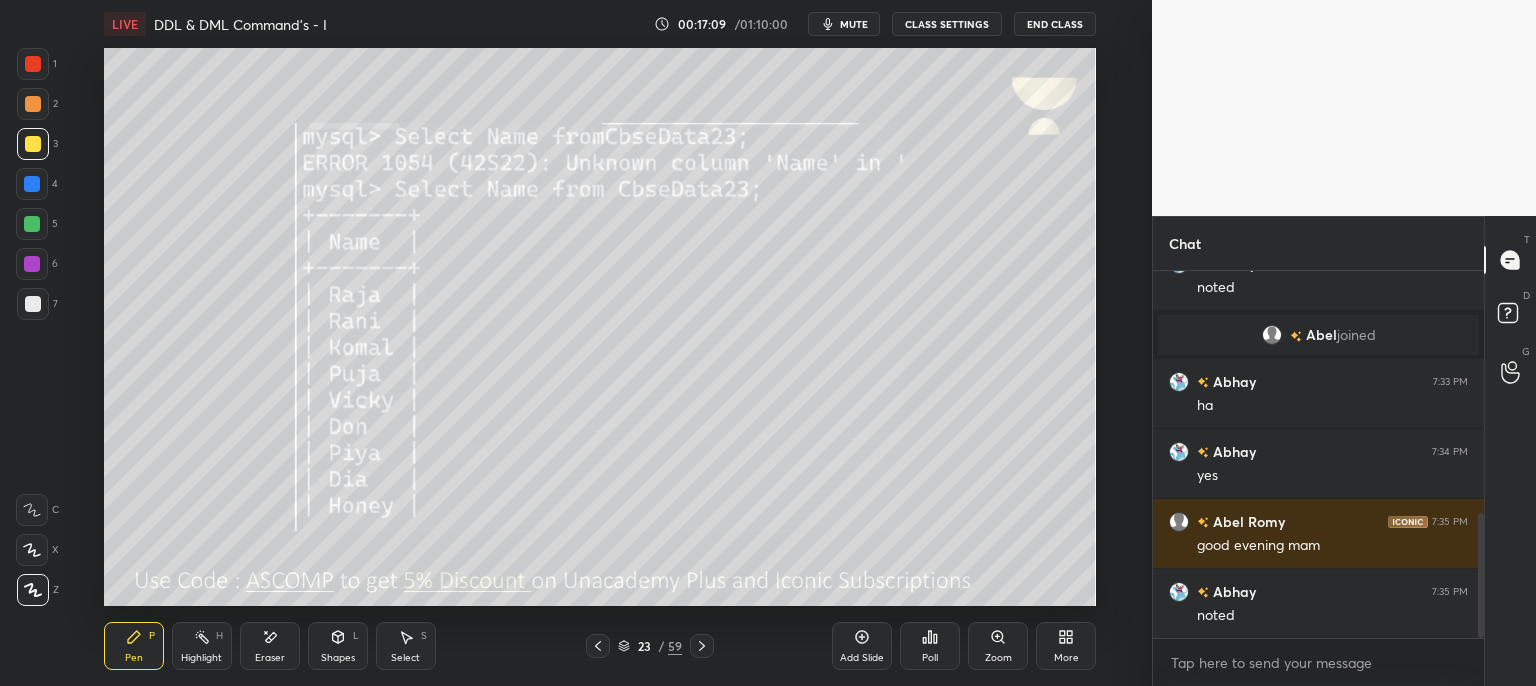click on "mute" at bounding box center [854, 24] 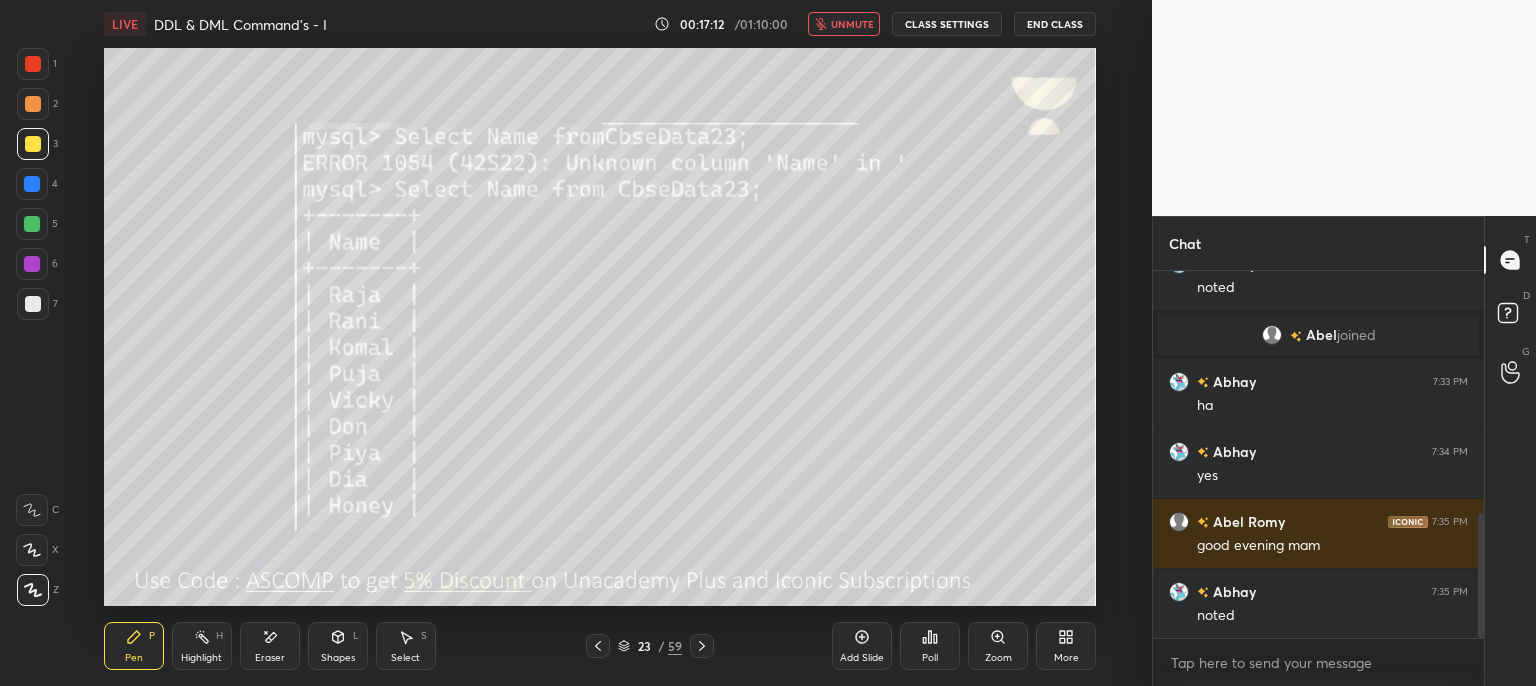 scroll, scrollTop: 786, scrollLeft: 0, axis: vertical 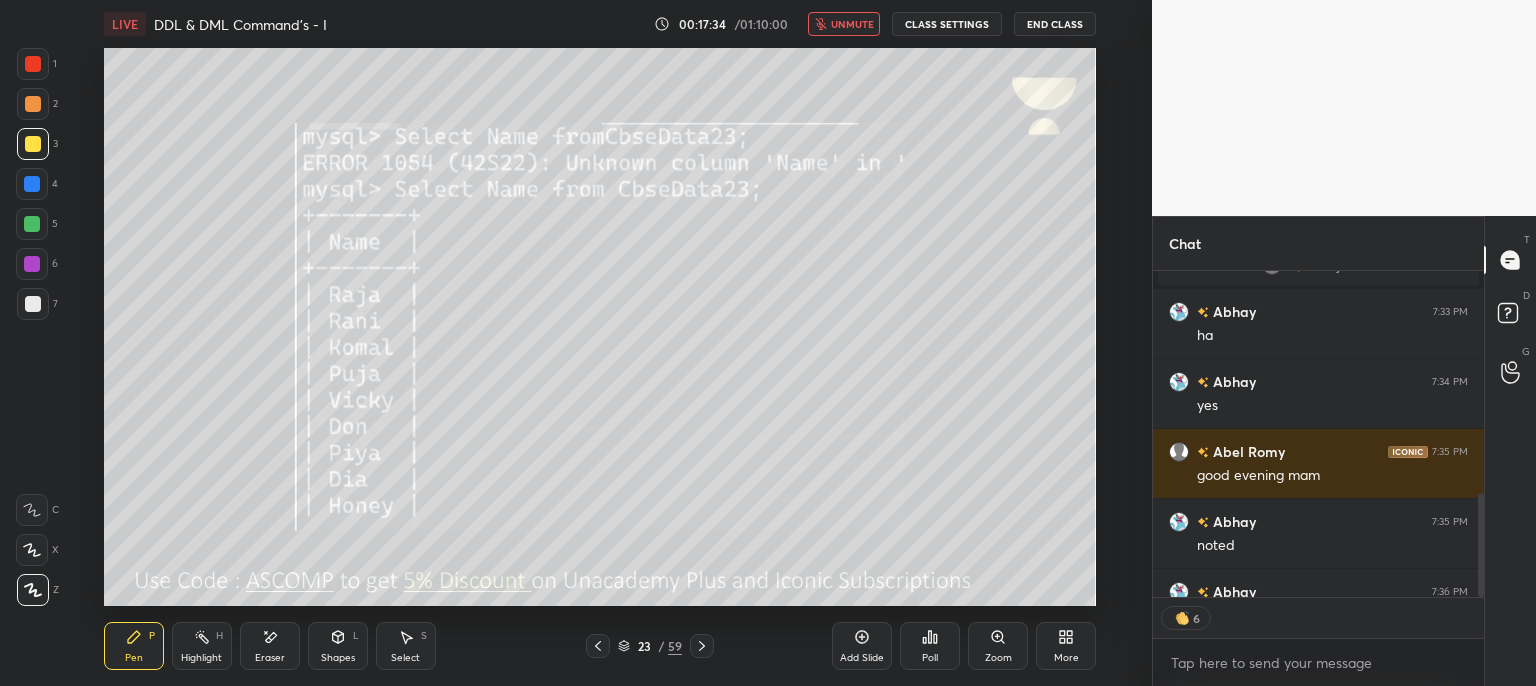 type on "x" 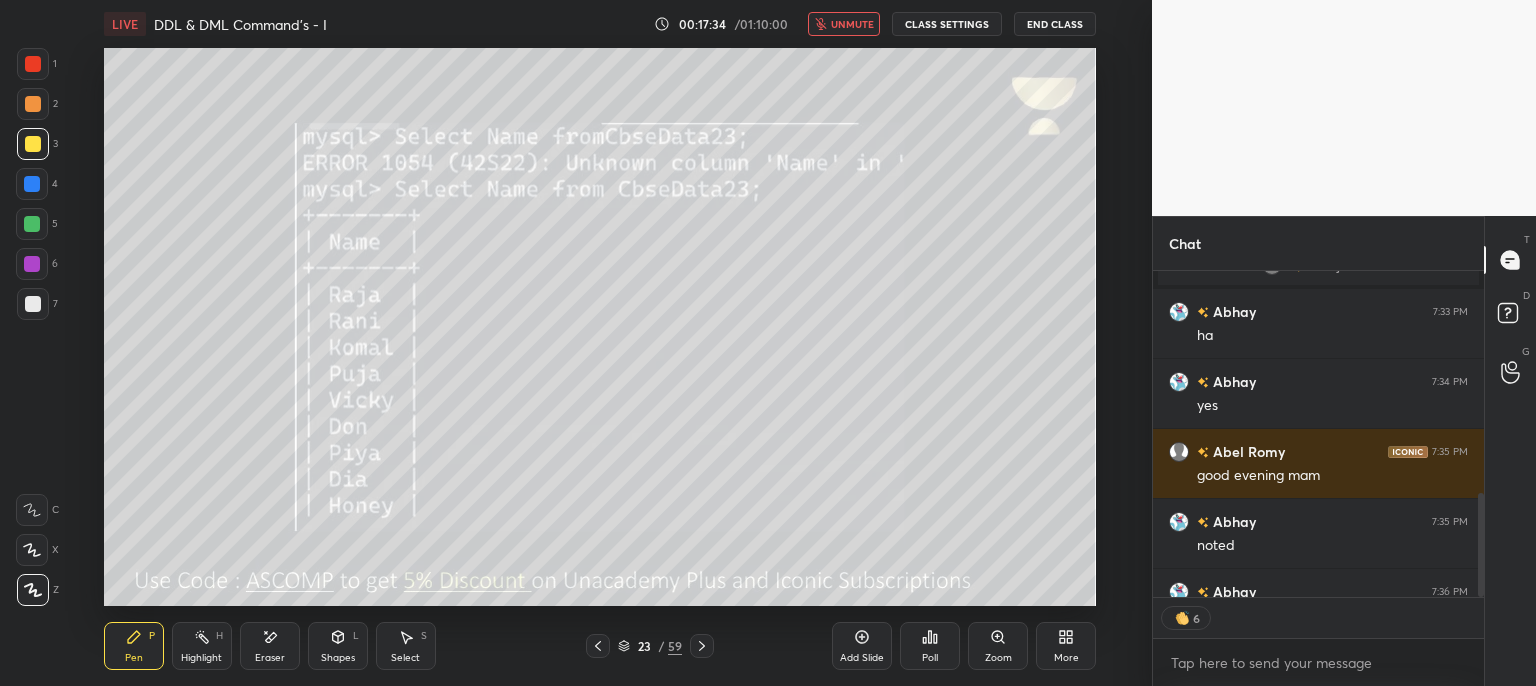 scroll, scrollTop: 6, scrollLeft: 6, axis: both 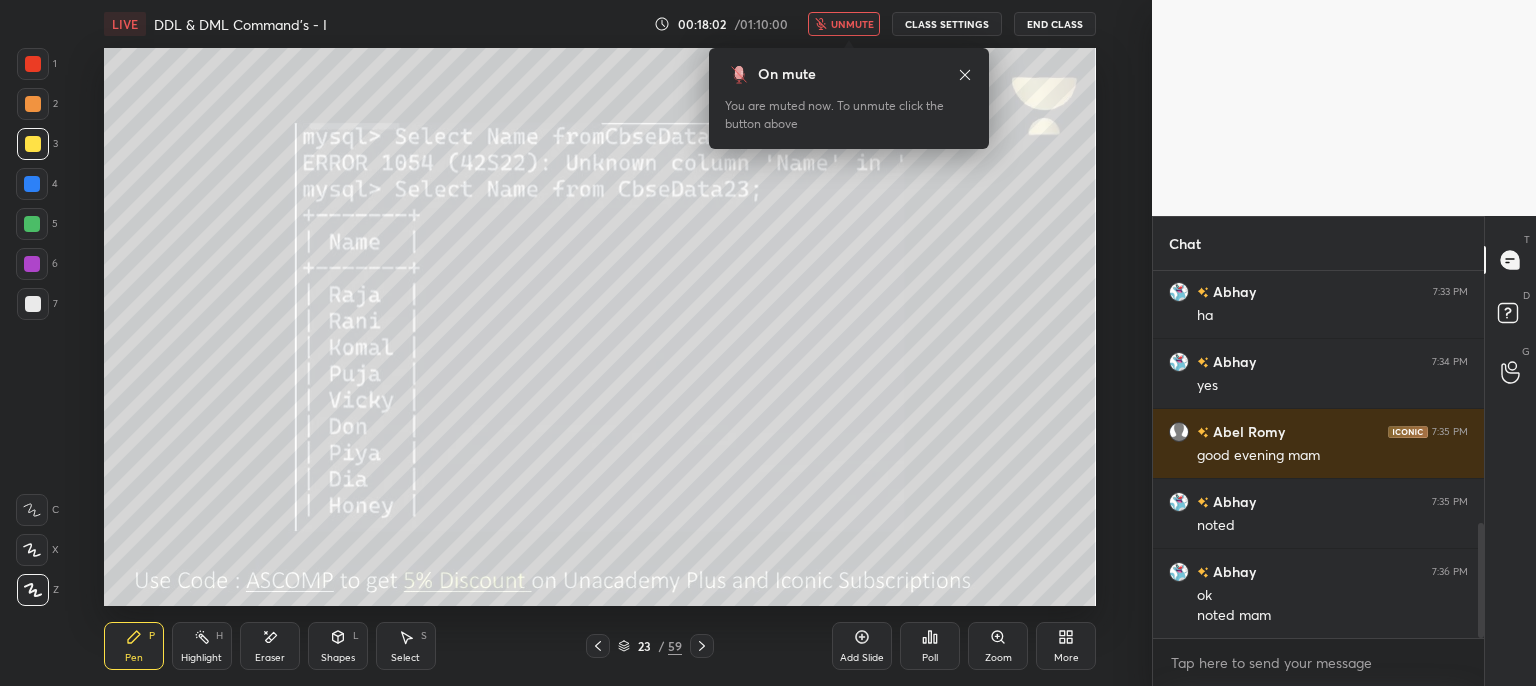 click on "unmute" at bounding box center [852, 24] 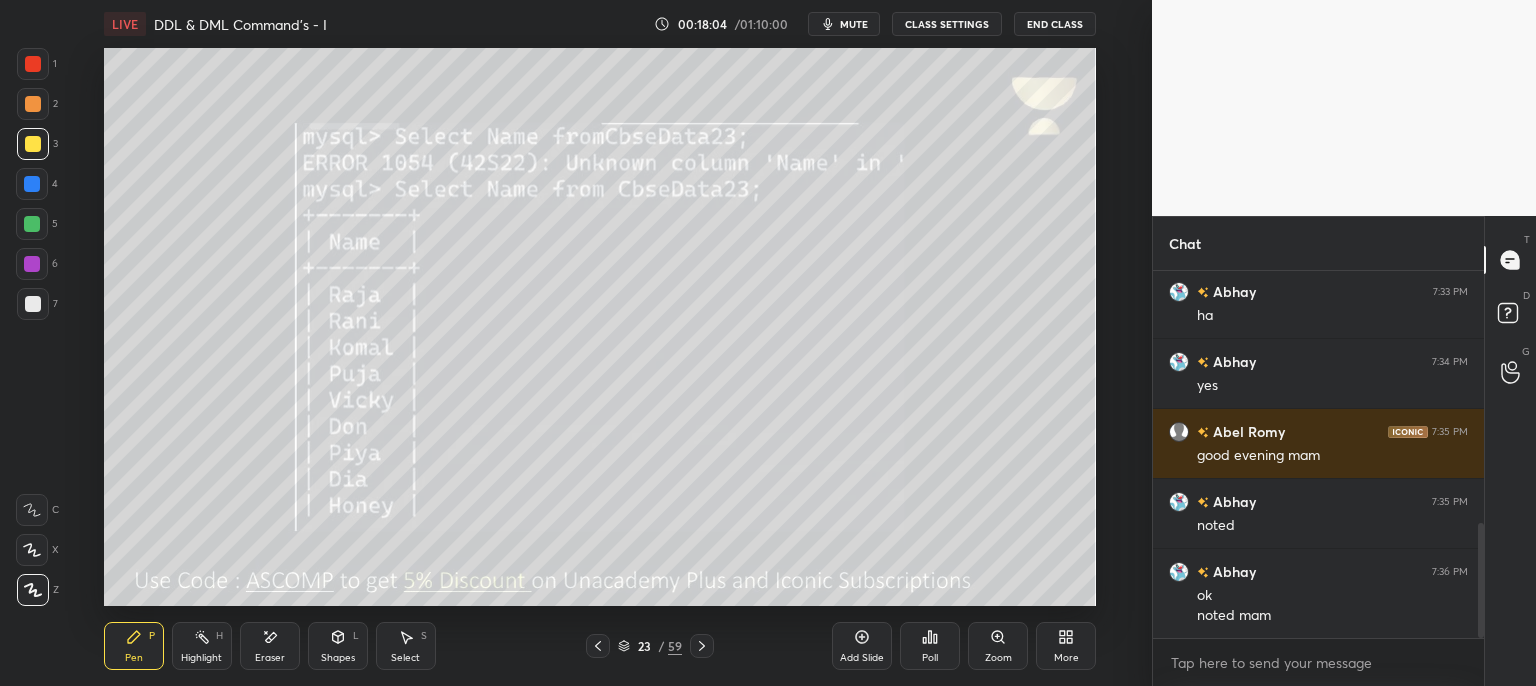 click 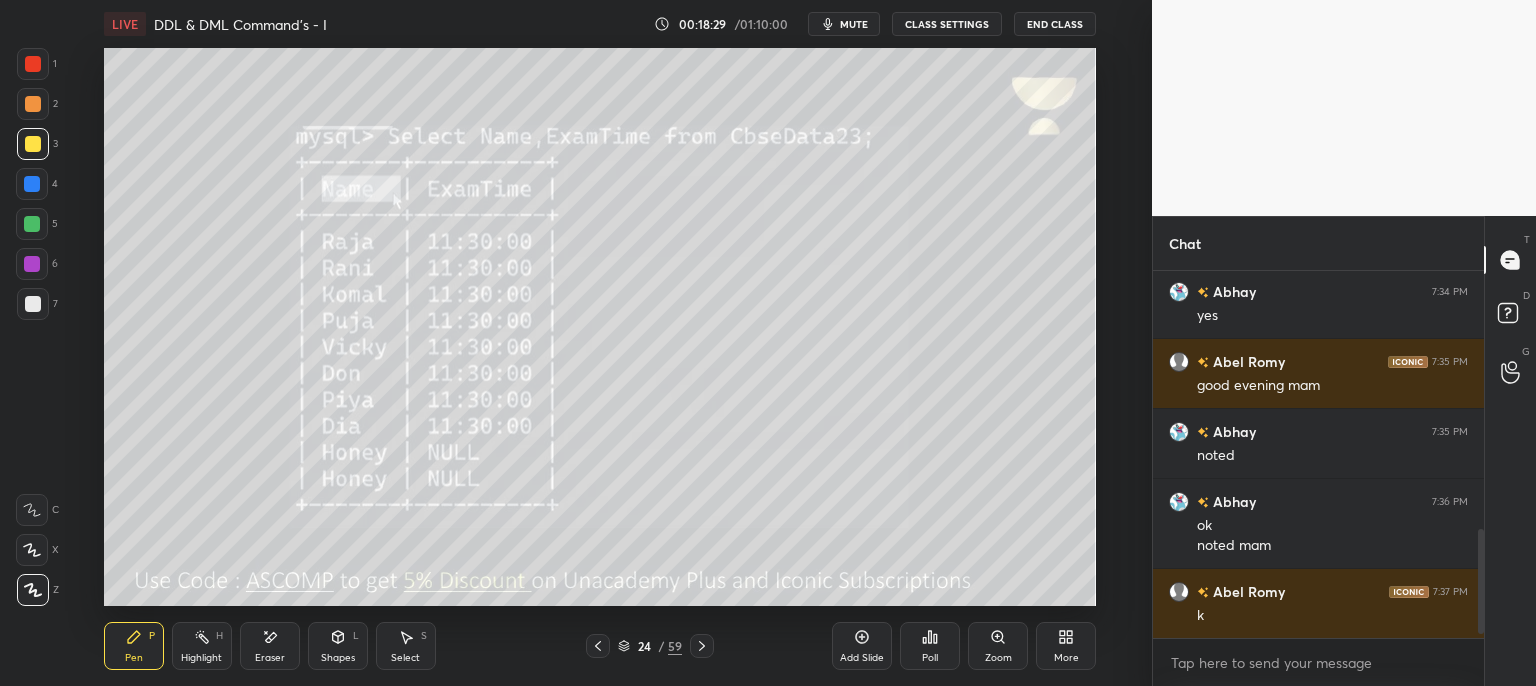 scroll, scrollTop: 946, scrollLeft: 0, axis: vertical 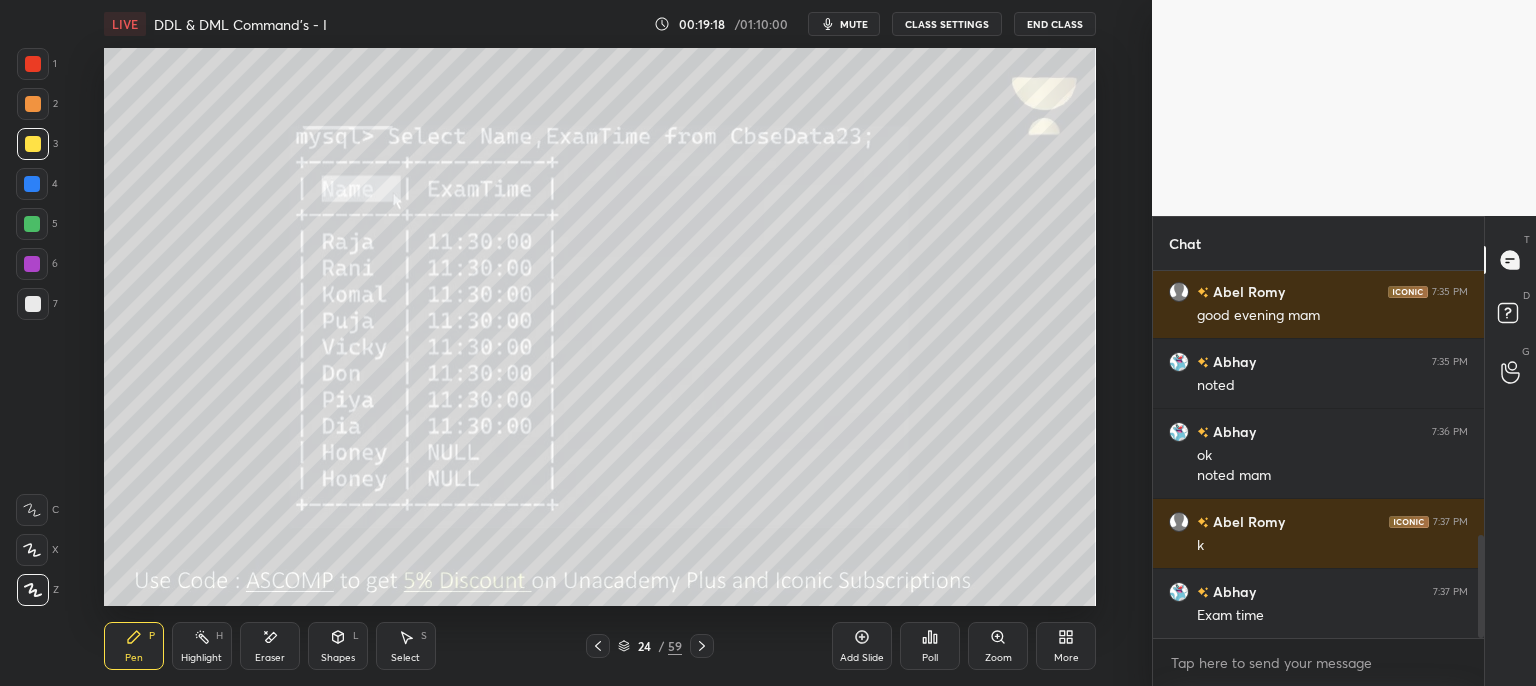 click 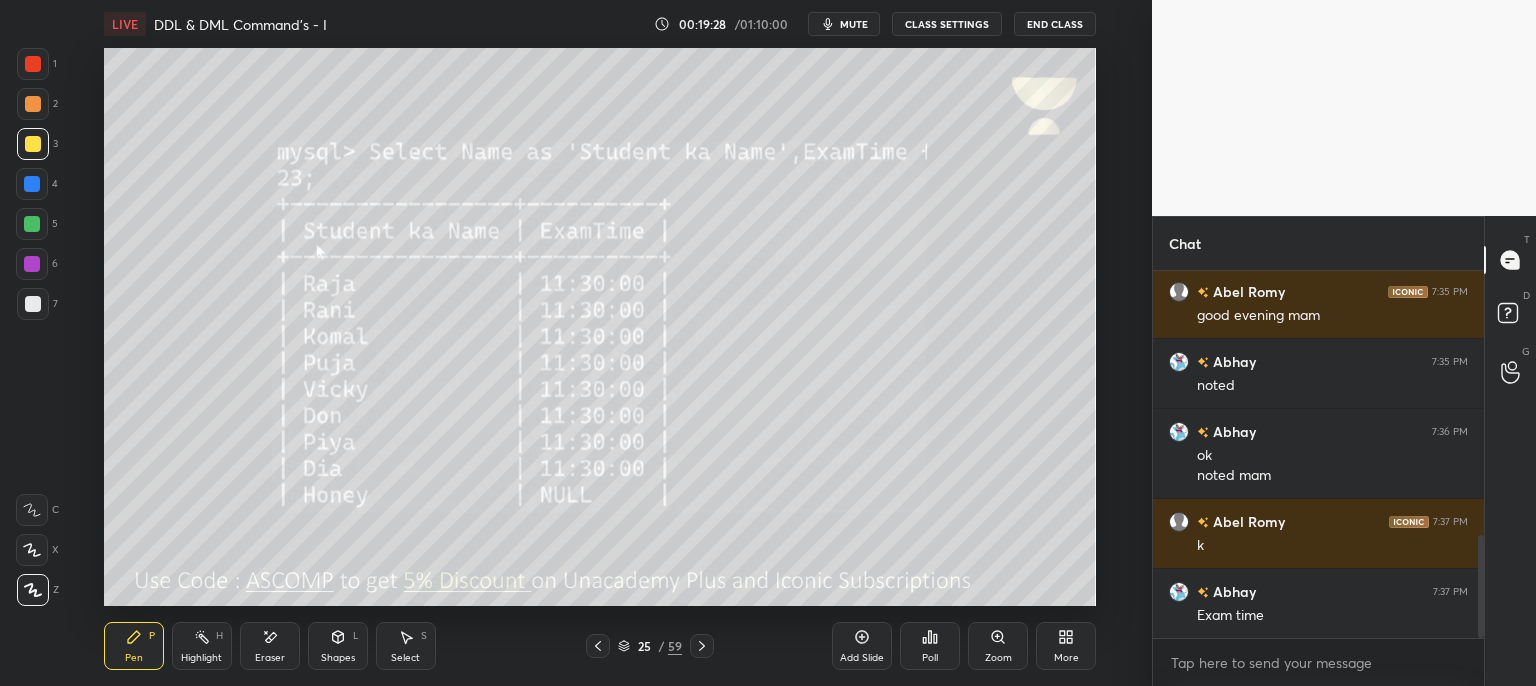 click 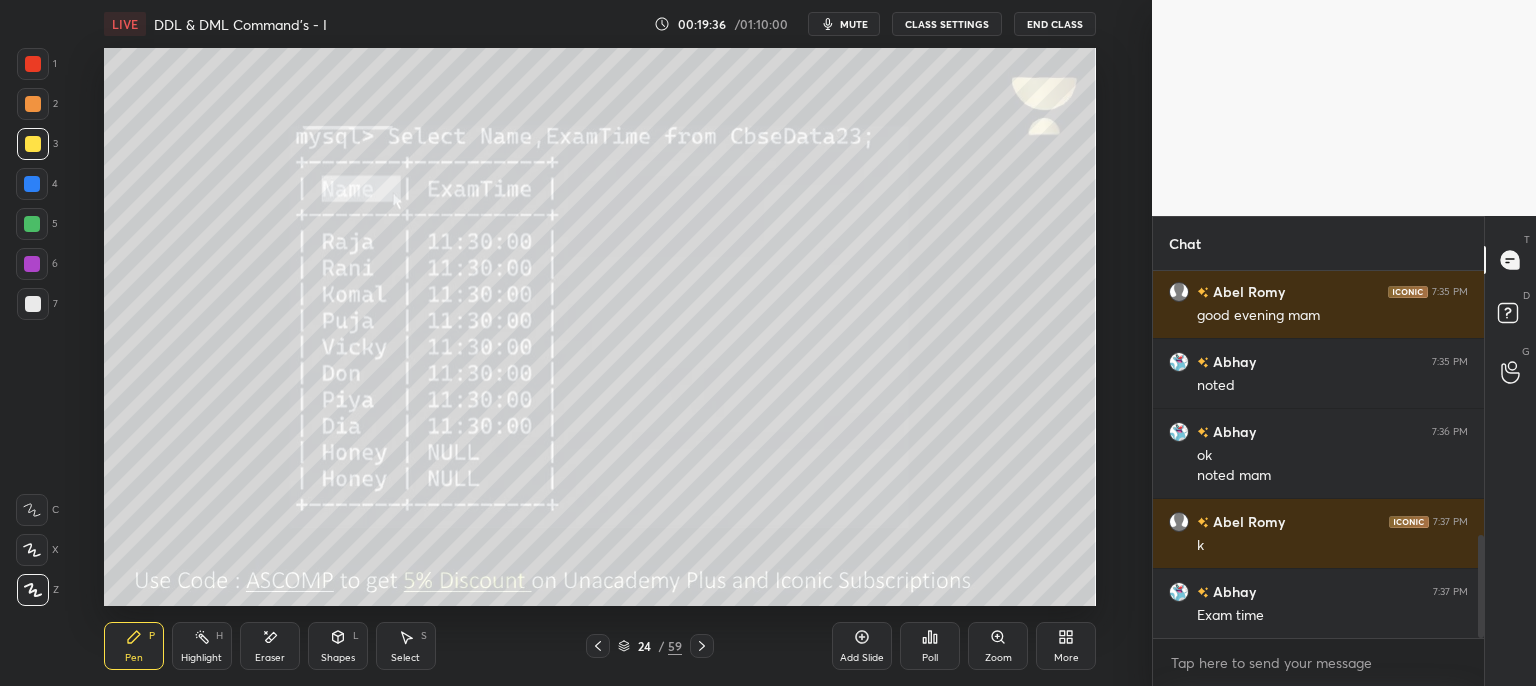 click at bounding box center [702, 646] 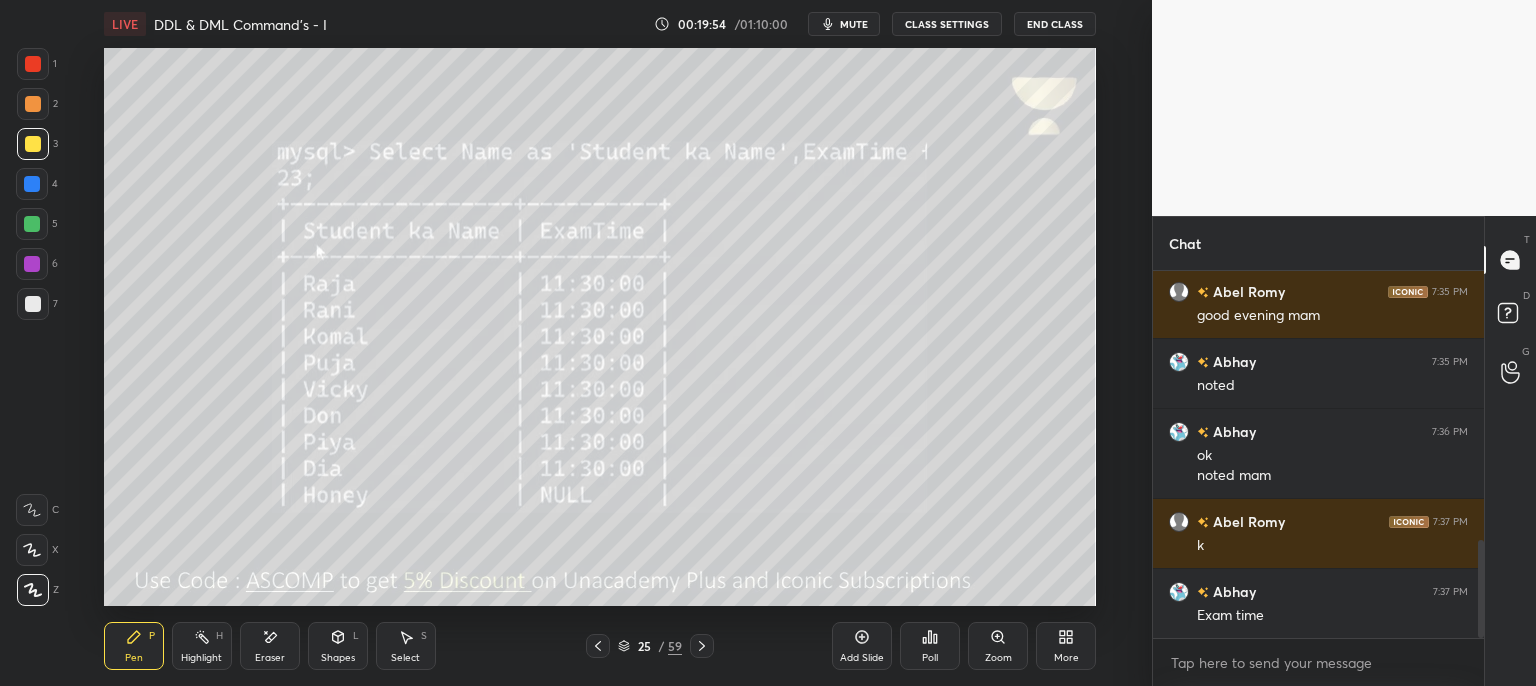 scroll, scrollTop: 1016, scrollLeft: 0, axis: vertical 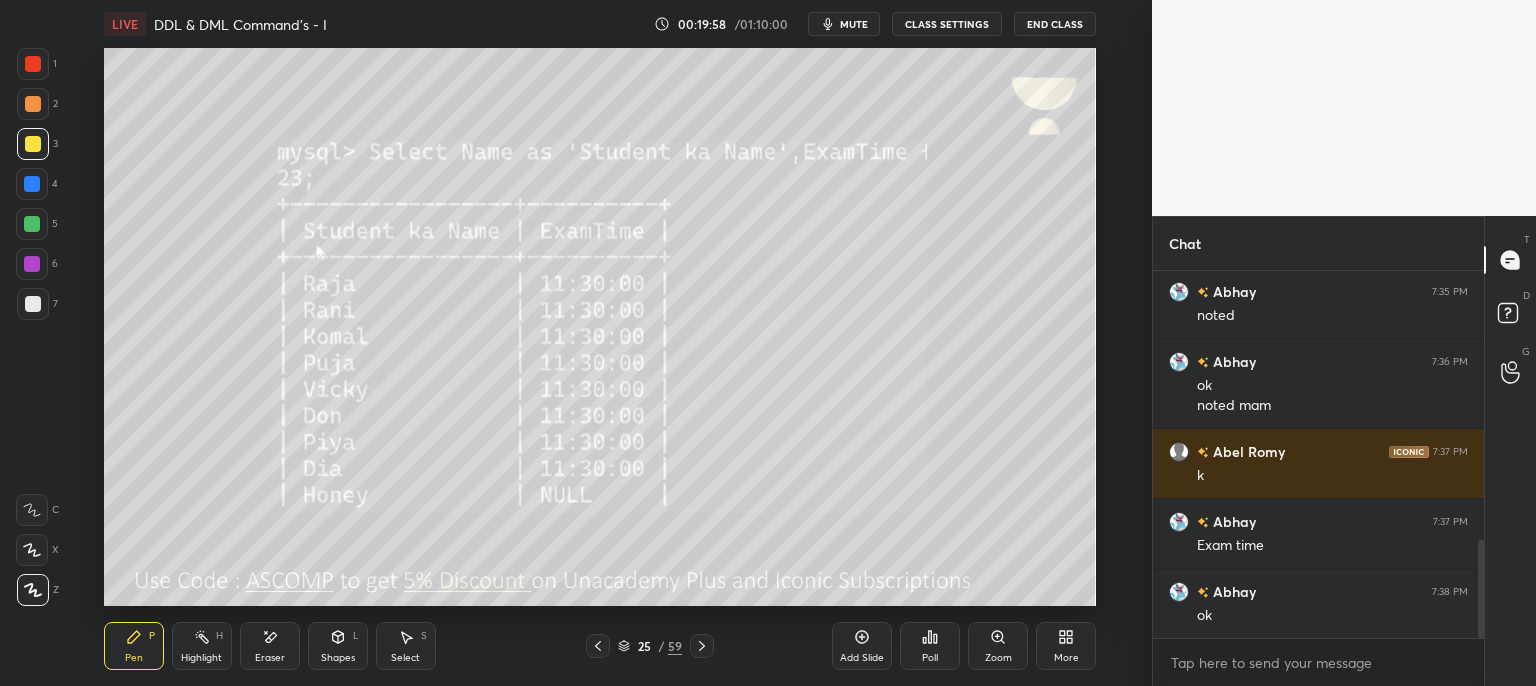 click on "mute" at bounding box center (854, 24) 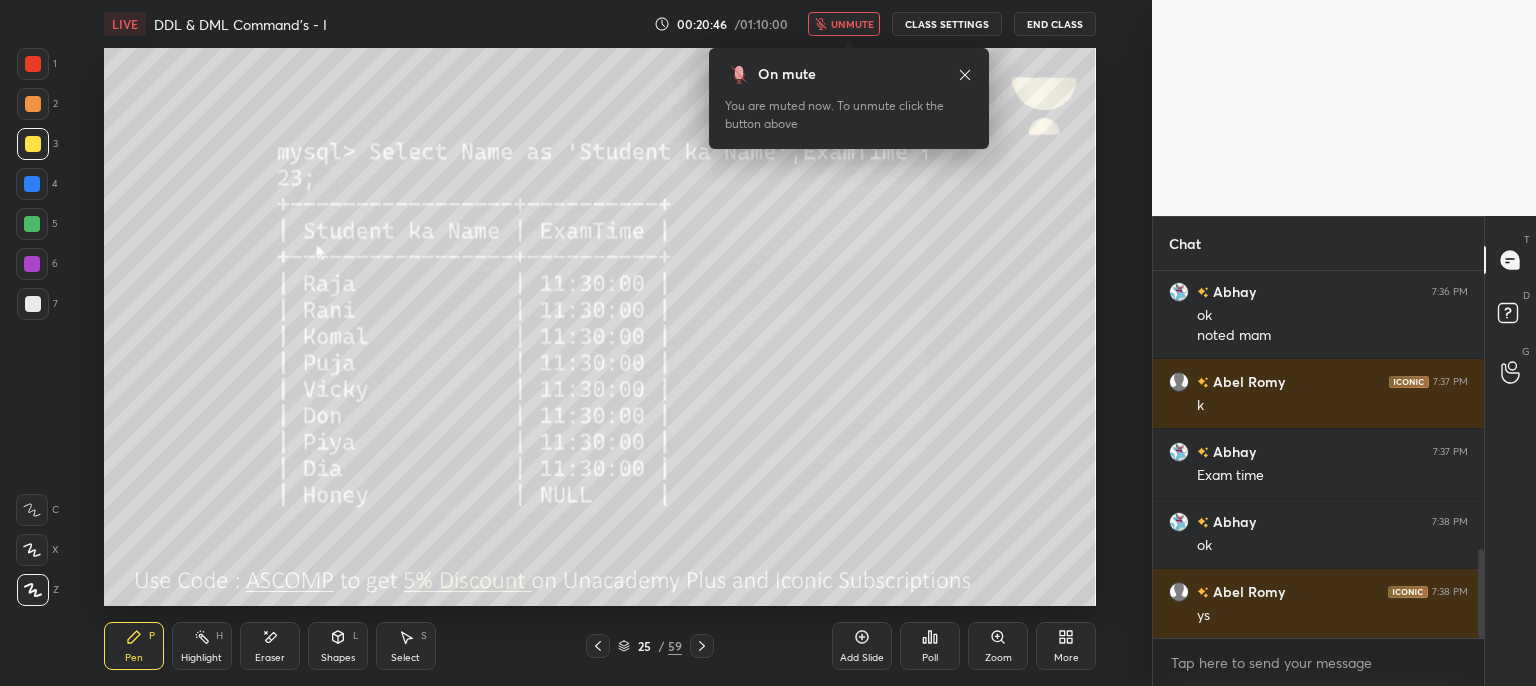 scroll, scrollTop: 1156, scrollLeft: 0, axis: vertical 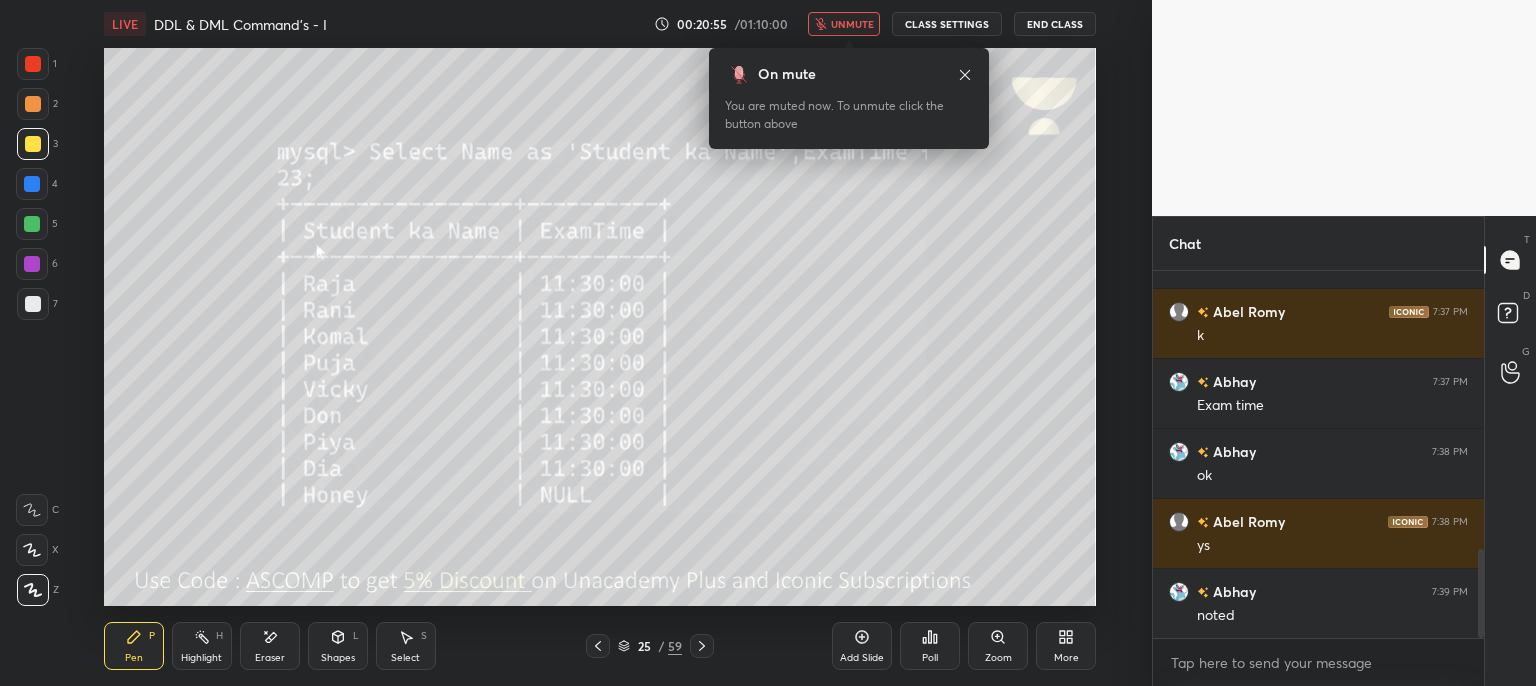 click on "unmute" at bounding box center [852, 24] 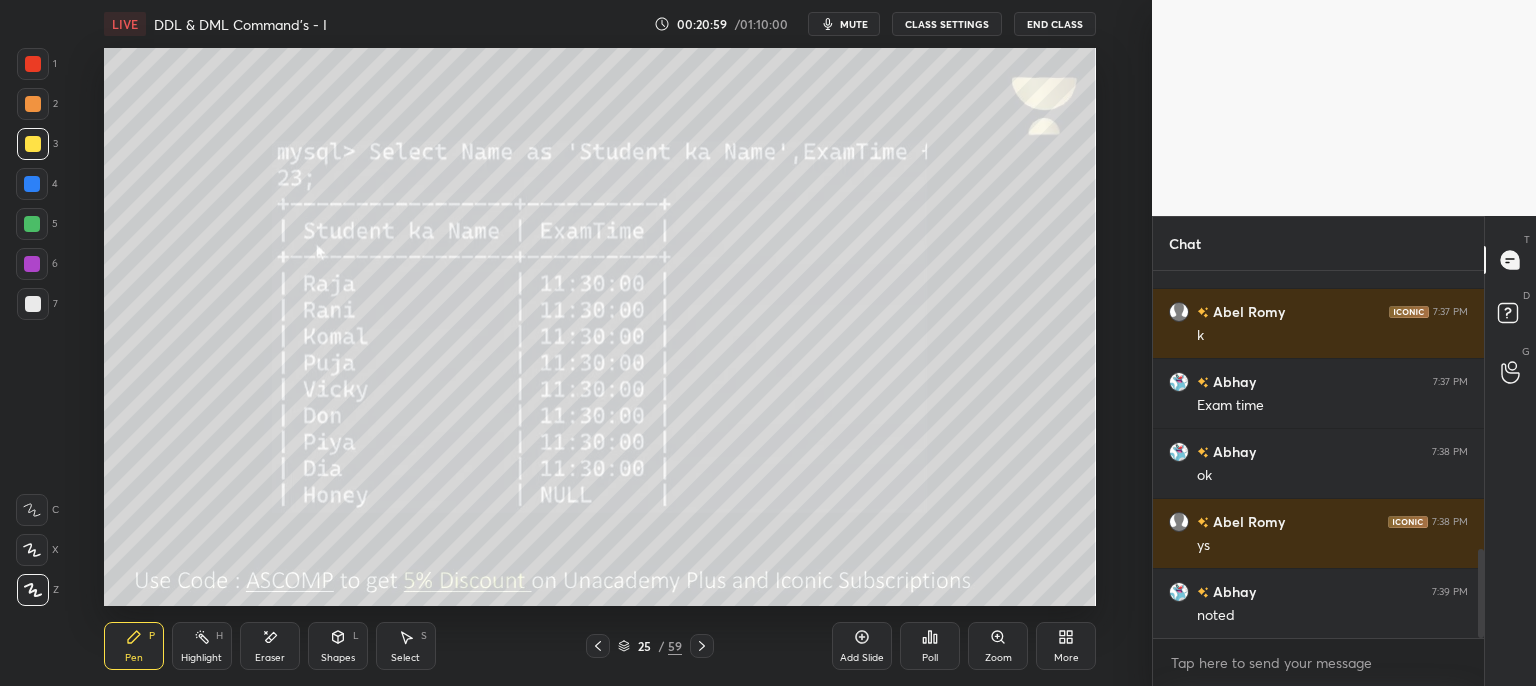 click 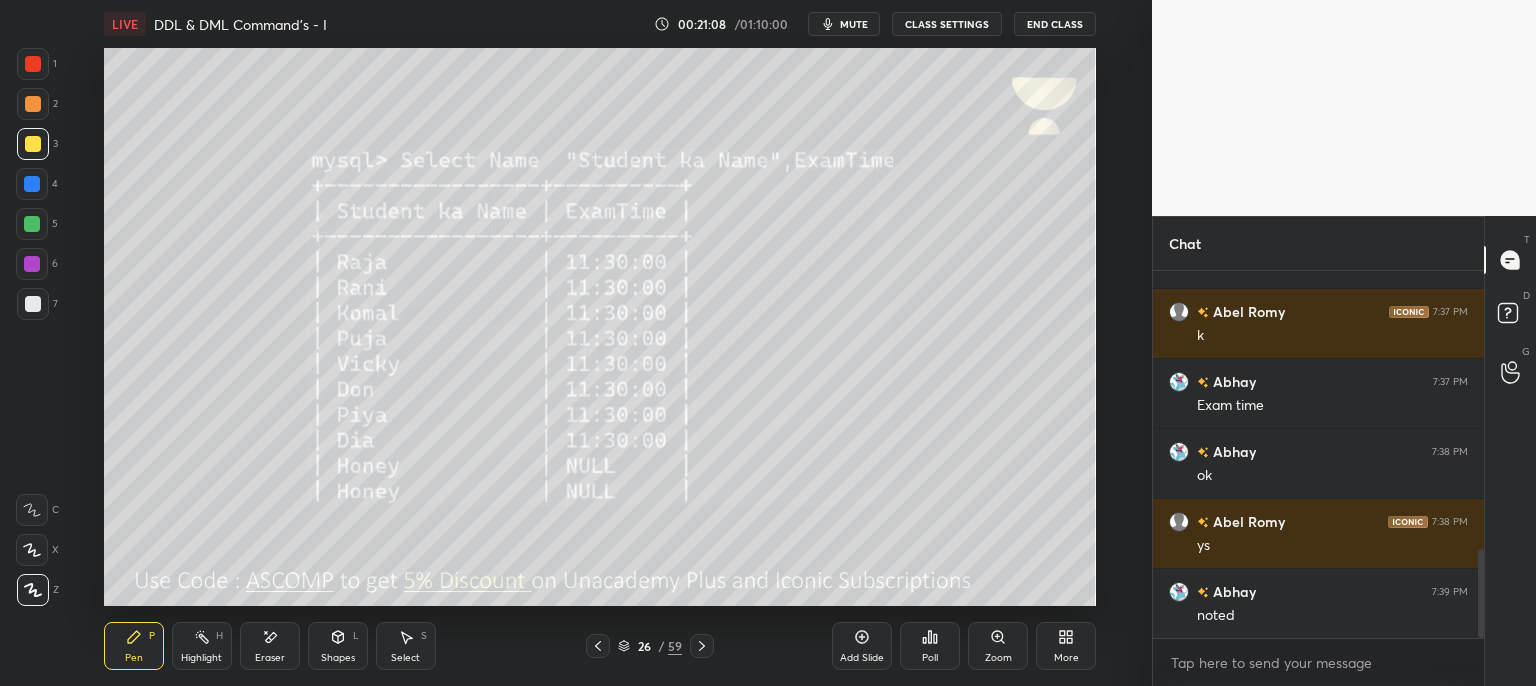 click 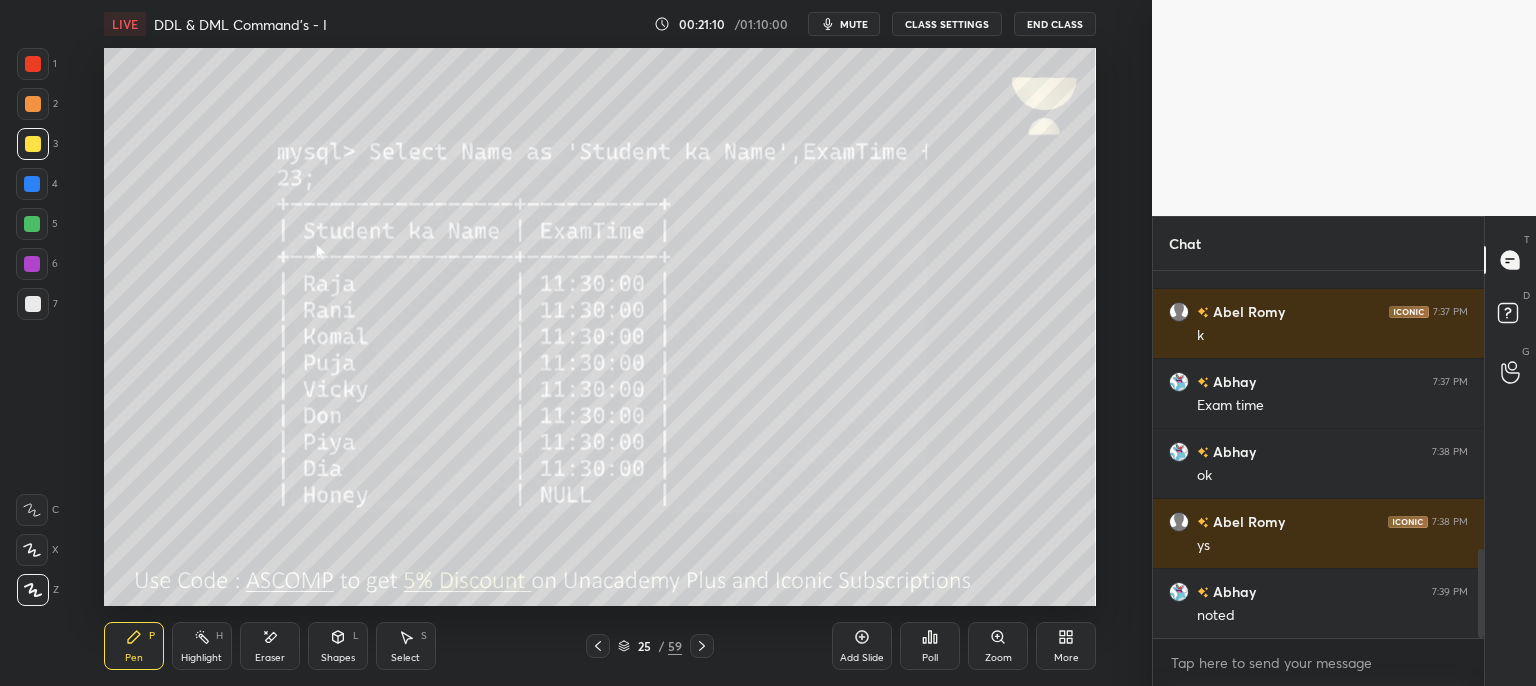 click 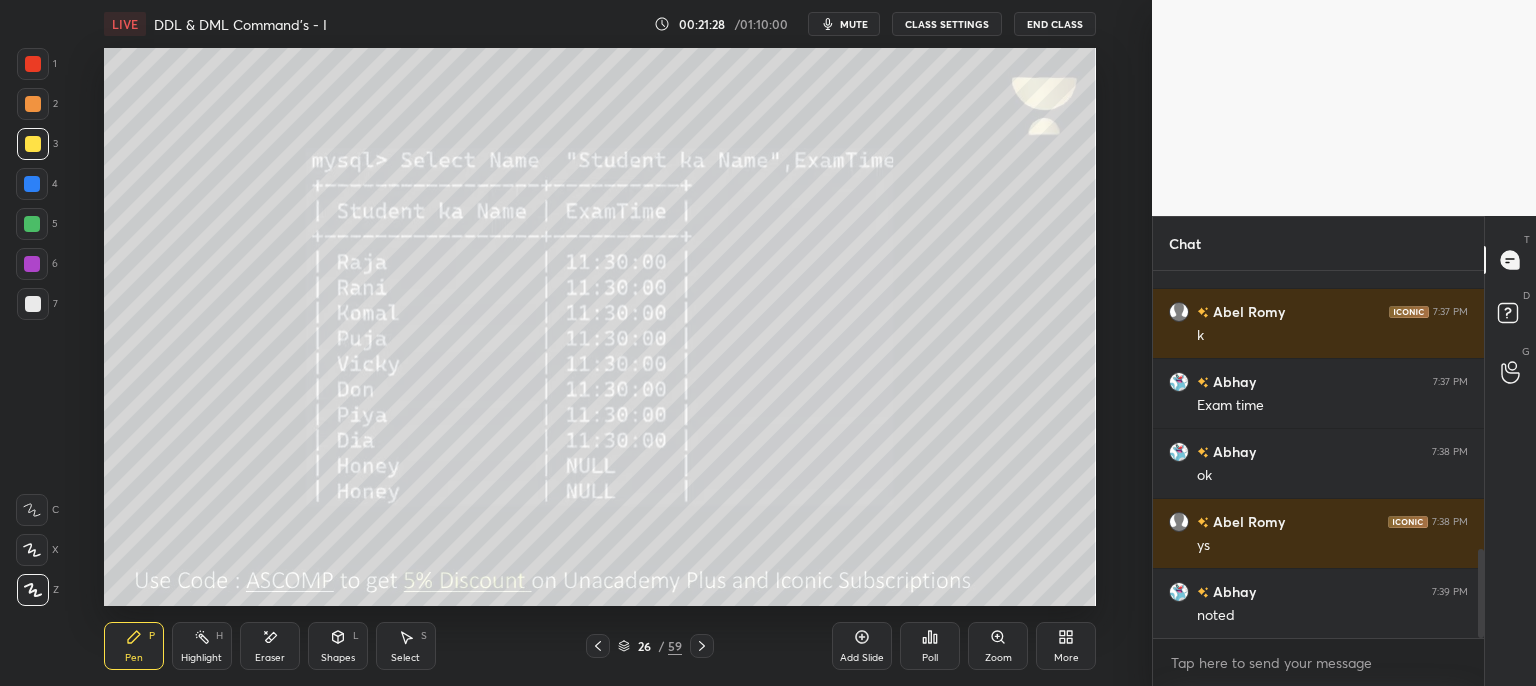 click on "mute" at bounding box center [854, 24] 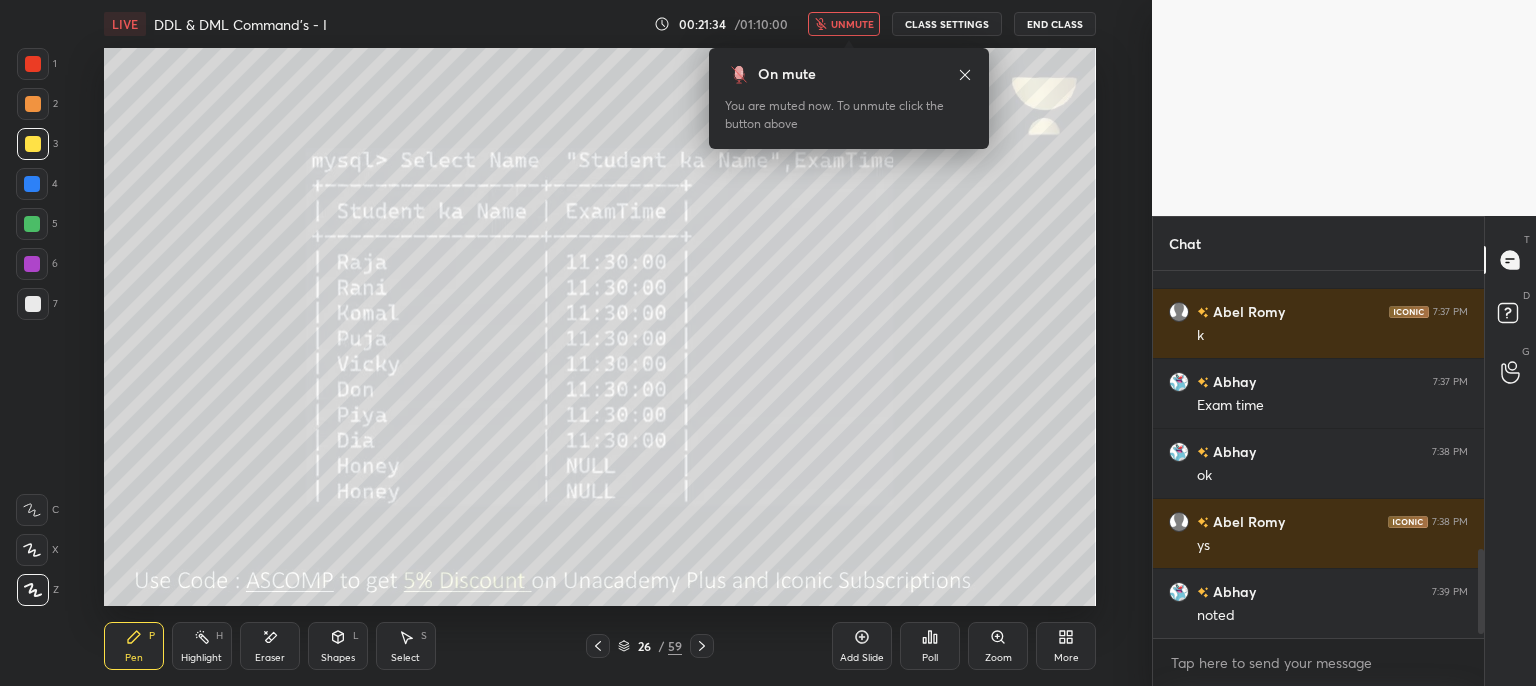 scroll, scrollTop: 1226, scrollLeft: 0, axis: vertical 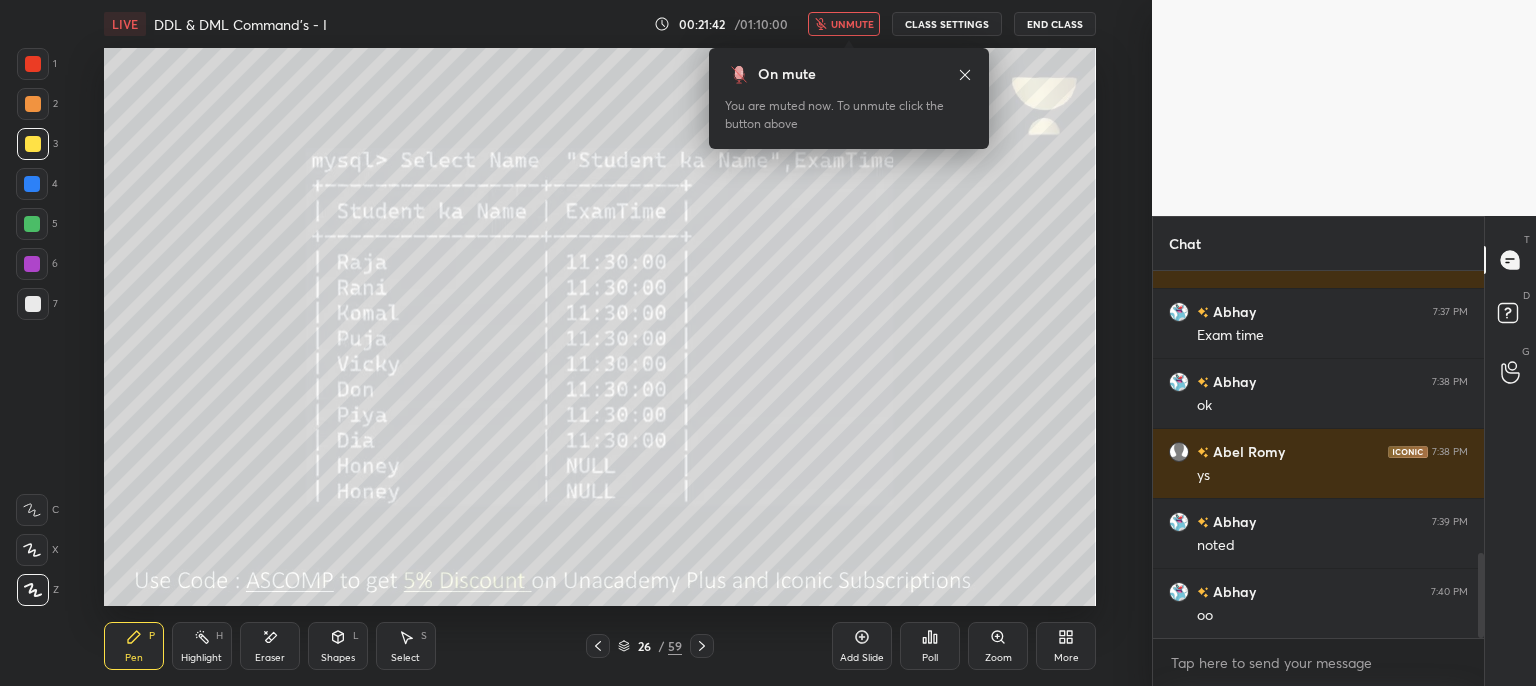 click 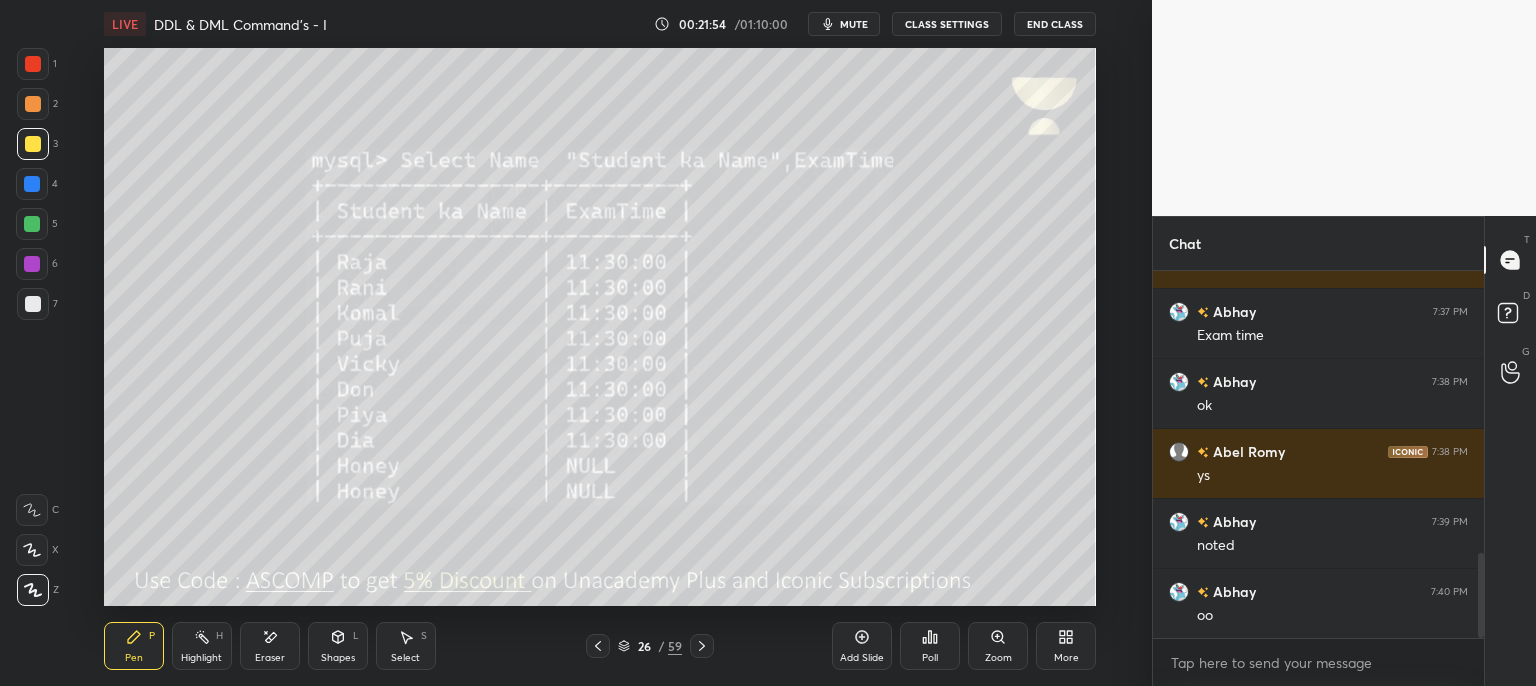click on "mute" at bounding box center [854, 24] 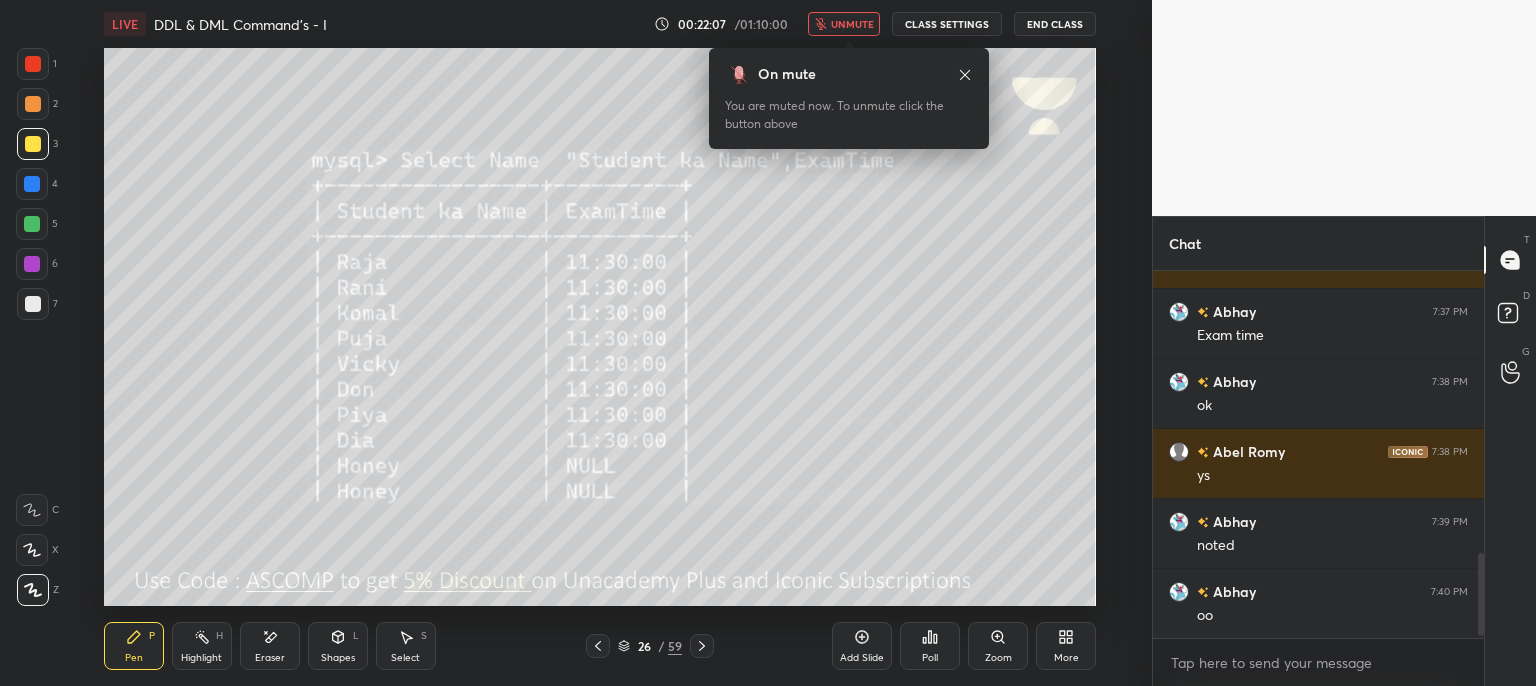 scroll, scrollTop: 1314, scrollLeft: 0, axis: vertical 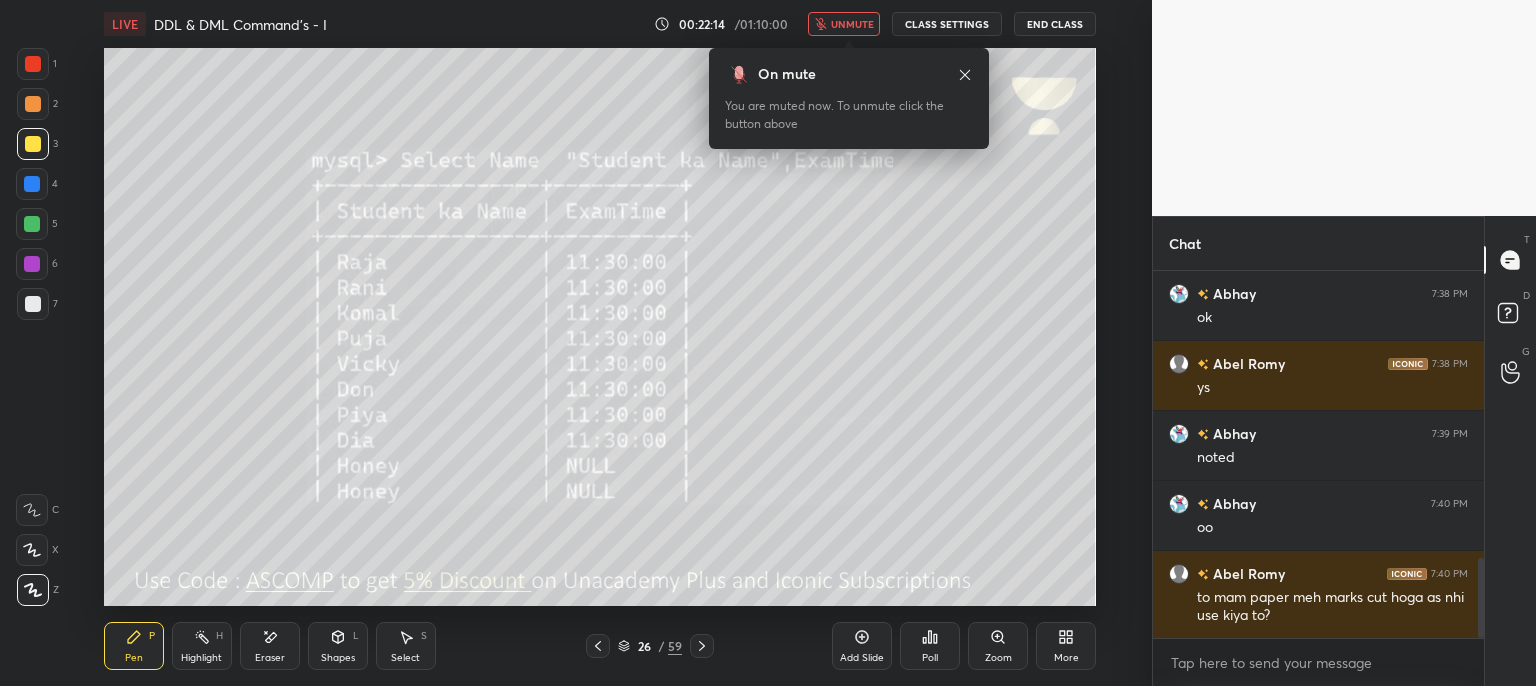 click on "unmute" at bounding box center (844, 24) 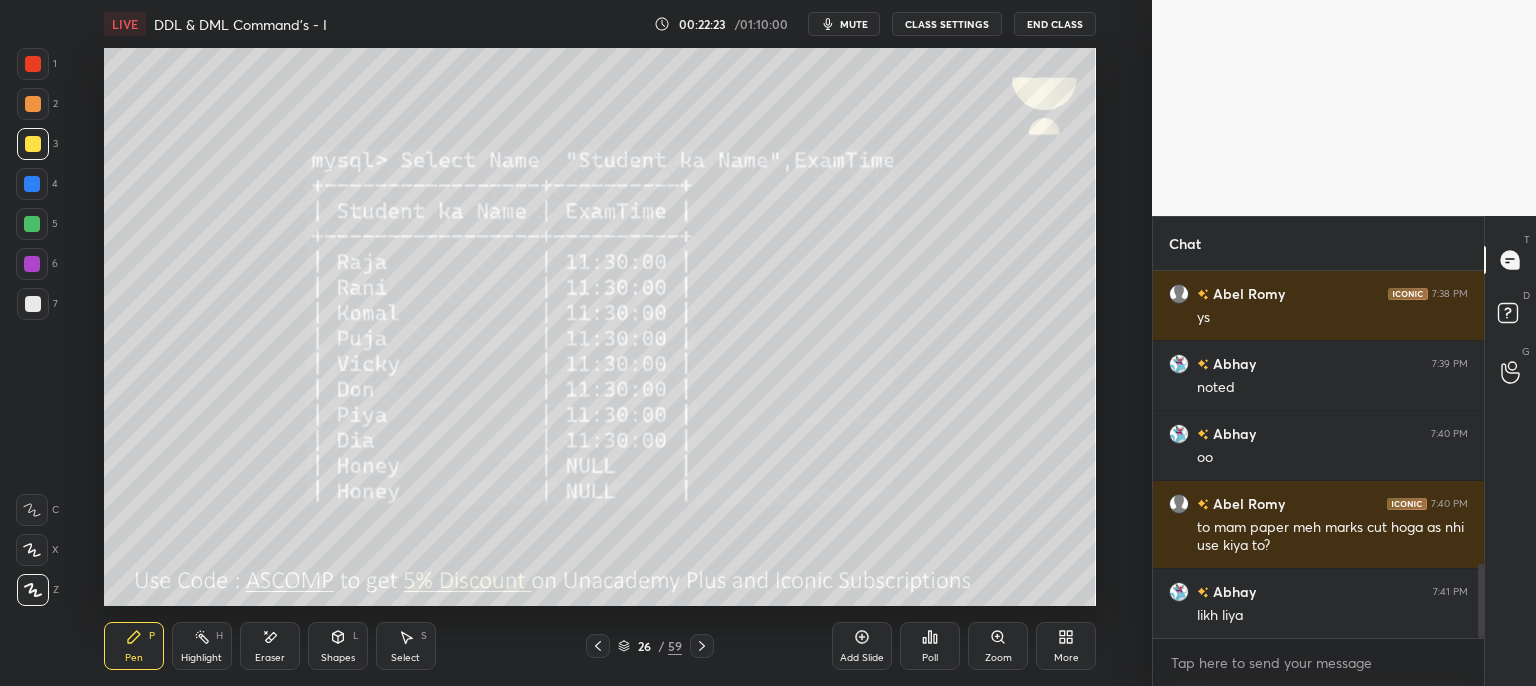 scroll, scrollTop: 1454, scrollLeft: 0, axis: vertical 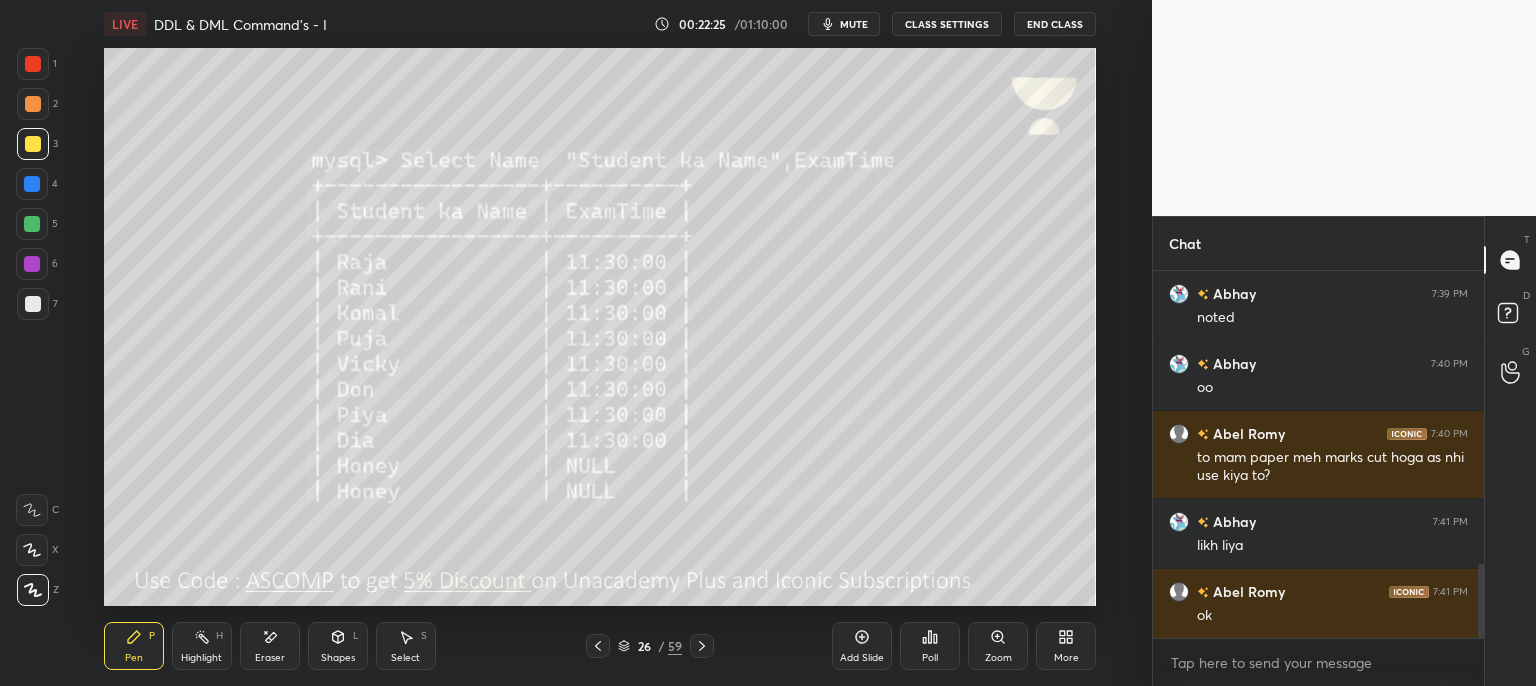 click 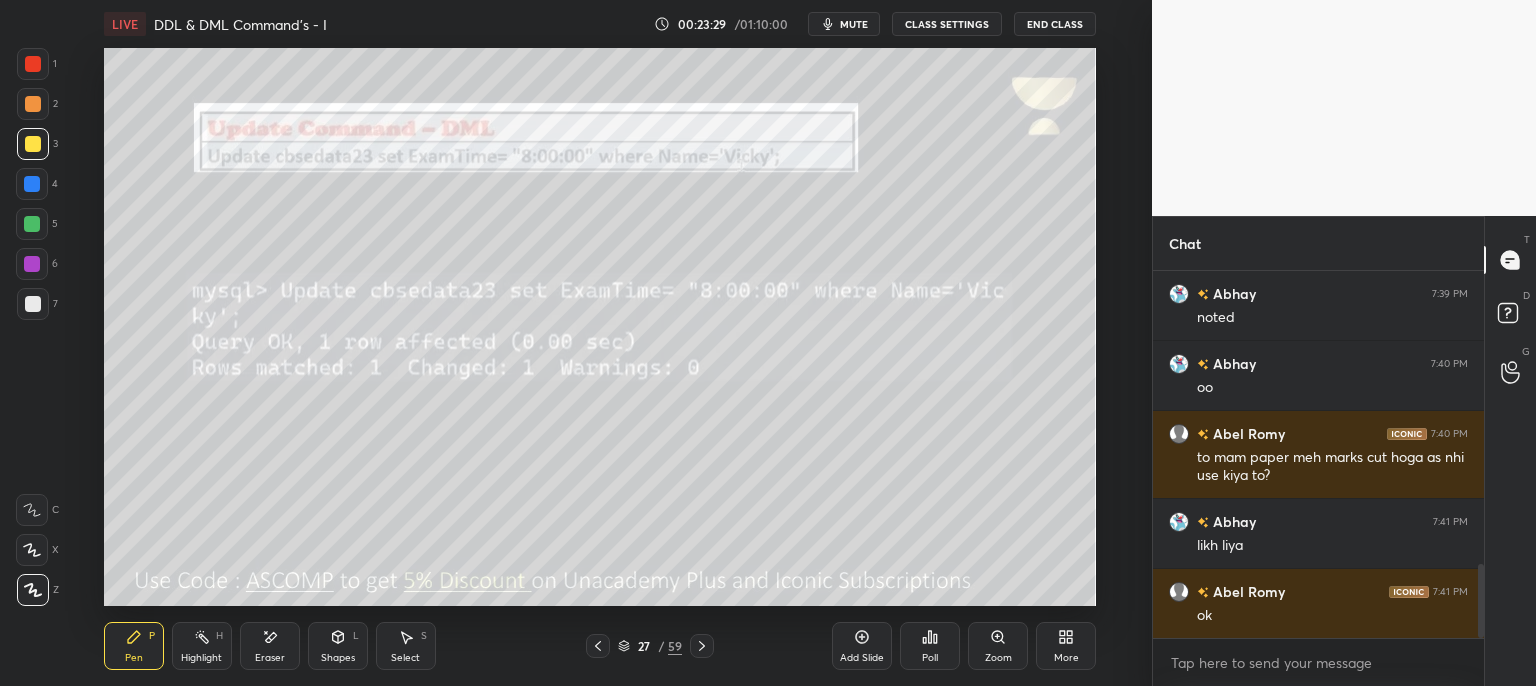 click on "mute" at bounding box center (854, 24) 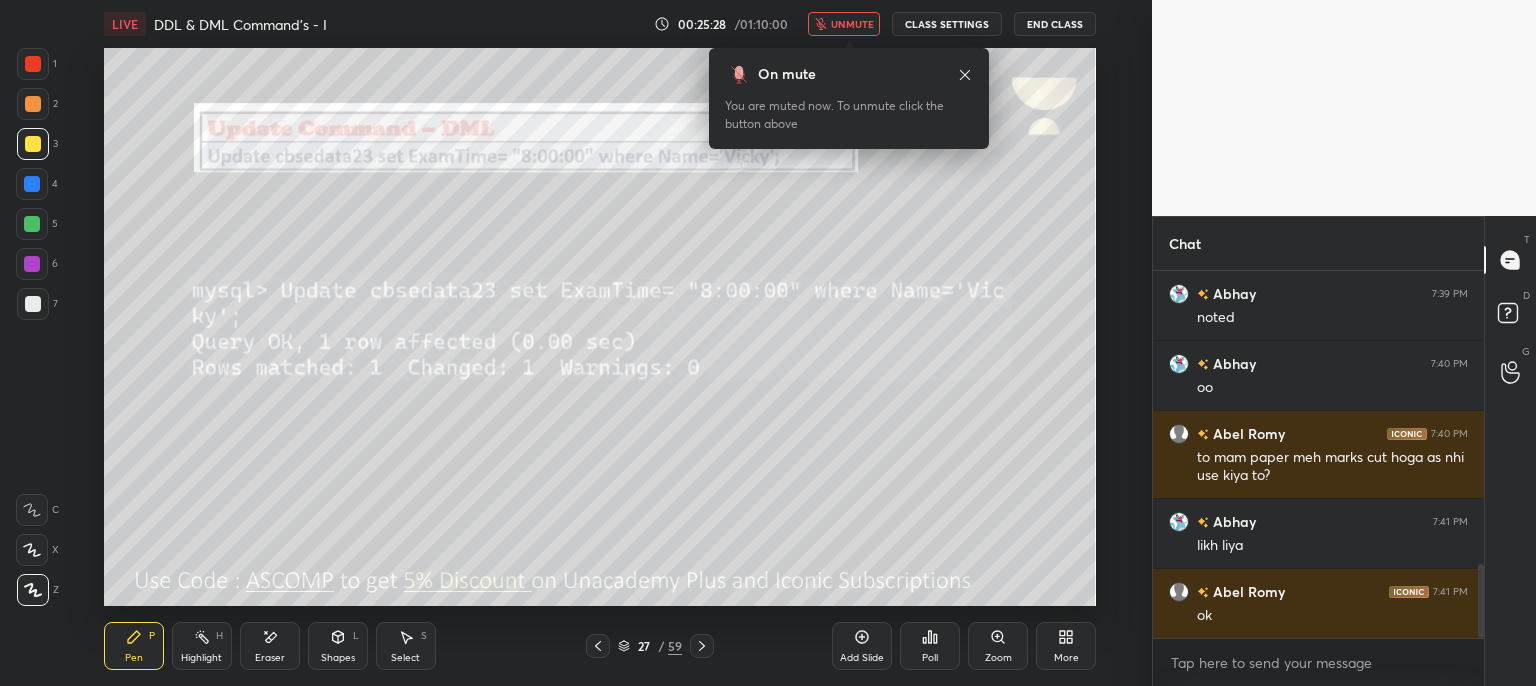click on "unmute" at bounding box center [844, 24] 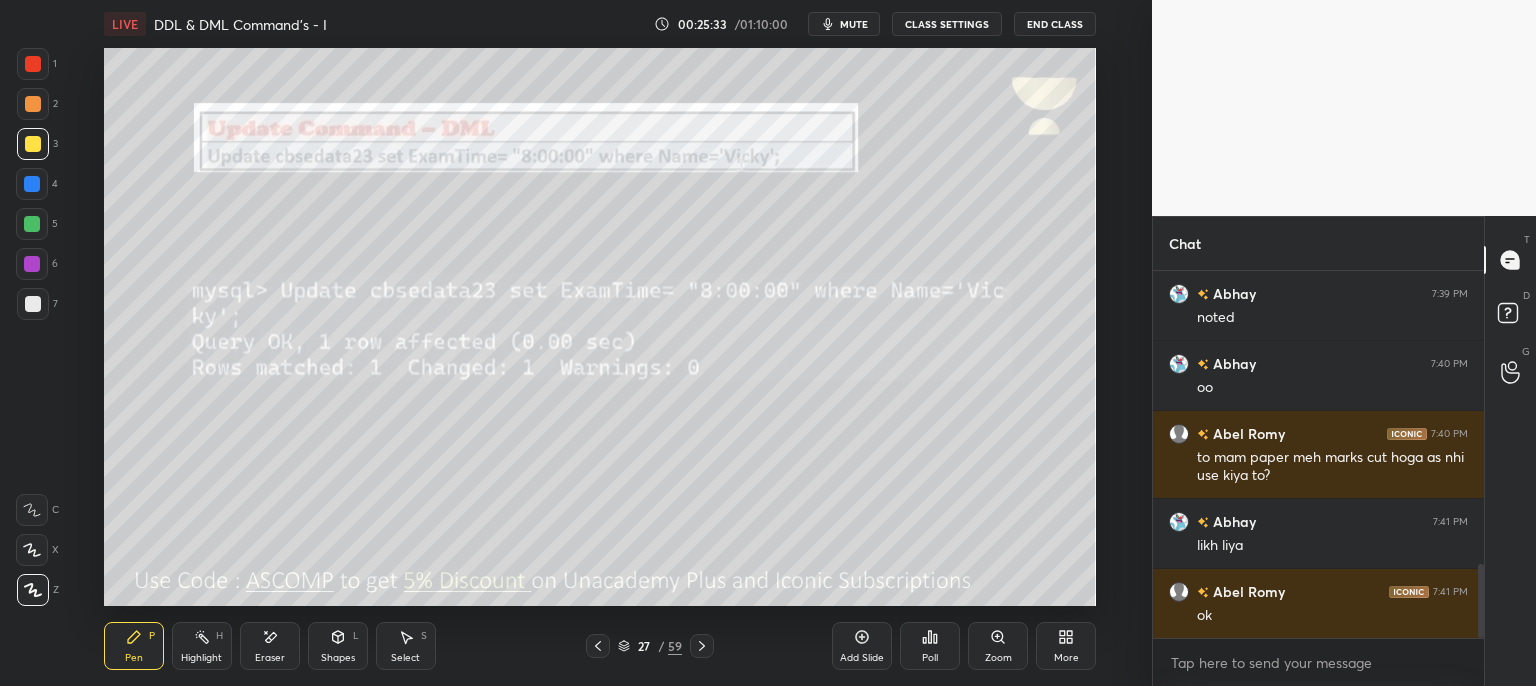 click 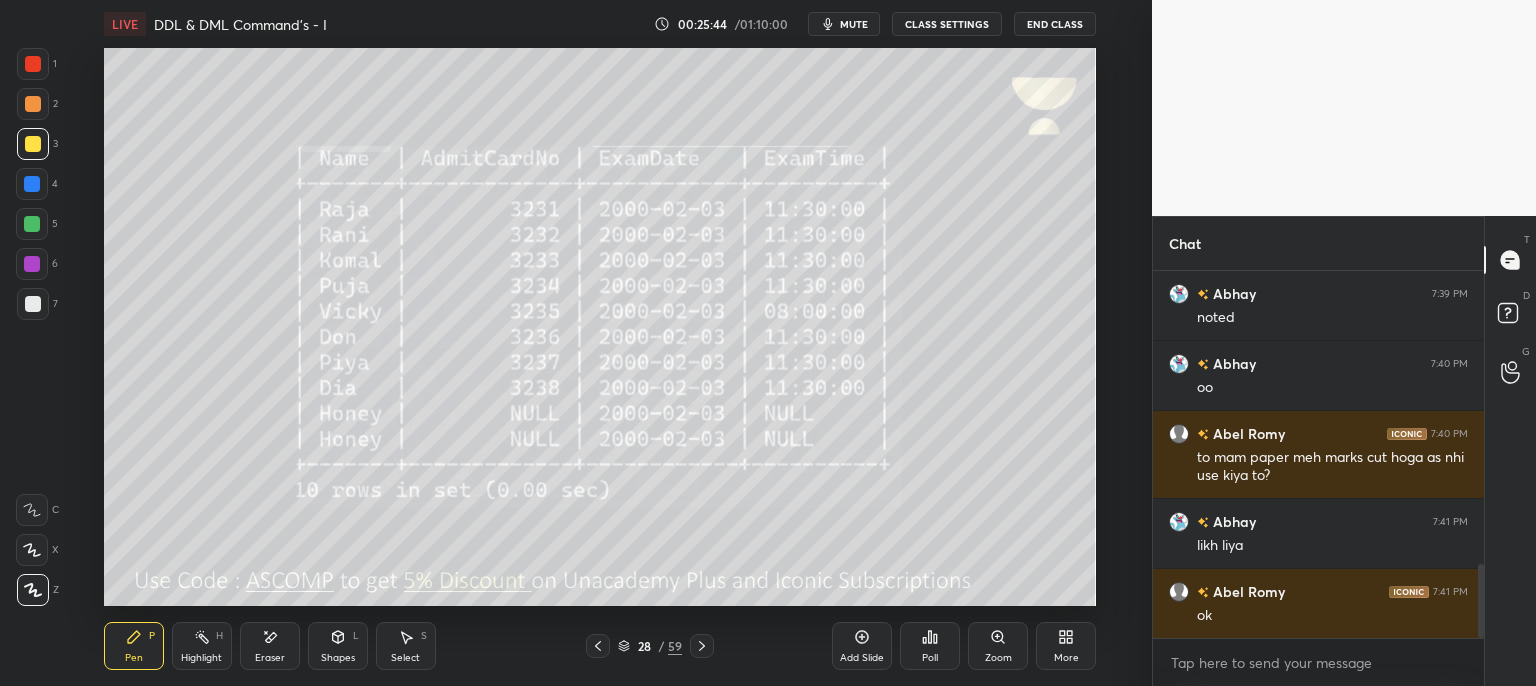click on "mute" at bounding box center [854, 24] 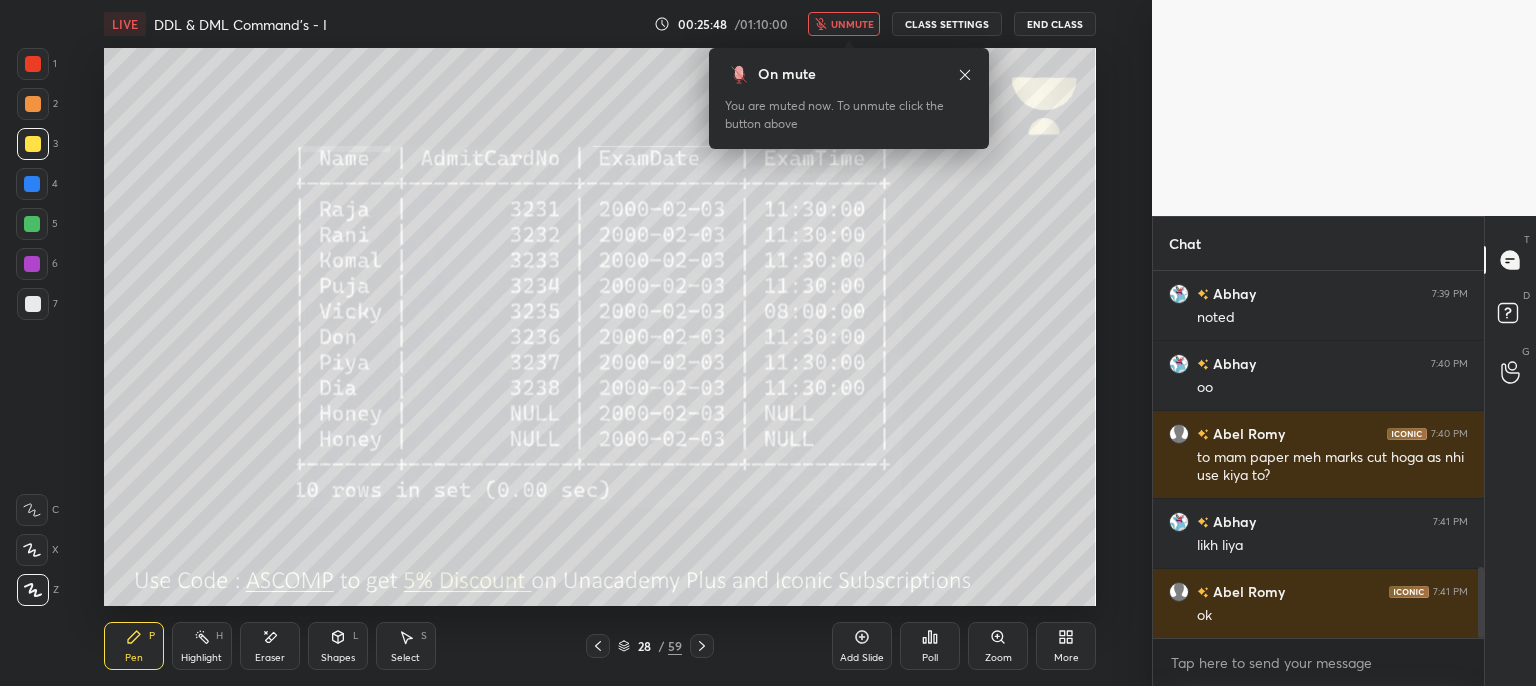 scroll, scrollTop: 1524, scrollLeft: 0, axis: vertical 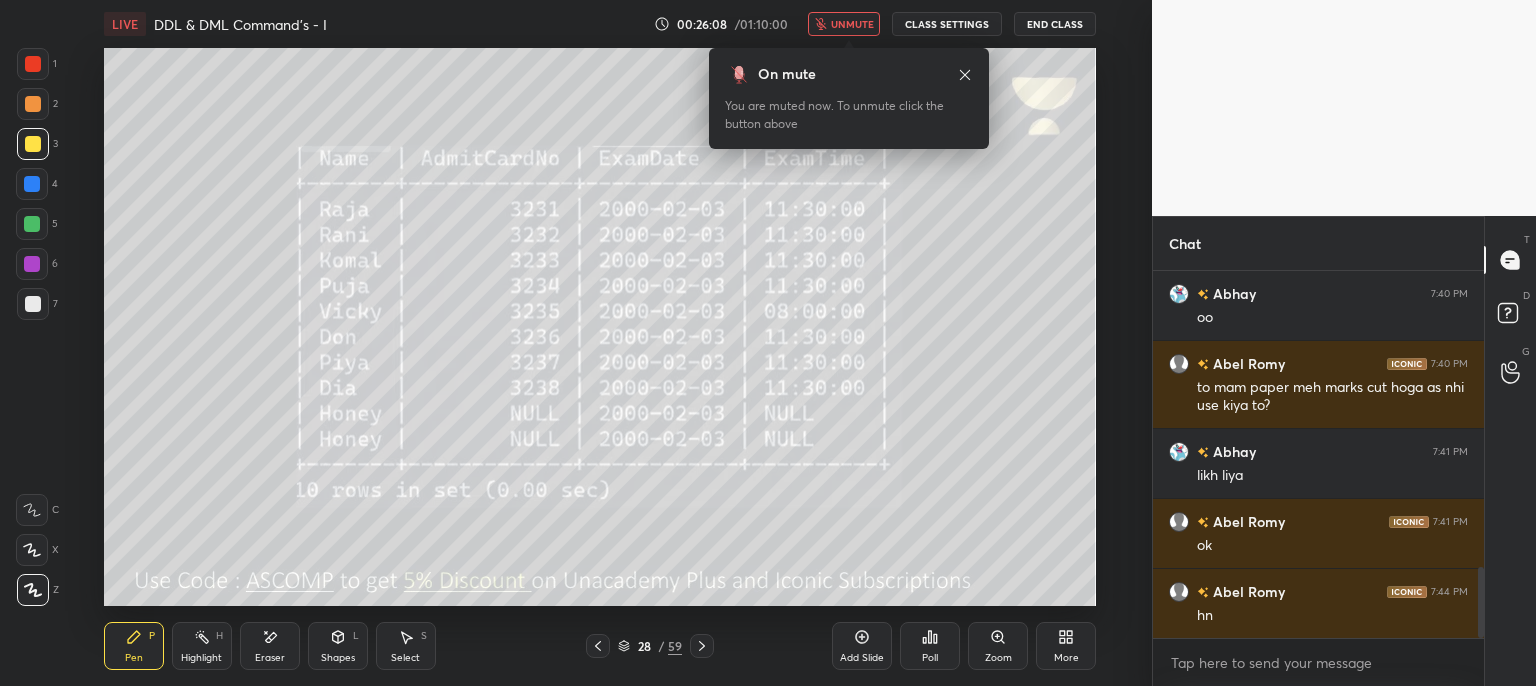 click on "On mute You are muted now. To unmute click the
button above" at bounding box center (849, 92) 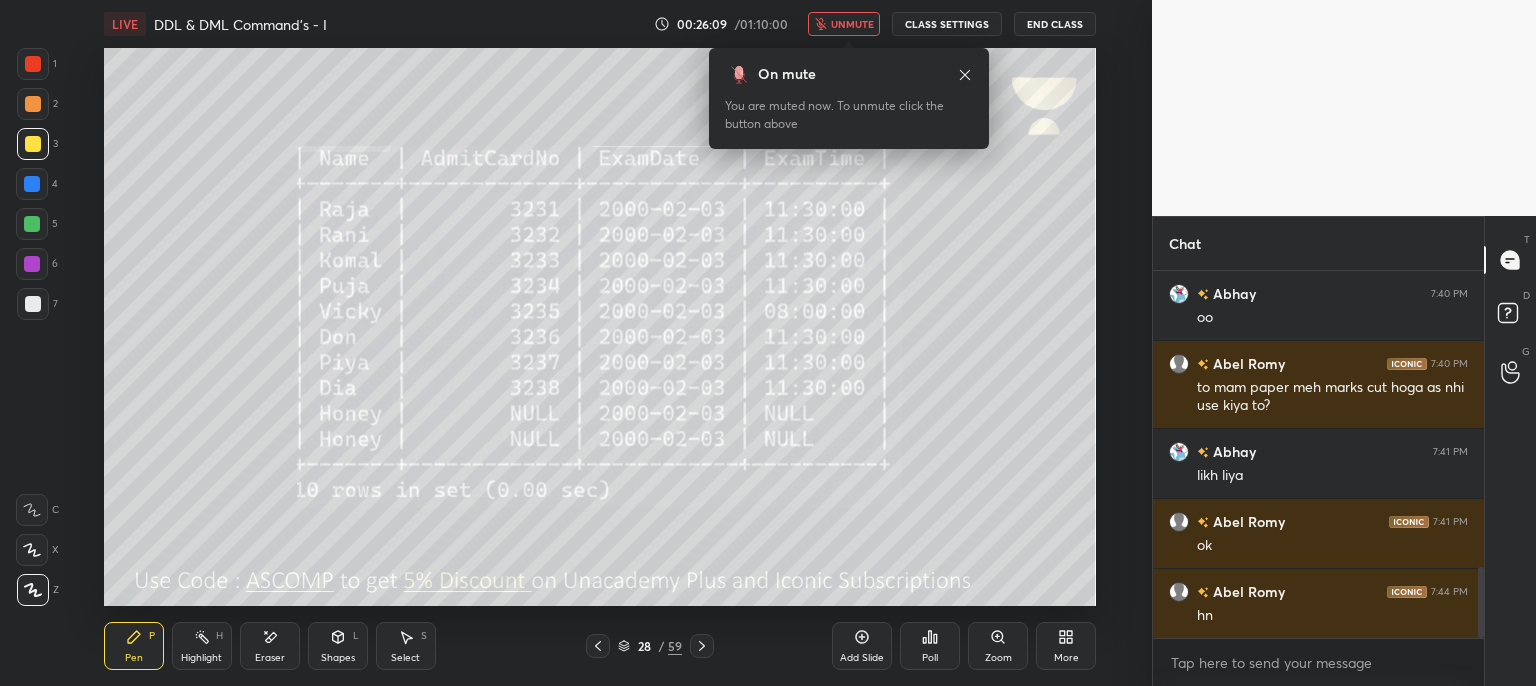 click on "unmute" at bounding box center (844, 24) 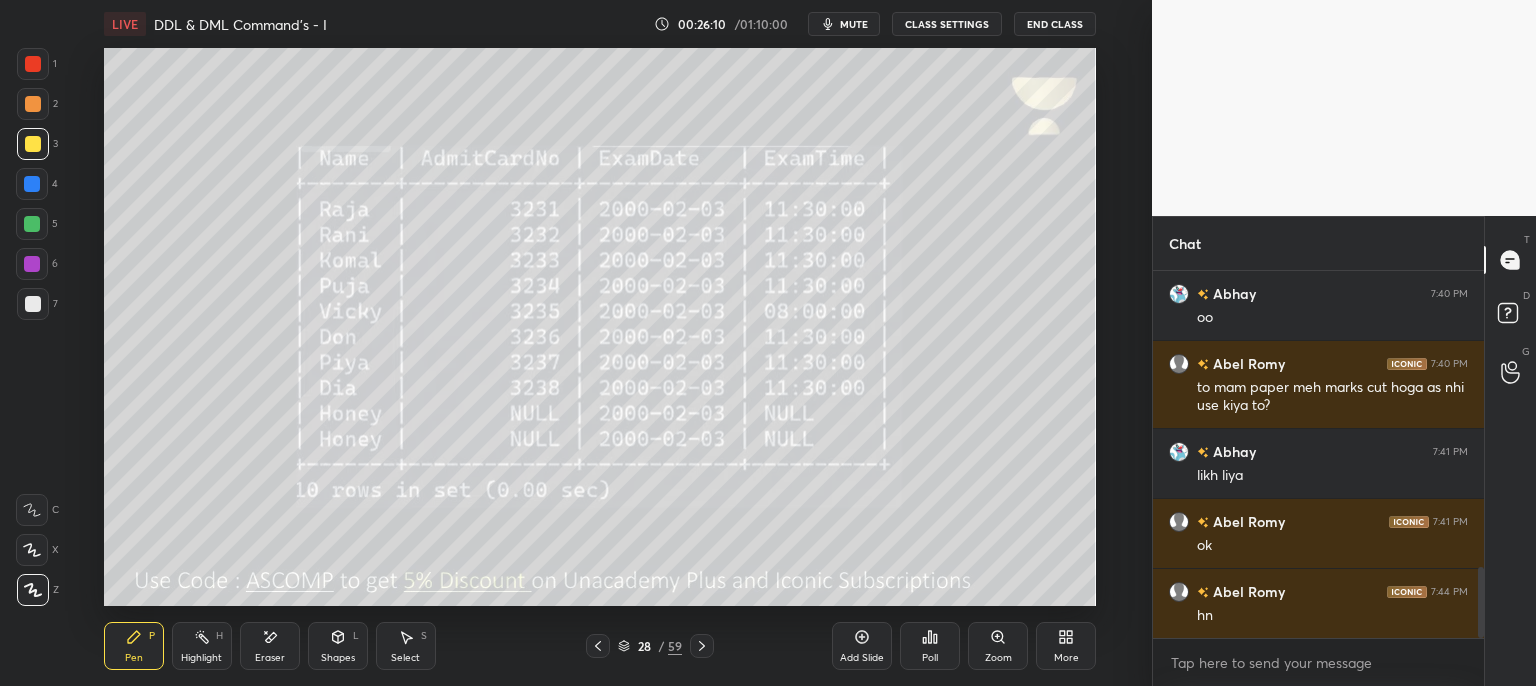 click 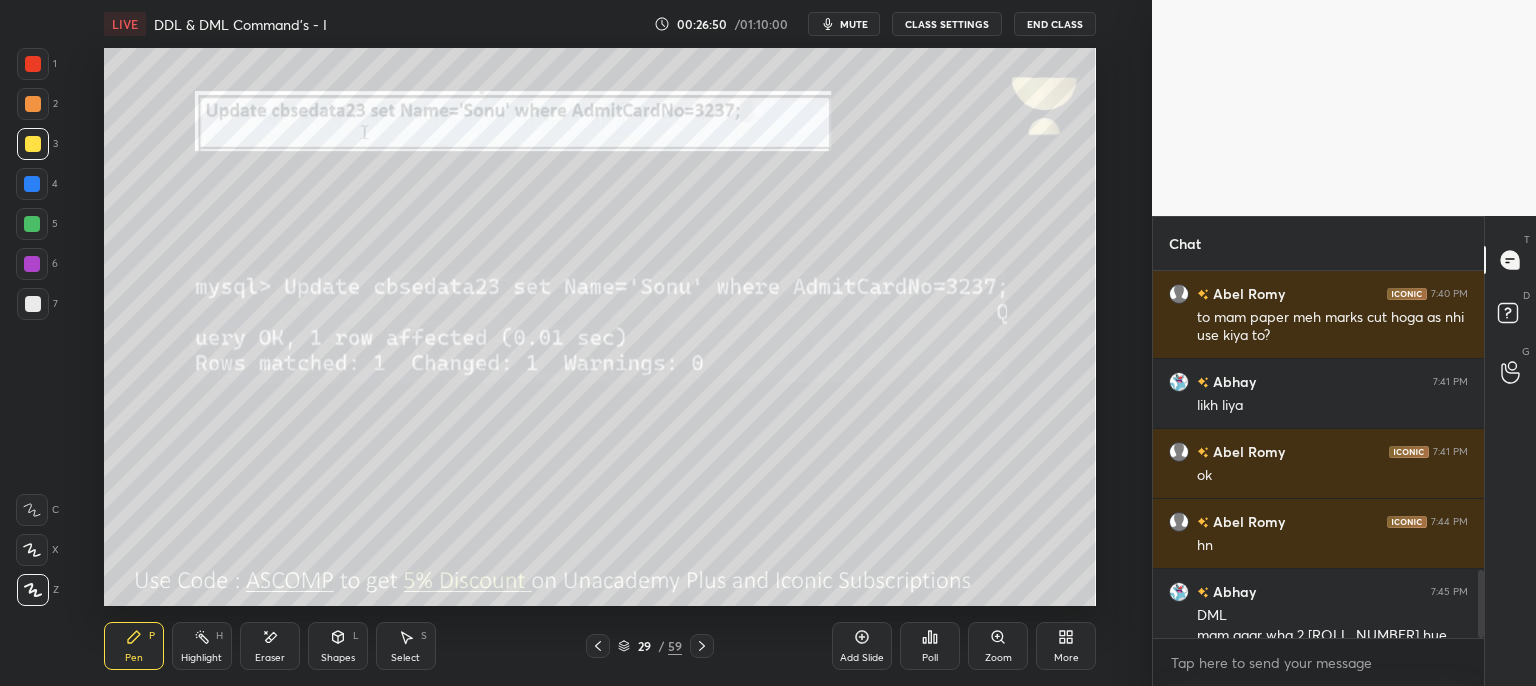 scroll, scrollTop: 1632, scrollLeft: 0, axis: vertical 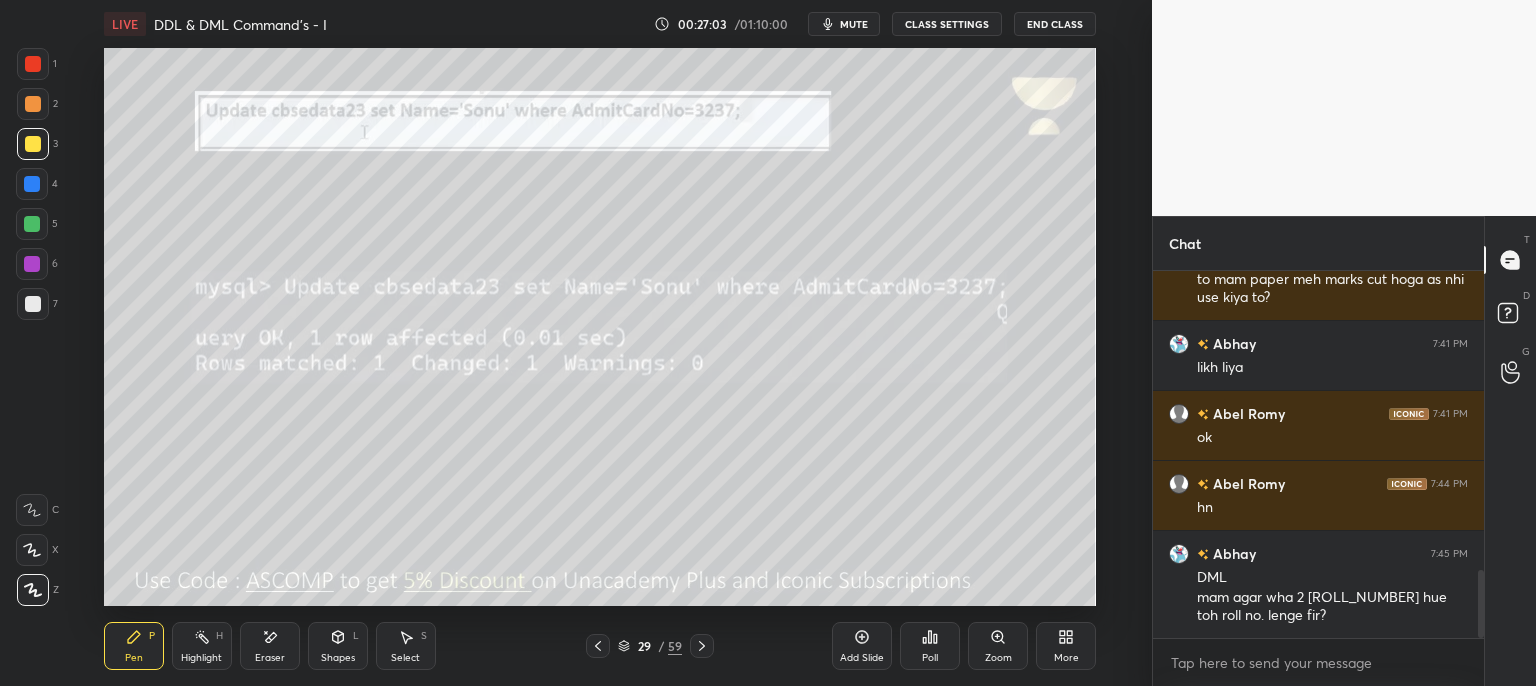 click 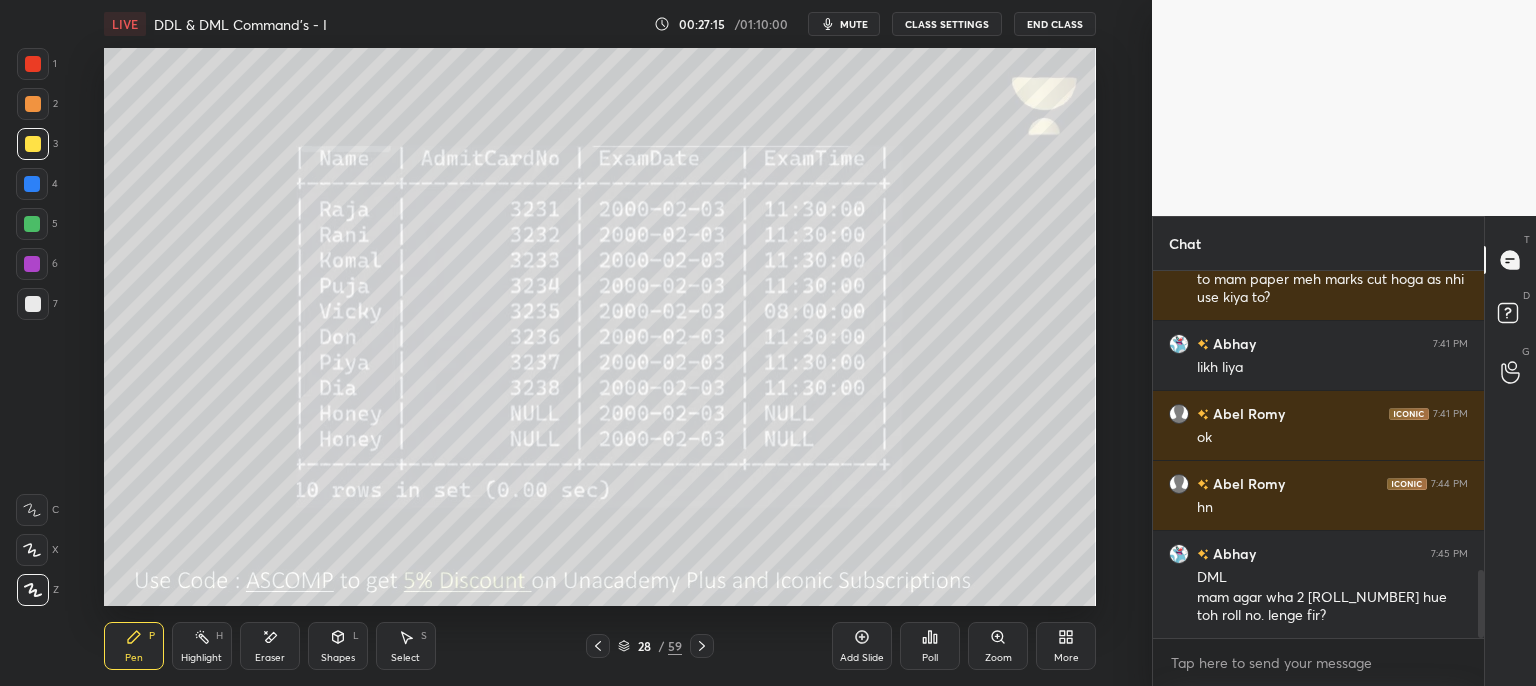 click 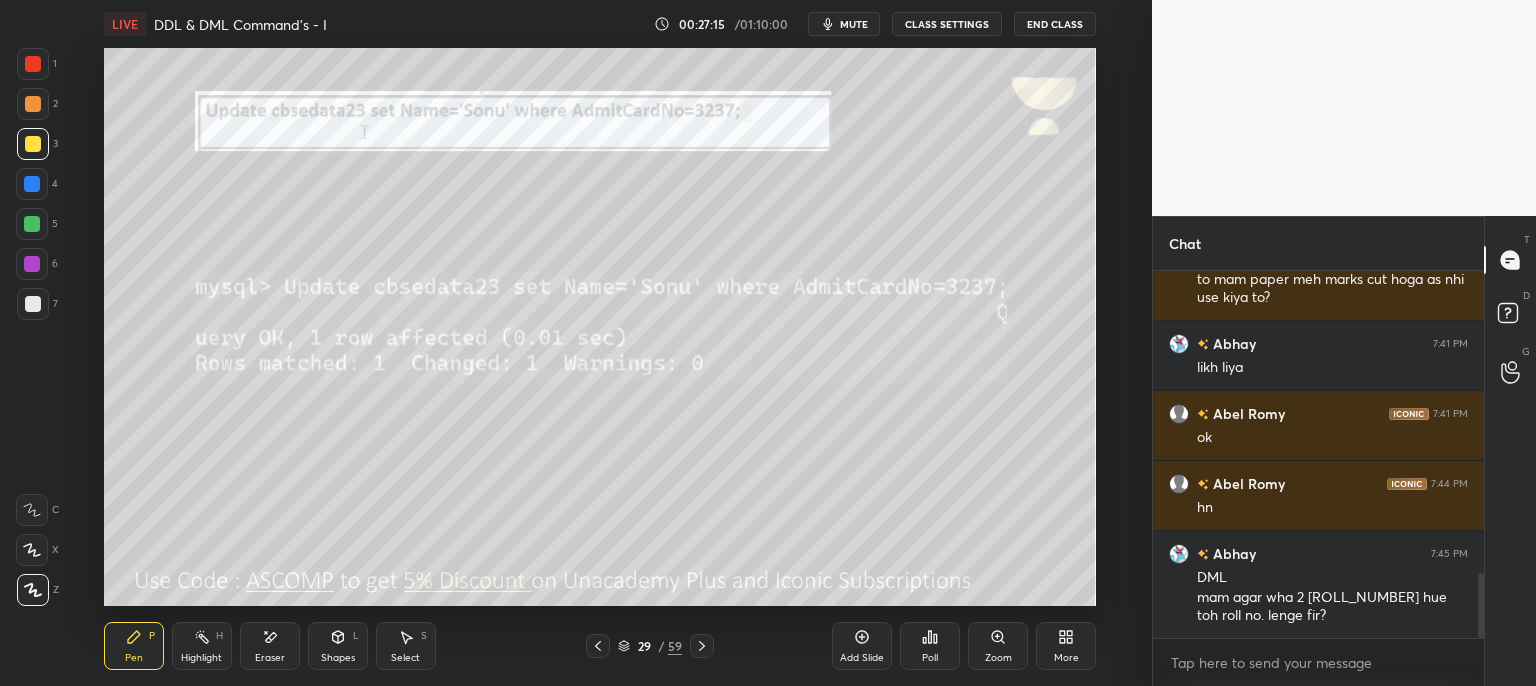 scroll, scrollTop: 1702, scrollLeft: 0, axis: vertical 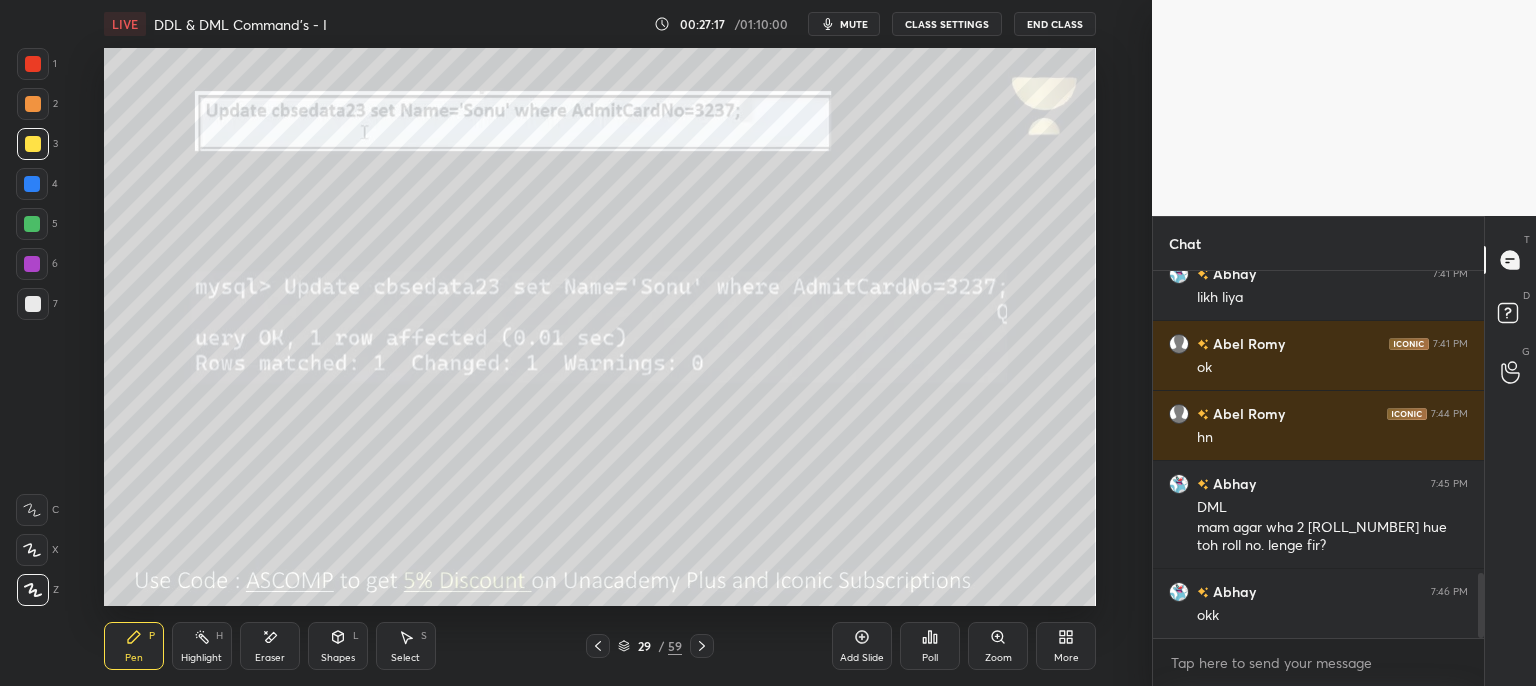 click on "mute" at bounding box center [854, 24] 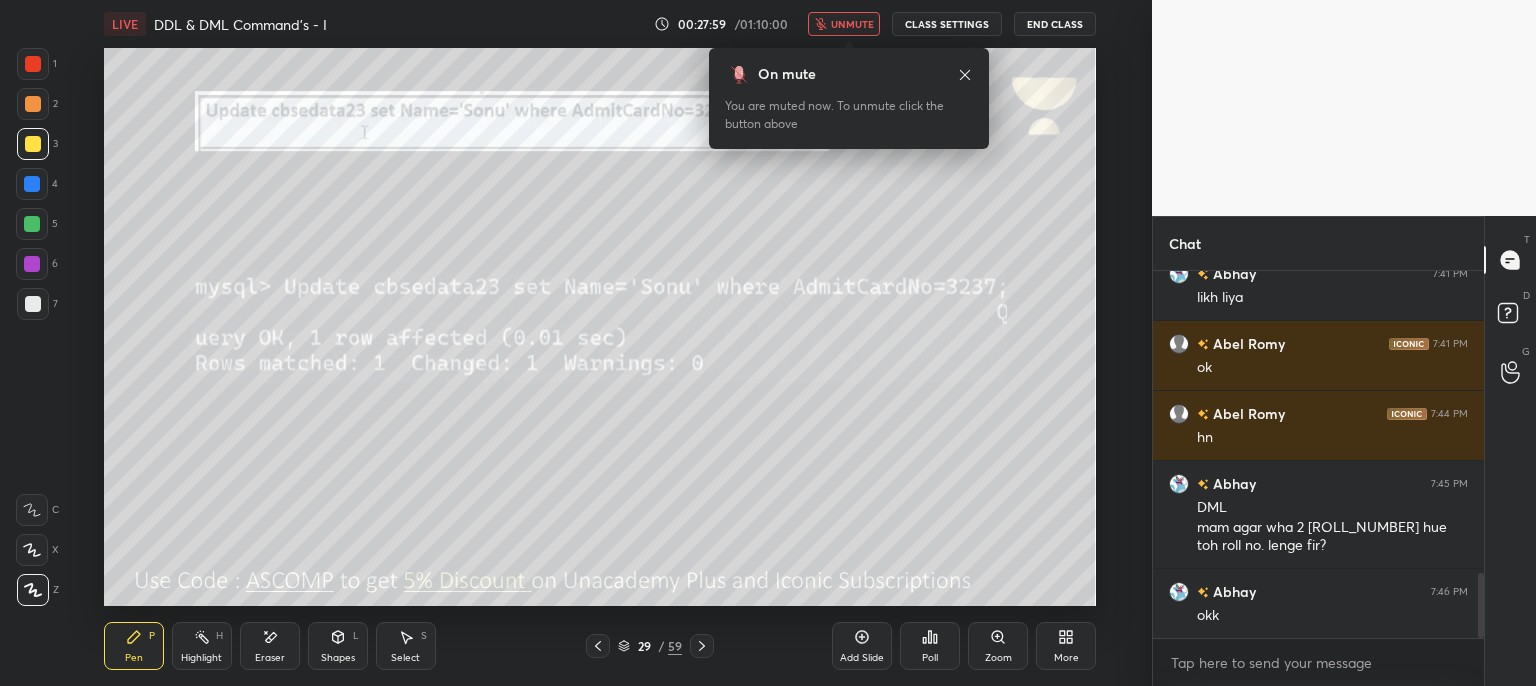 click 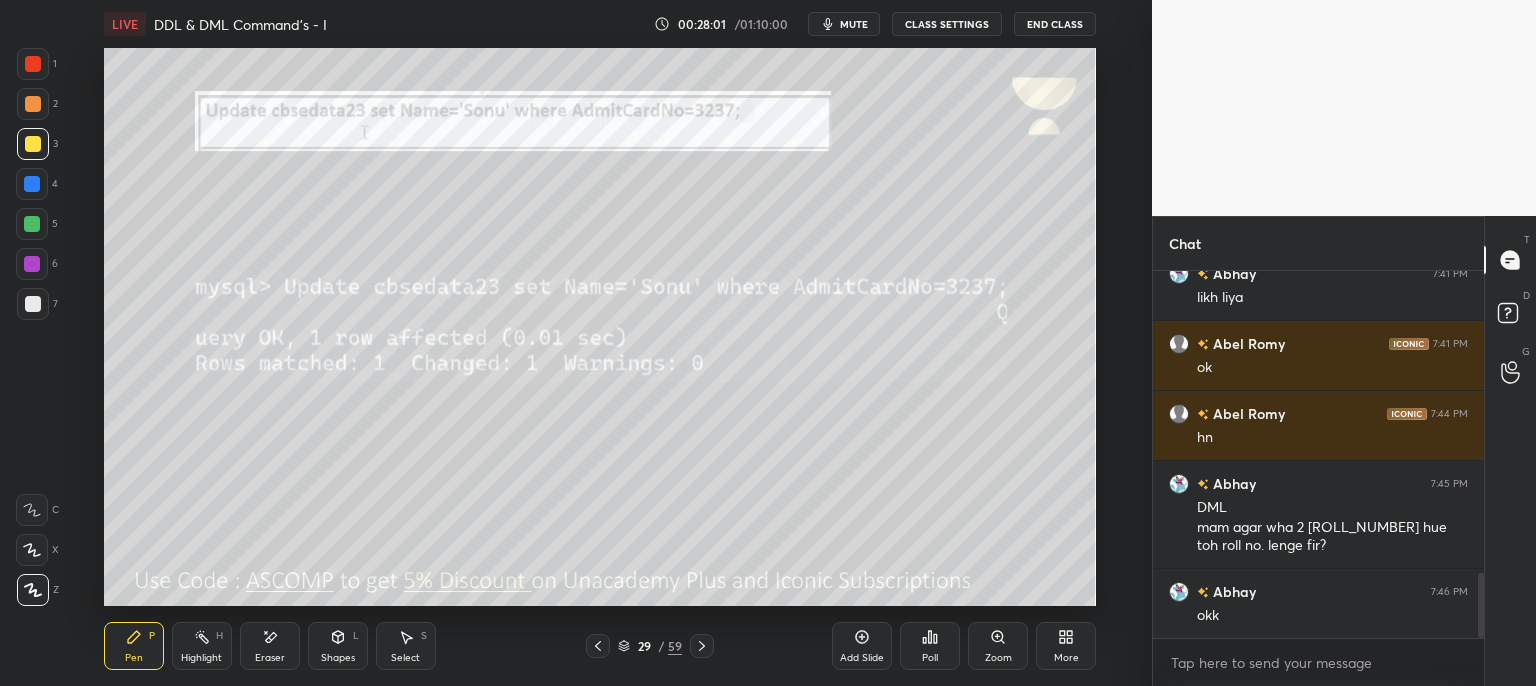type 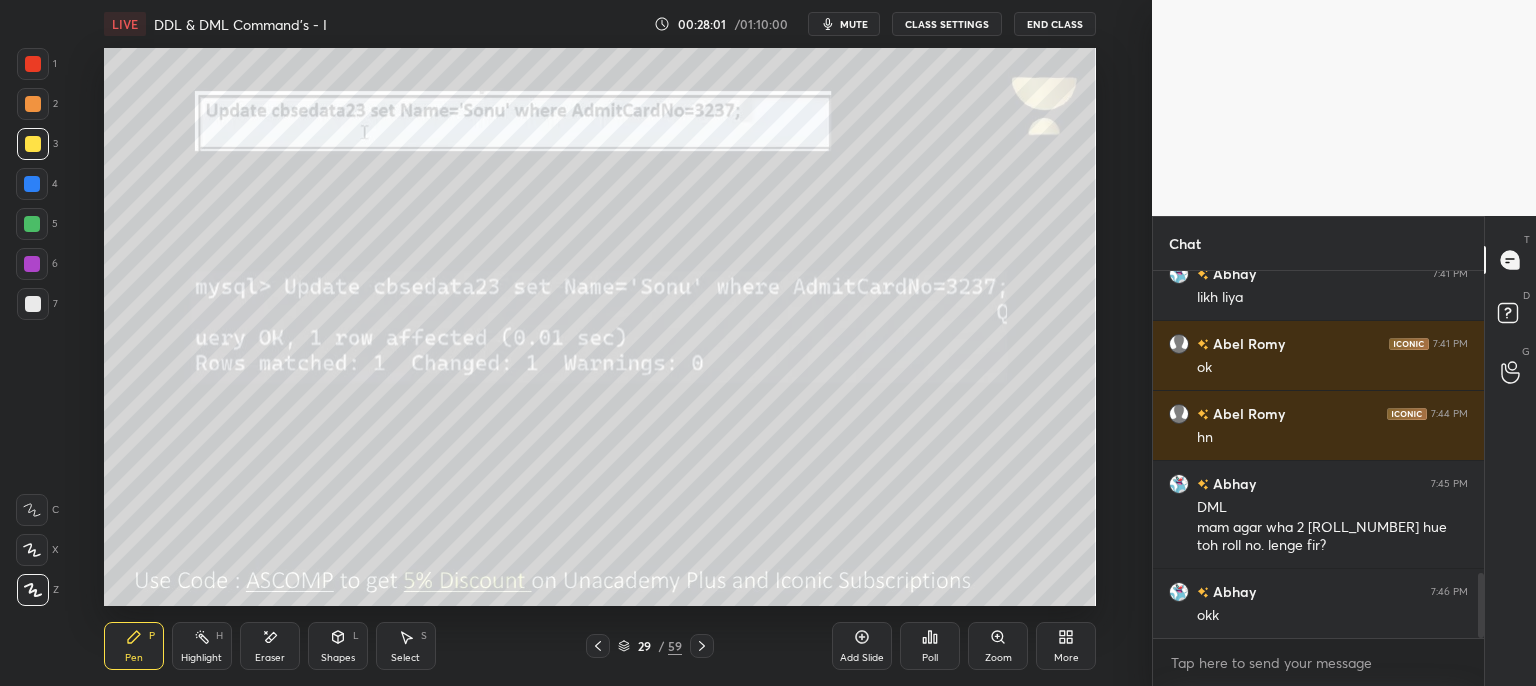 click on "mute" at bounding box center [844, 24] 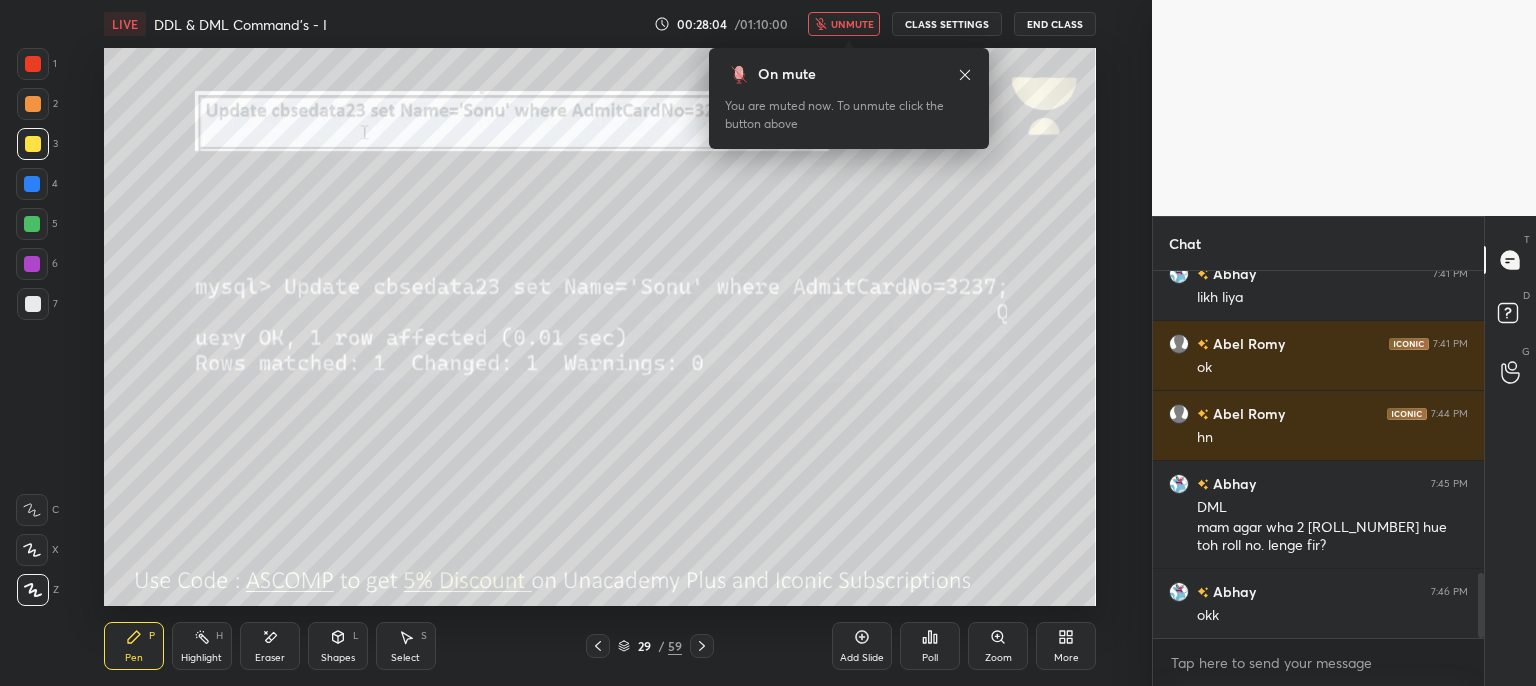 click 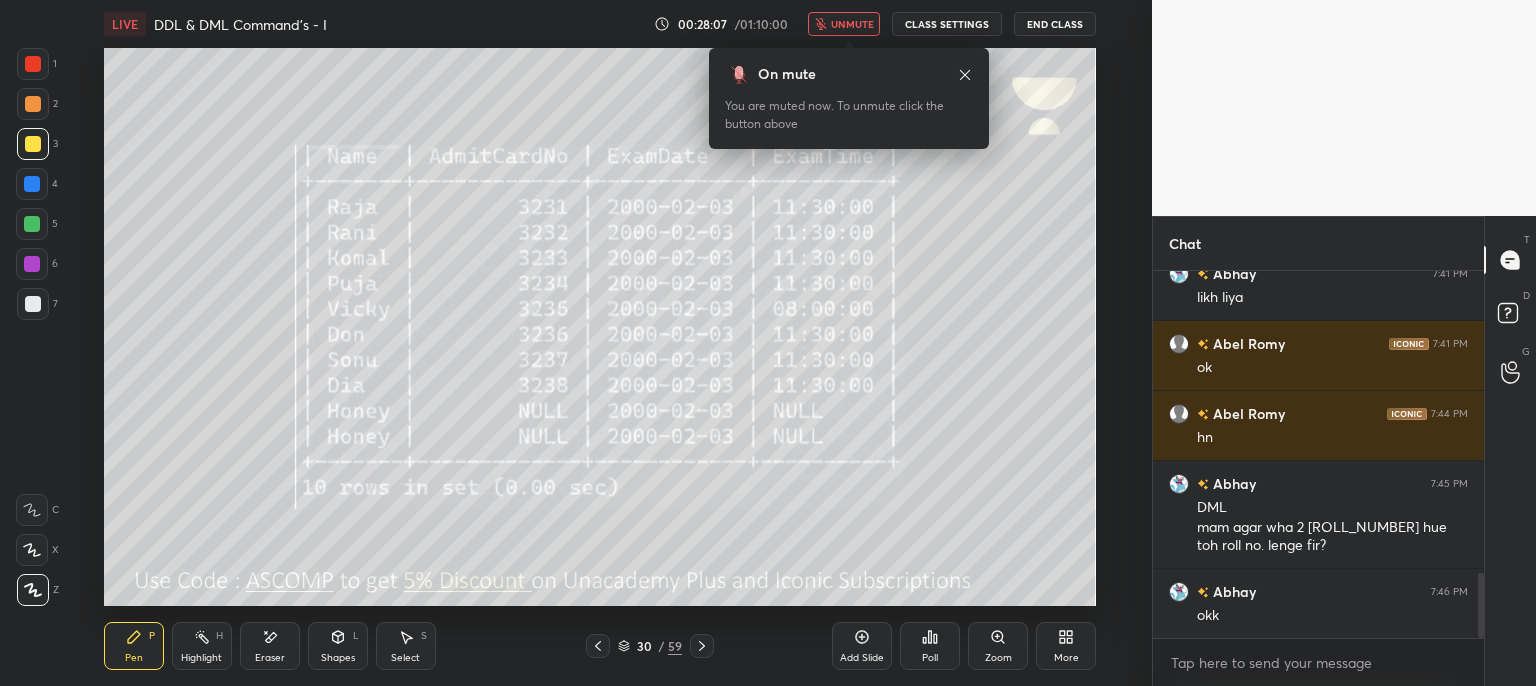 click on "unmute" at bounding box center [852, 24] 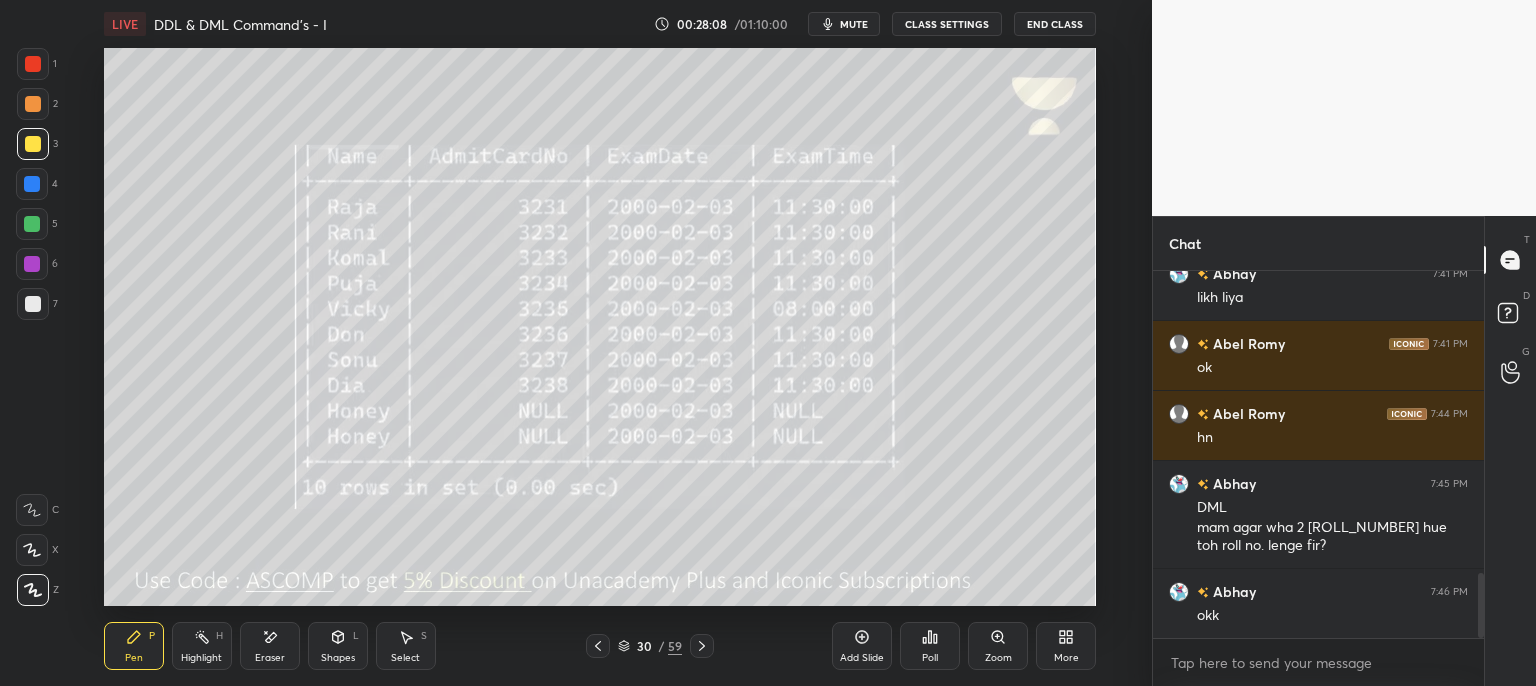 scroll, scrollTop: 1772, scrollLeft: 0, axis: vertical 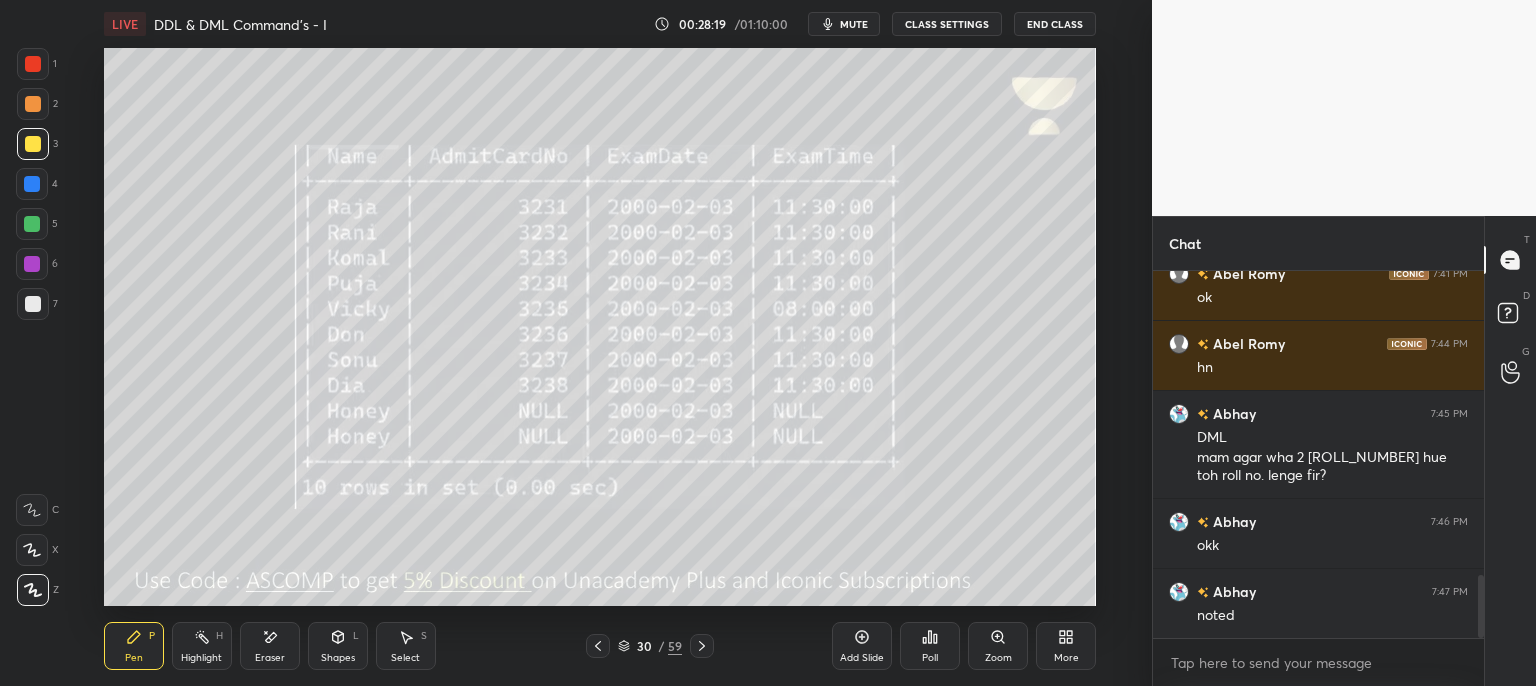 click 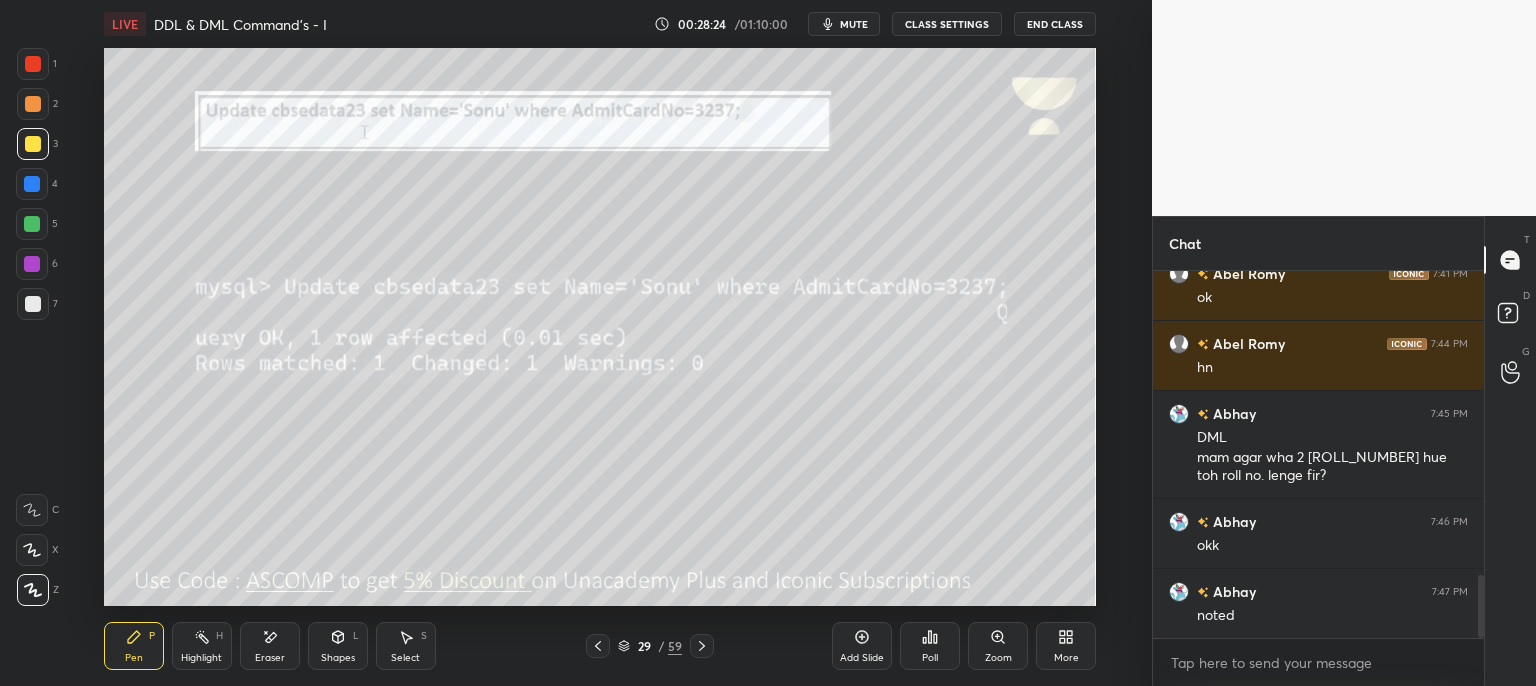 click 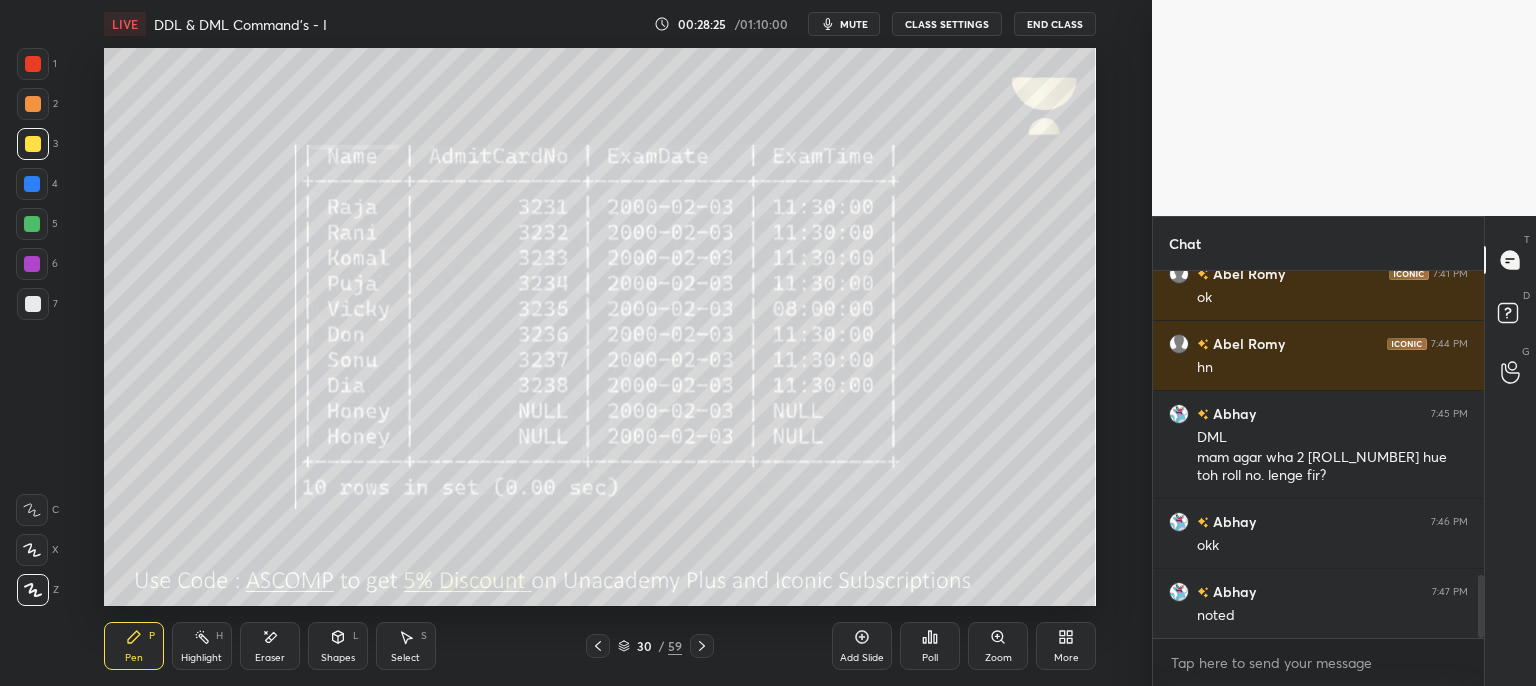 click 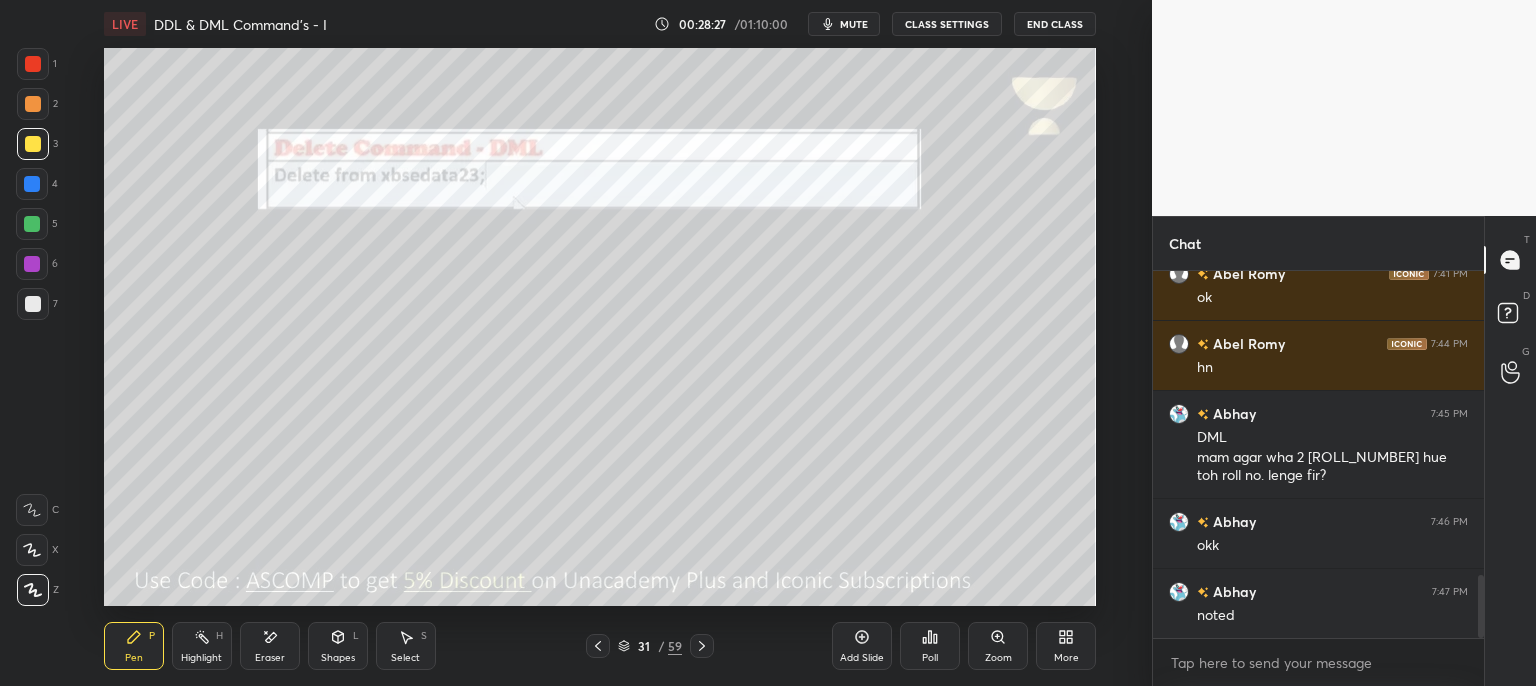 click 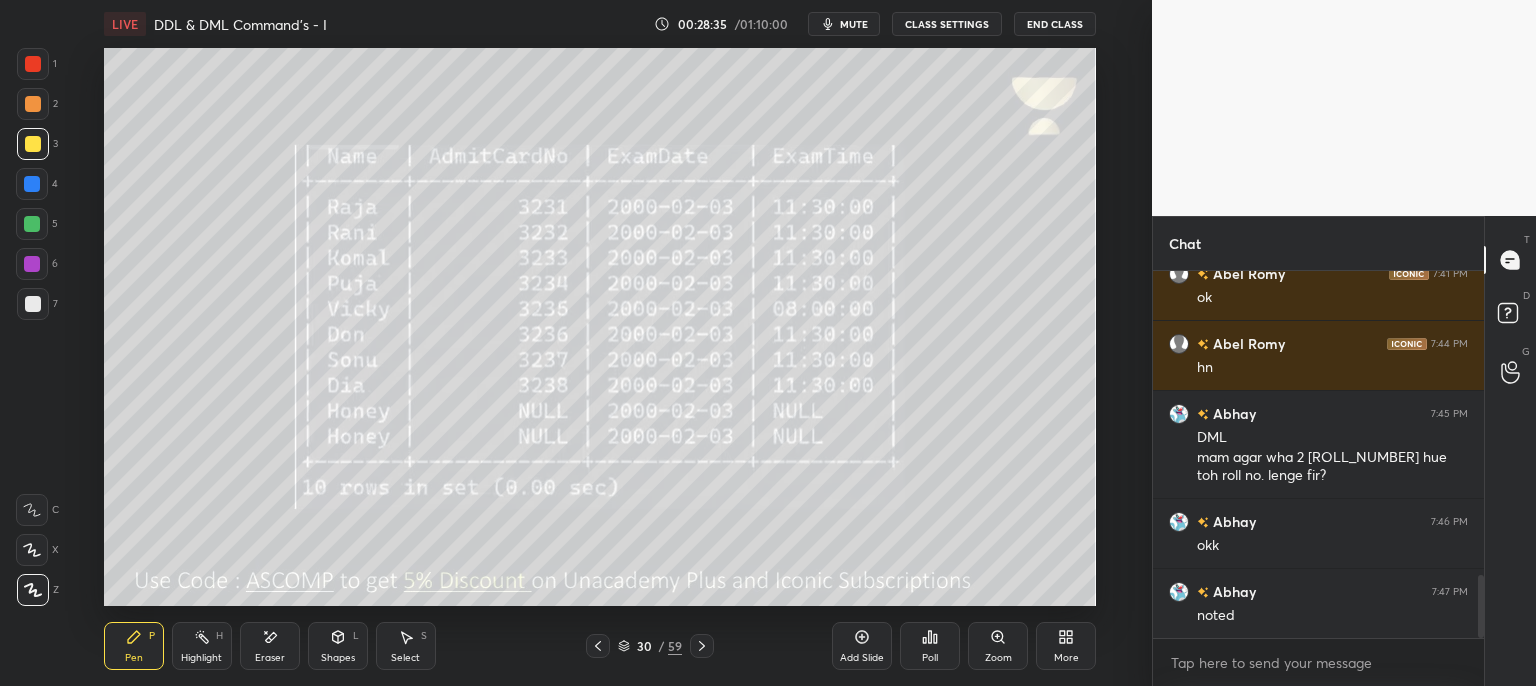click 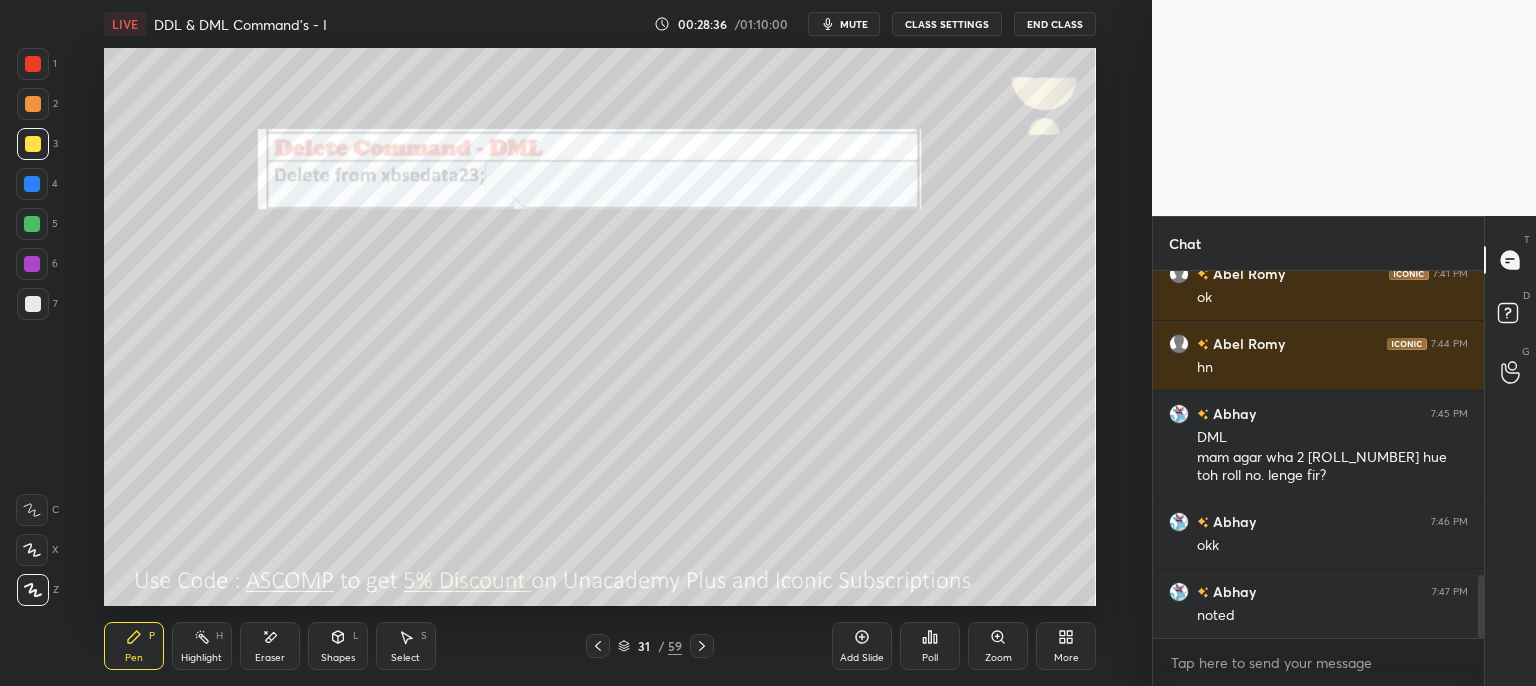 click 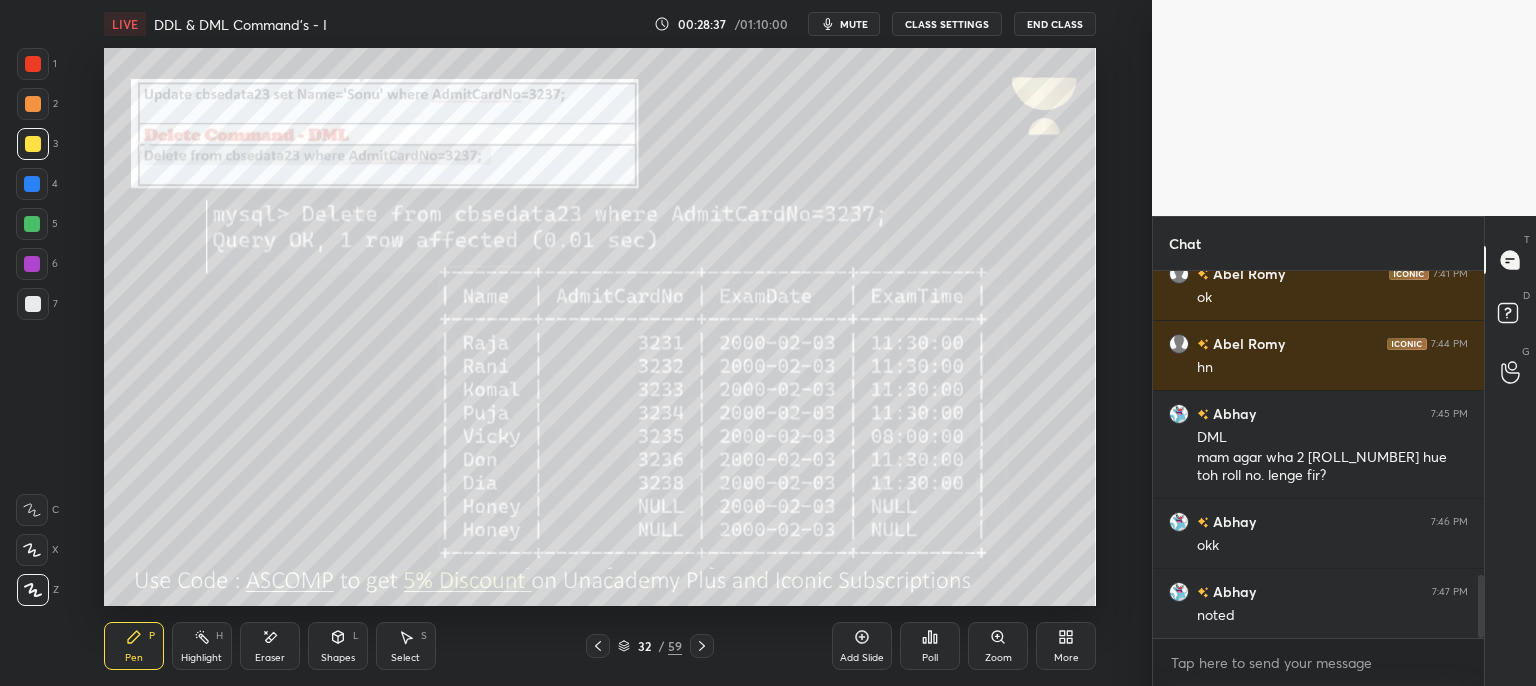 click 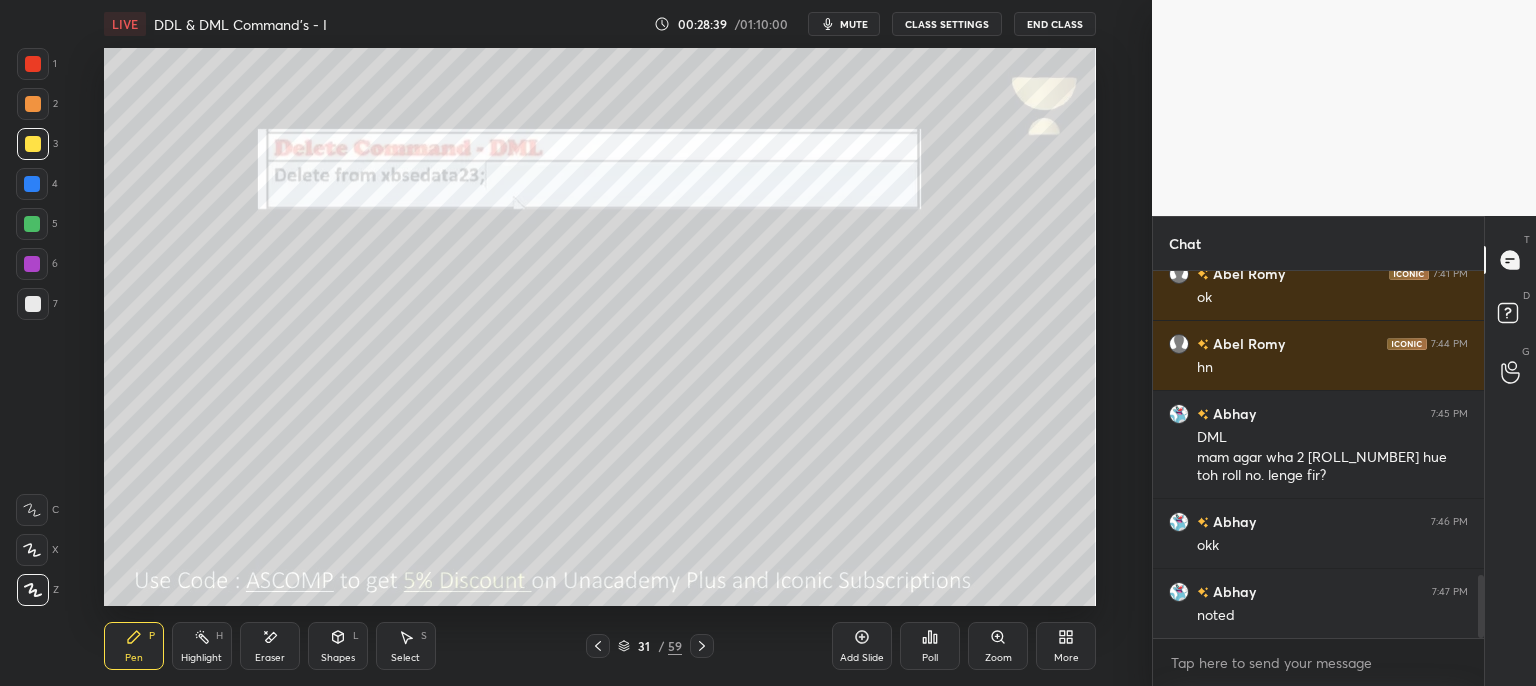 click at bounding box center (598, 646) 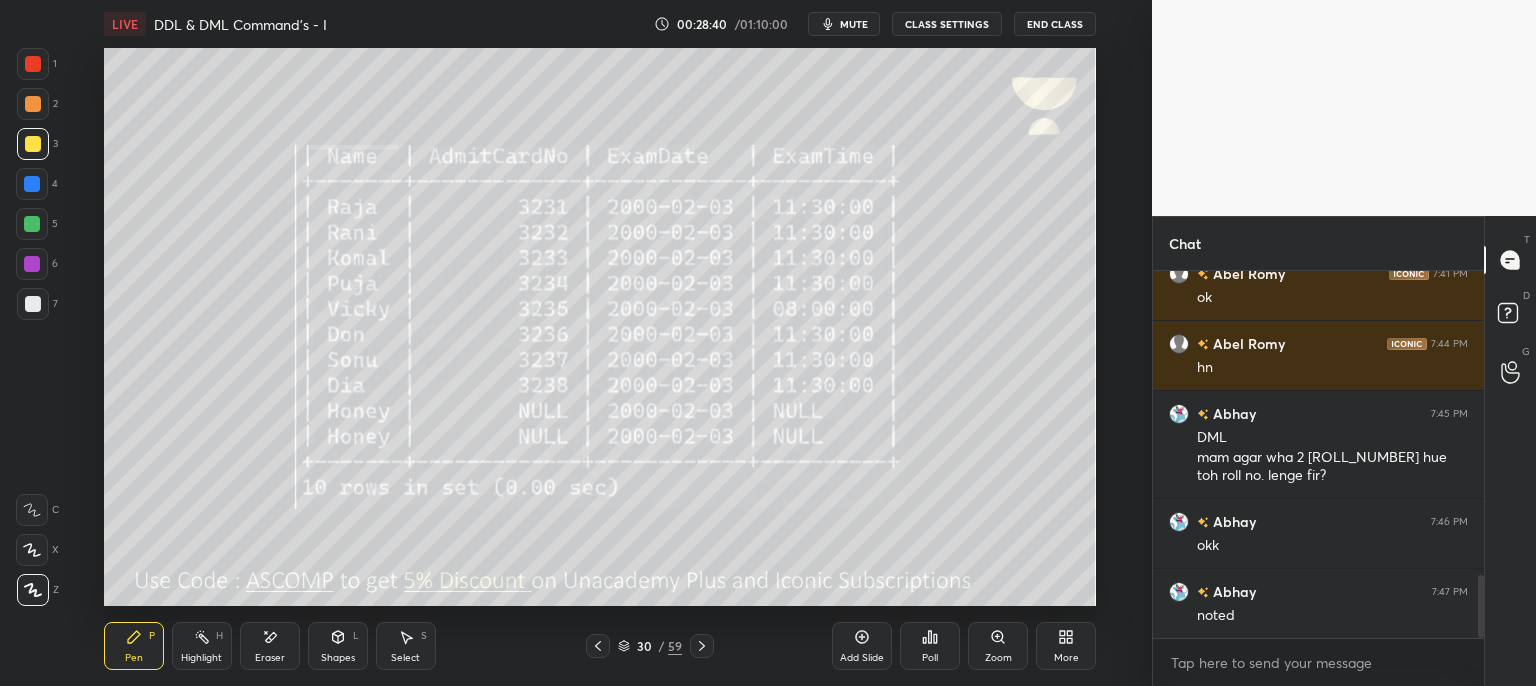 click at bounding box center [598, 646] 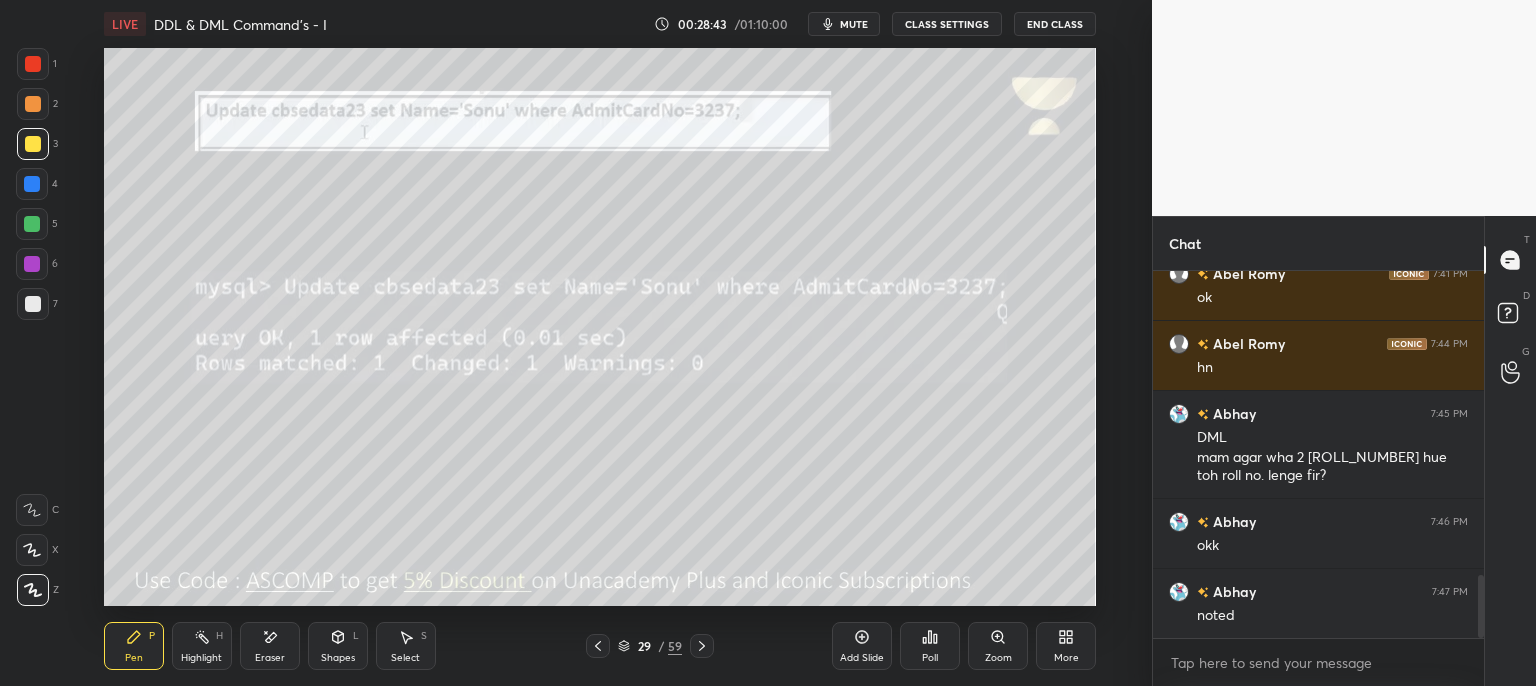 click at bounding box center (702, 646) 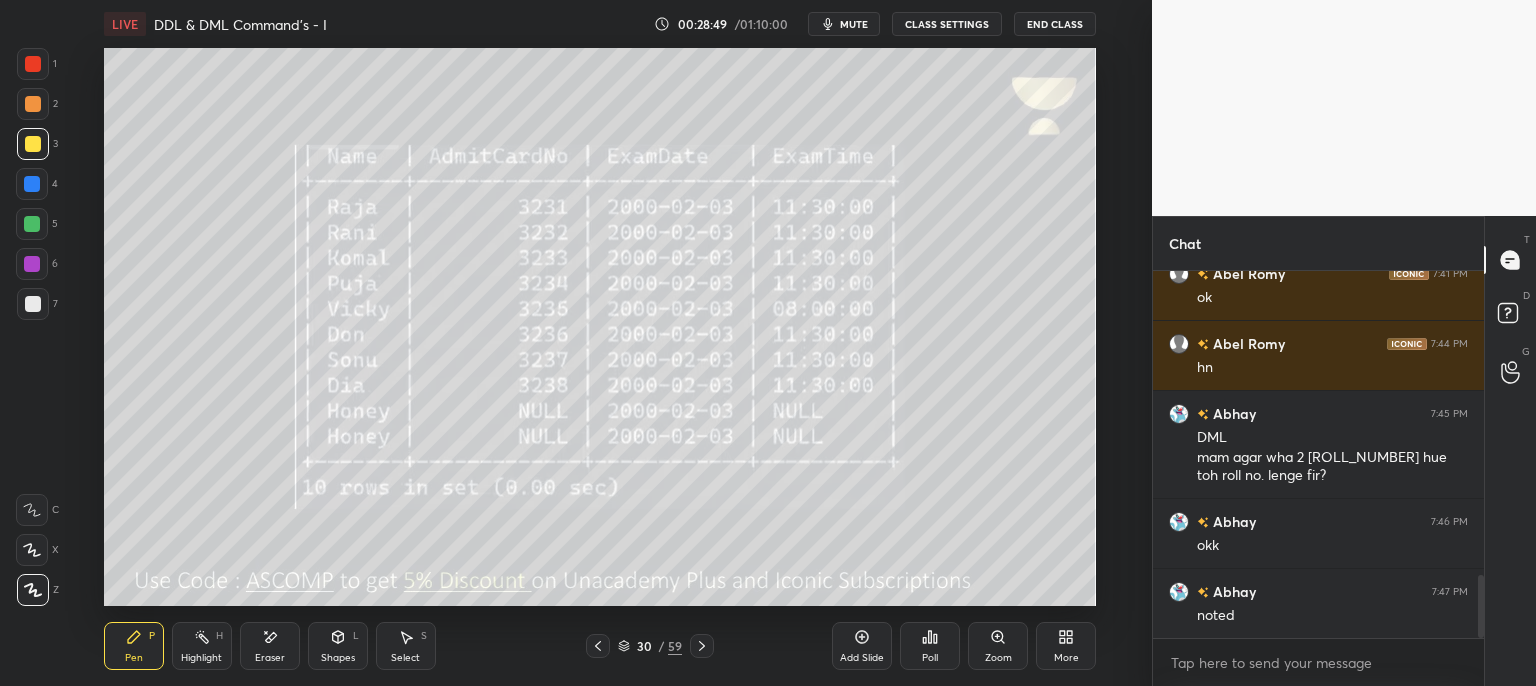 click 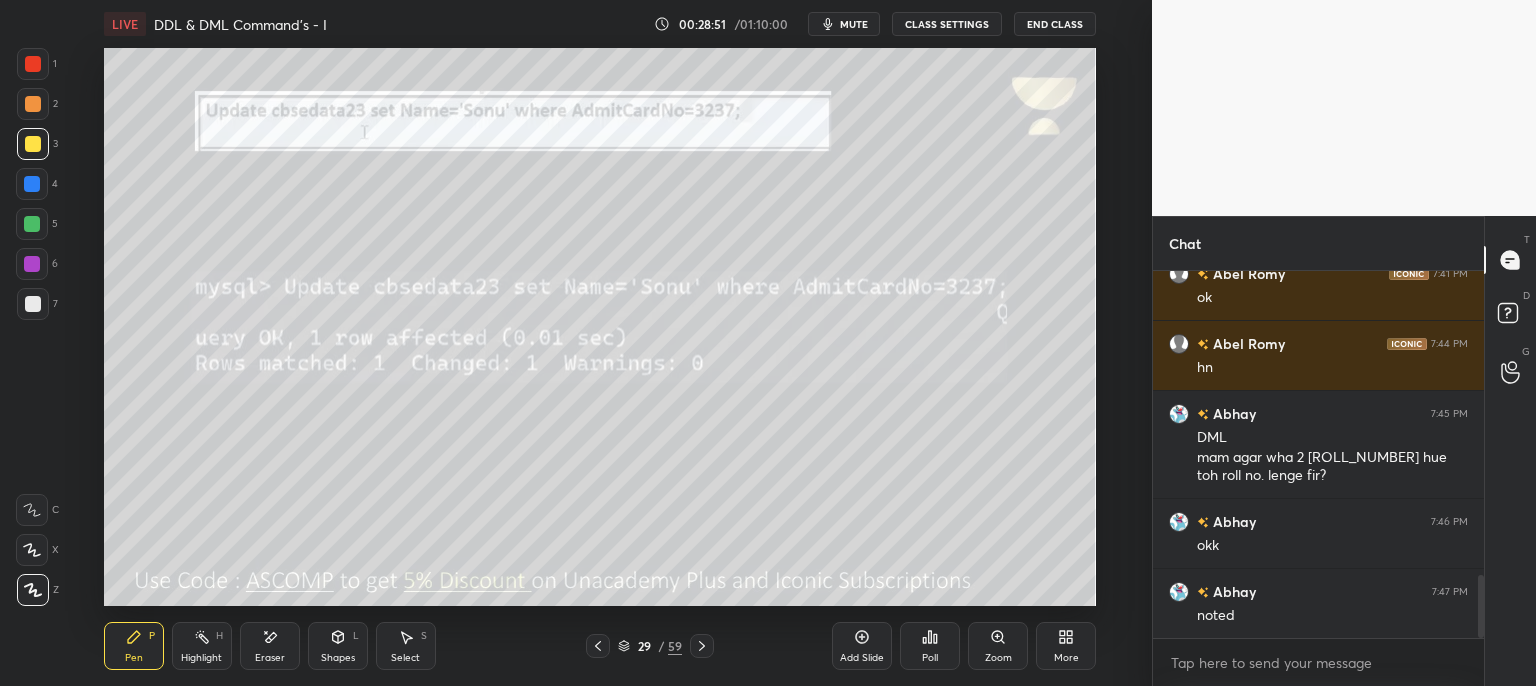 click 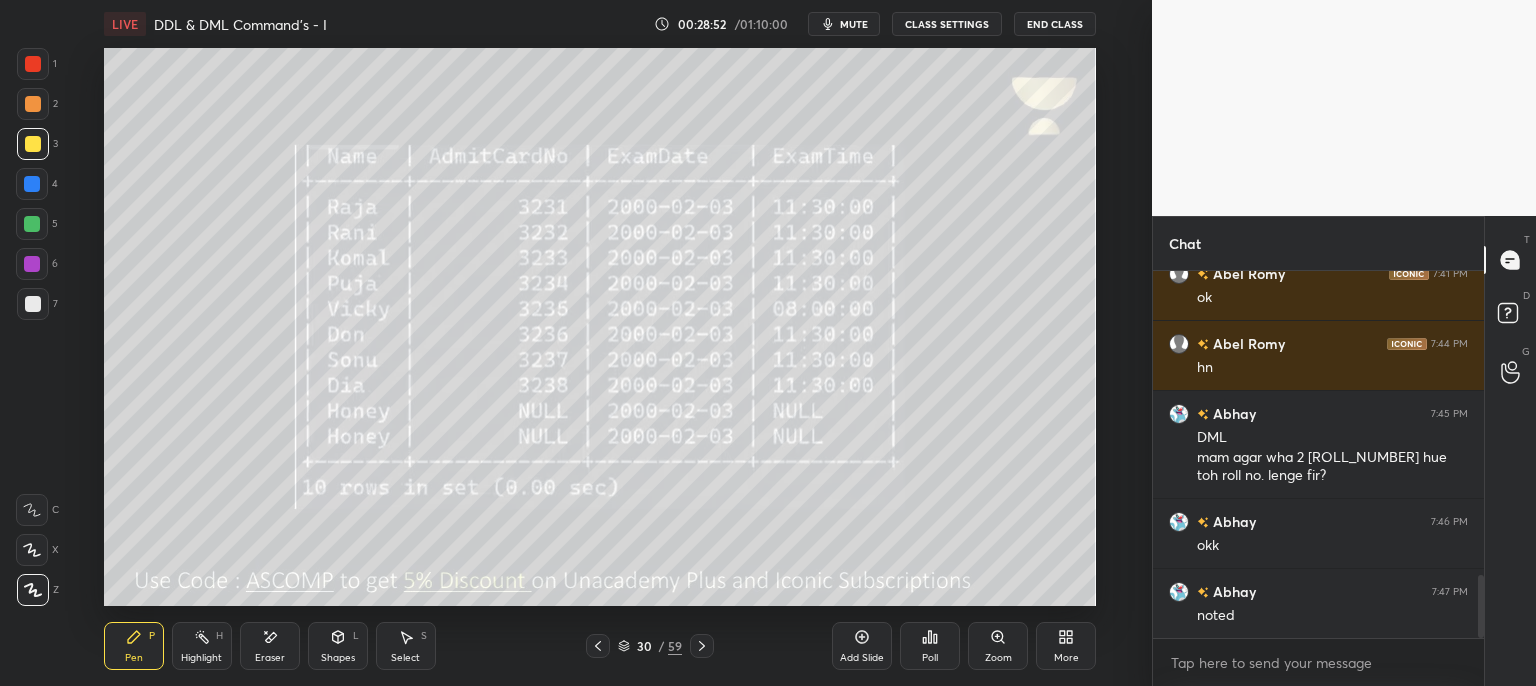click 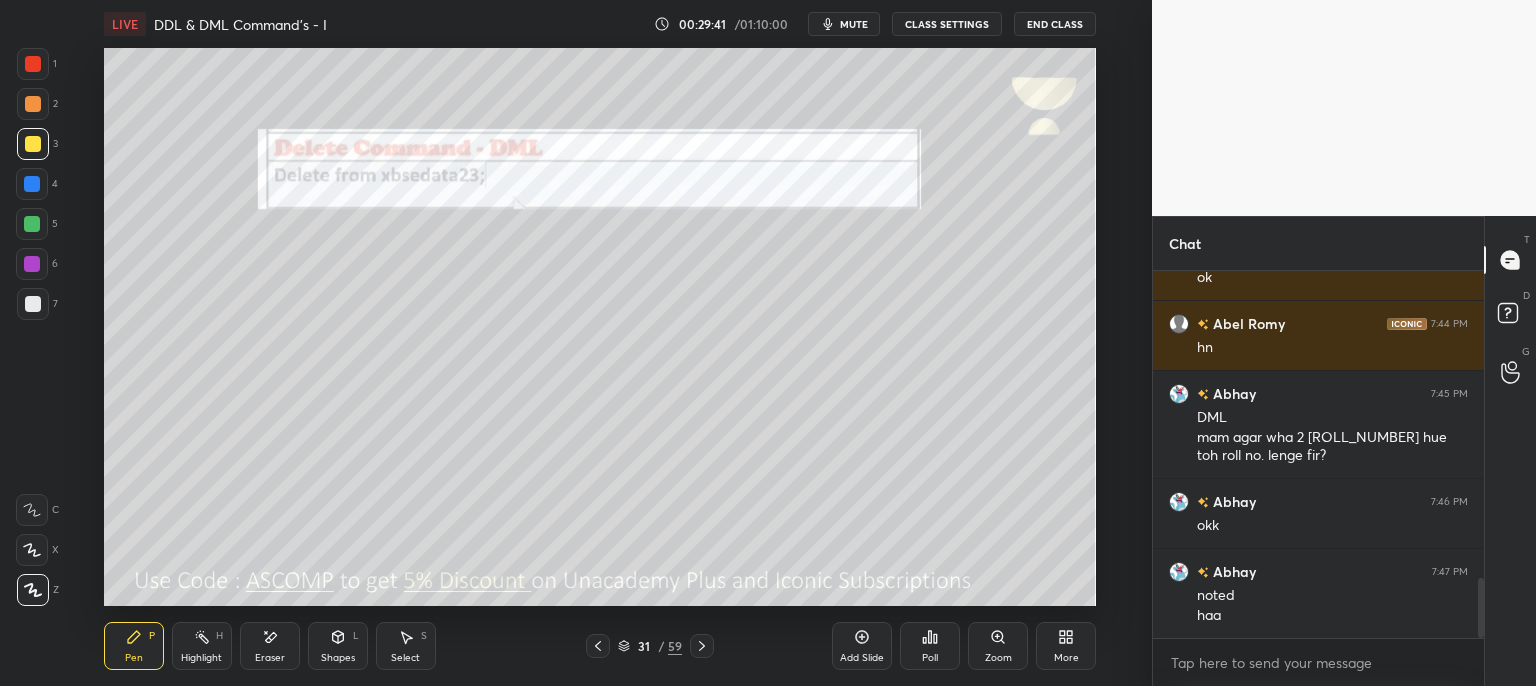 scroll, scrollTop: 1862, scrollLeft: 0, axis: vertical 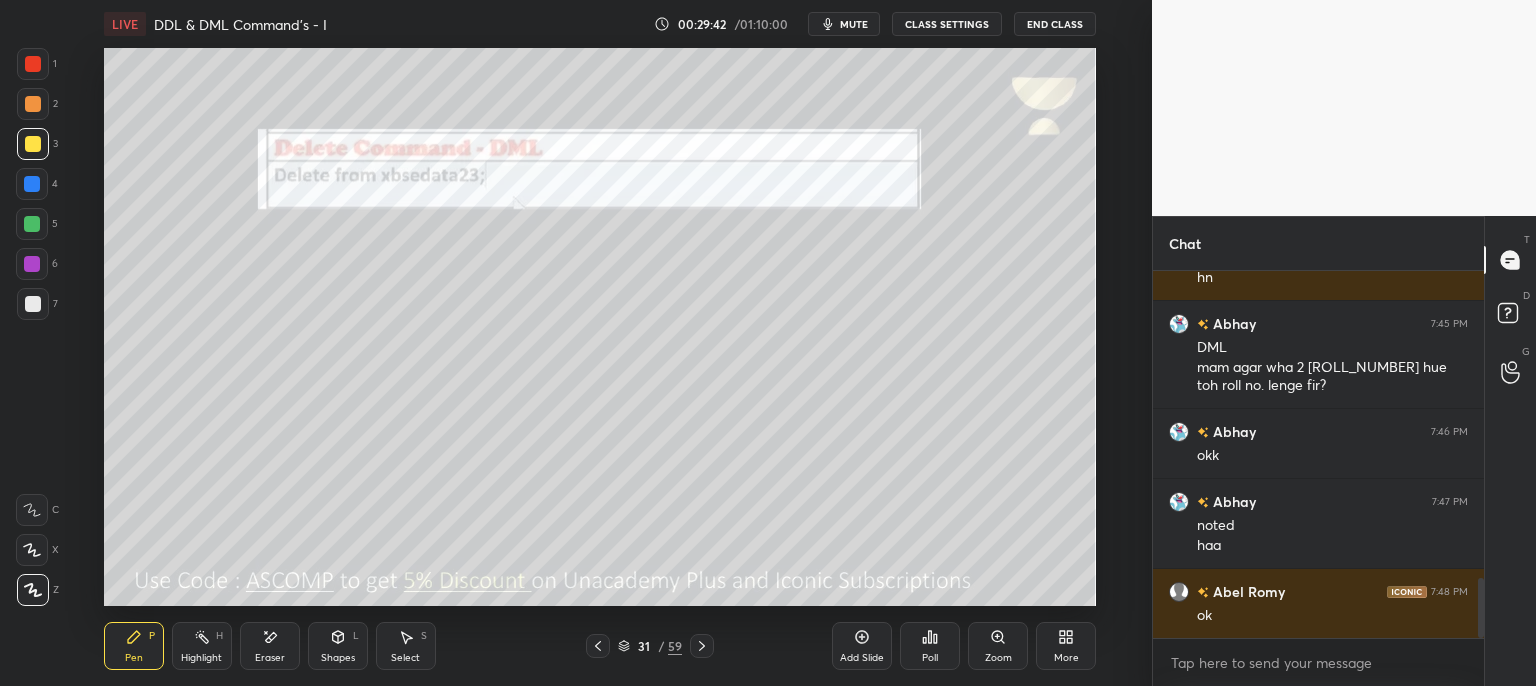 click on "LIVE DDL & DML Command's - I 00:29:42 /  01:10:00 mute CLASS SETTINGS End Class Setting up your live class Poll for   secs No correct answer Start poll Back DDL & DML Command's - I • L5 of Complete Course on Database Management & SQL [FIRST] [LAST] Pen P Highlight H Eraser Shapes L Select S 31 / 59 Add Slide Poll Zoom More" at bounding box center (600, 343) 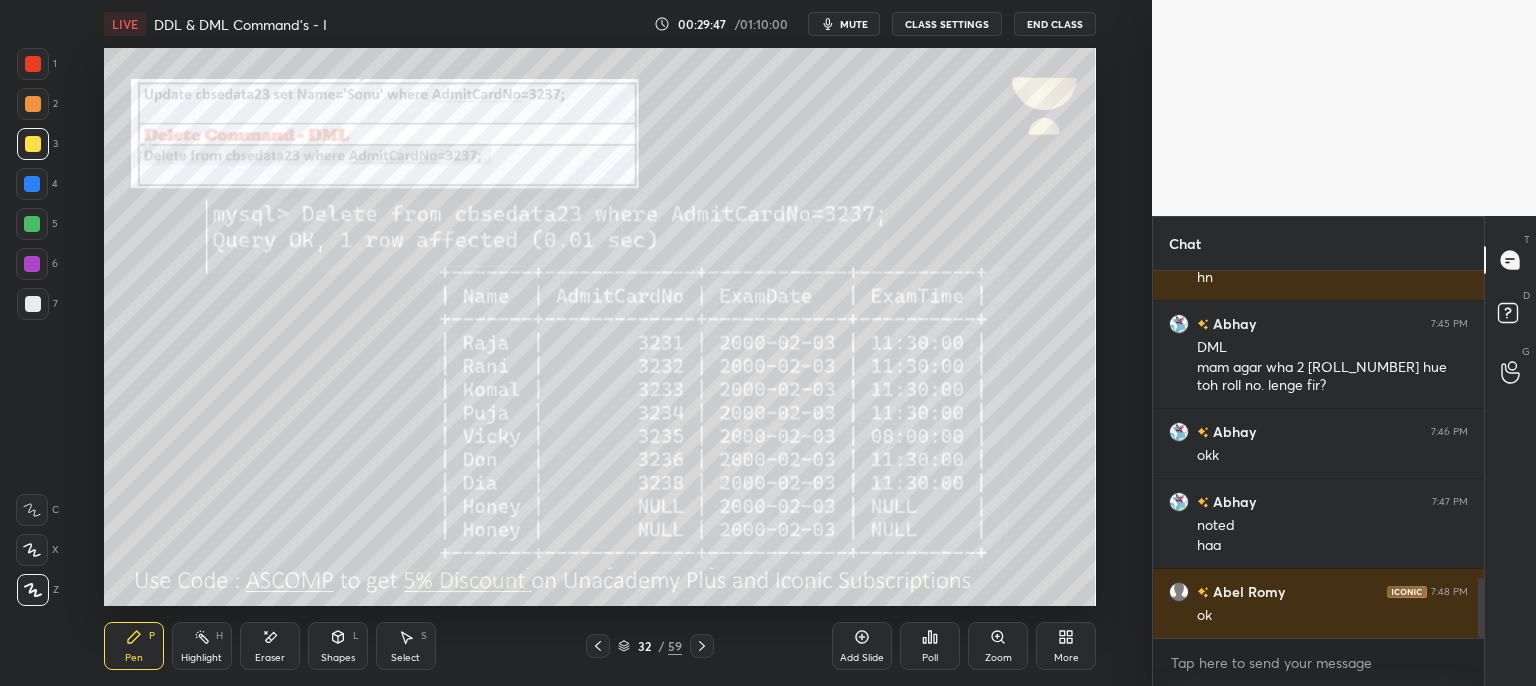 click 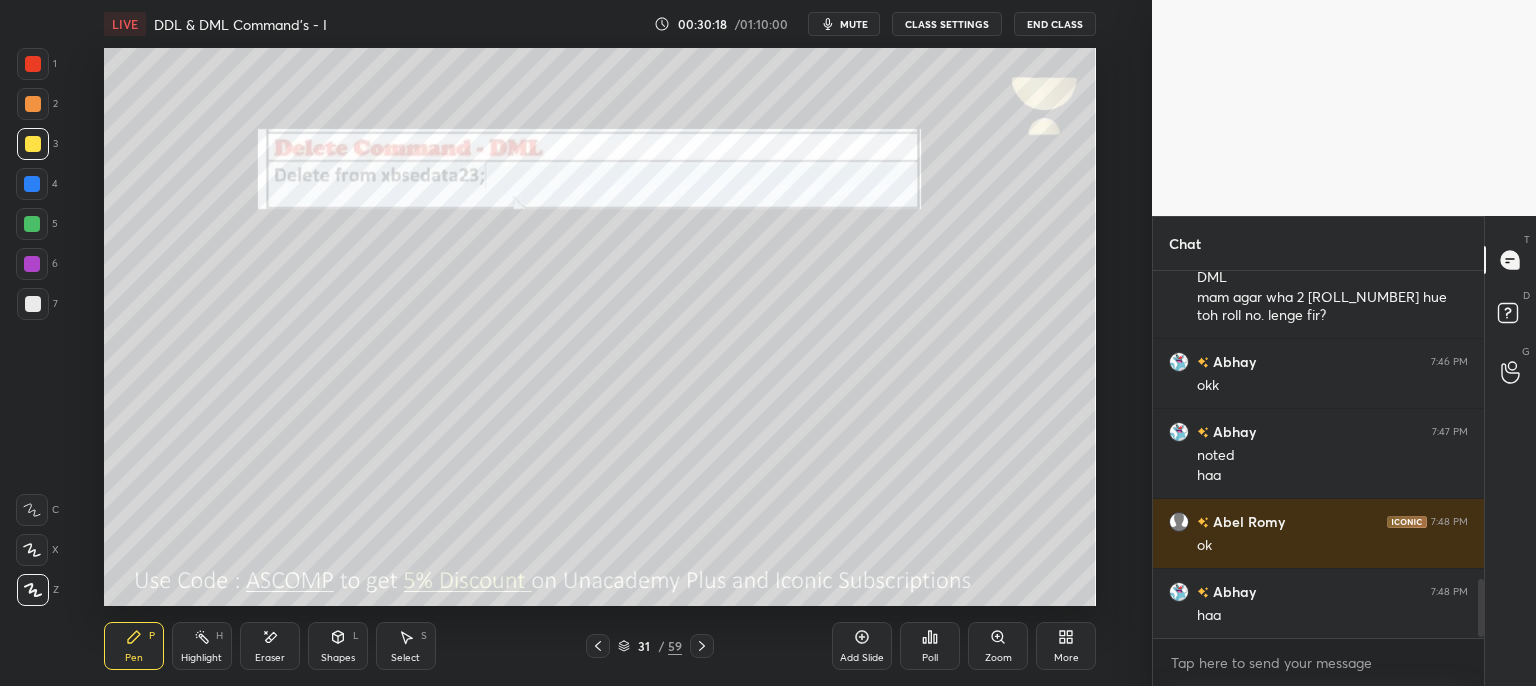 scroll, scrollTop: 2002, scrollLeft: 0, axis: vertical 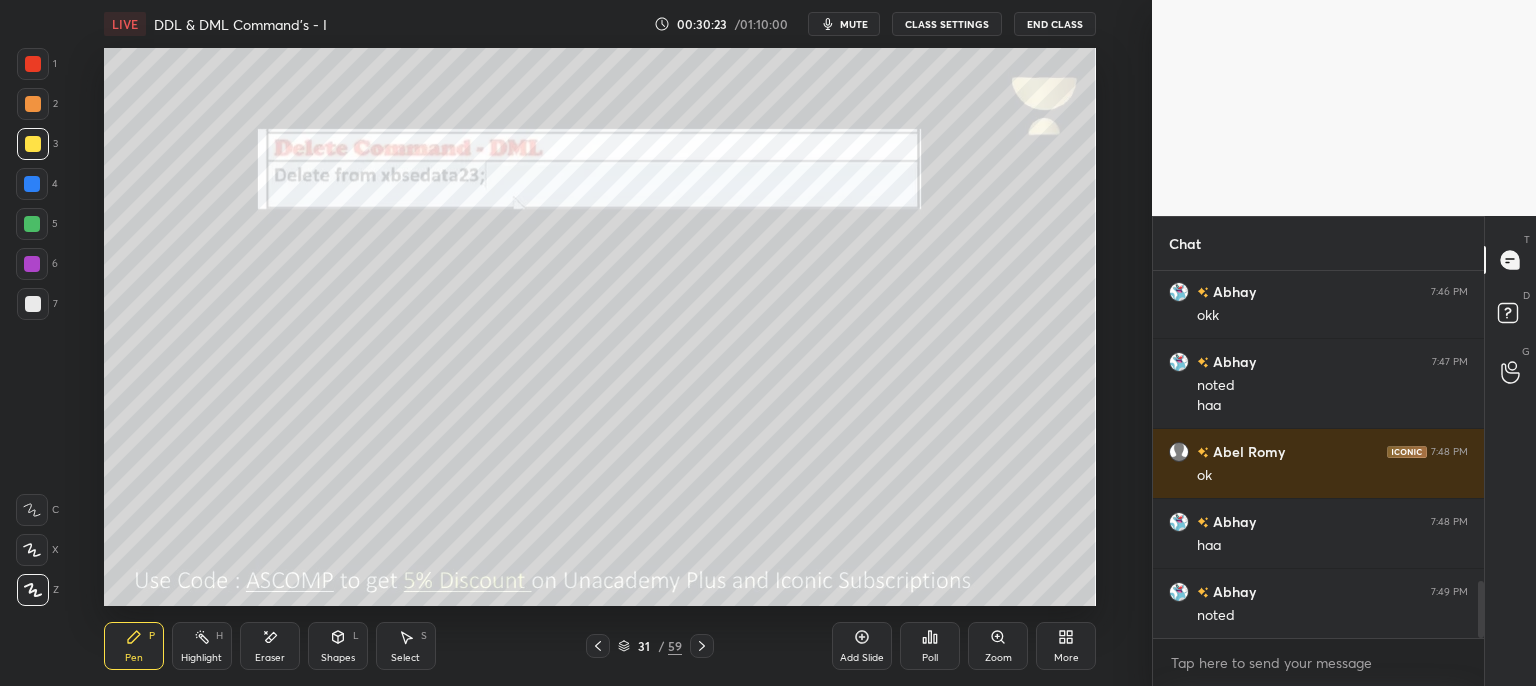 click 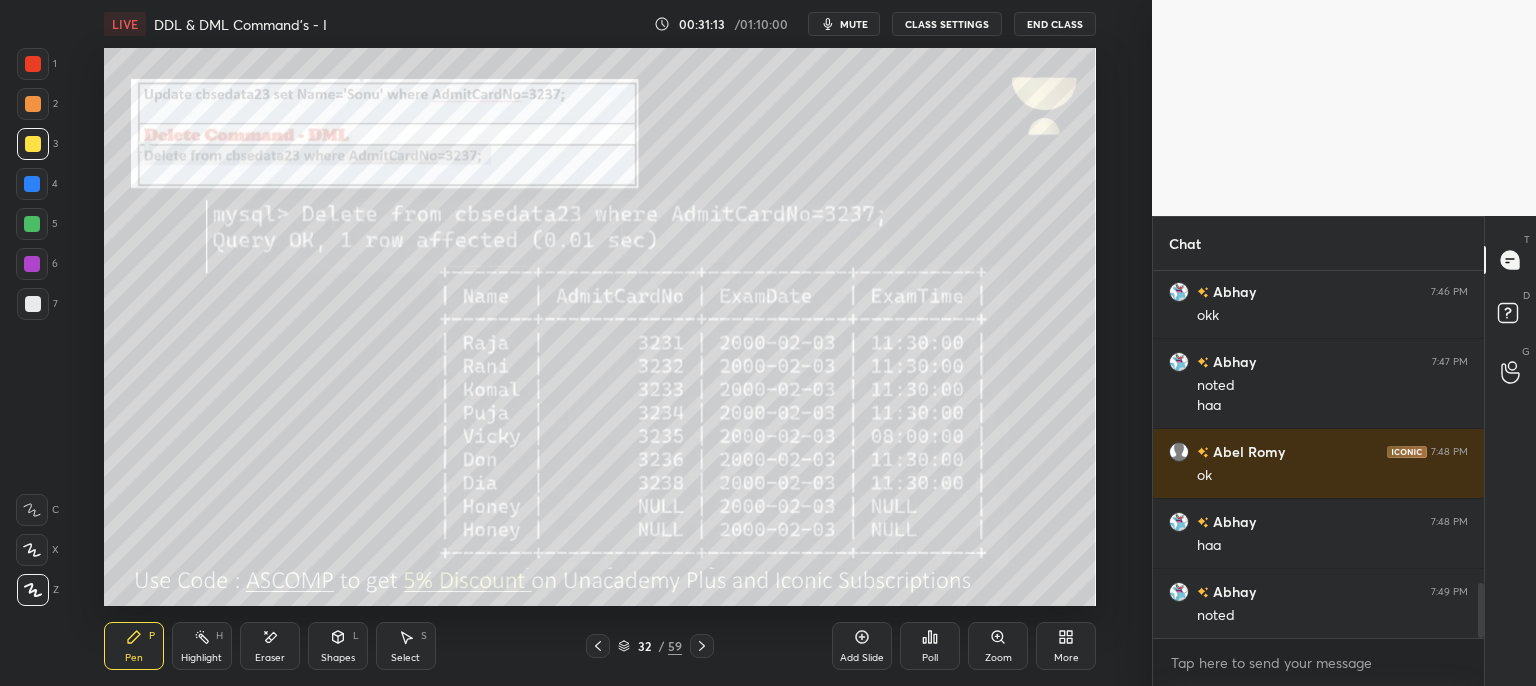 scroll, scrollTop: 2072, scrollLeft: 0, axis: vertical 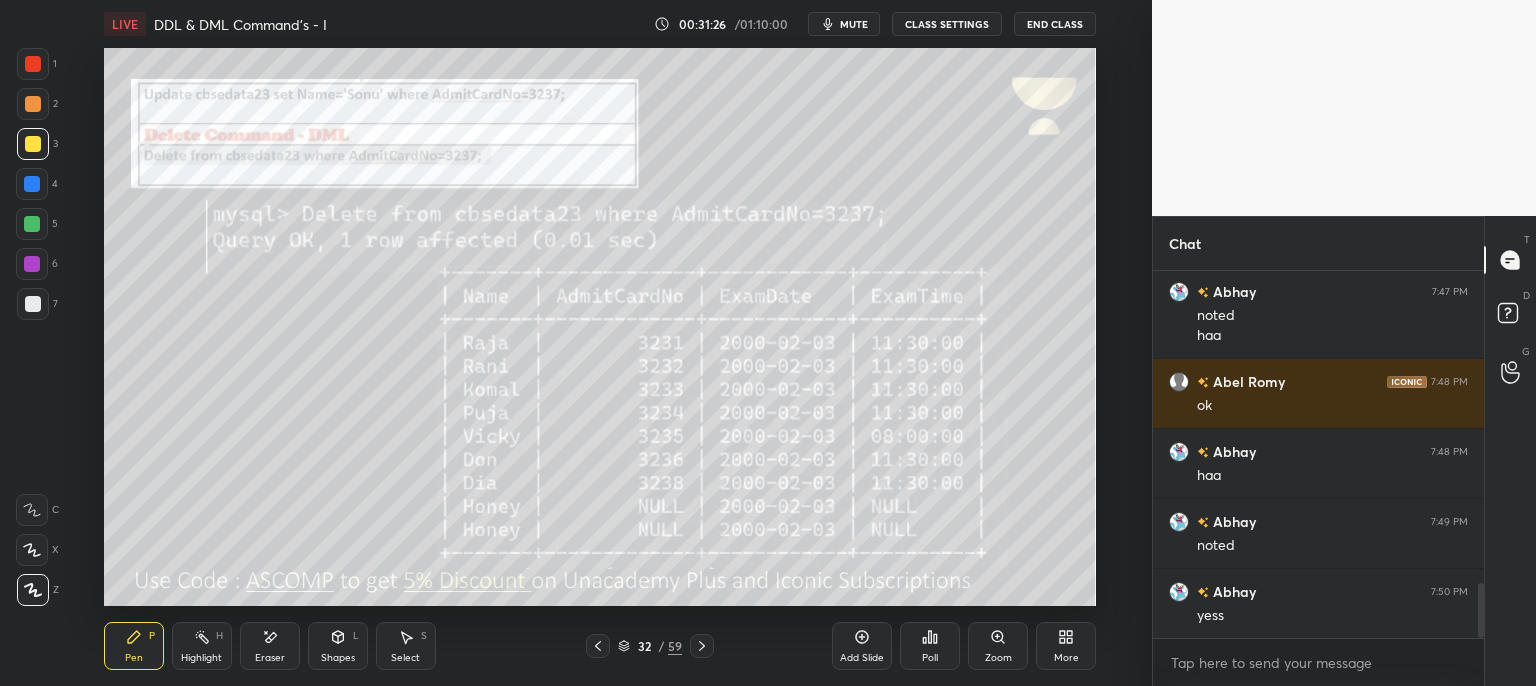 click on "mute" at bounding box center (854, 24) 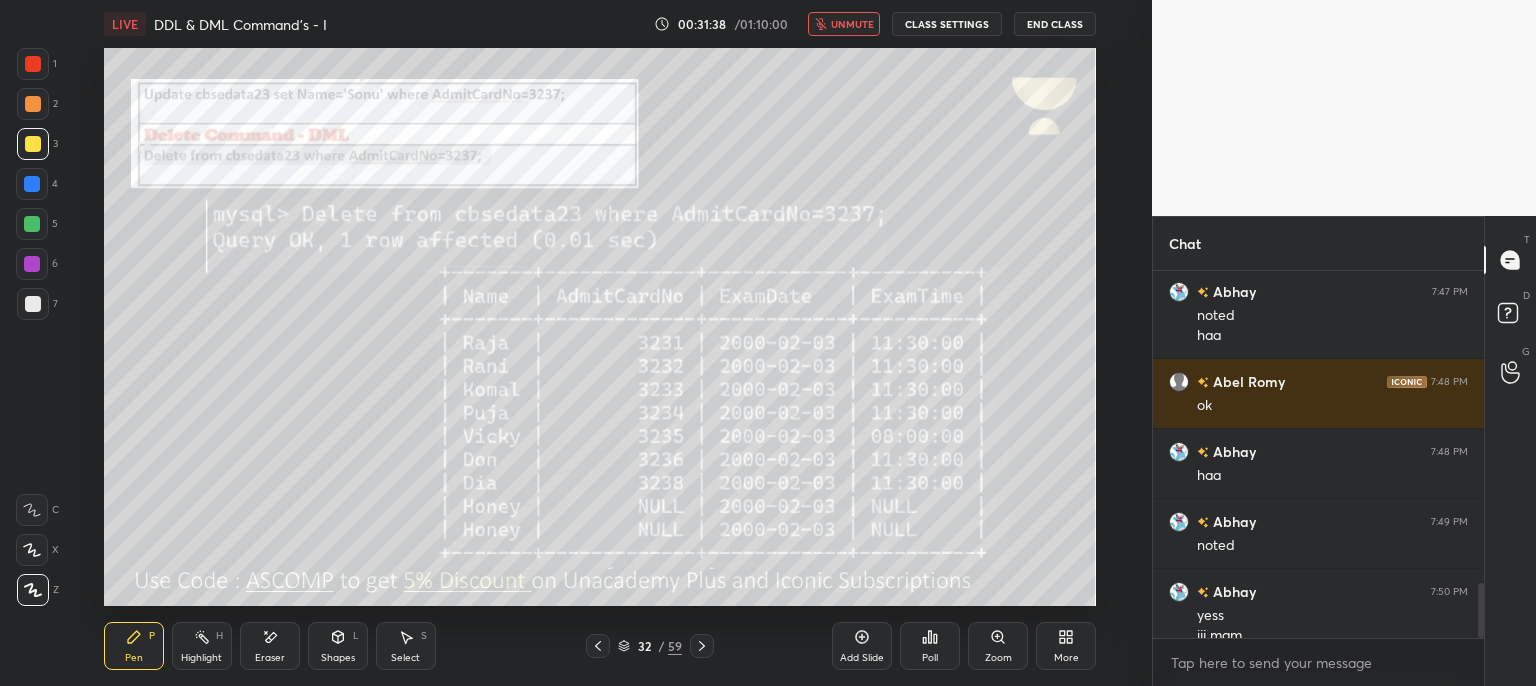scroll, scrollTop: 2092, scrollLeft: 0, axis: vertical 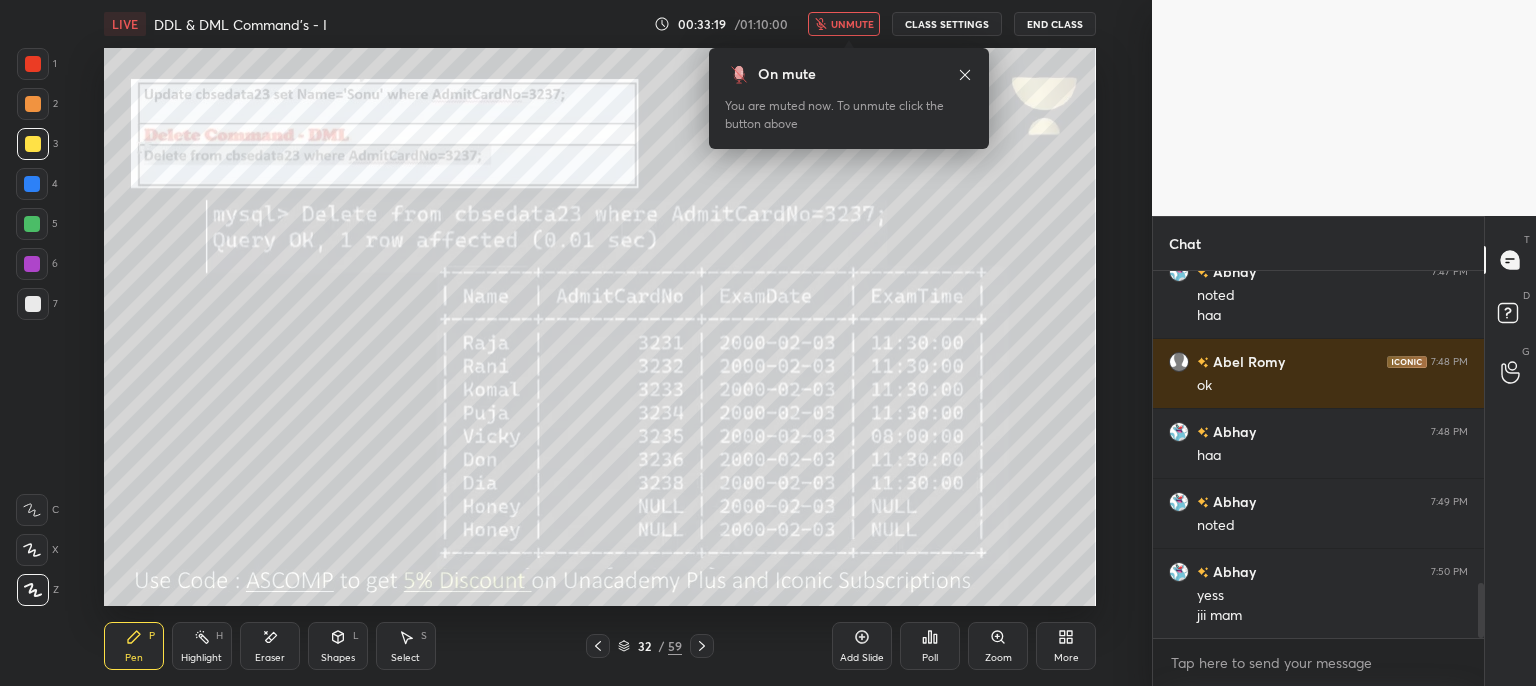 click on "unmute" at bounding box center [852, 24] 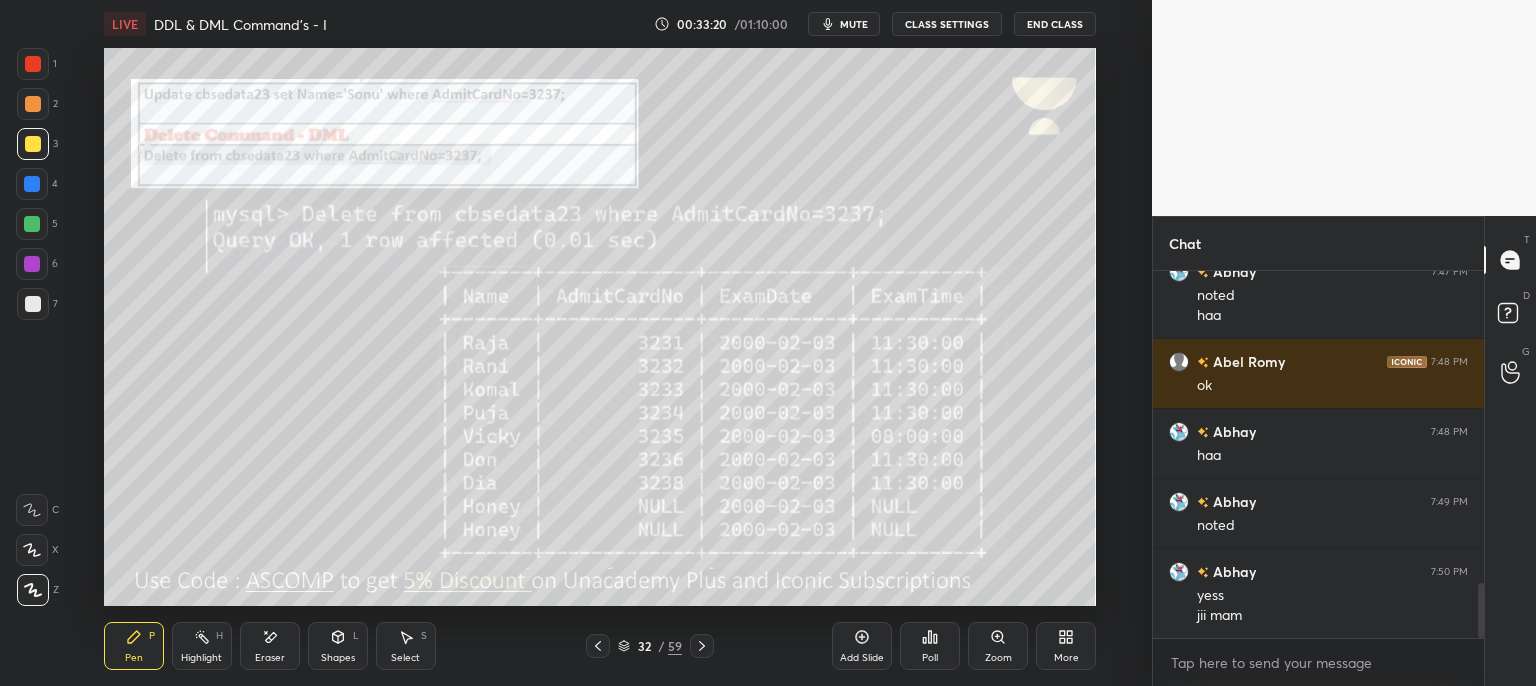click at bounding box center [702, 646] 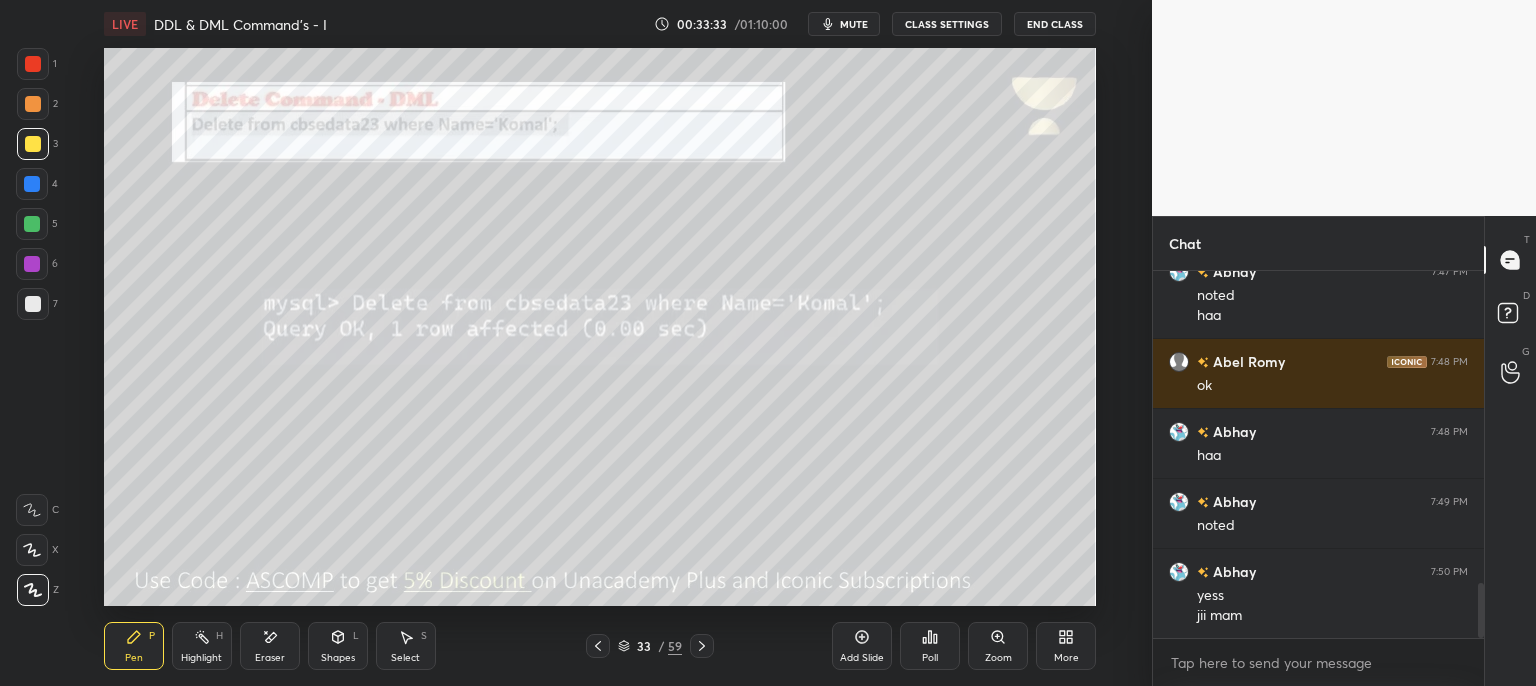 click 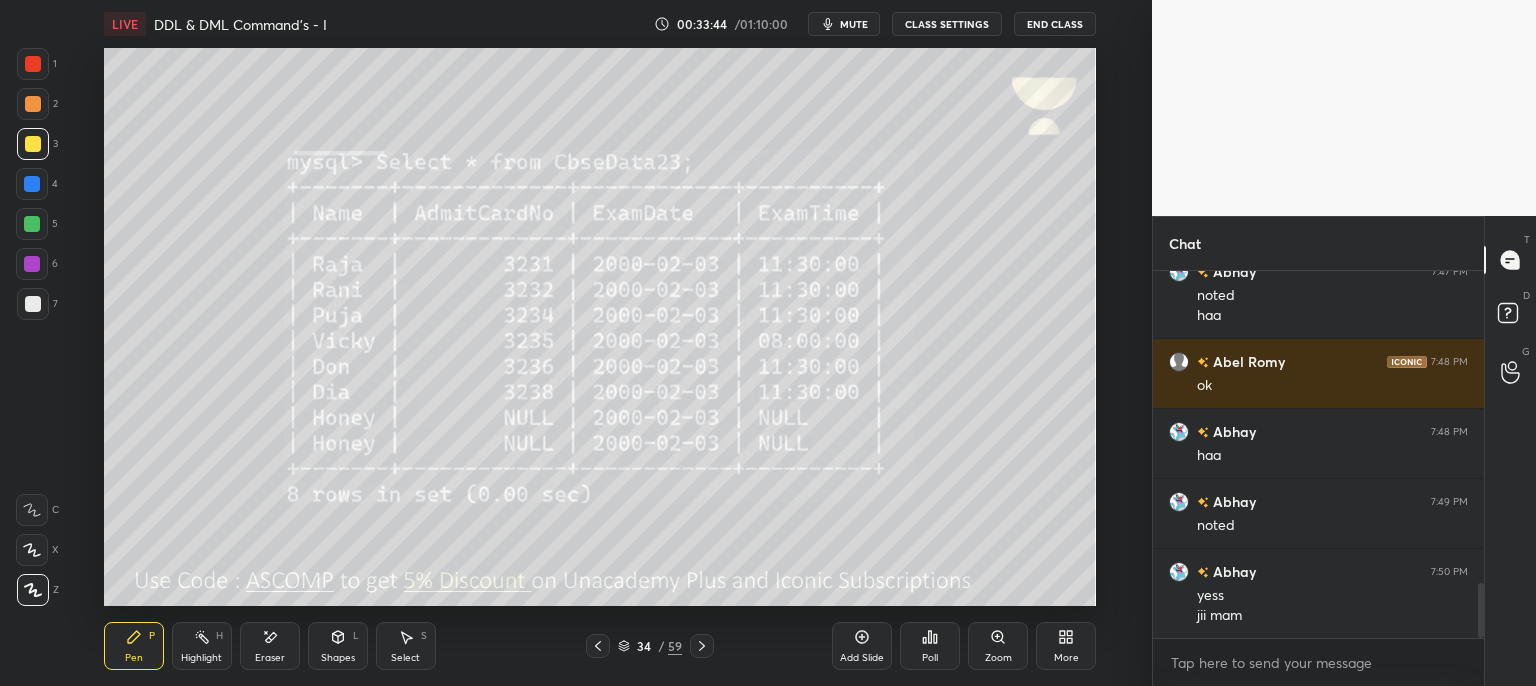 scroll, scrollTop: 2162, scrollLeft: 0, axis: vertical 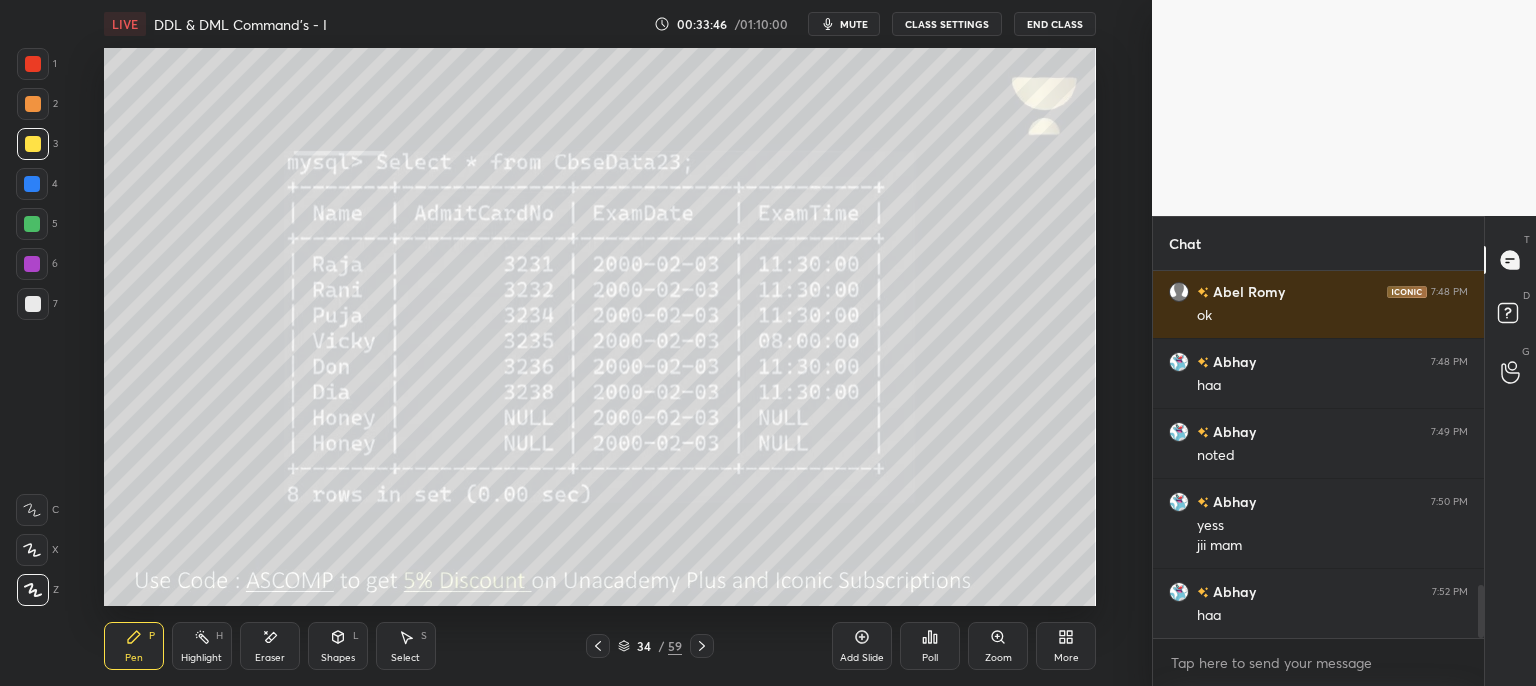 click at bounding box center [598, 646] 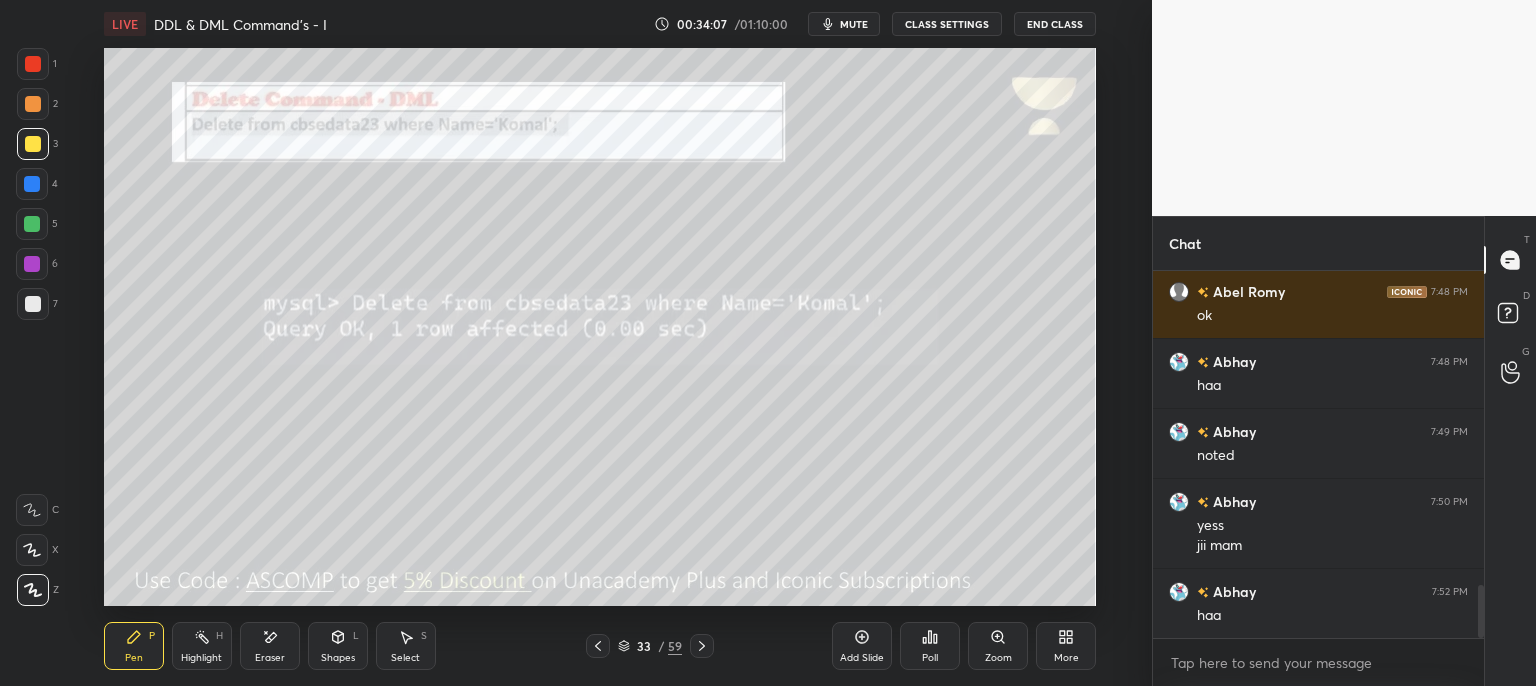 click on "mute" at bounding box center (844, 24) 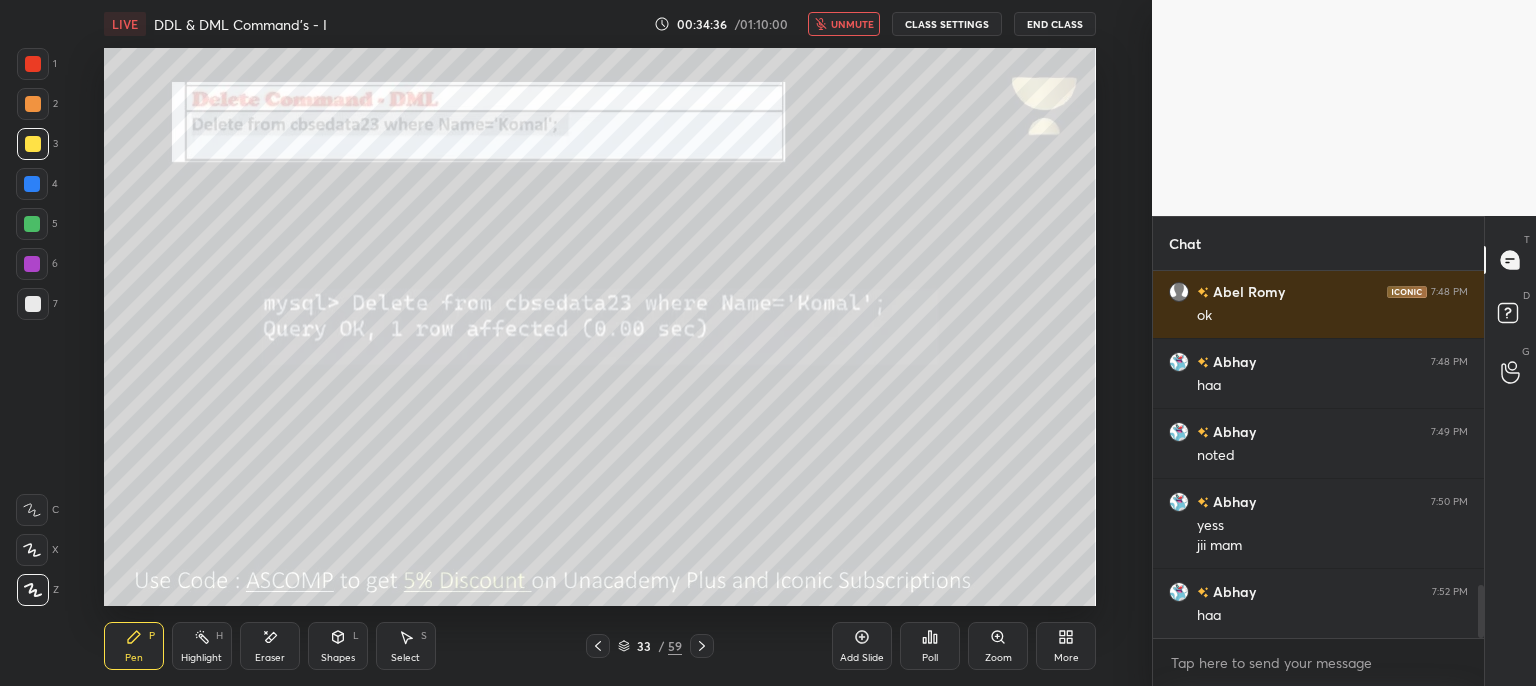 click on "unmute" at bounding box center (852, 24) 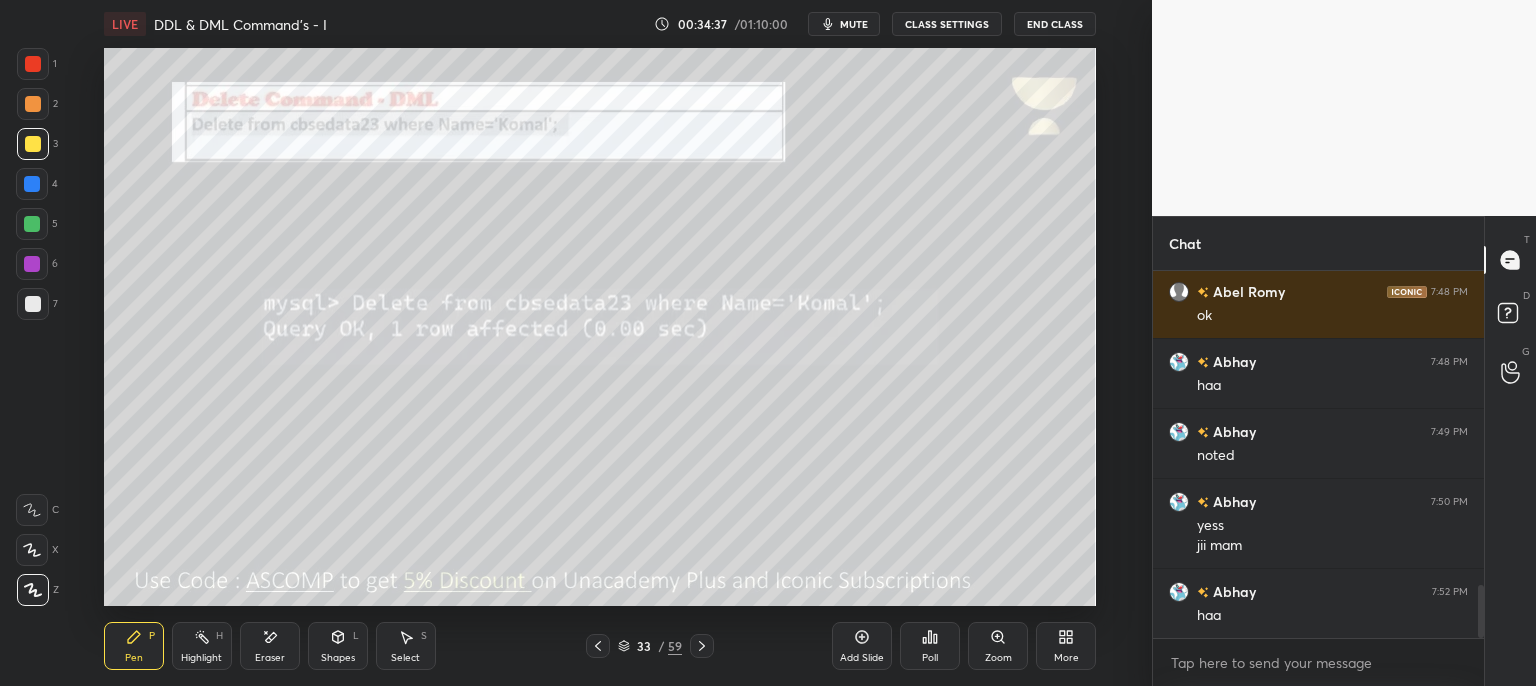 click 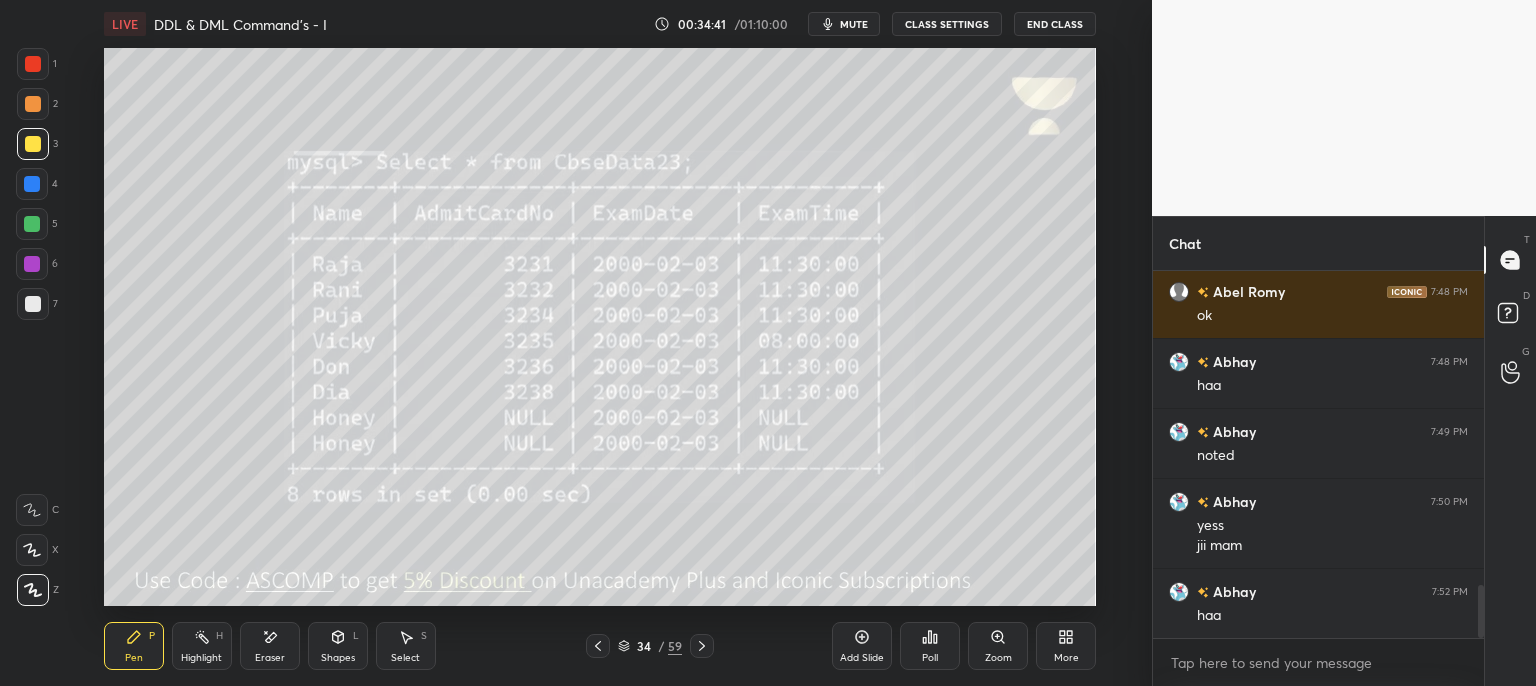 click 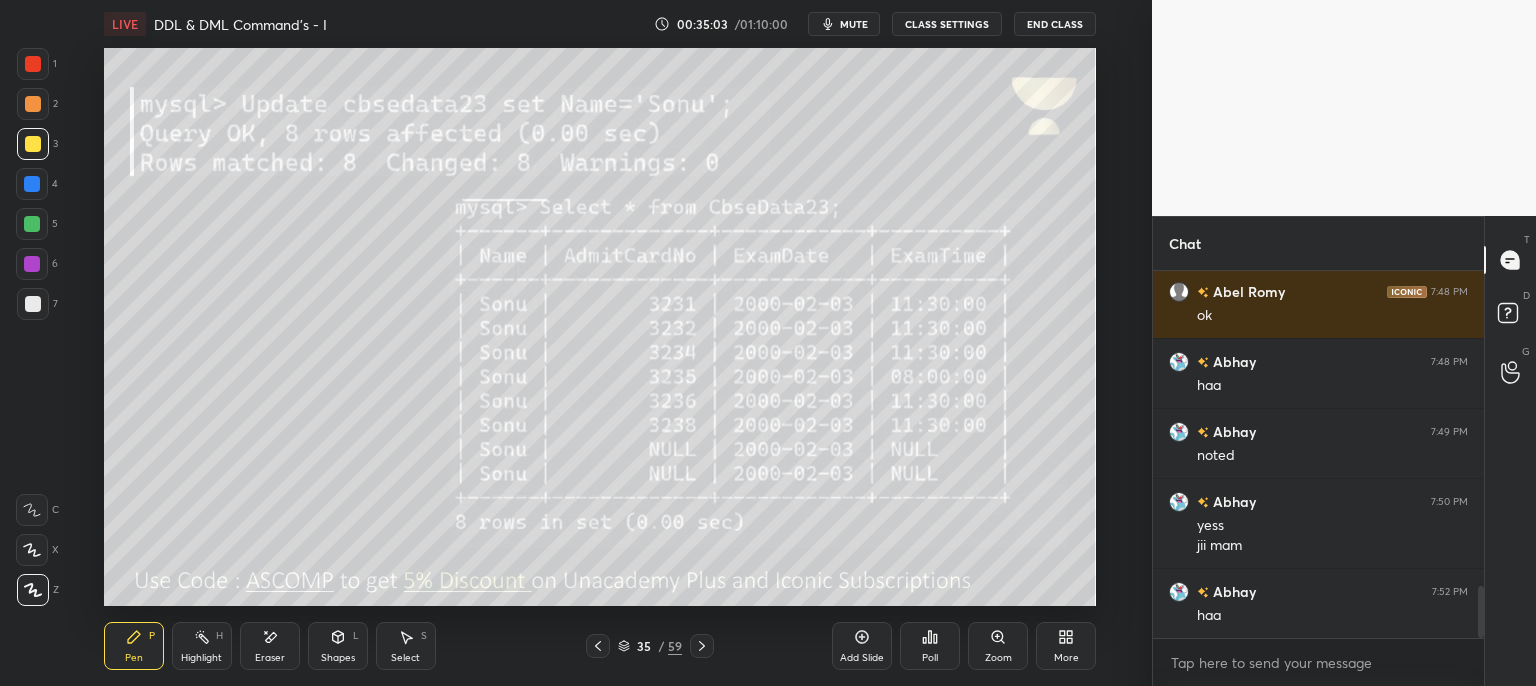 scroll, scrollTop: 2232, scrollLeft: 0, axis: vertical 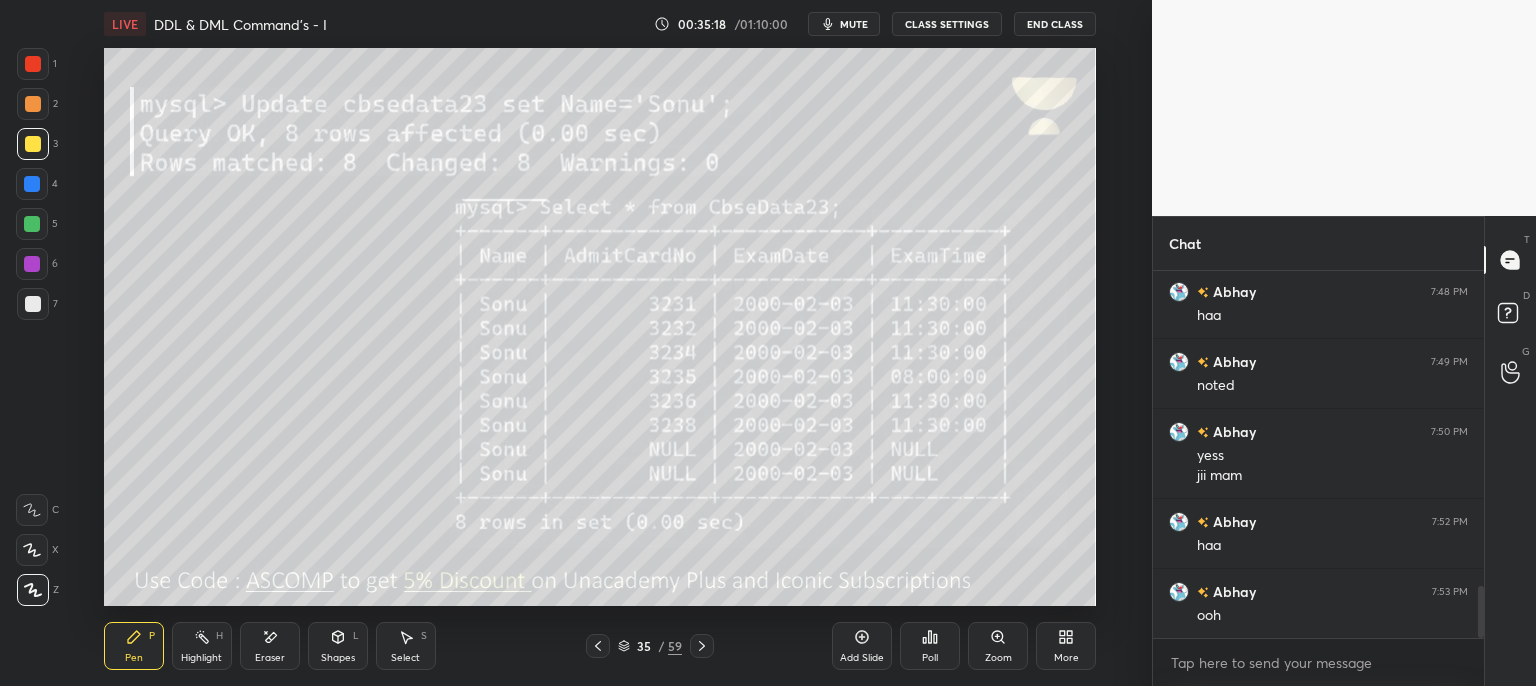 click on "mute" at bounding box center [854, 24] 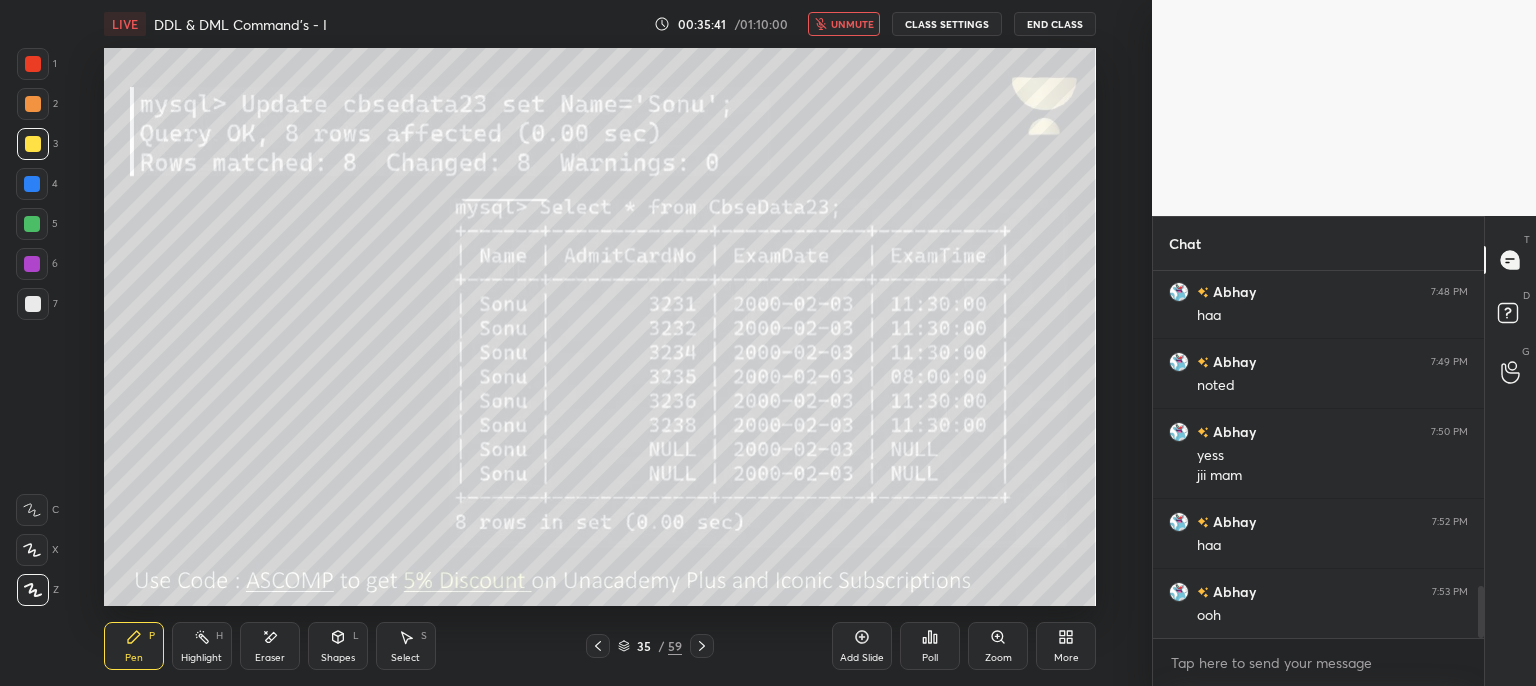 click on "unmute" at bounding box center [852, 24] 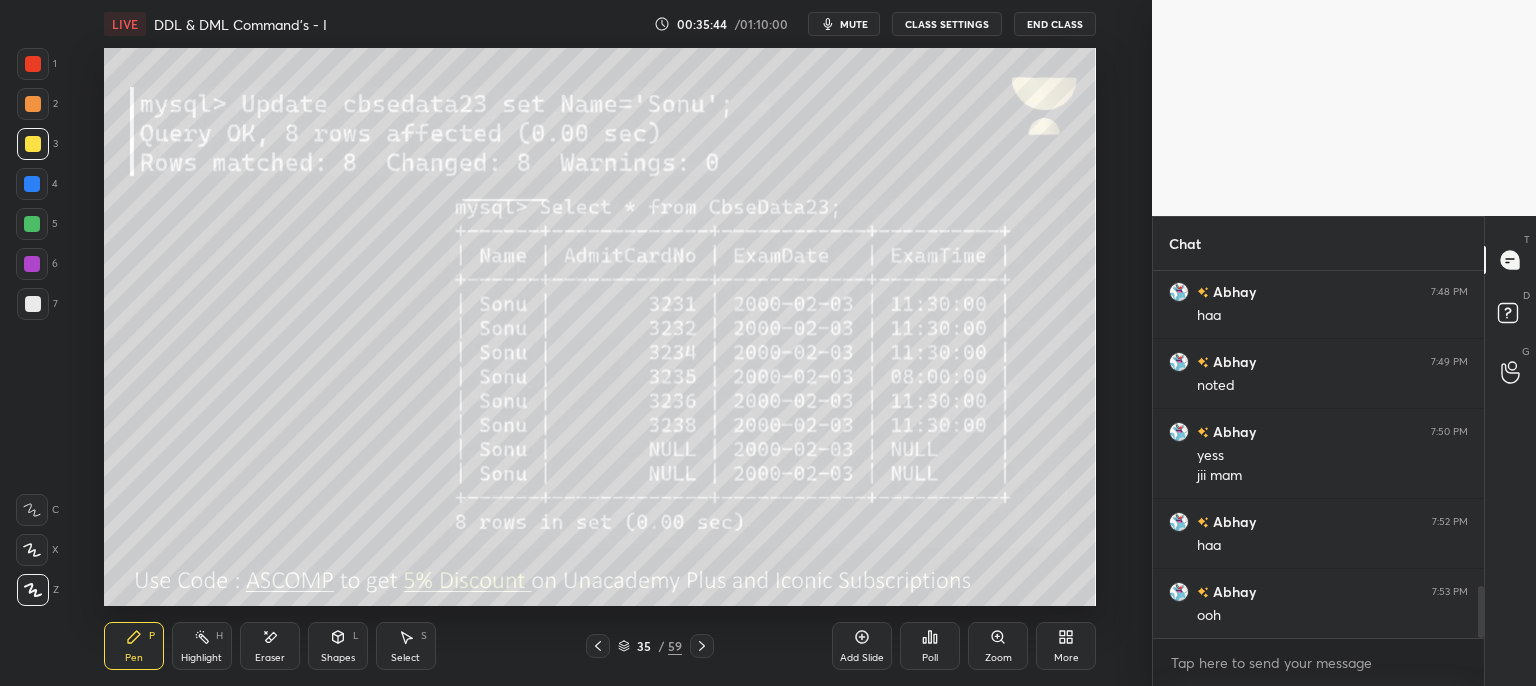 click 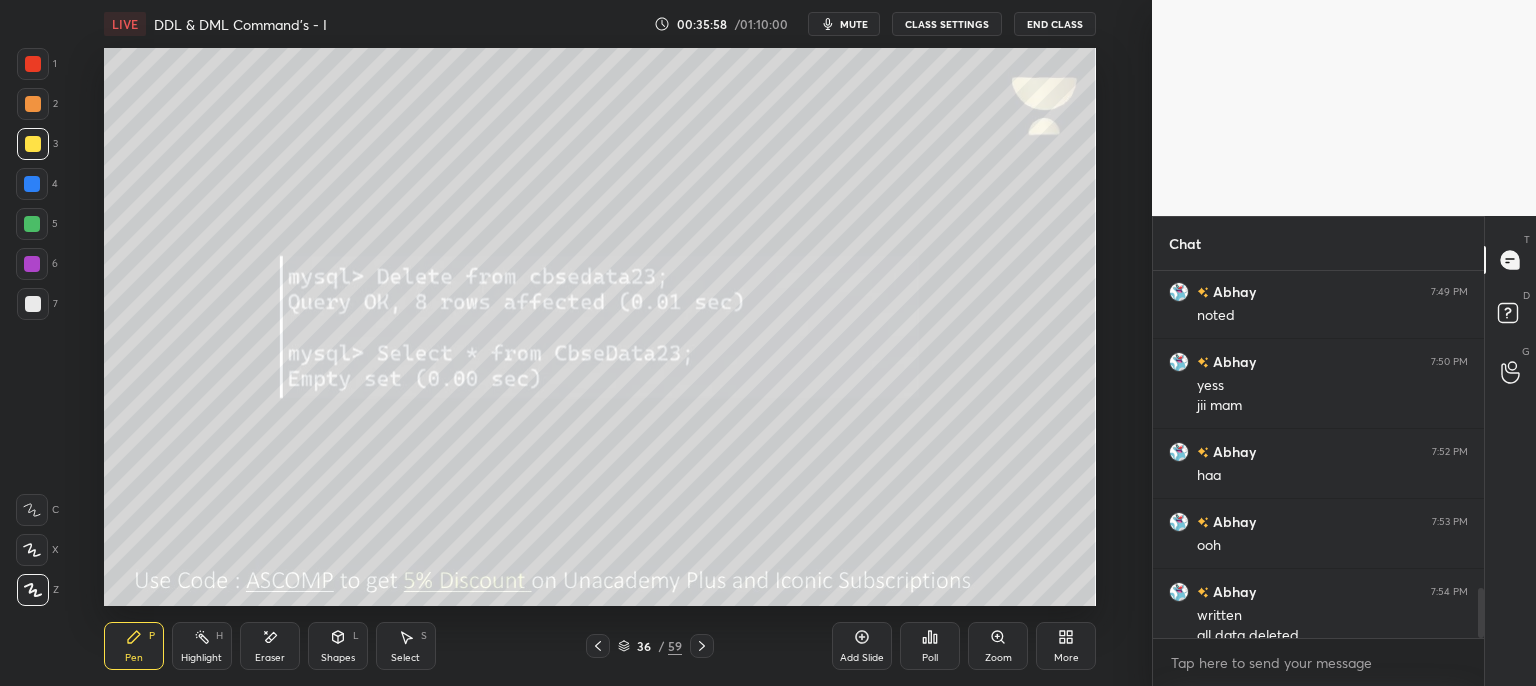 scroll, scrollTop: 2322, scrollLeft: 0, axis: vertical 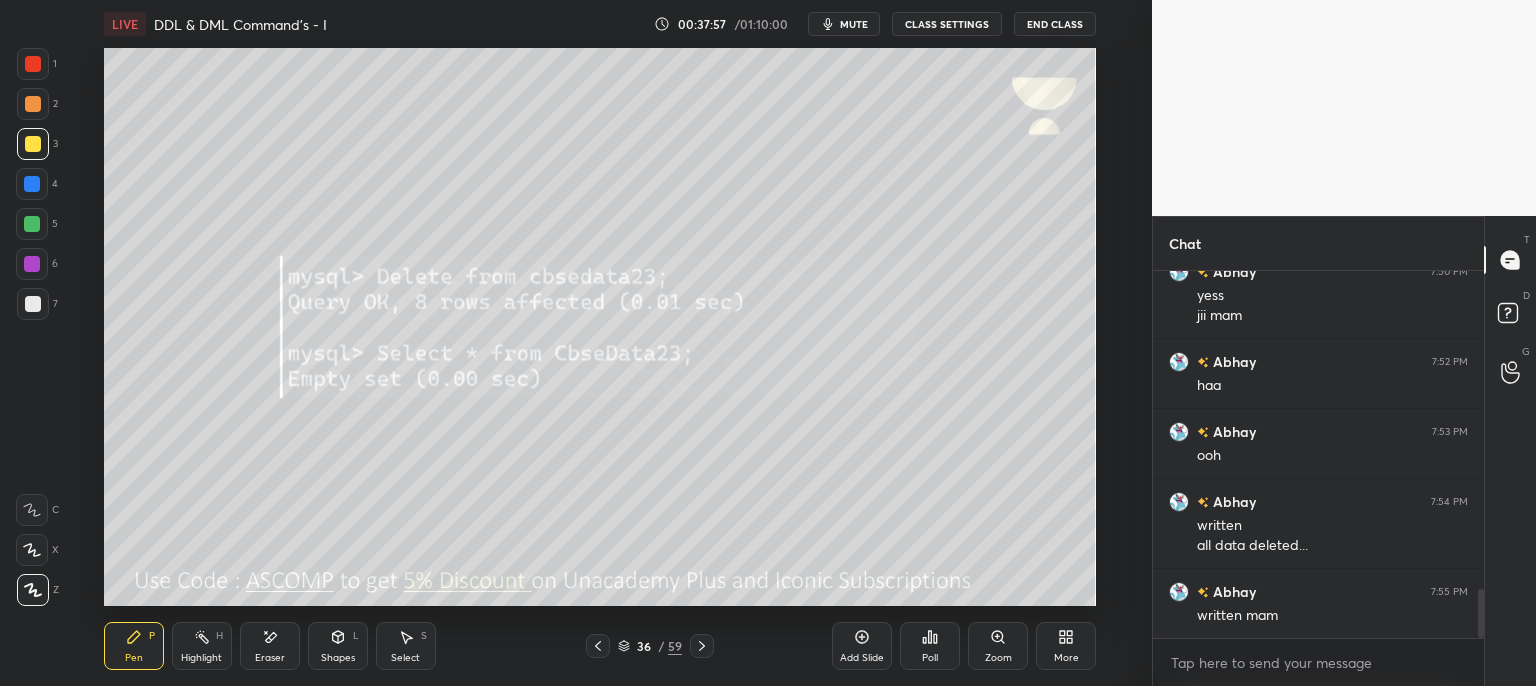 click 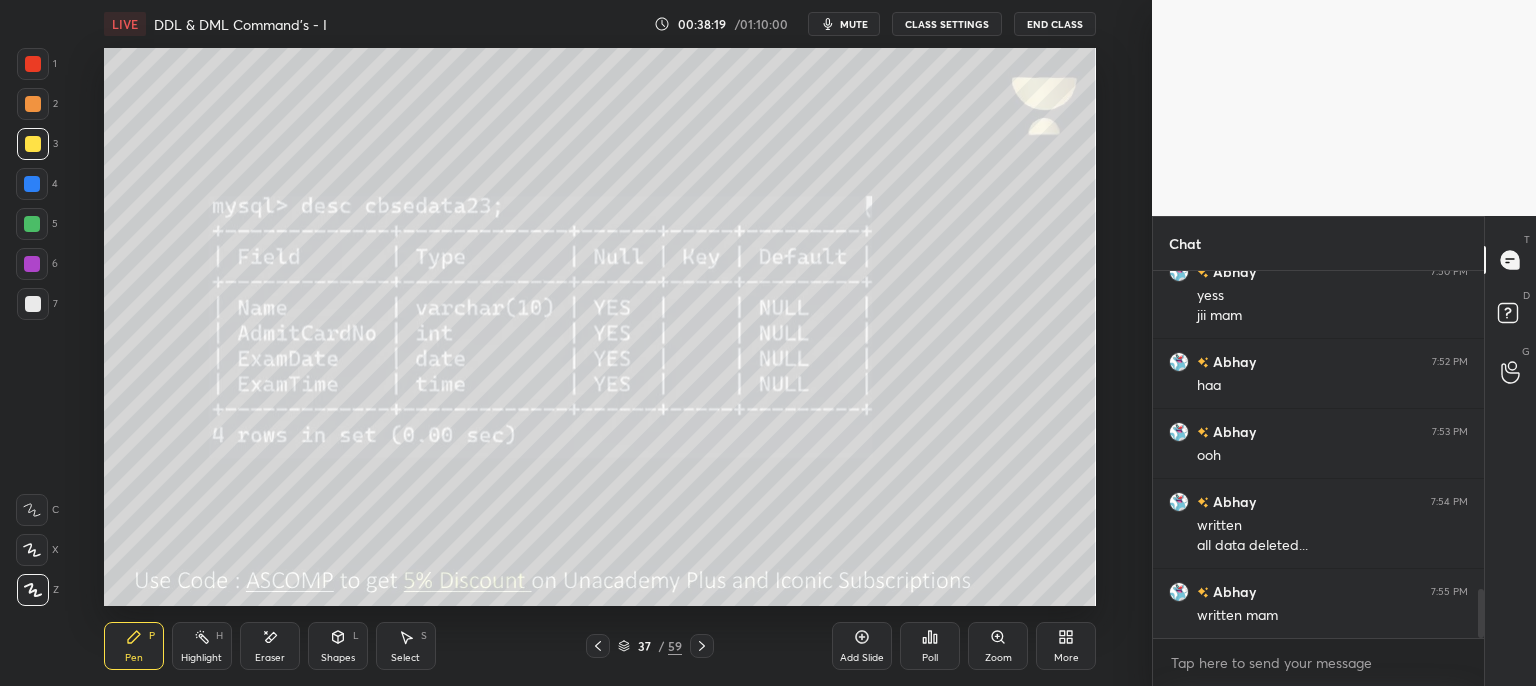 click at bounding box center (702, 646) 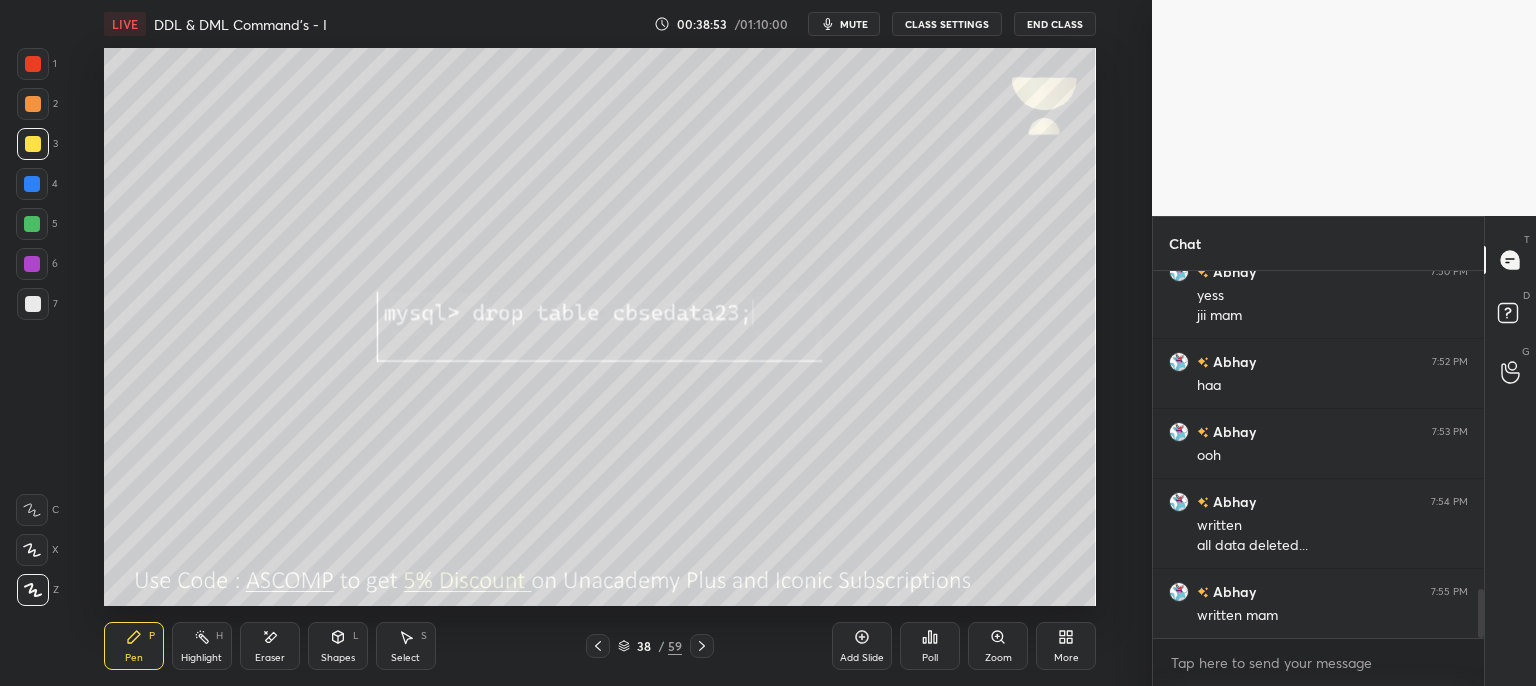 scroll, scrollTop: 2462, scrollLeft: 0, axis: vertical 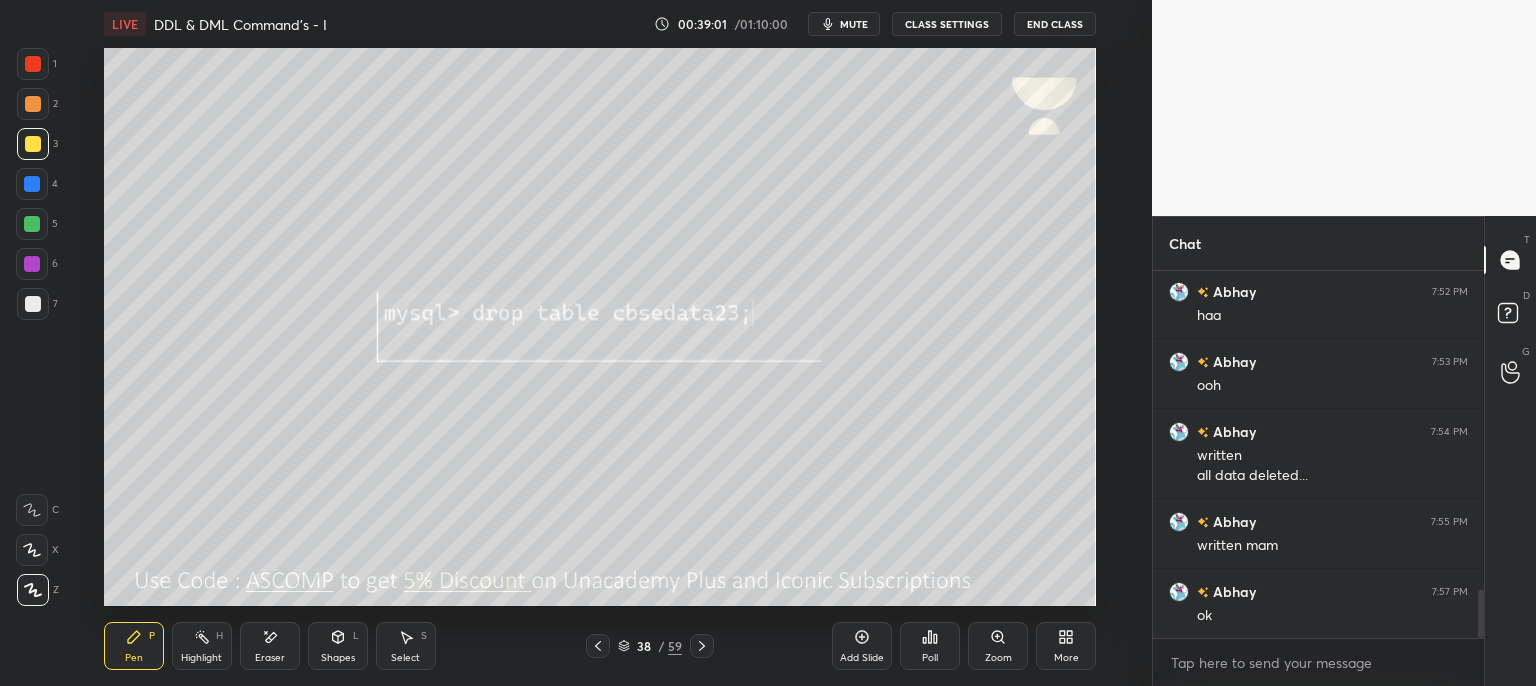 click 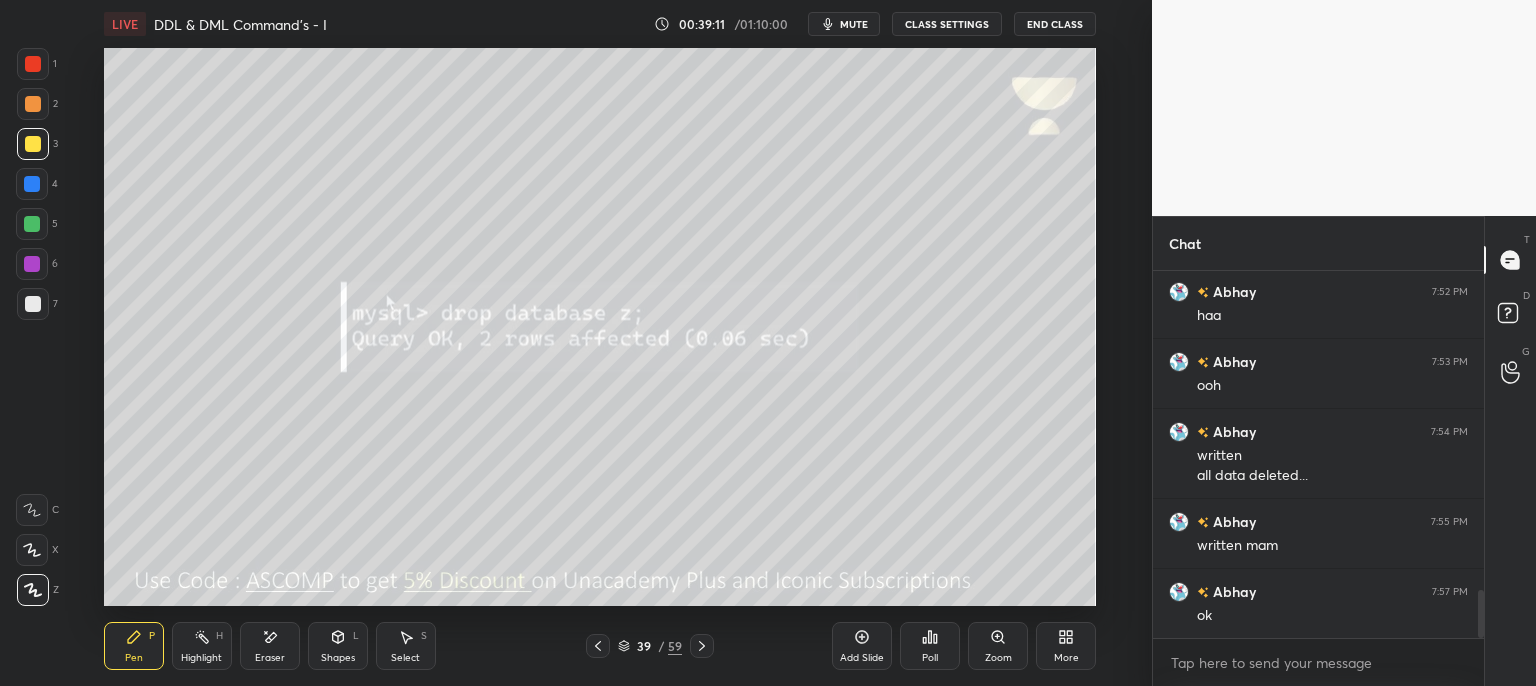 click 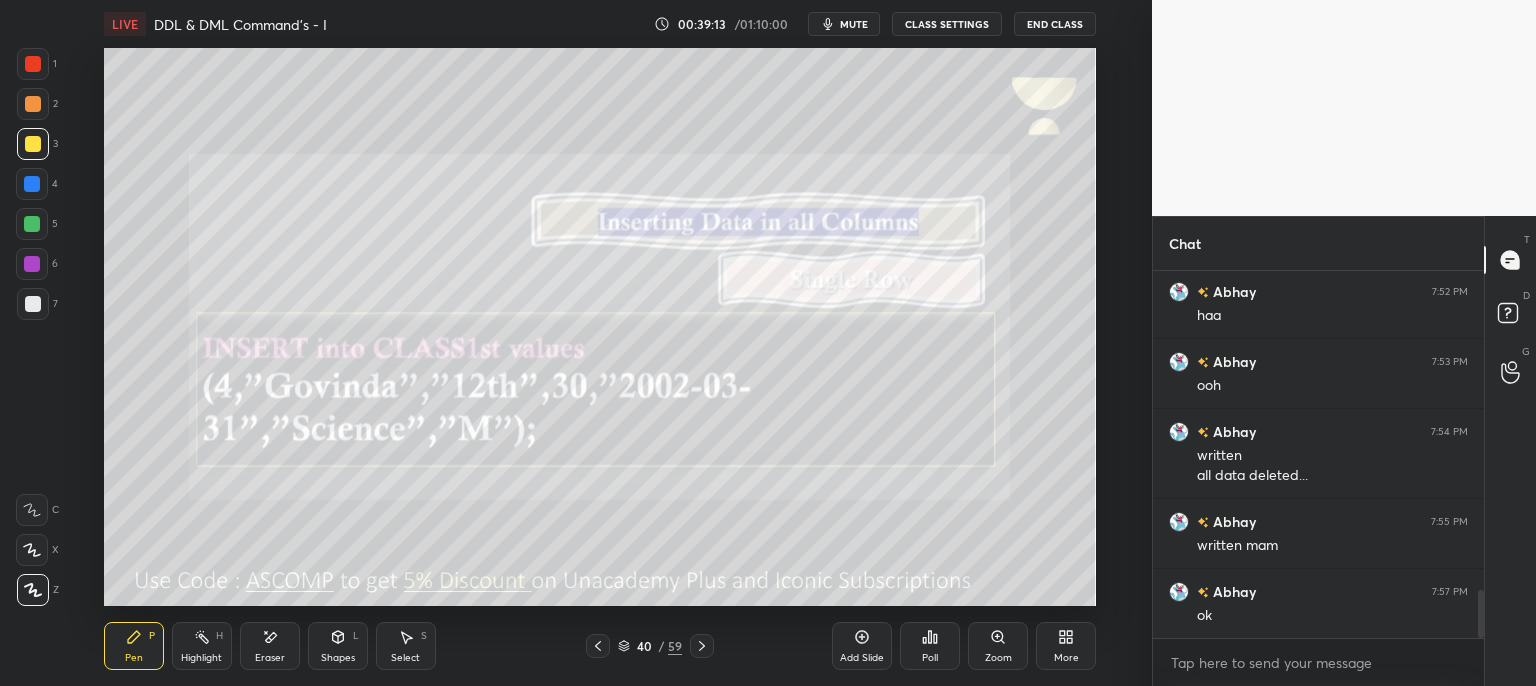 click 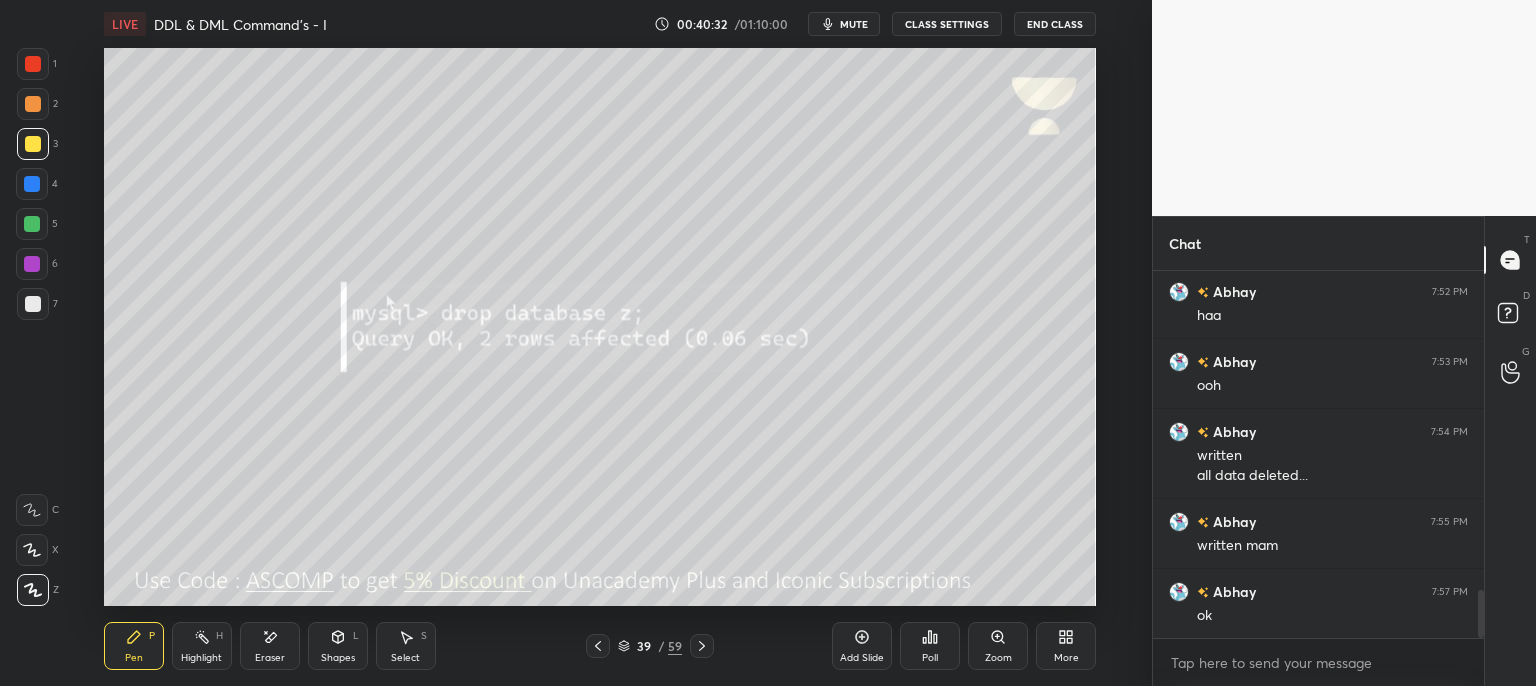 click 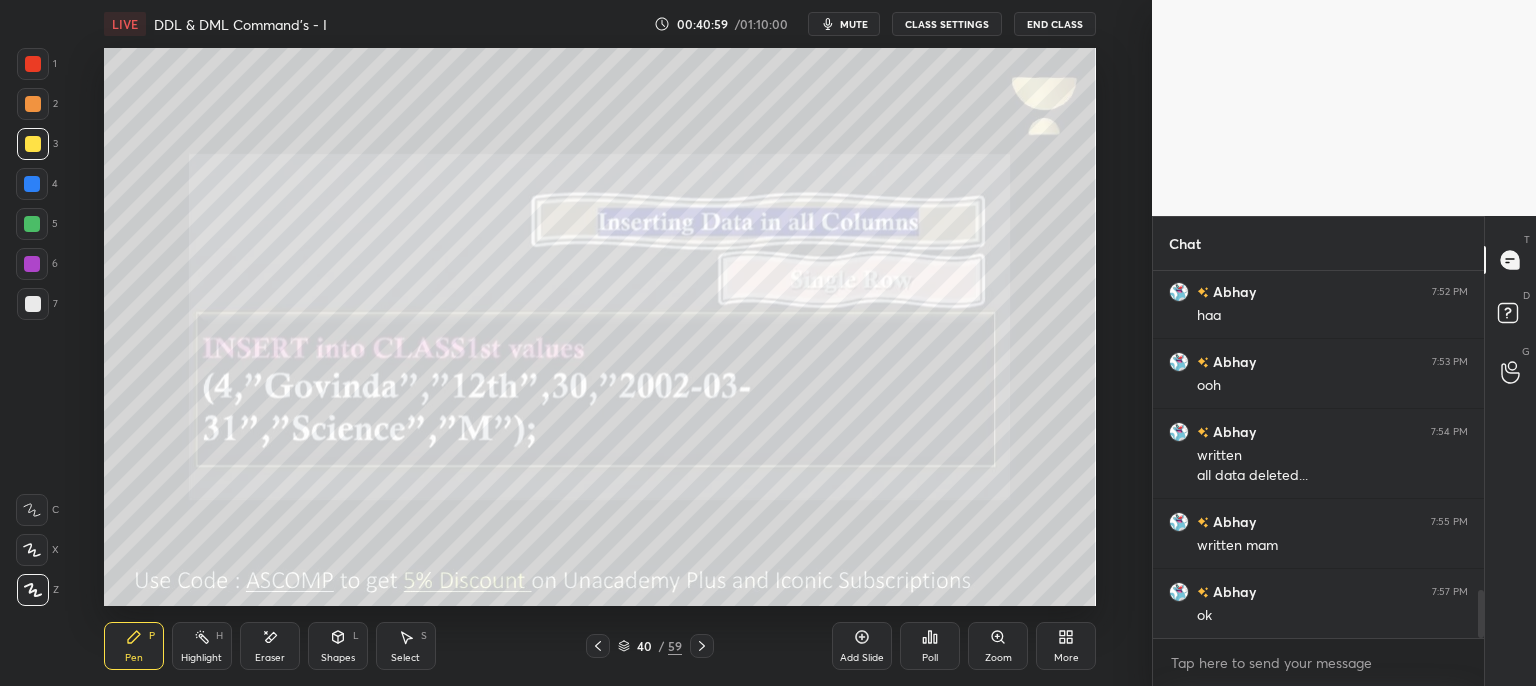 click 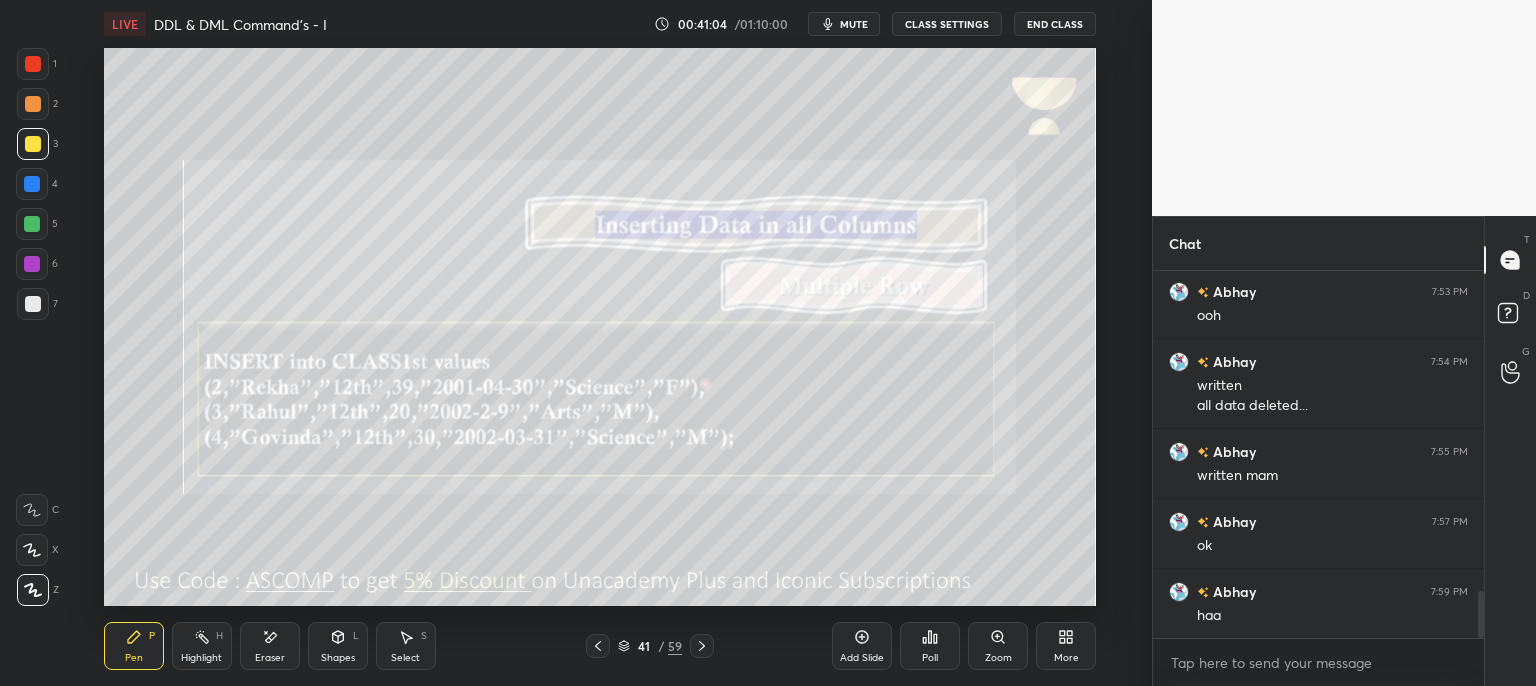 scroll, scrollTop: 2552, scrollLeft: 0, axis: vertical 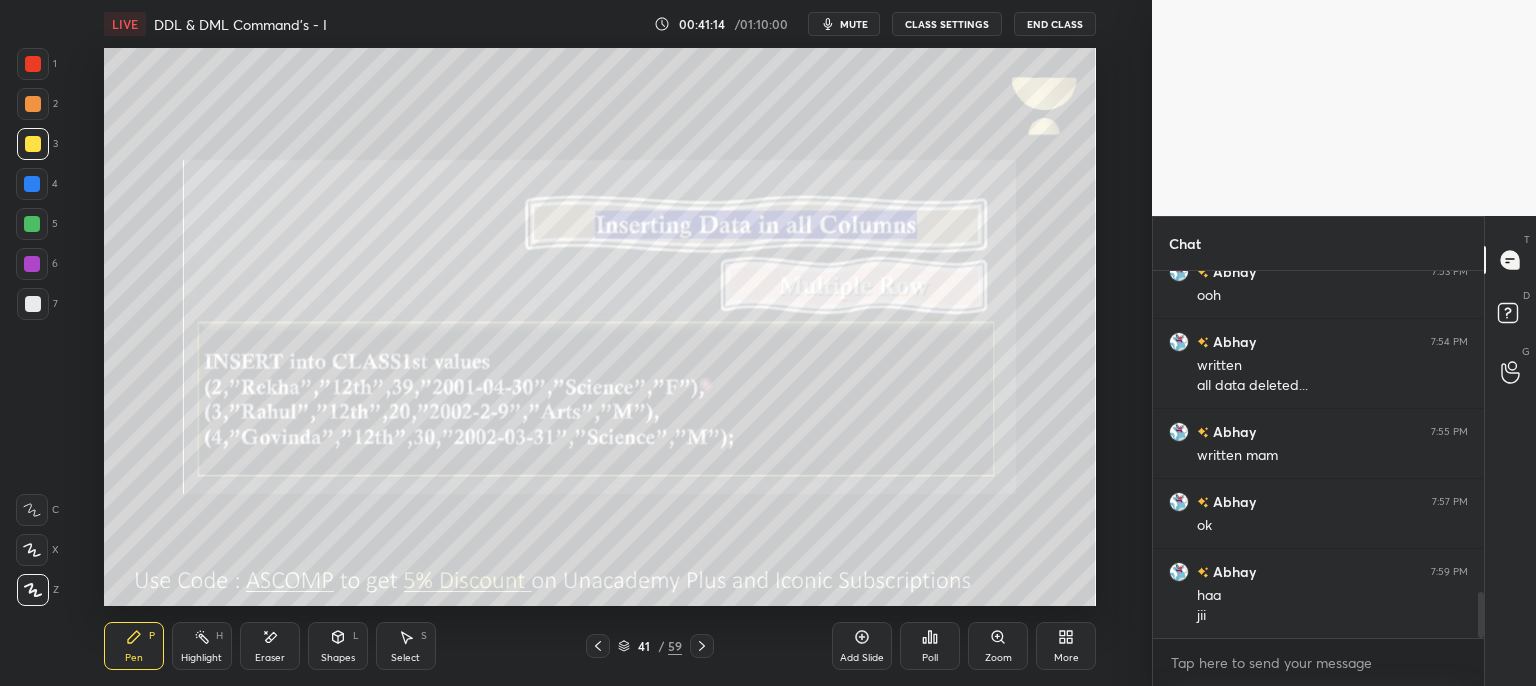 click at bounding box center [702, 646] 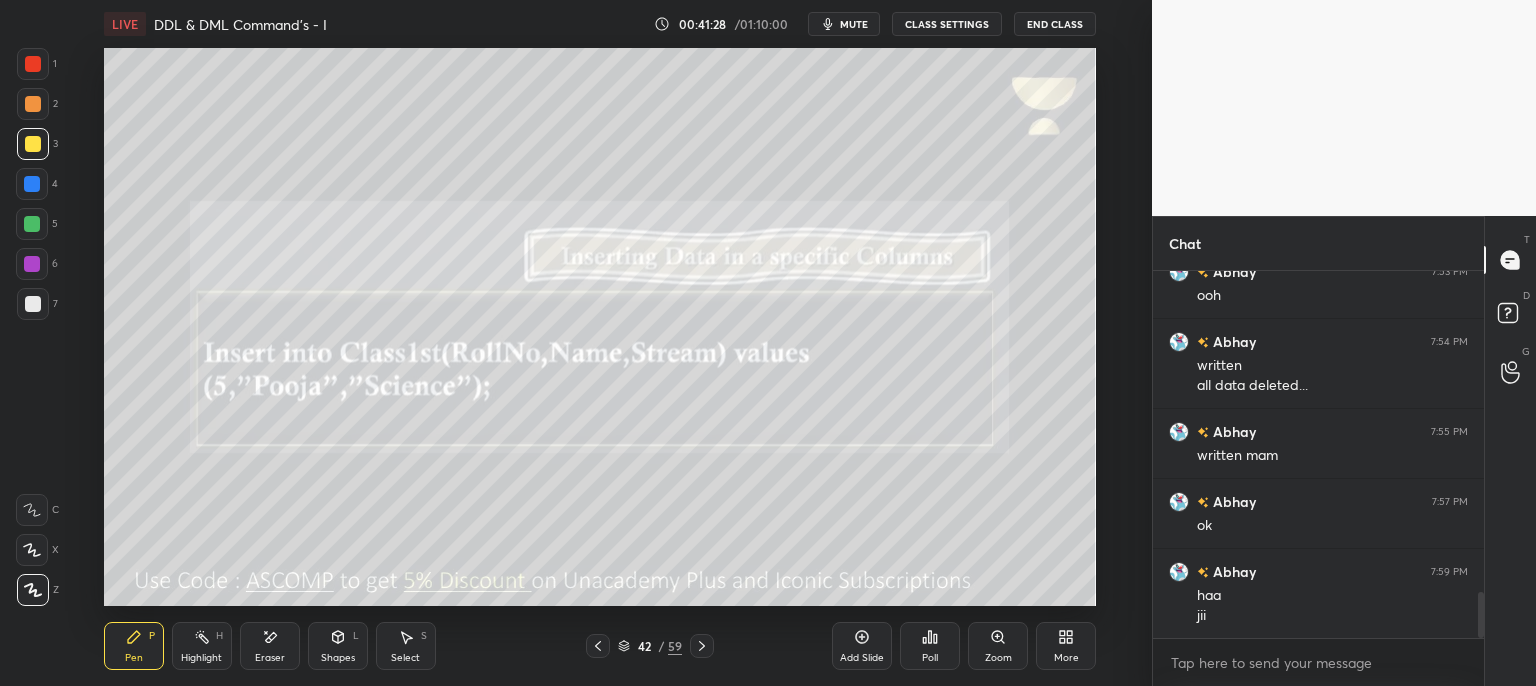 click on "mute" at bounding box center [854, 24] 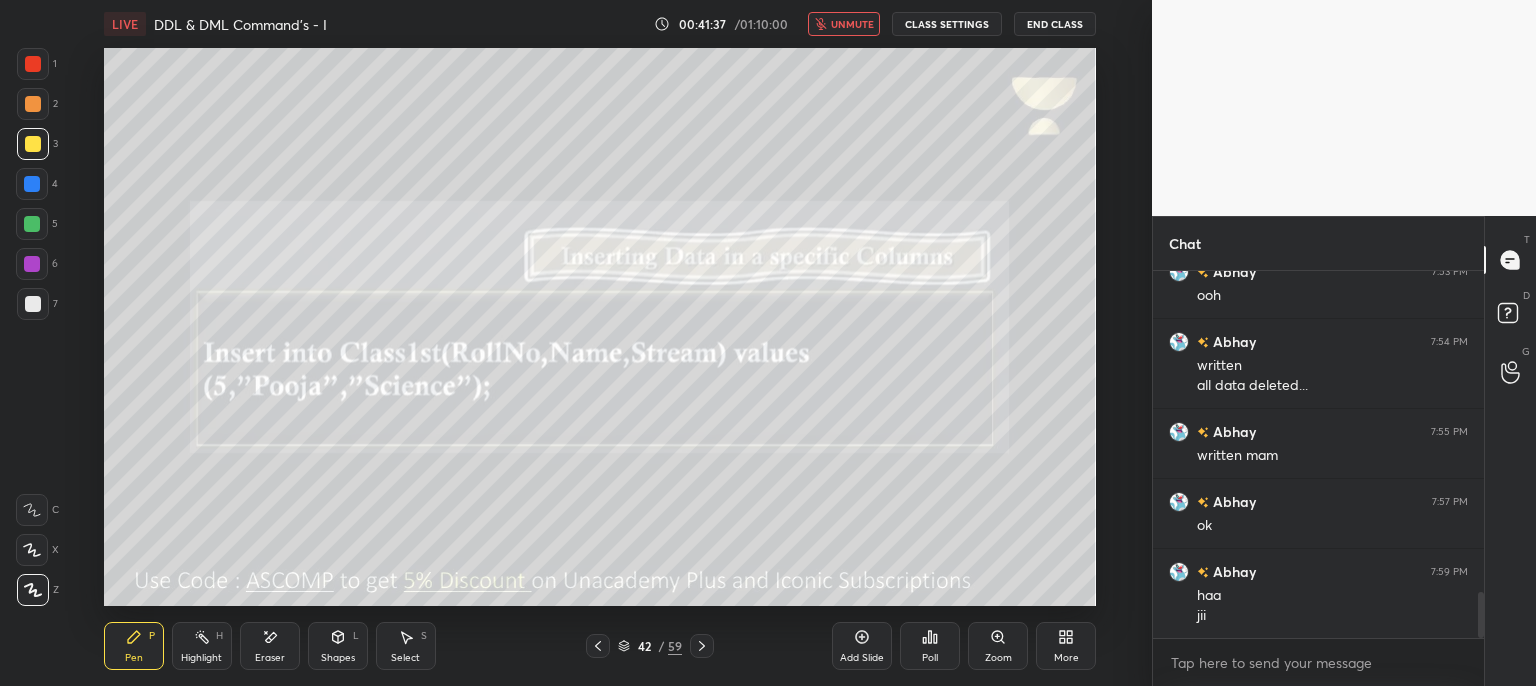 click on "LIVE DDL & DML Command's - I 00:41:37 /  01:10:00 unmute CLASS SETTINGS End Class" at bounding box center (600, 24) 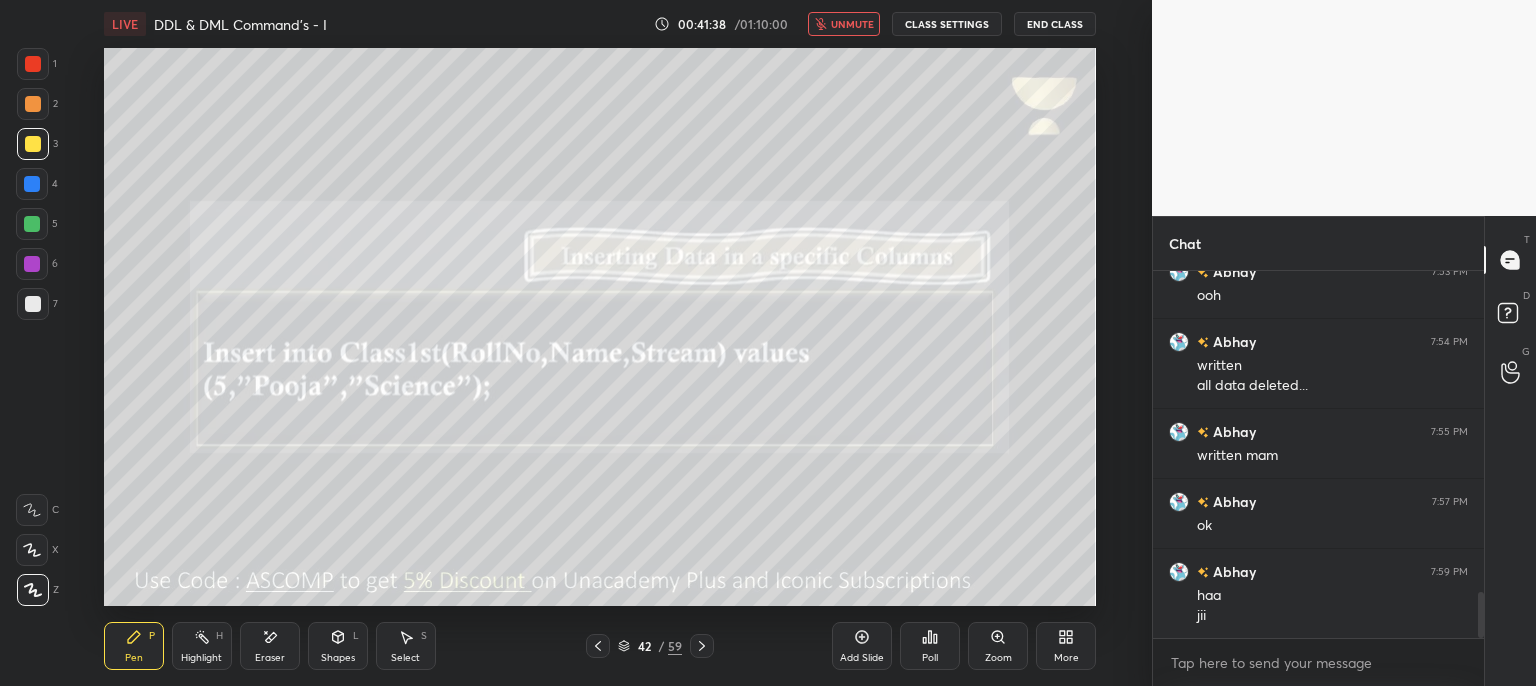 click on "unmute" at bounding box center (844, 24) 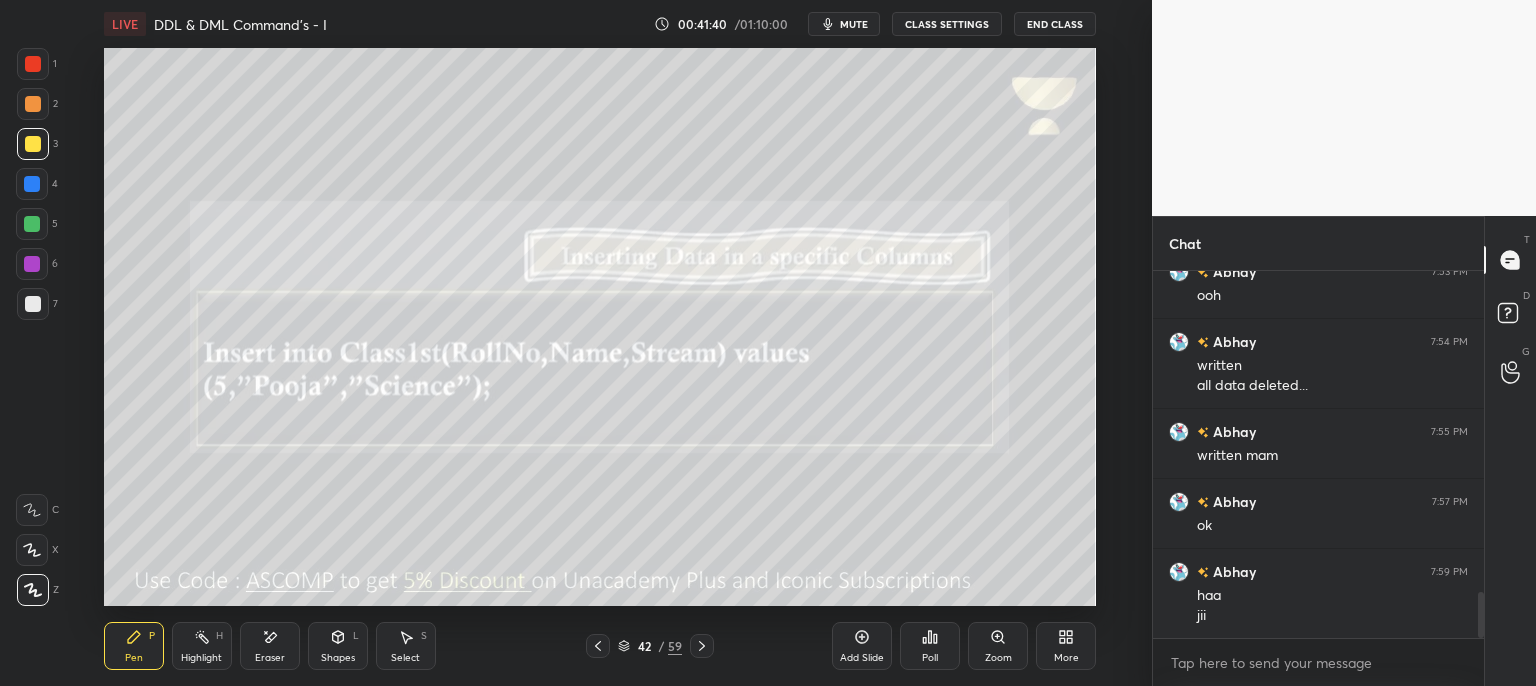 click 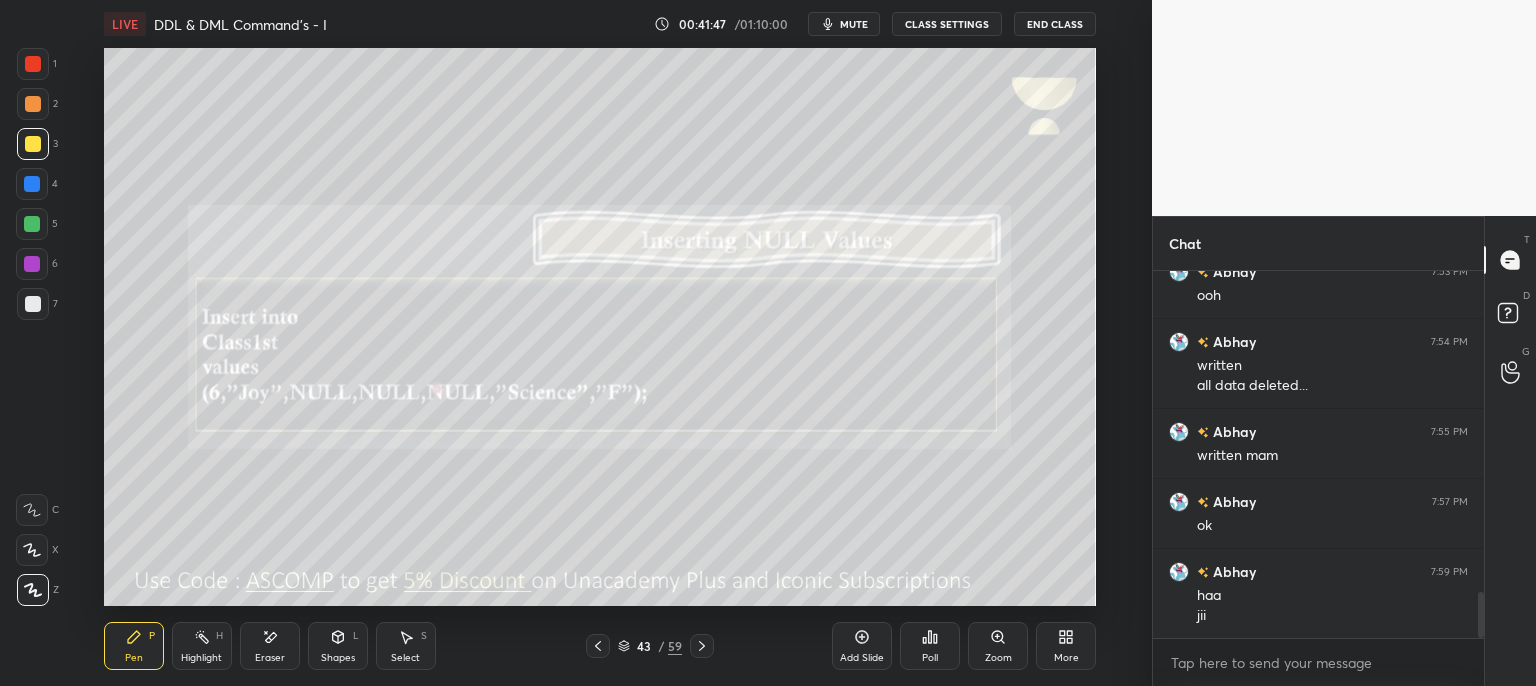 scroll, scrollTop: 2622, scrollLeft: 0, axis: vertical 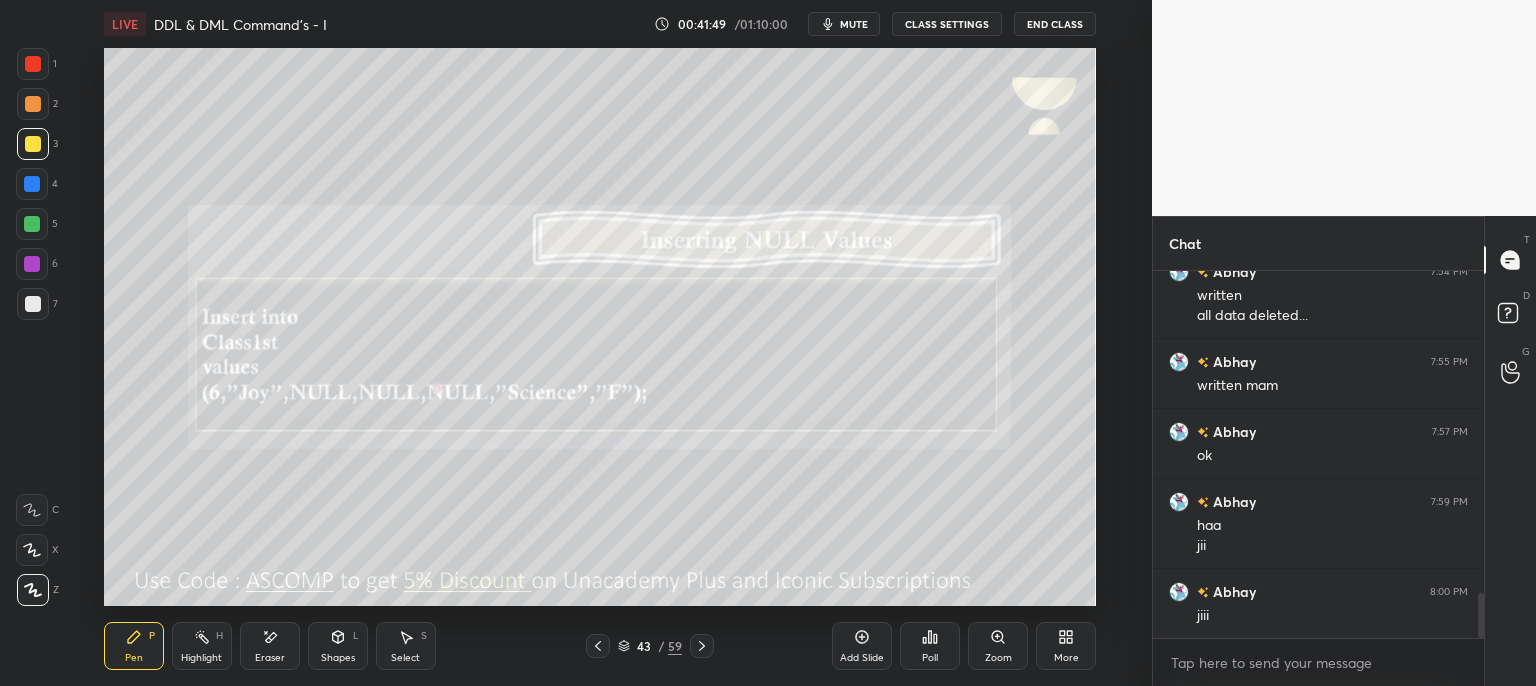 click at bounding box center [702, 646] 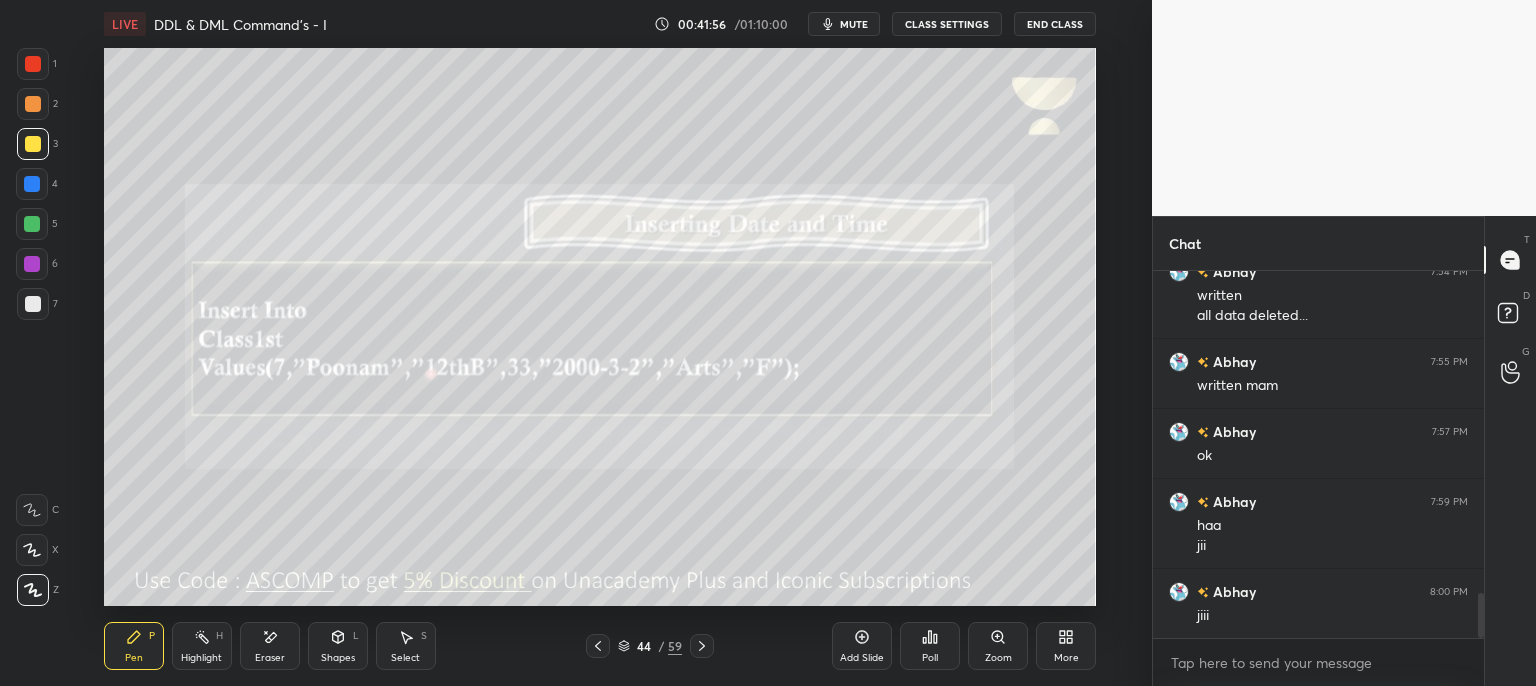 click 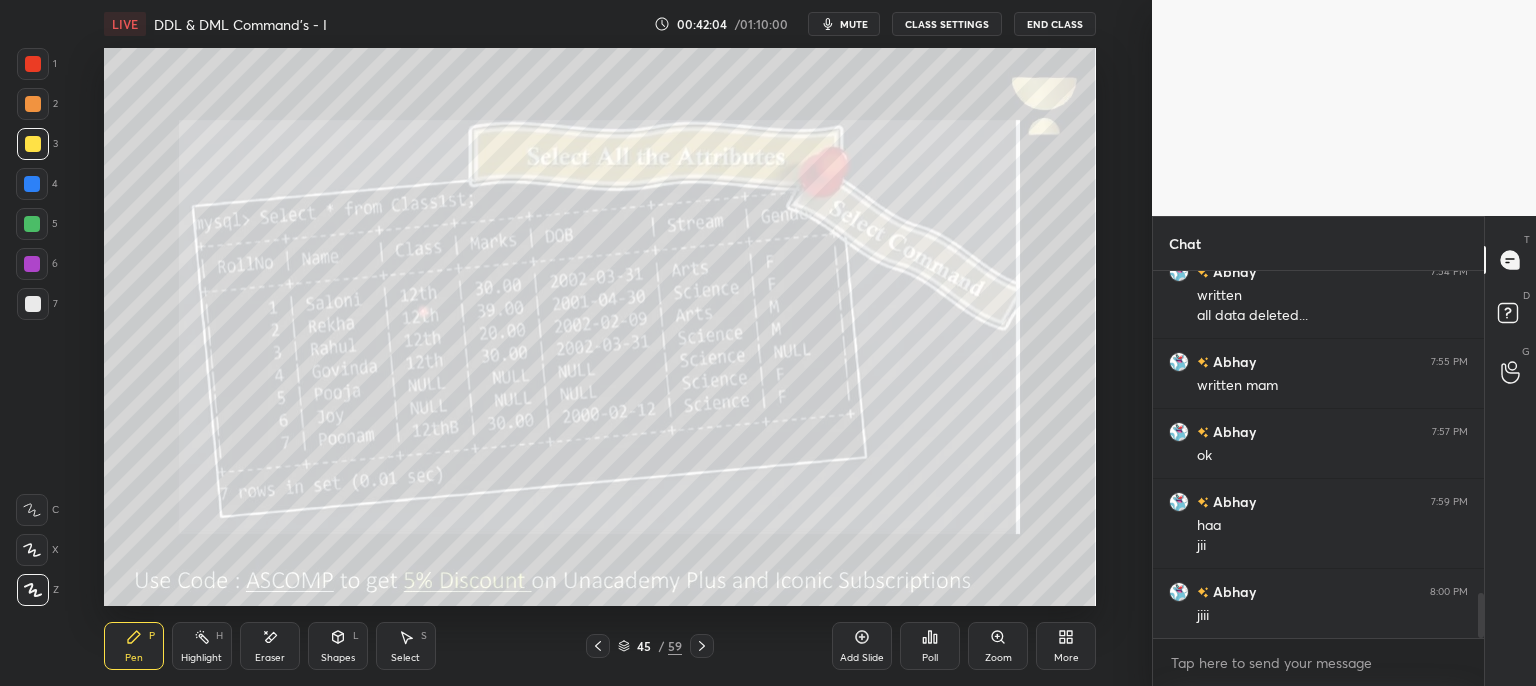 click on "45 / 59" at bounding box center (650, 646) 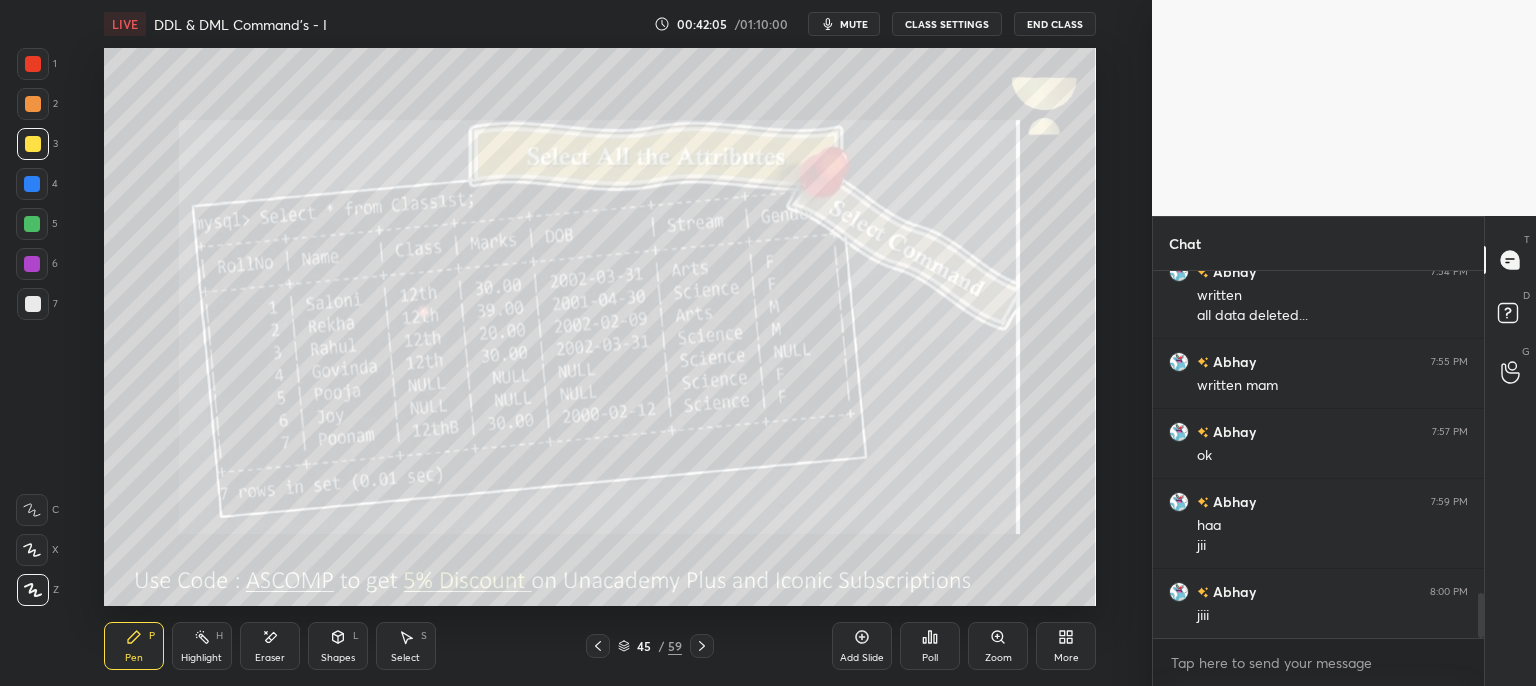 click 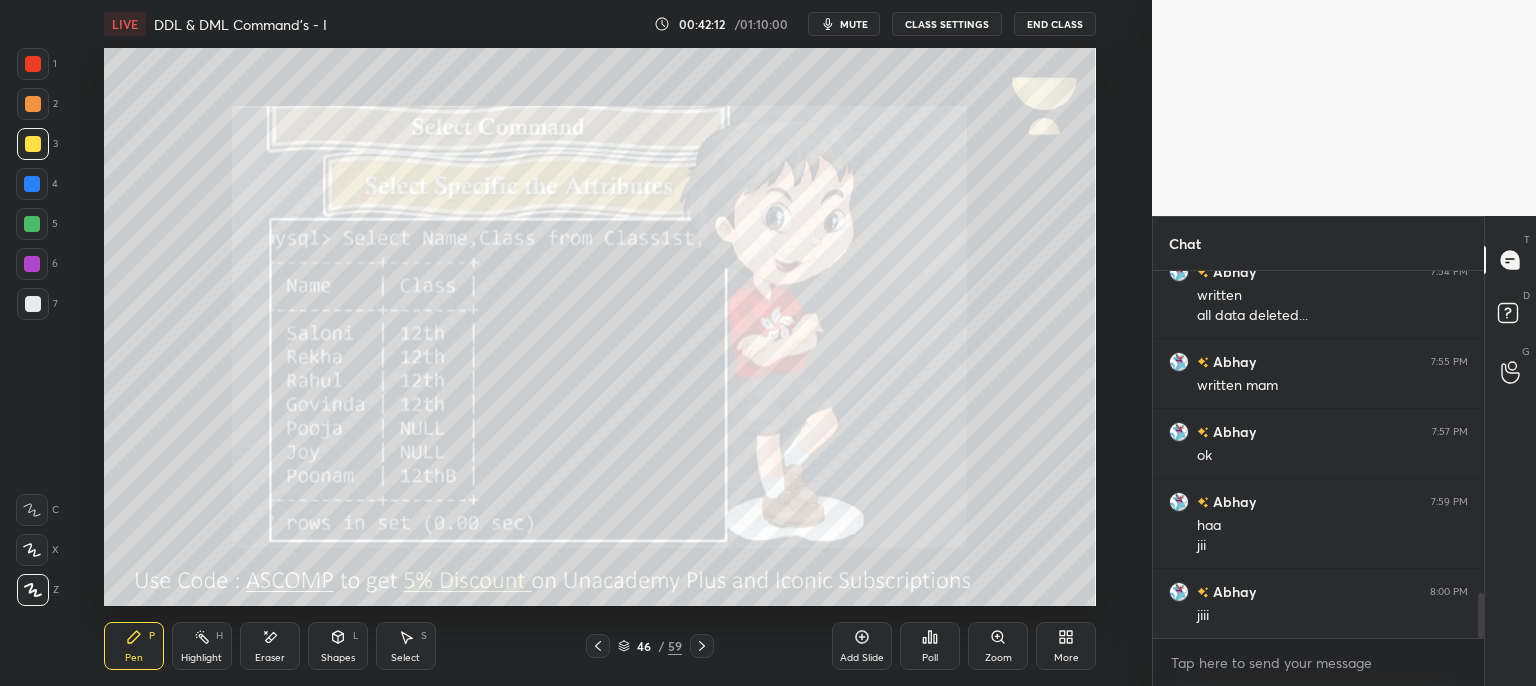 click 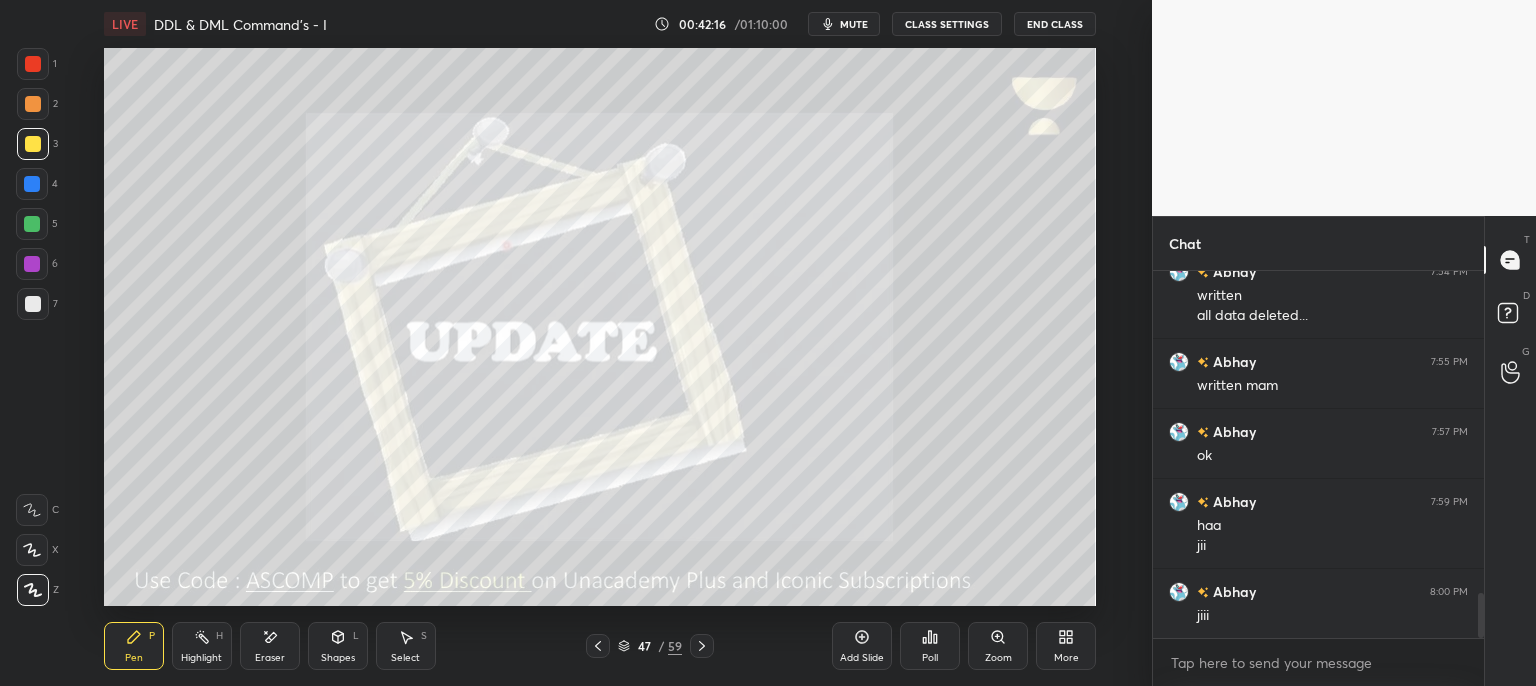 click at bounding box center [702, 646] 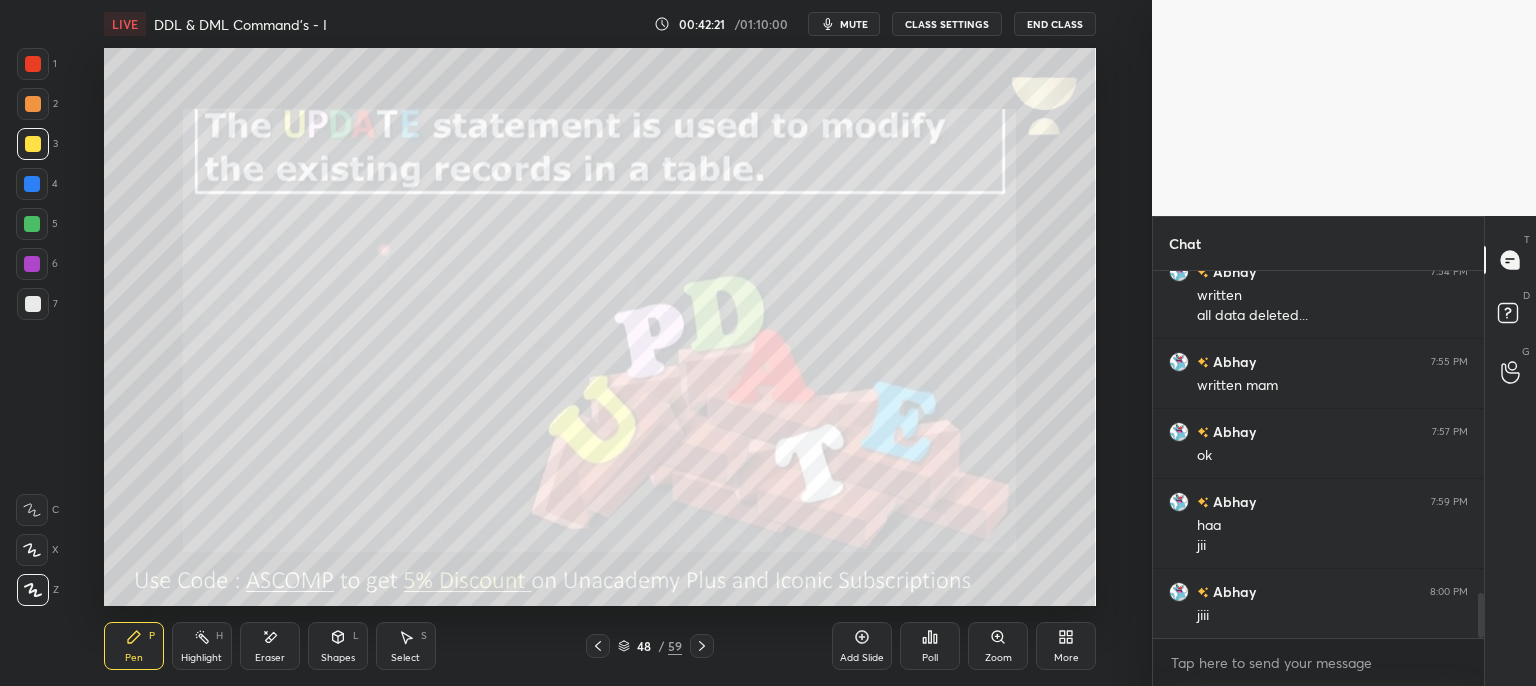 scroll, scrollTop: 2692, scrollLeft: 0, axis: vertical 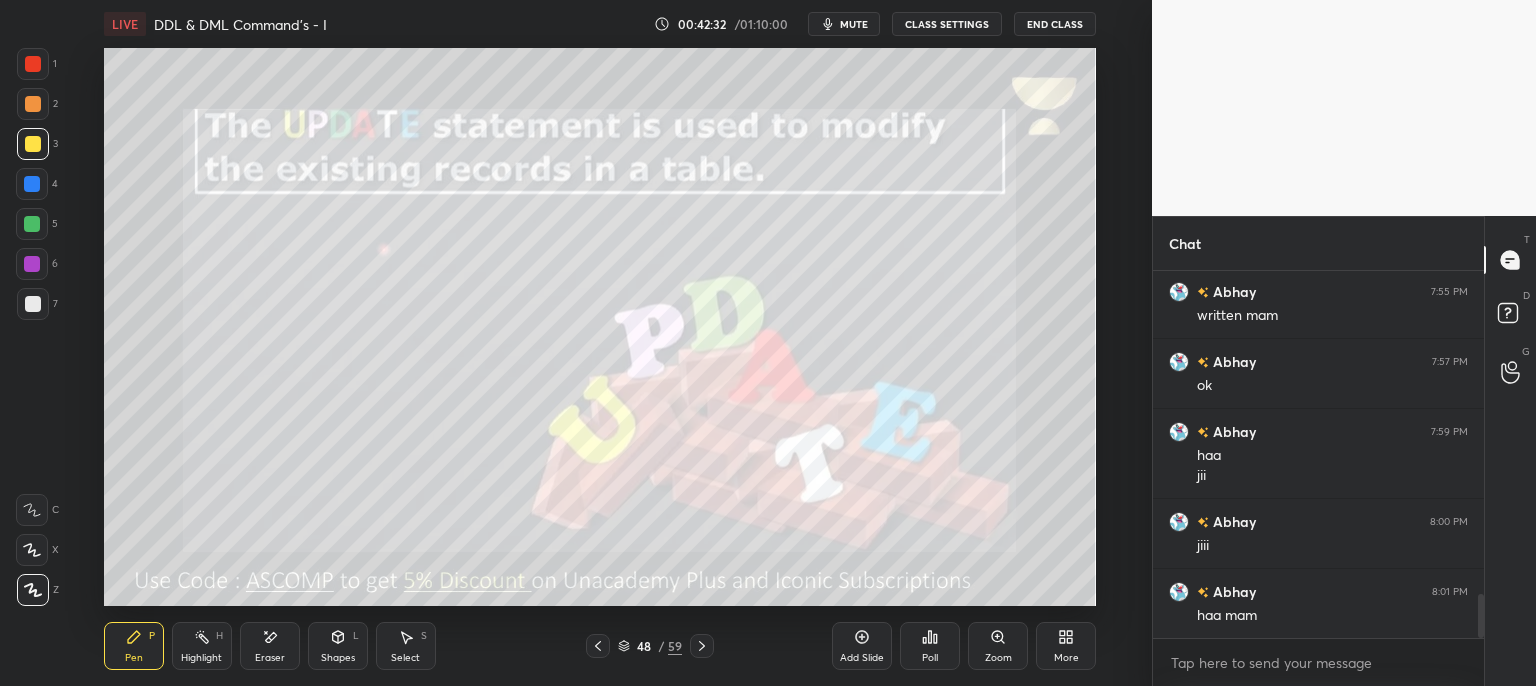 click 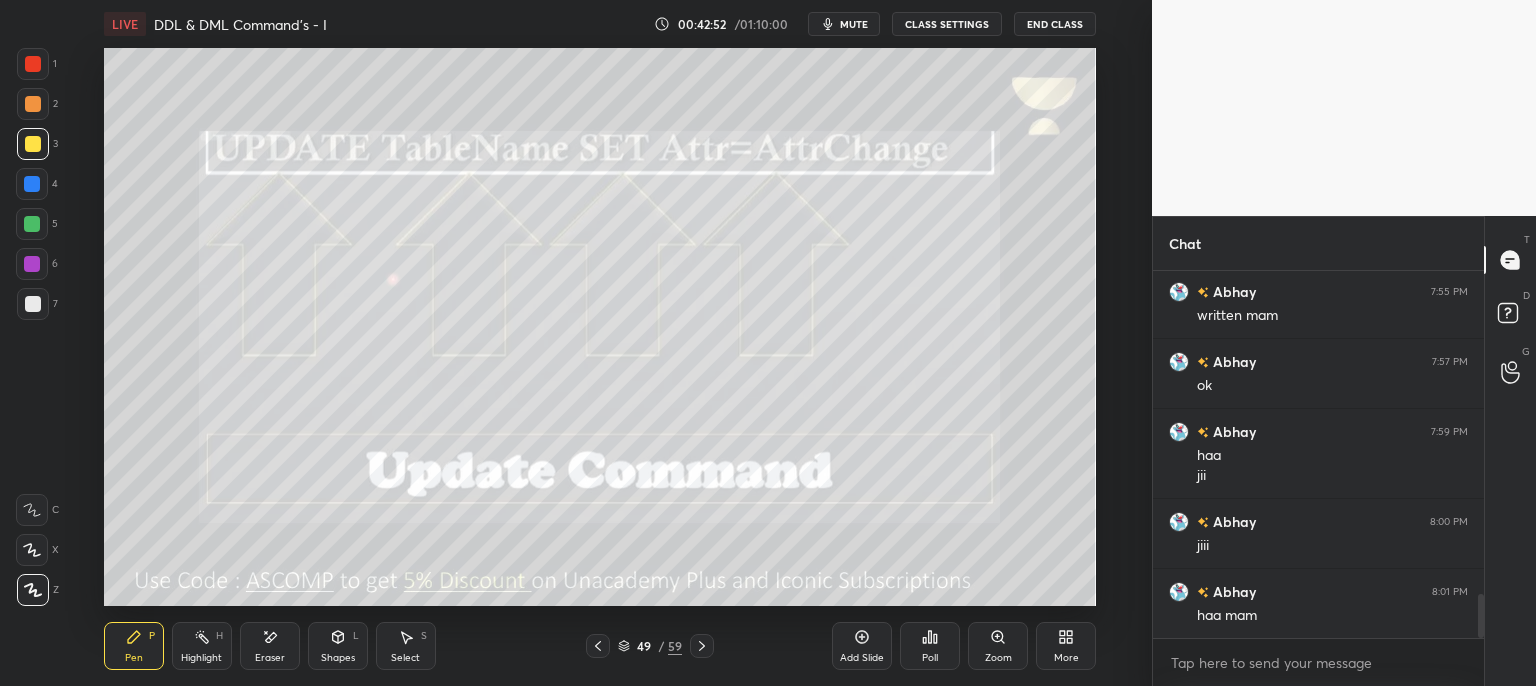 click 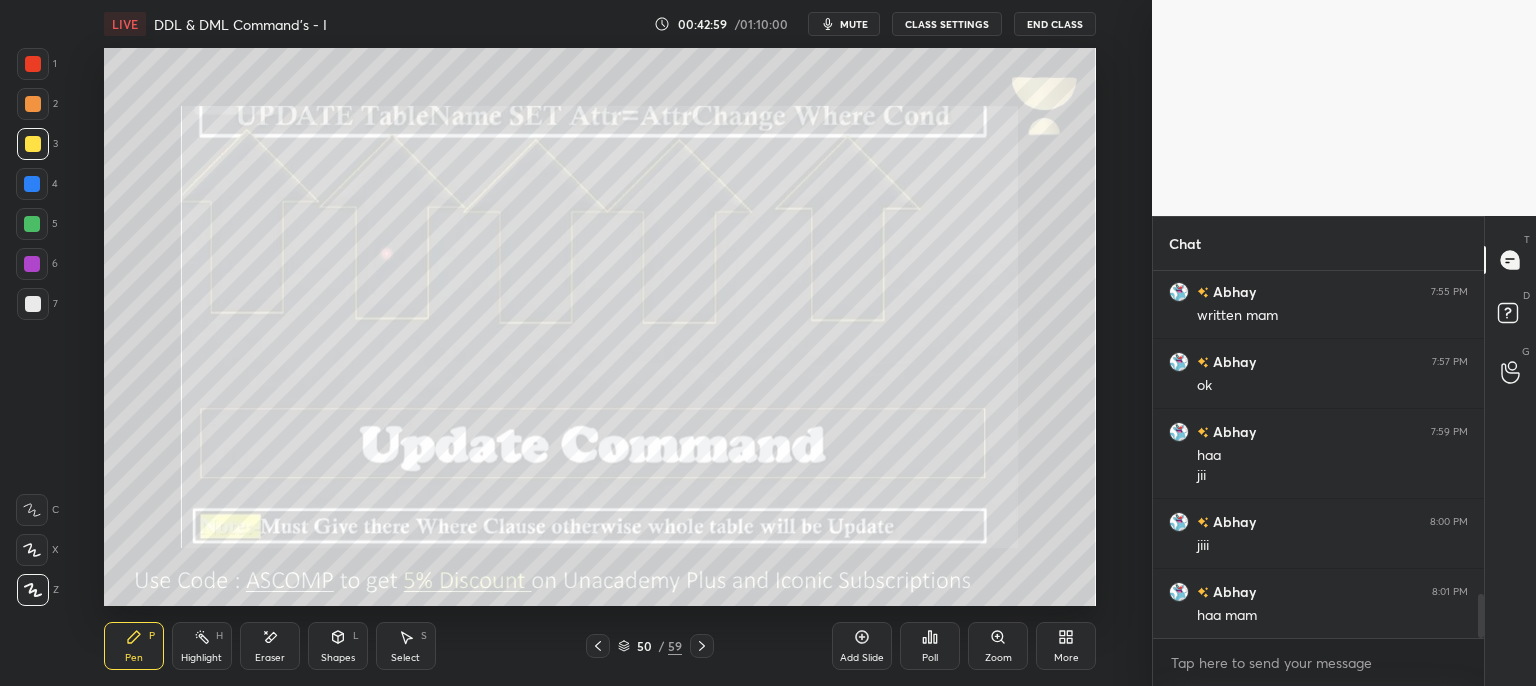 click on "50 / 59" at bounding box center [650, 646] 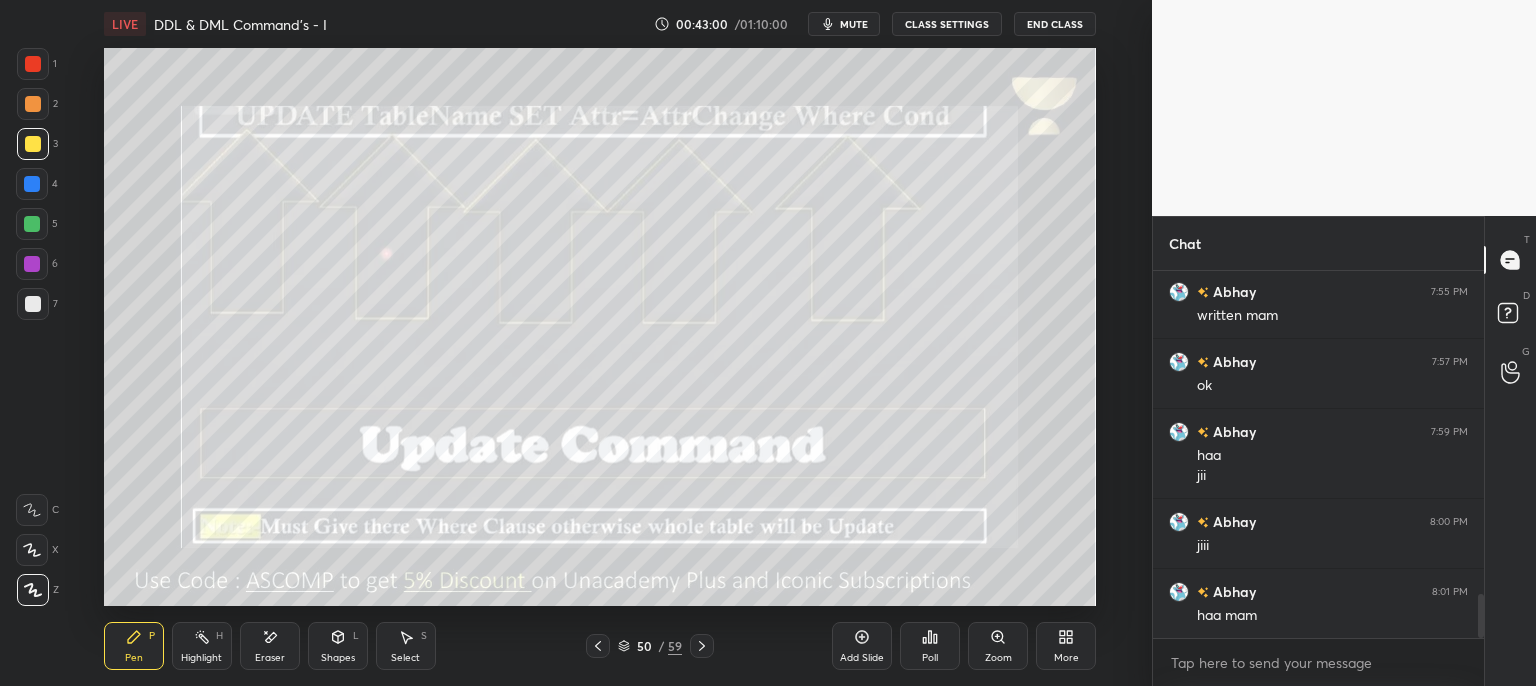 click 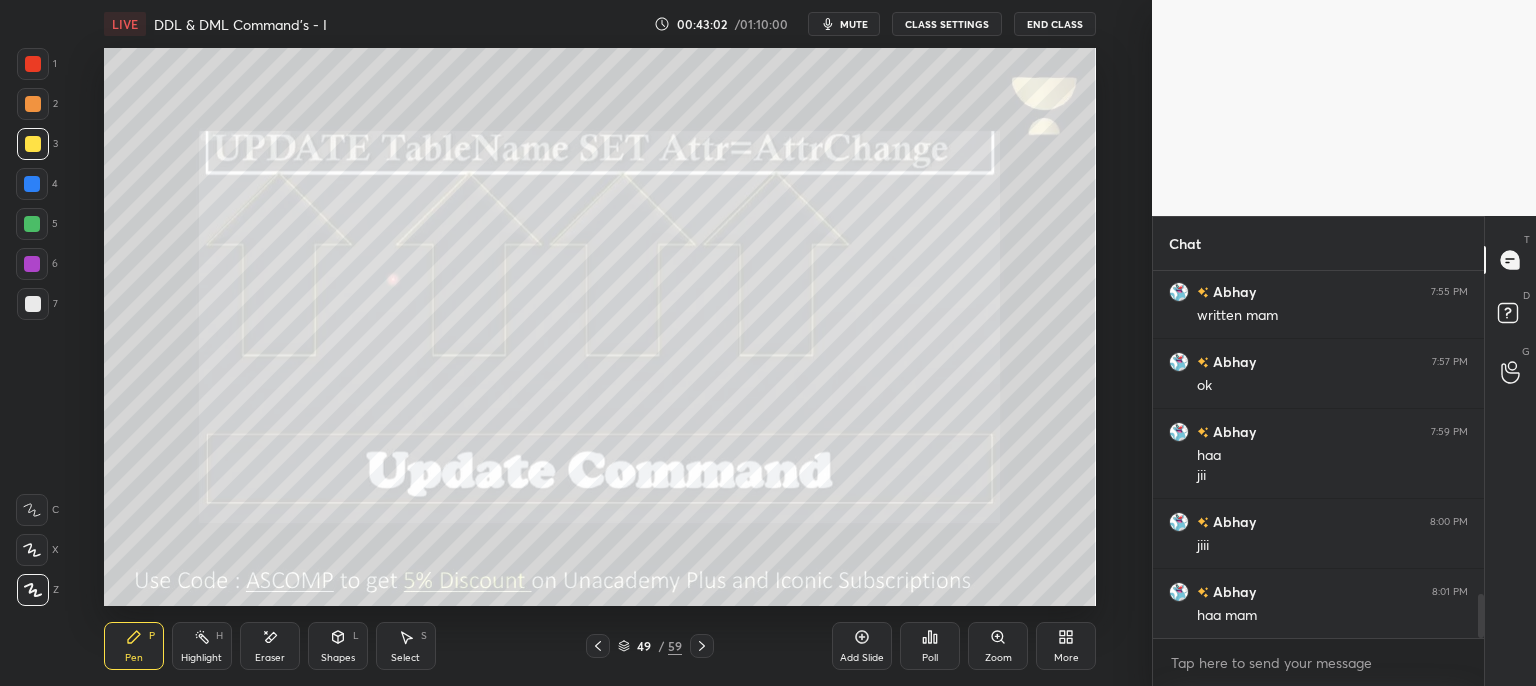 click 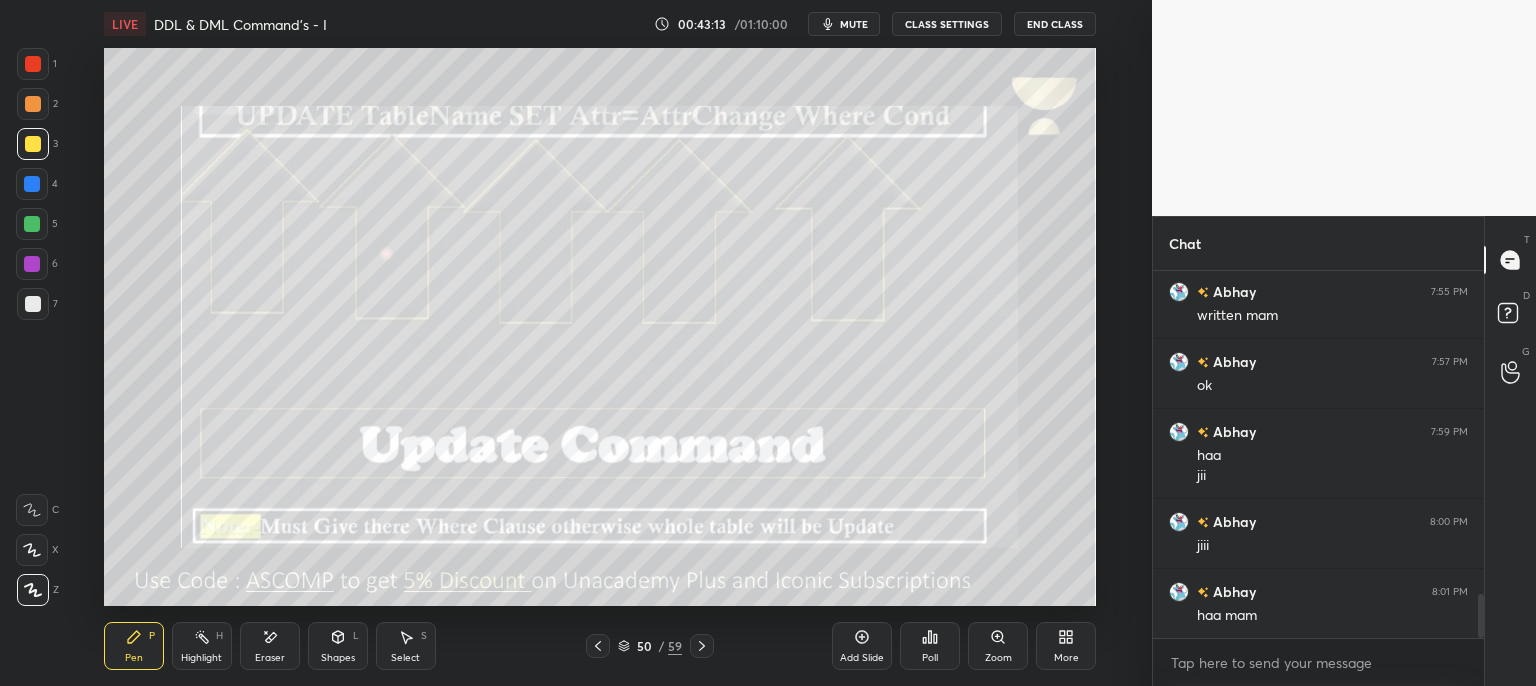 drag, startPoint x: 701, startPoint y: 645, endPoint x: 724, endPoint y: 613, distance: 39.40812 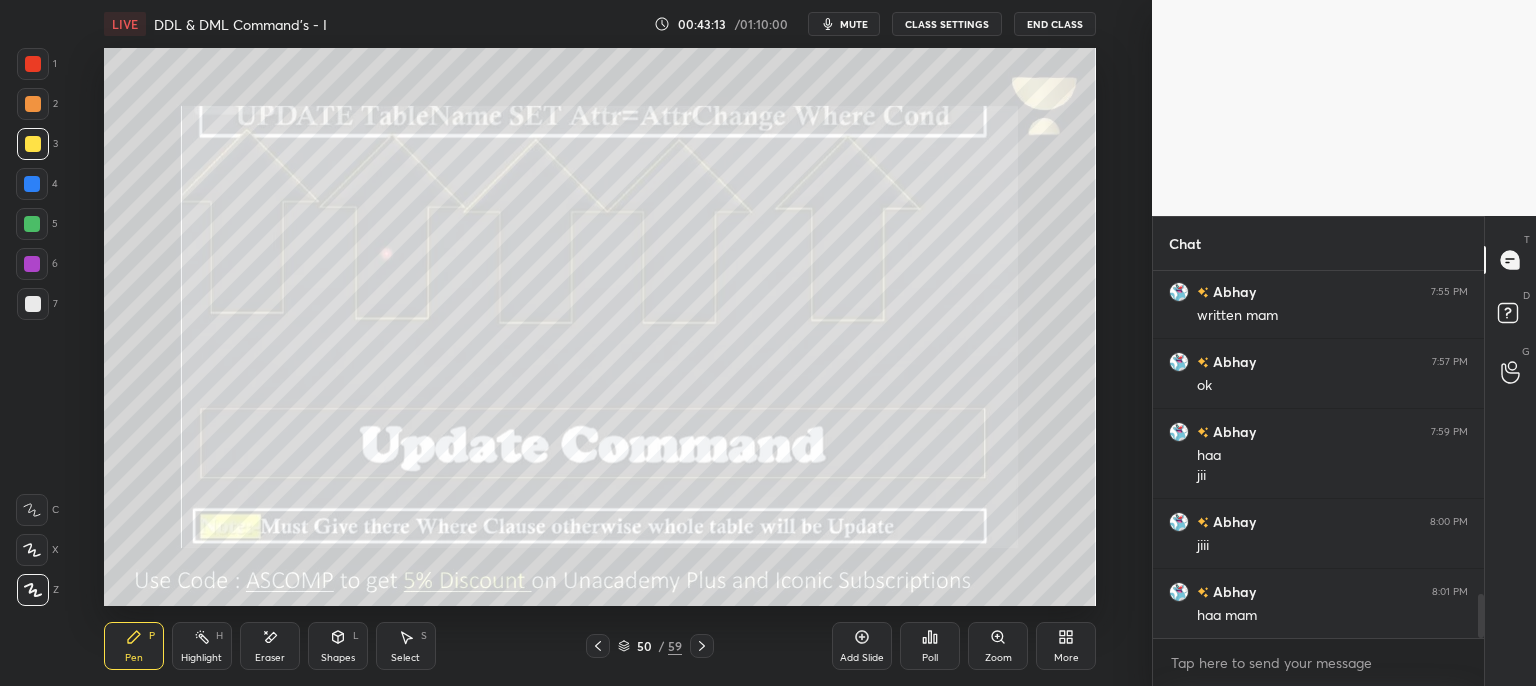 click 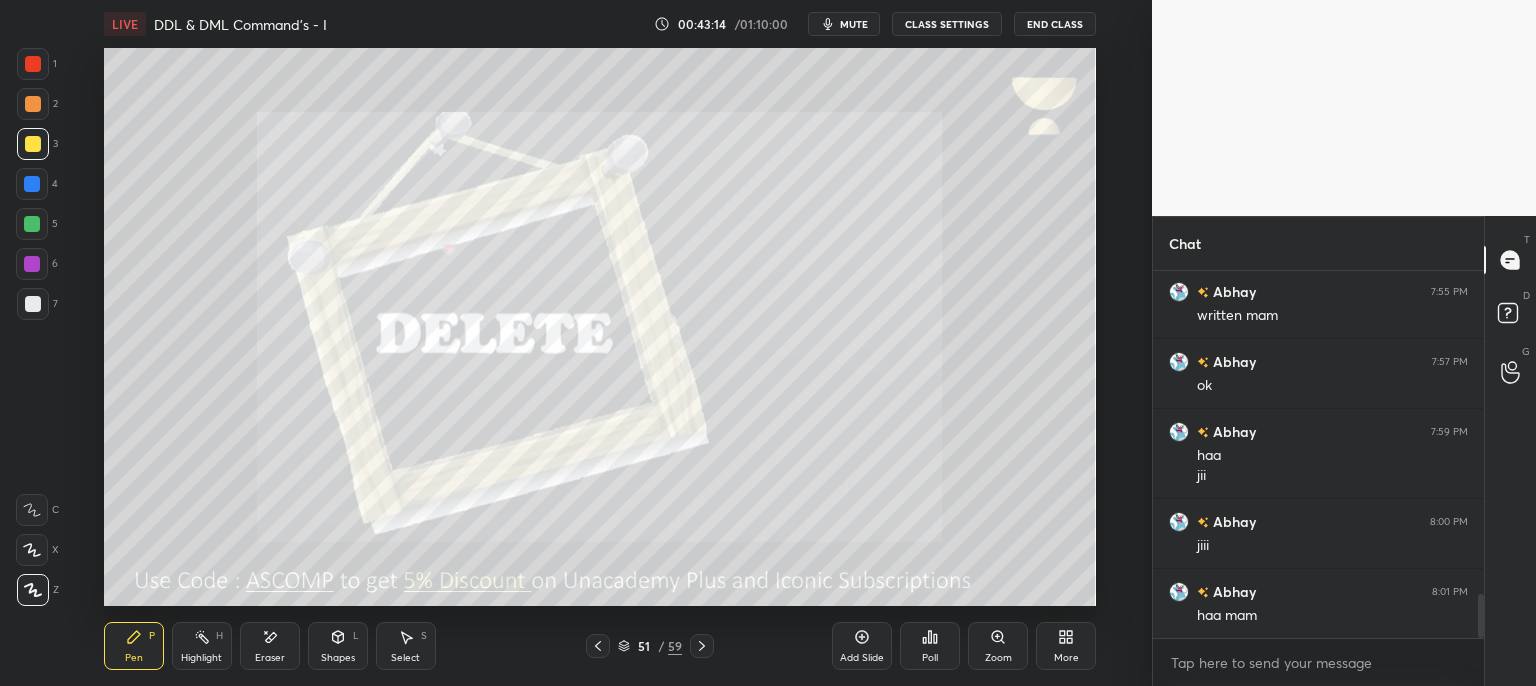 click 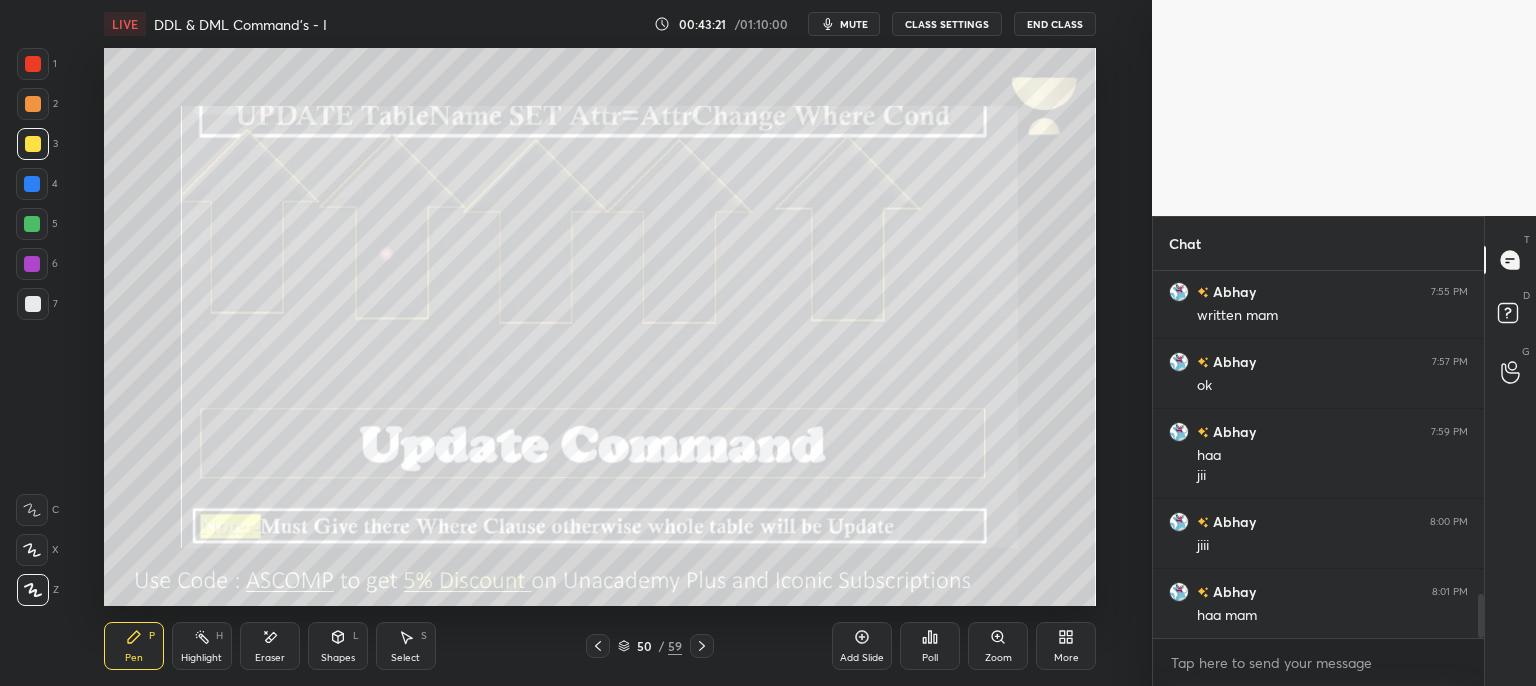 click 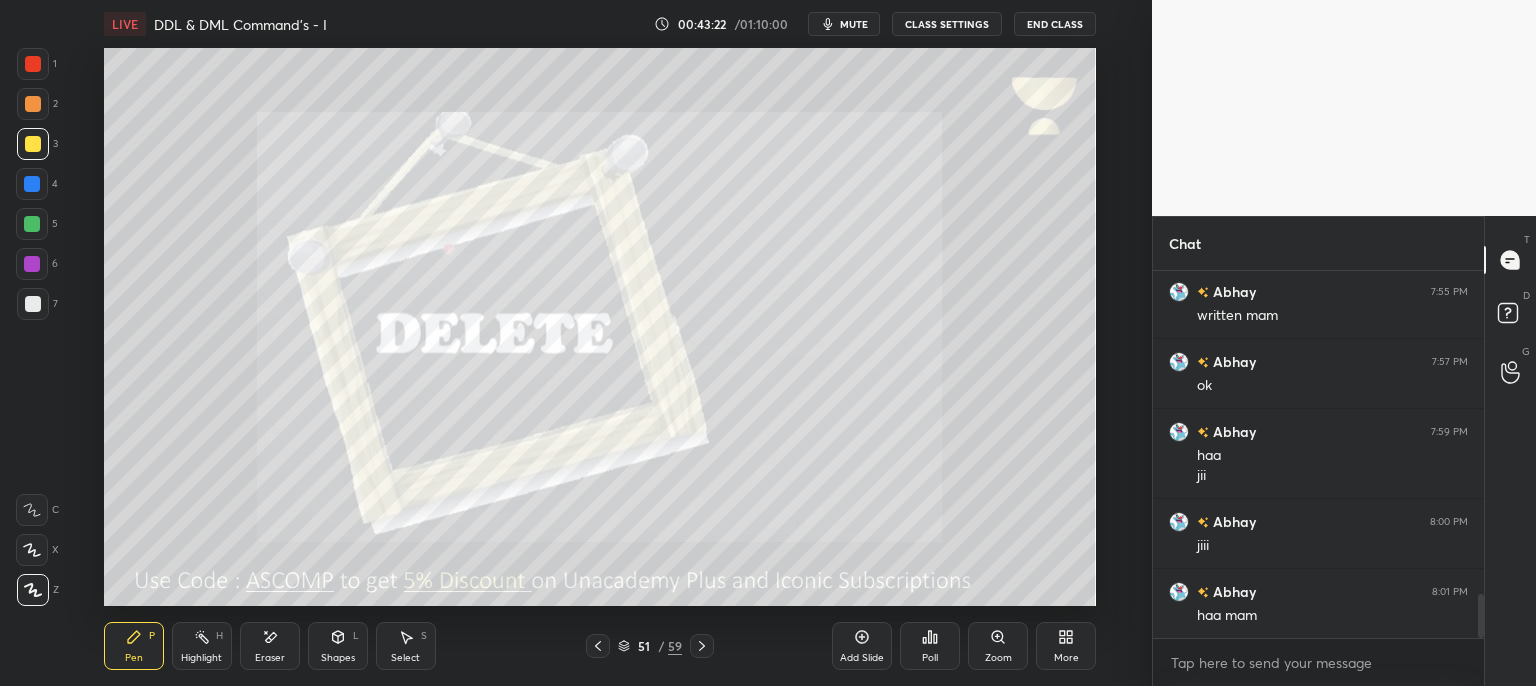 click 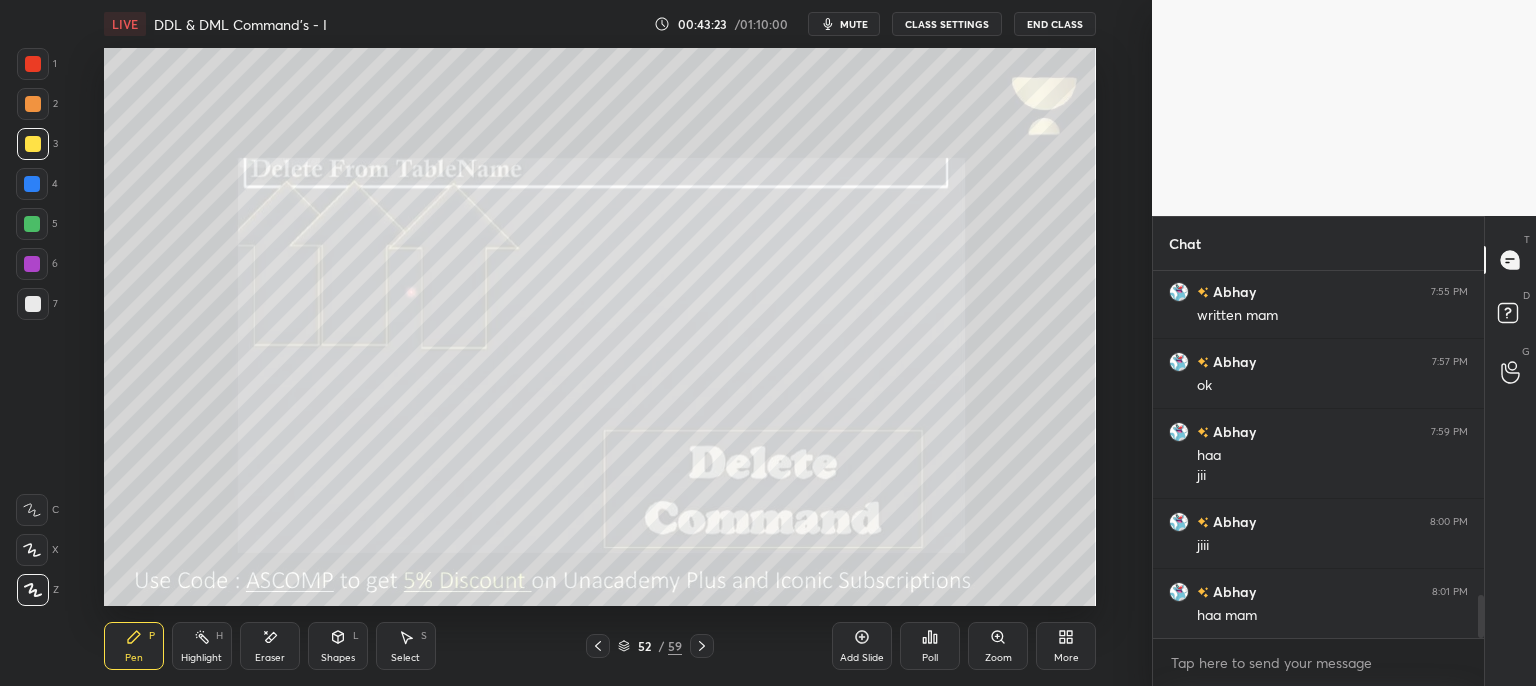 scroll, scrollTop: 2762, scrollLeft: 0, axis: vertical 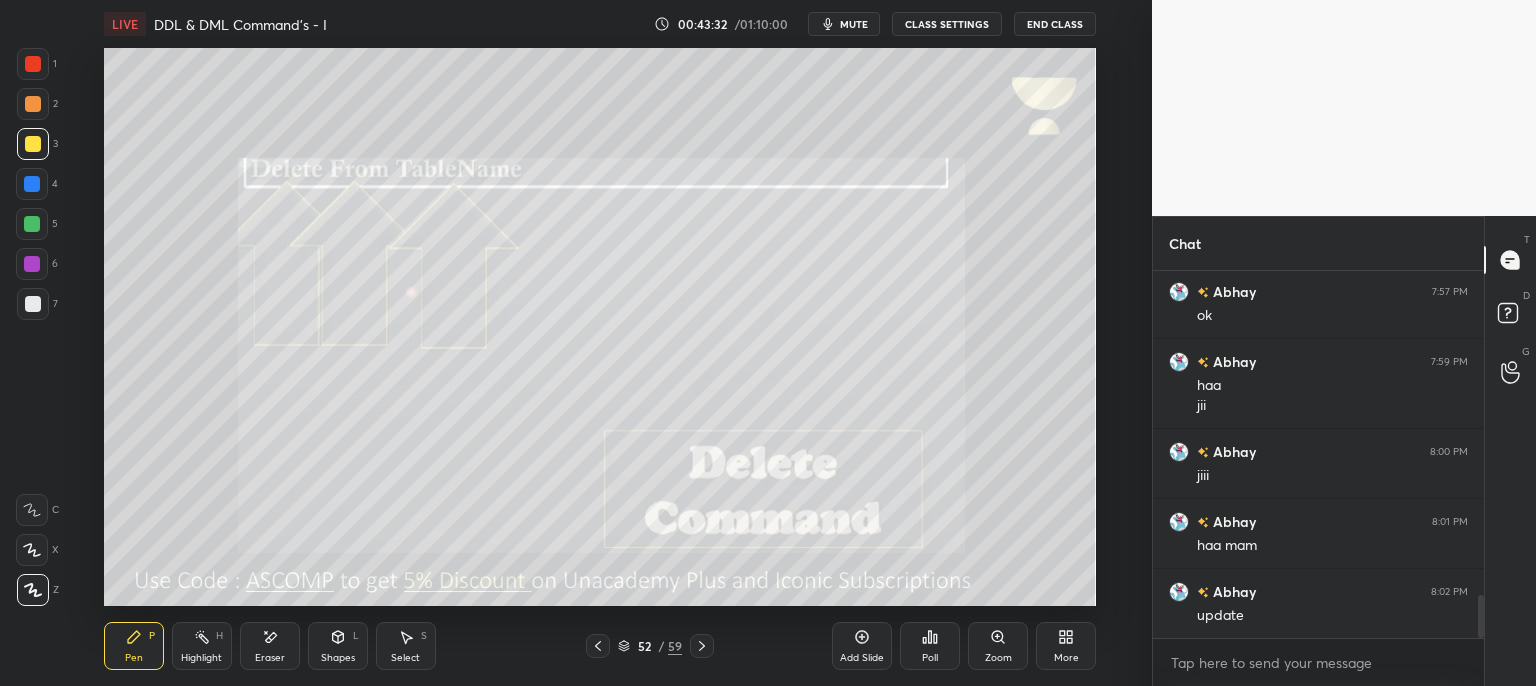 click 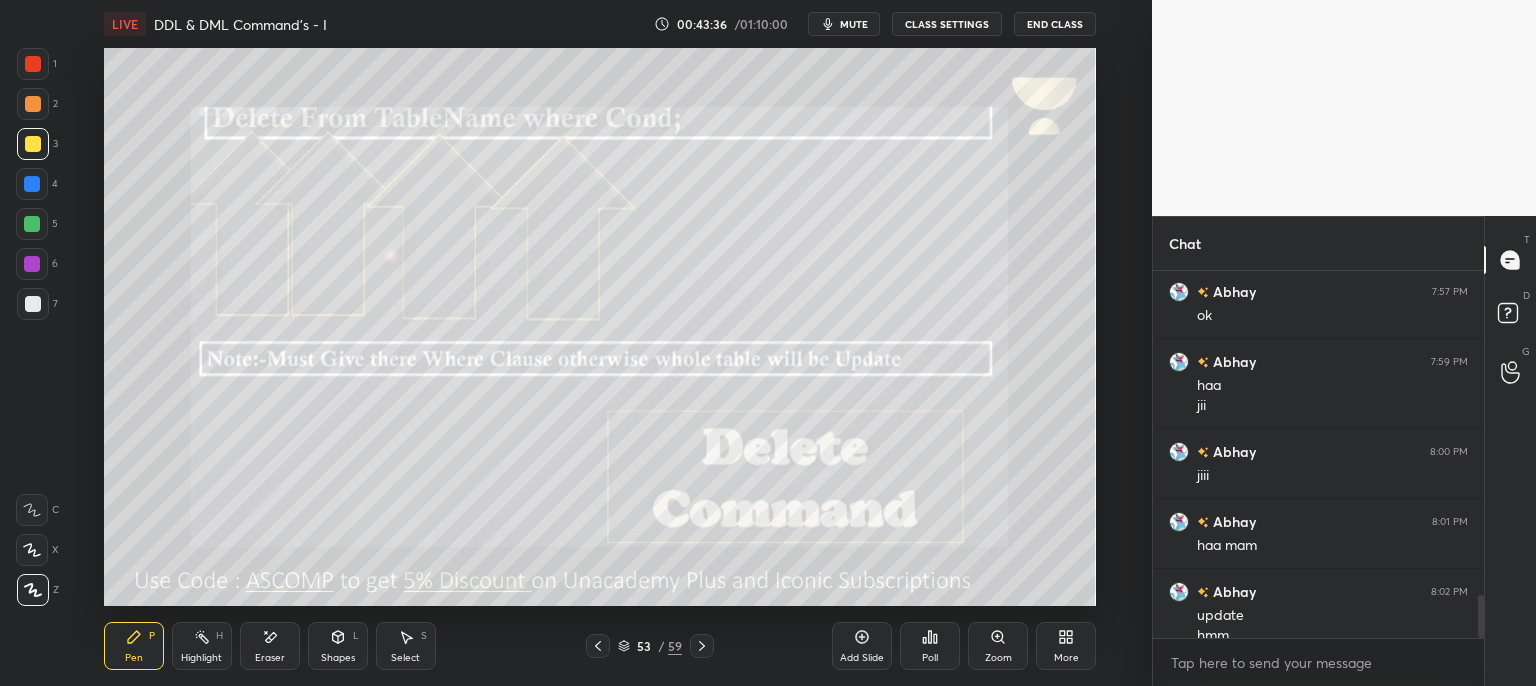 scroll, scrollTop: 2782, scrollLeft: 0, axis: vertical 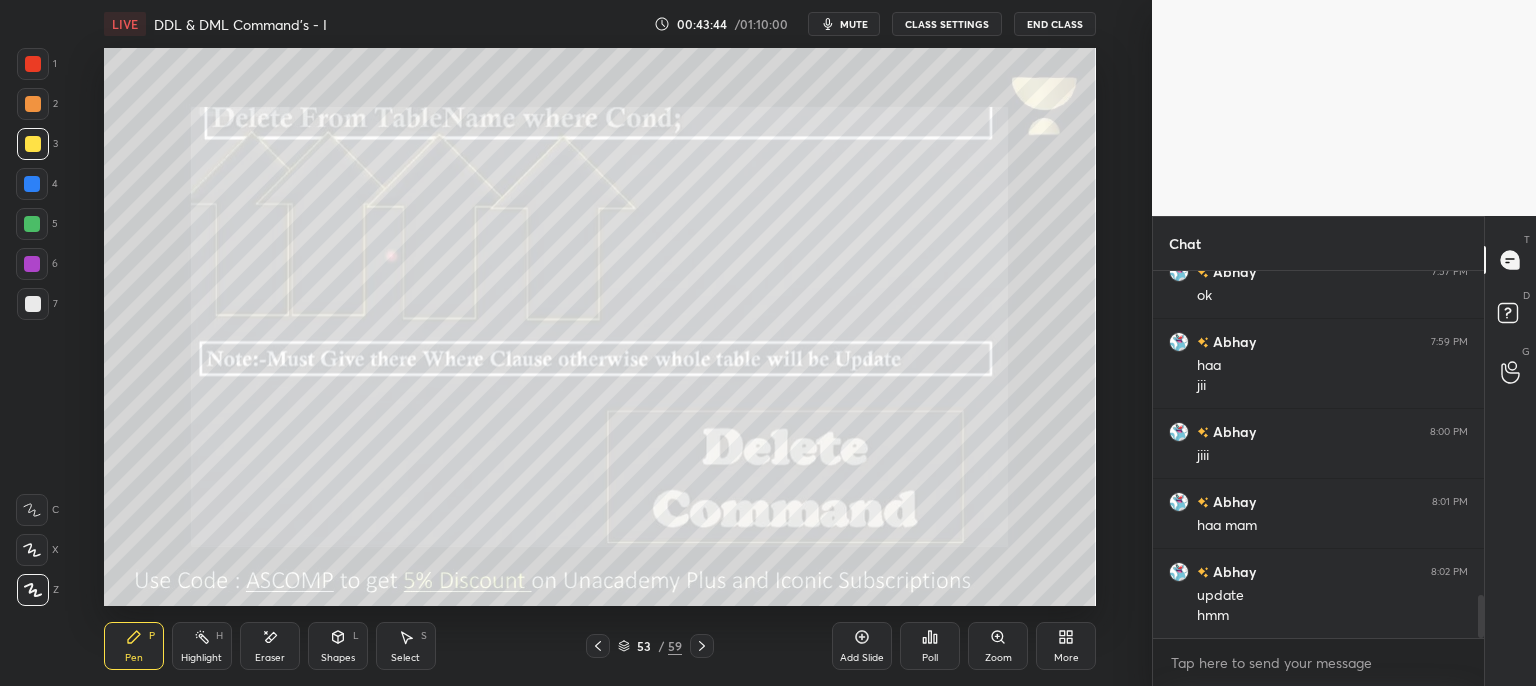click 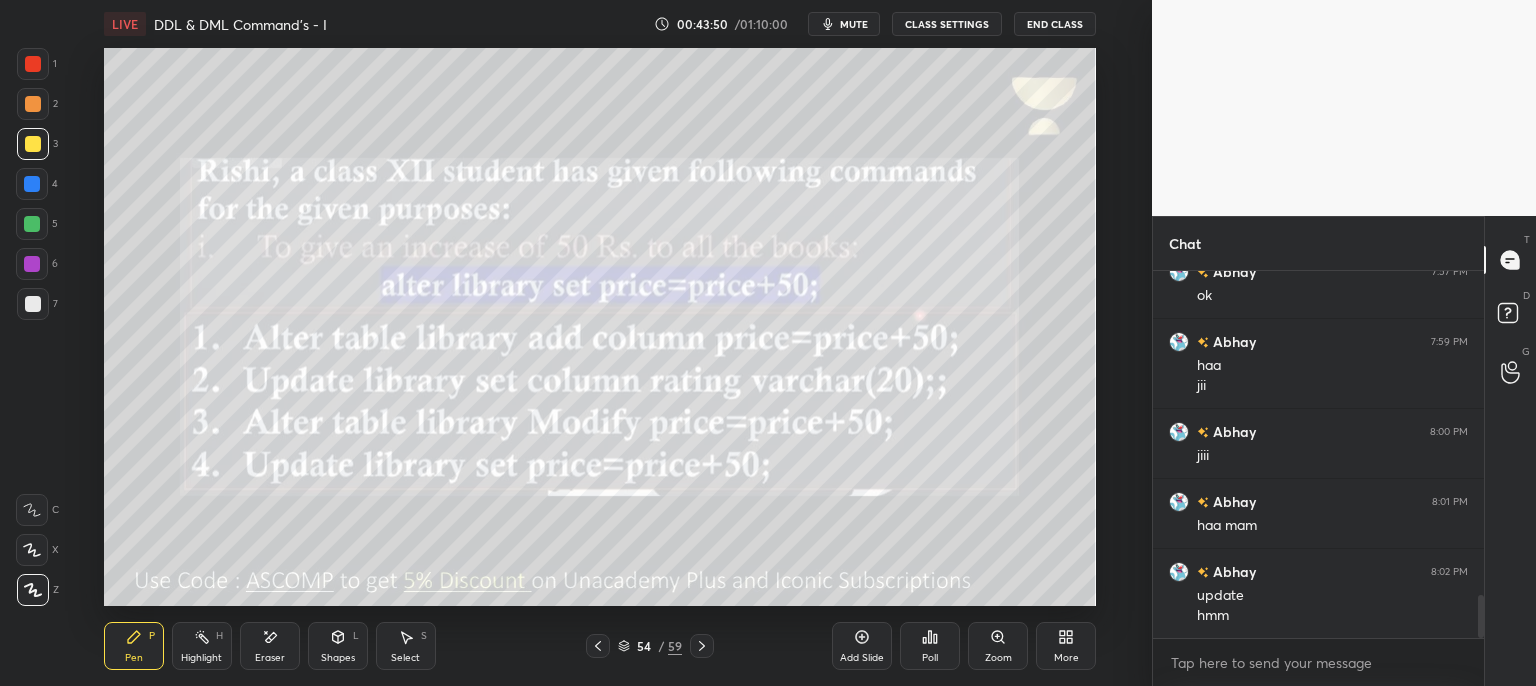click at bounding box center [598, 646] 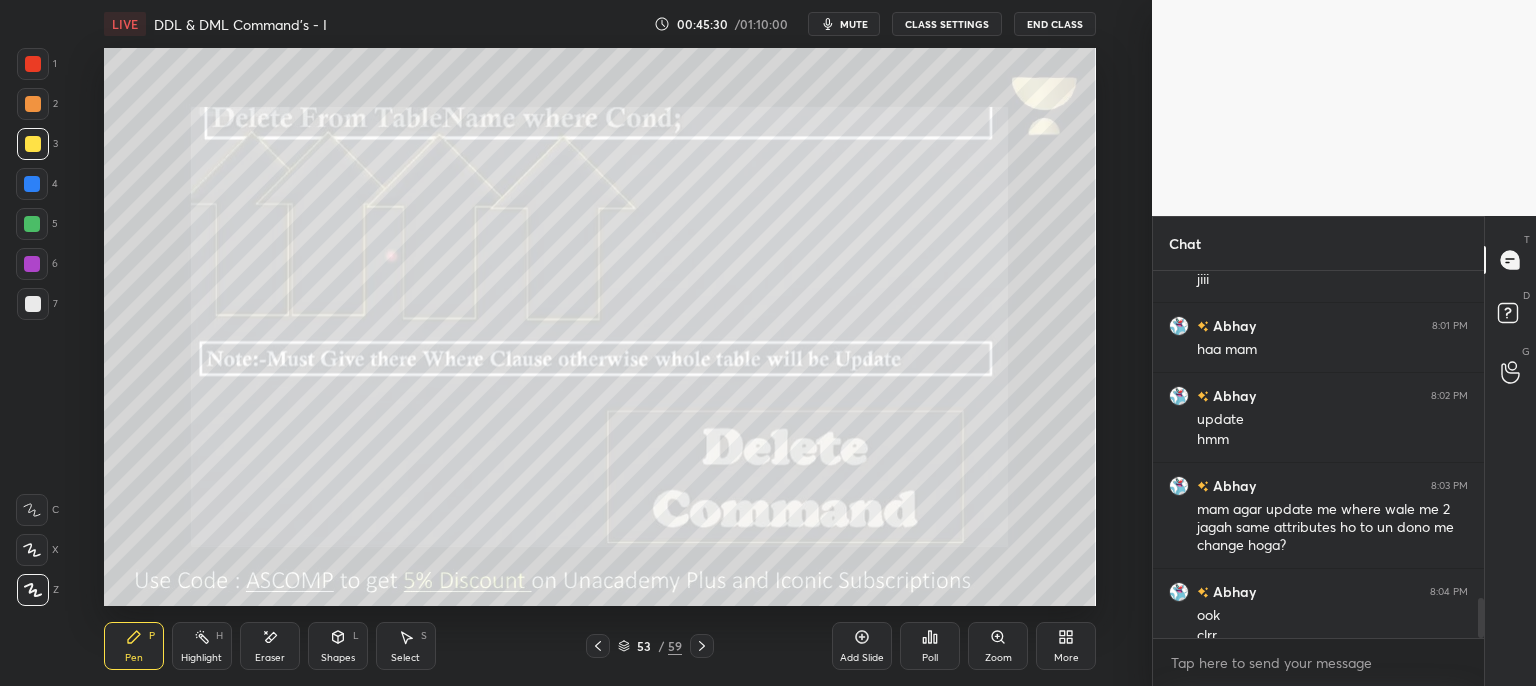 scroll, scrollTop: 2978, scrollLeft: 0, axis: vertical 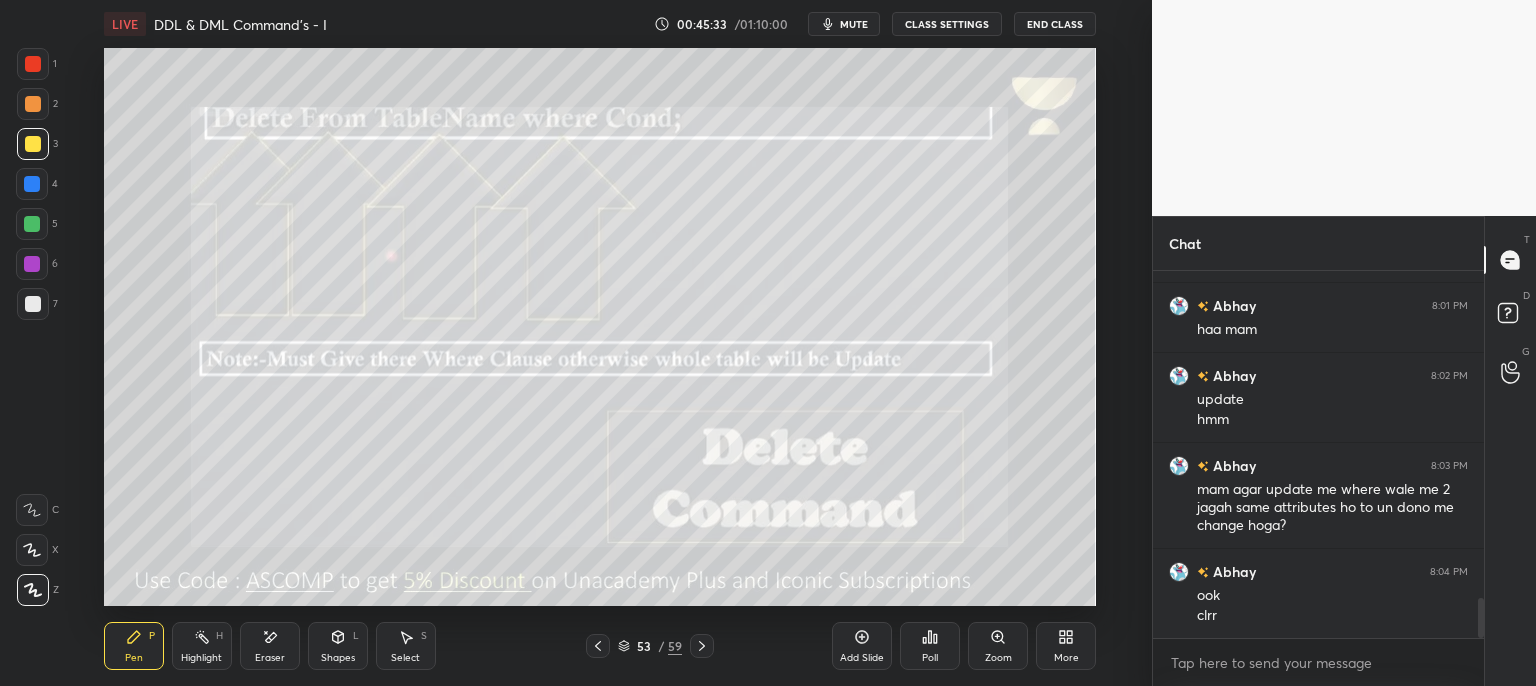 drag, startPoint x: 695, startPoint y: 648, endPoint x: 720, endPoint y: 657, distance: 26.57066 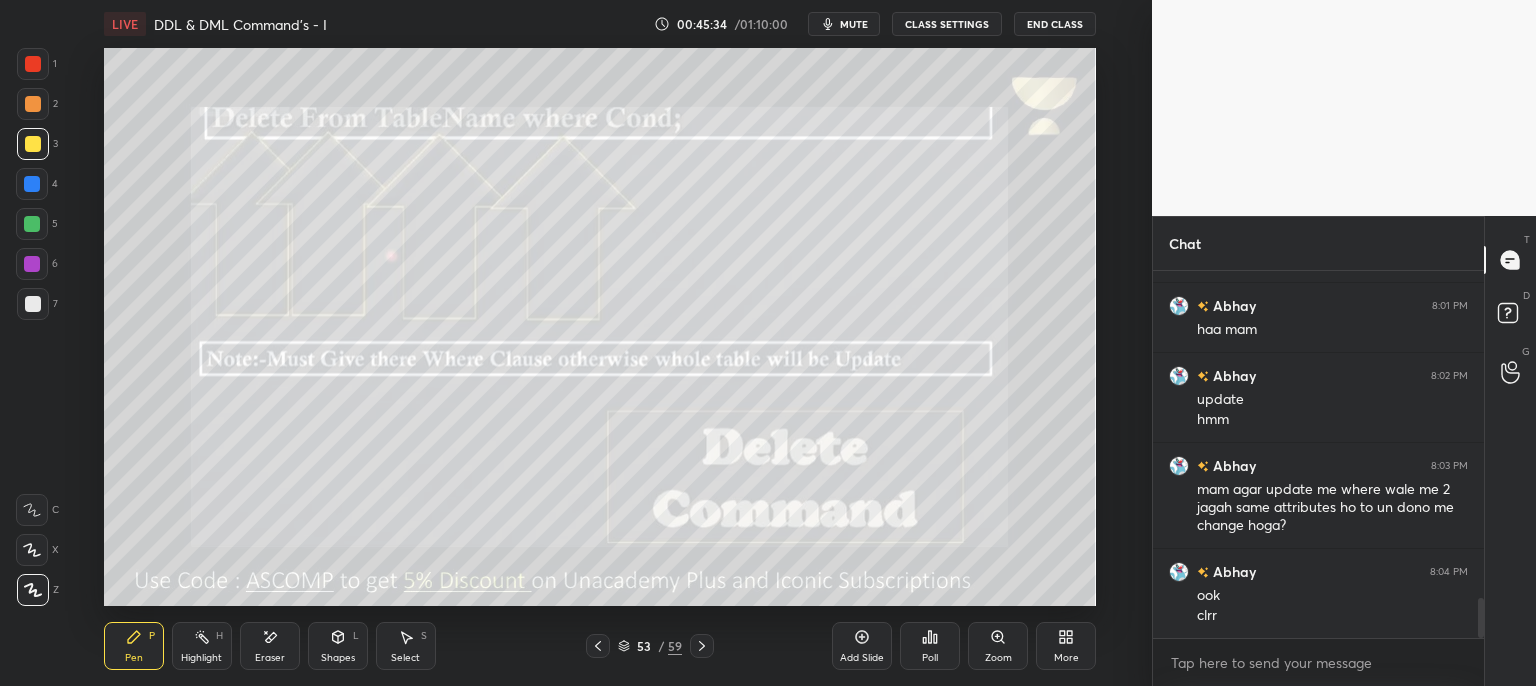 click 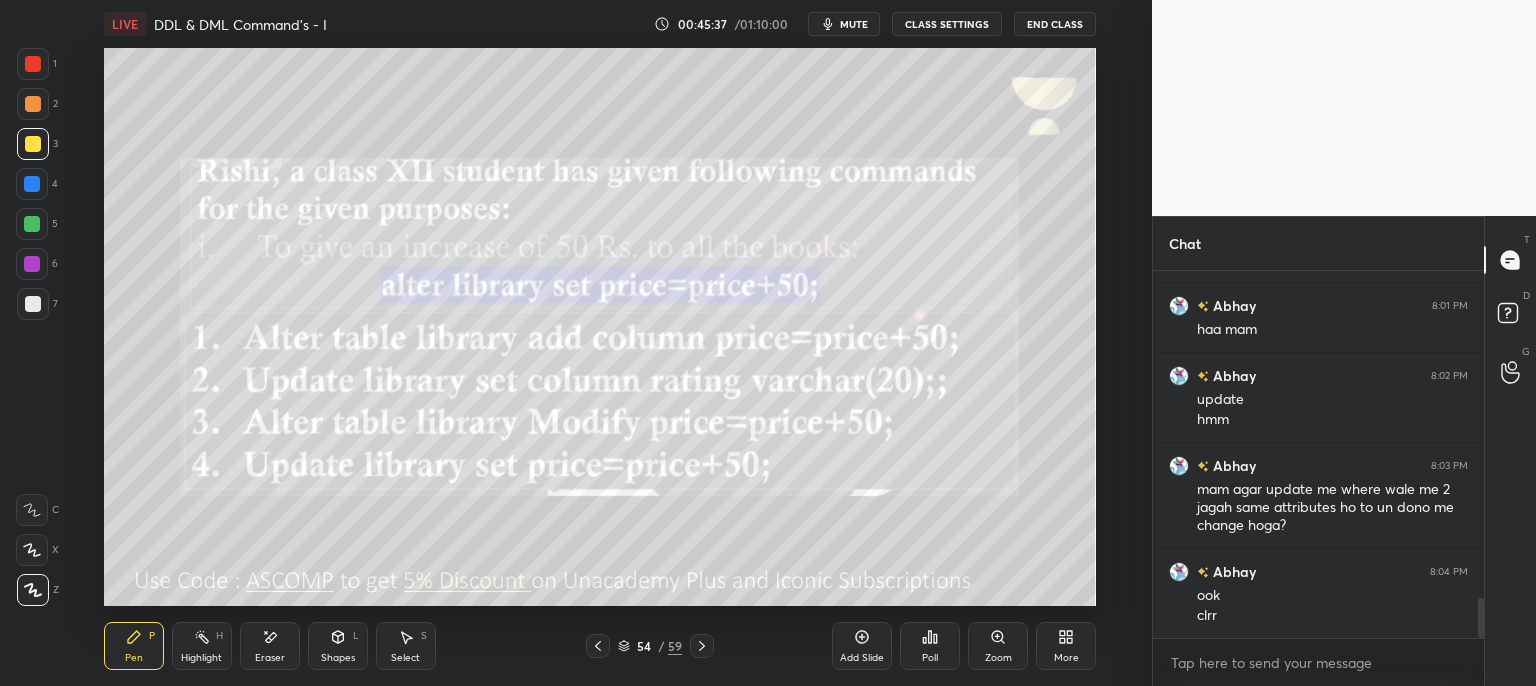 click on "Poll" at bounding box center (930, 646) 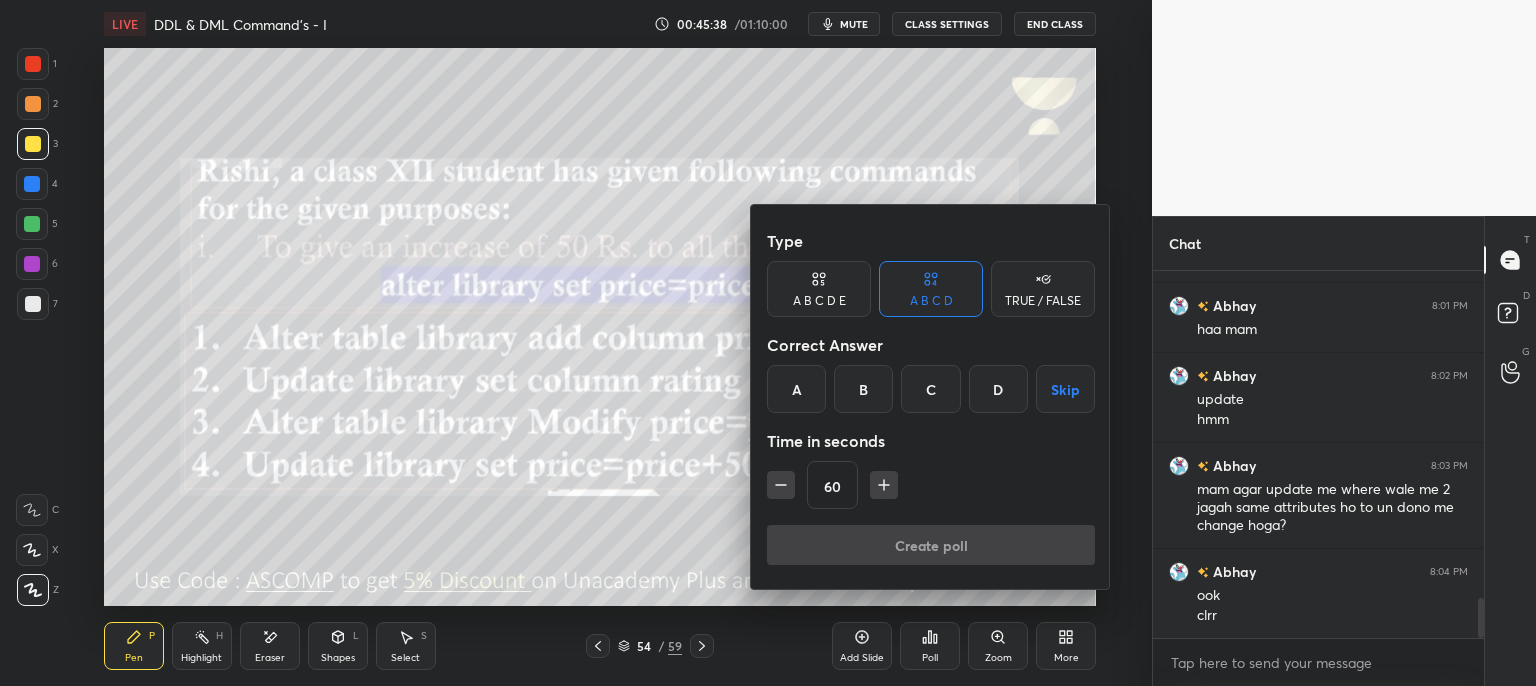 drag, startPoint x: 996, startPoint y: 393, endPoint x: 957, endPoint y: 433, distance: 55.86591 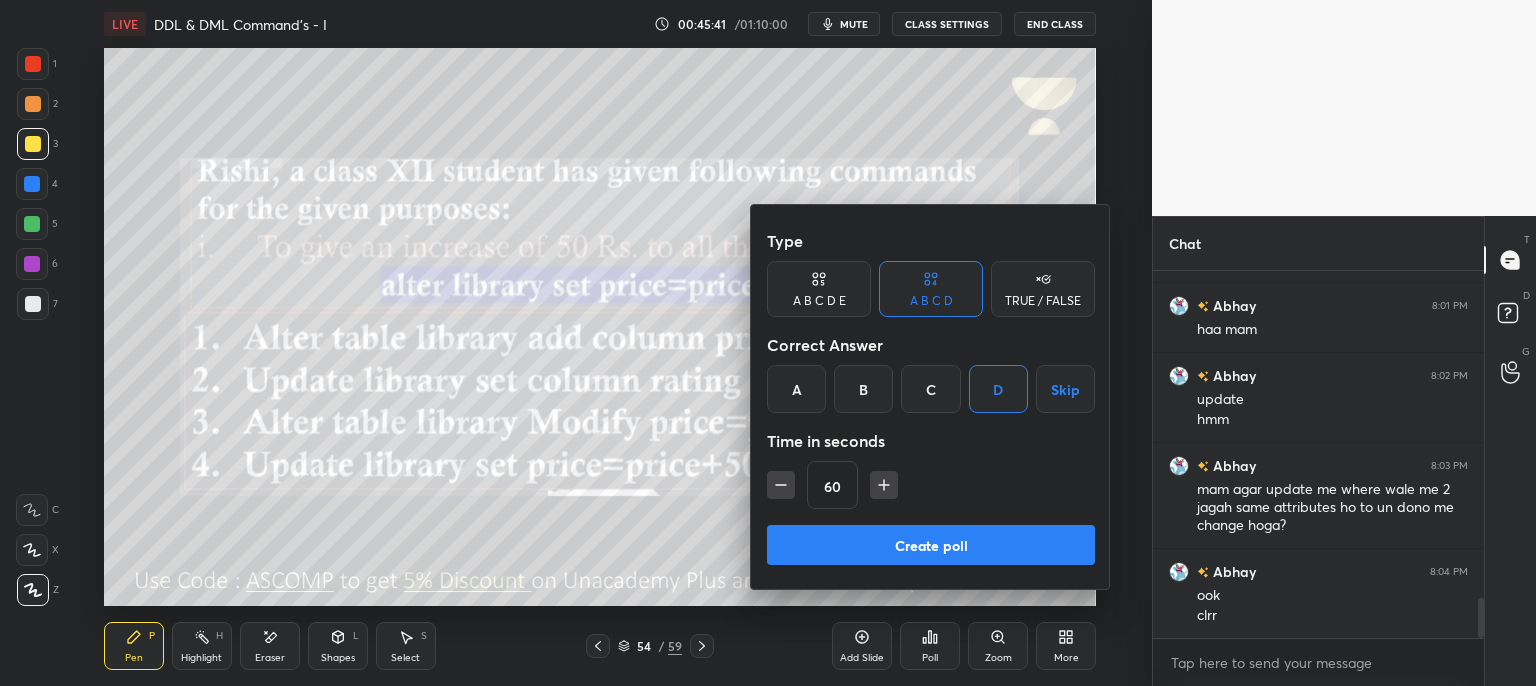 click at bounding box center [768, 343] 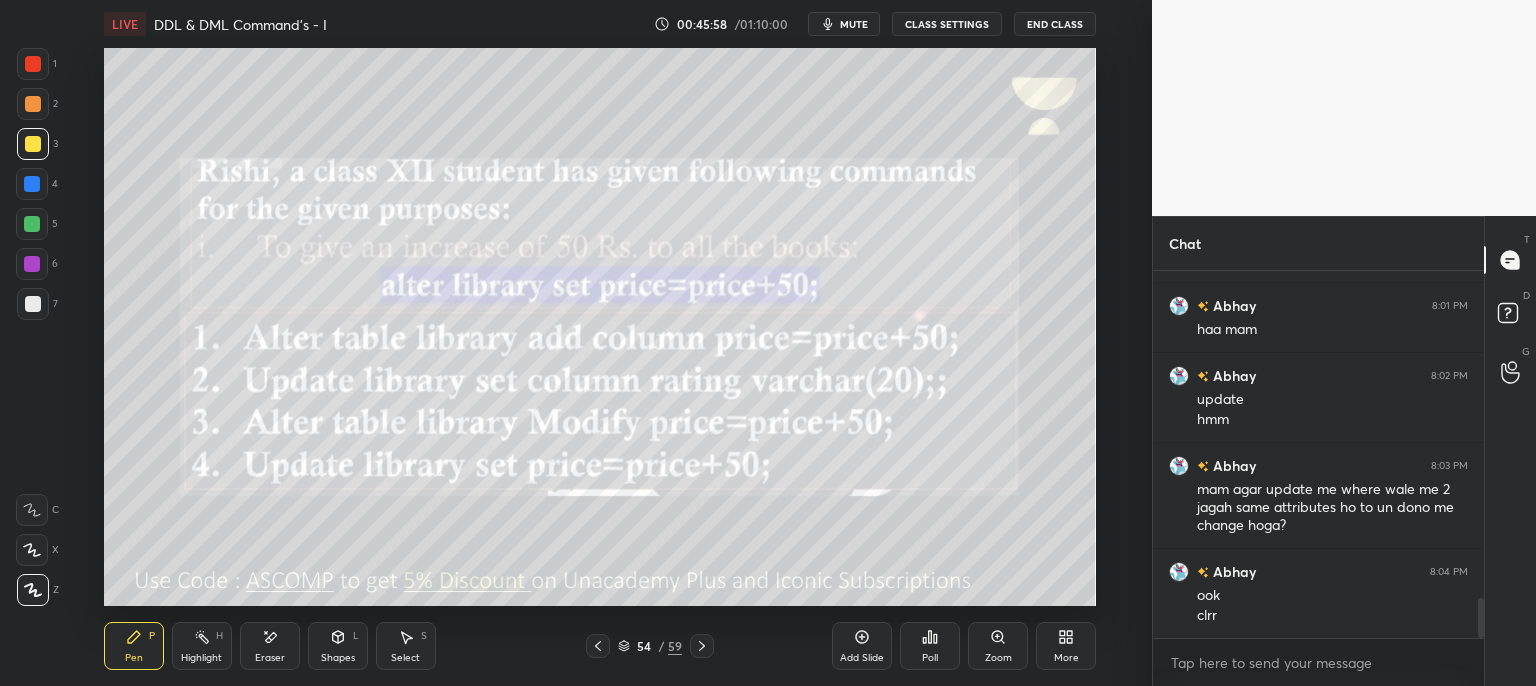click on "Poll" at bounding box center [930, 646] 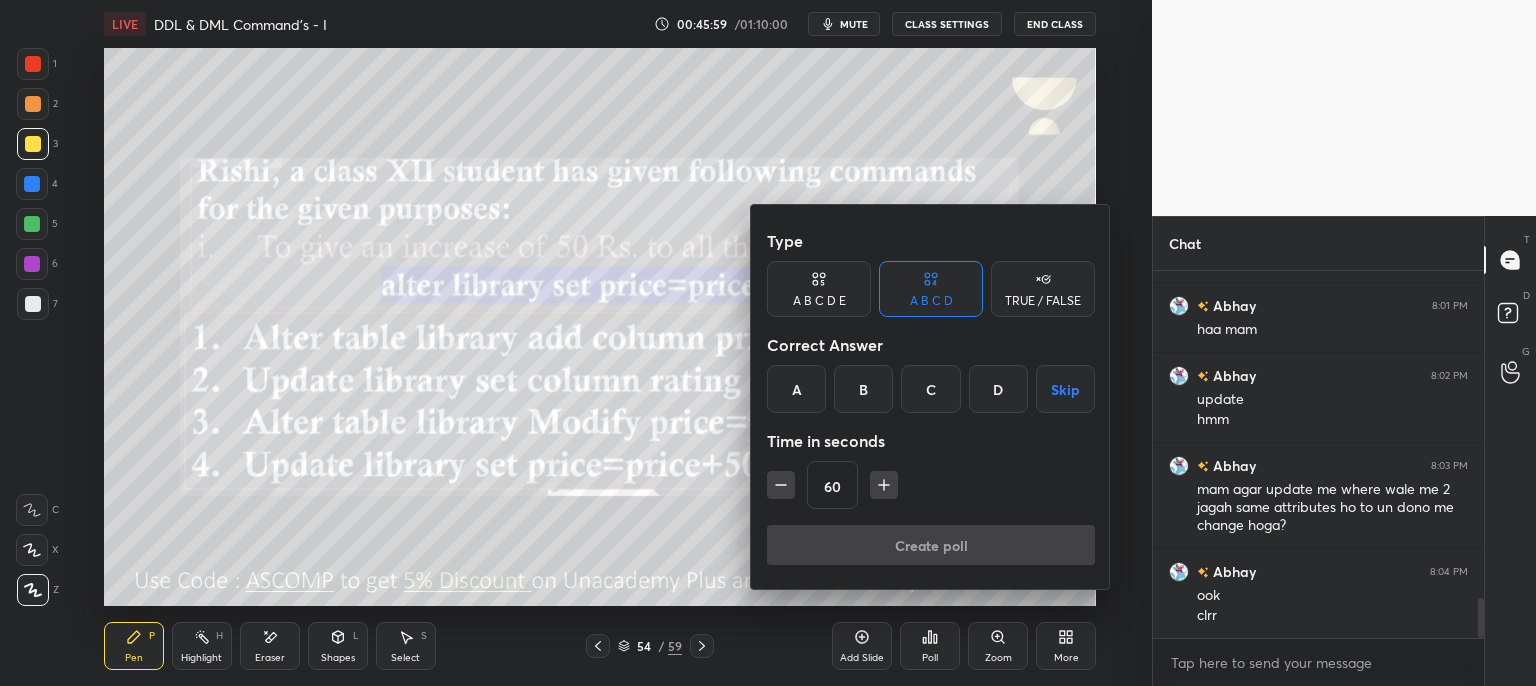 drag, startPoint x: 1001, startPoint y: 384, endPoint x: 988, endPoint y: 413, distance: 31.780497 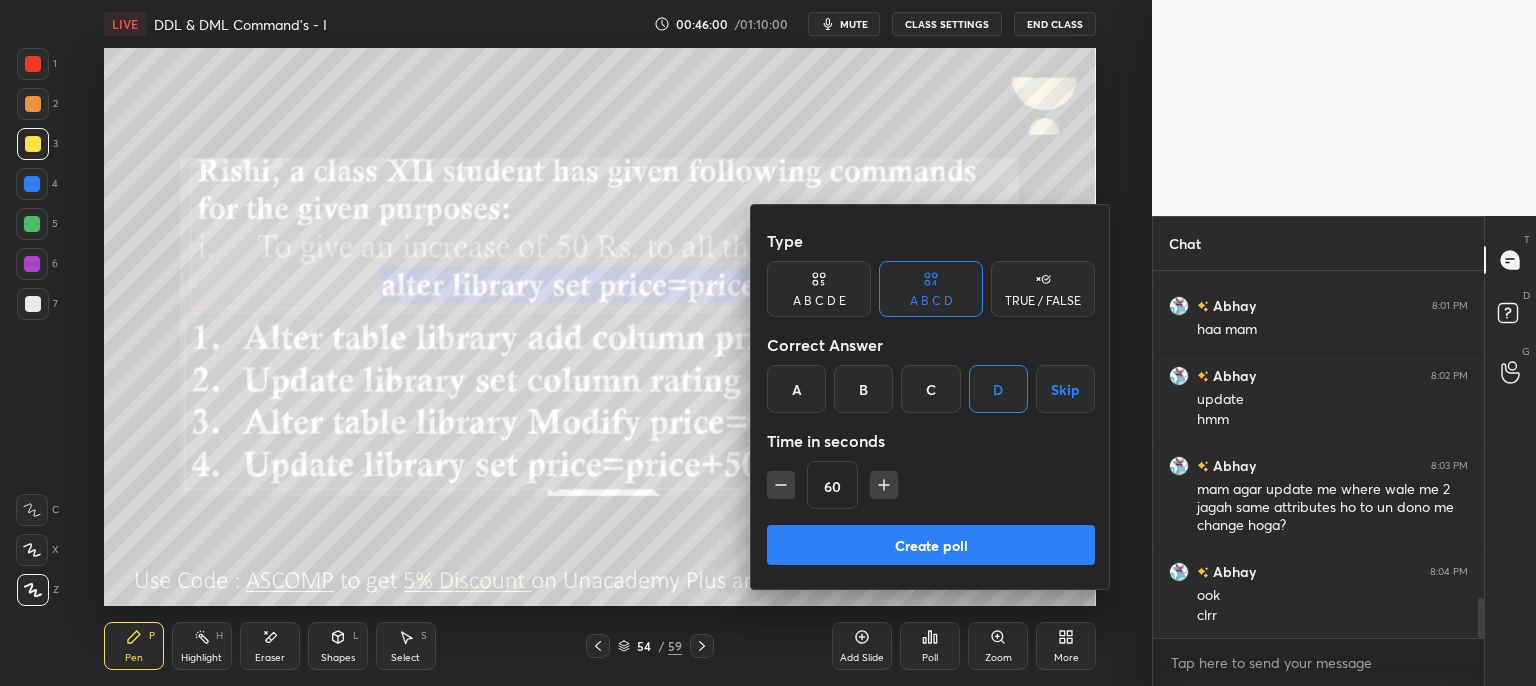 click on "Create poll" at bounding box center (931, 545) 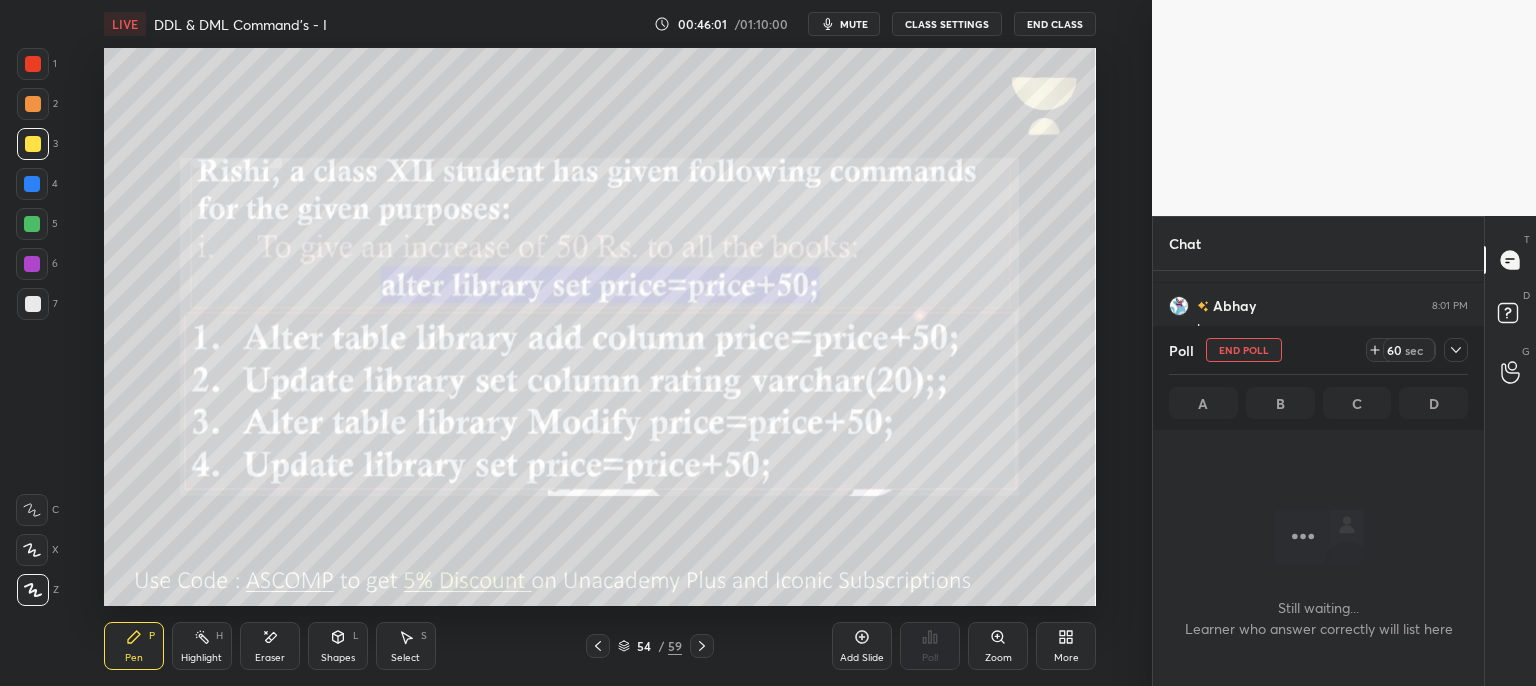scroll, scrollTop: 274, scrollLeft: 325, axis: both 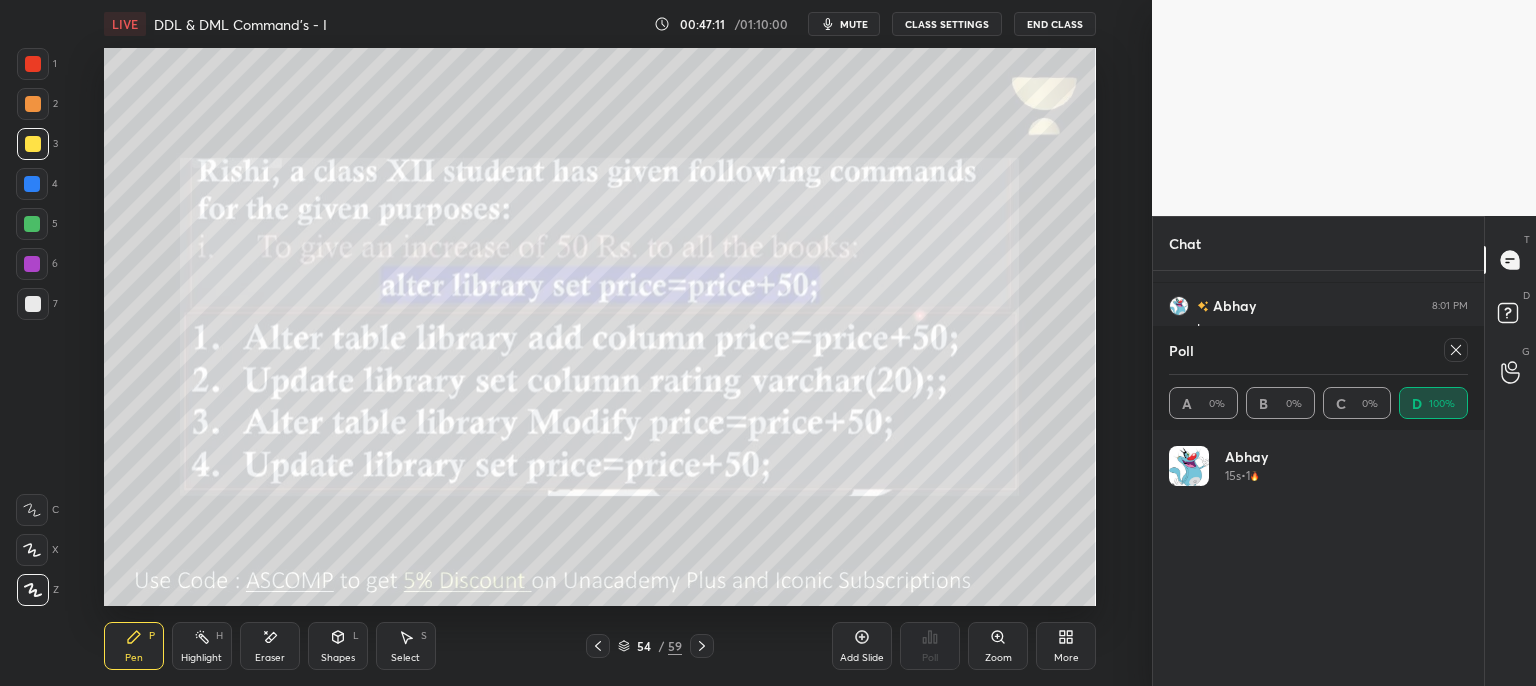 click 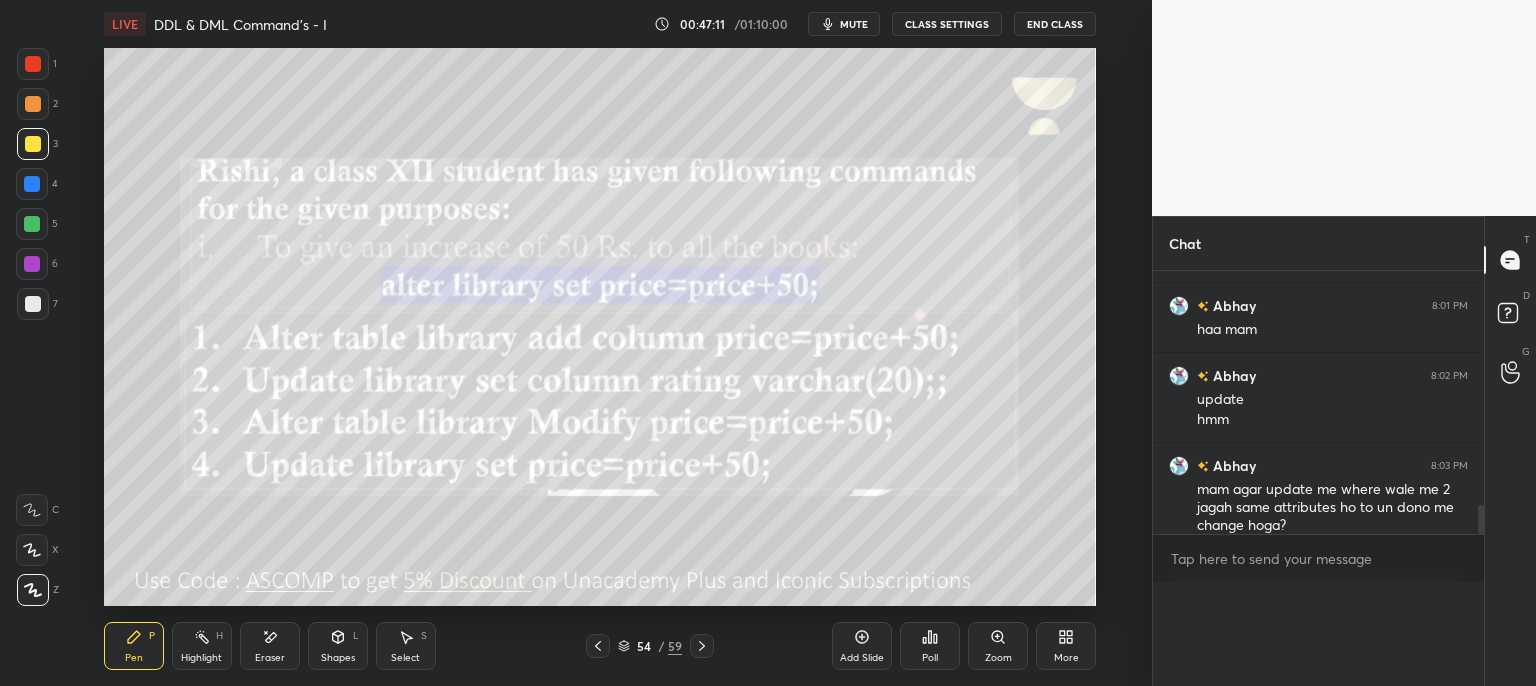 scroll, scrollTop: 0, scrollLeft: 0, axis: both 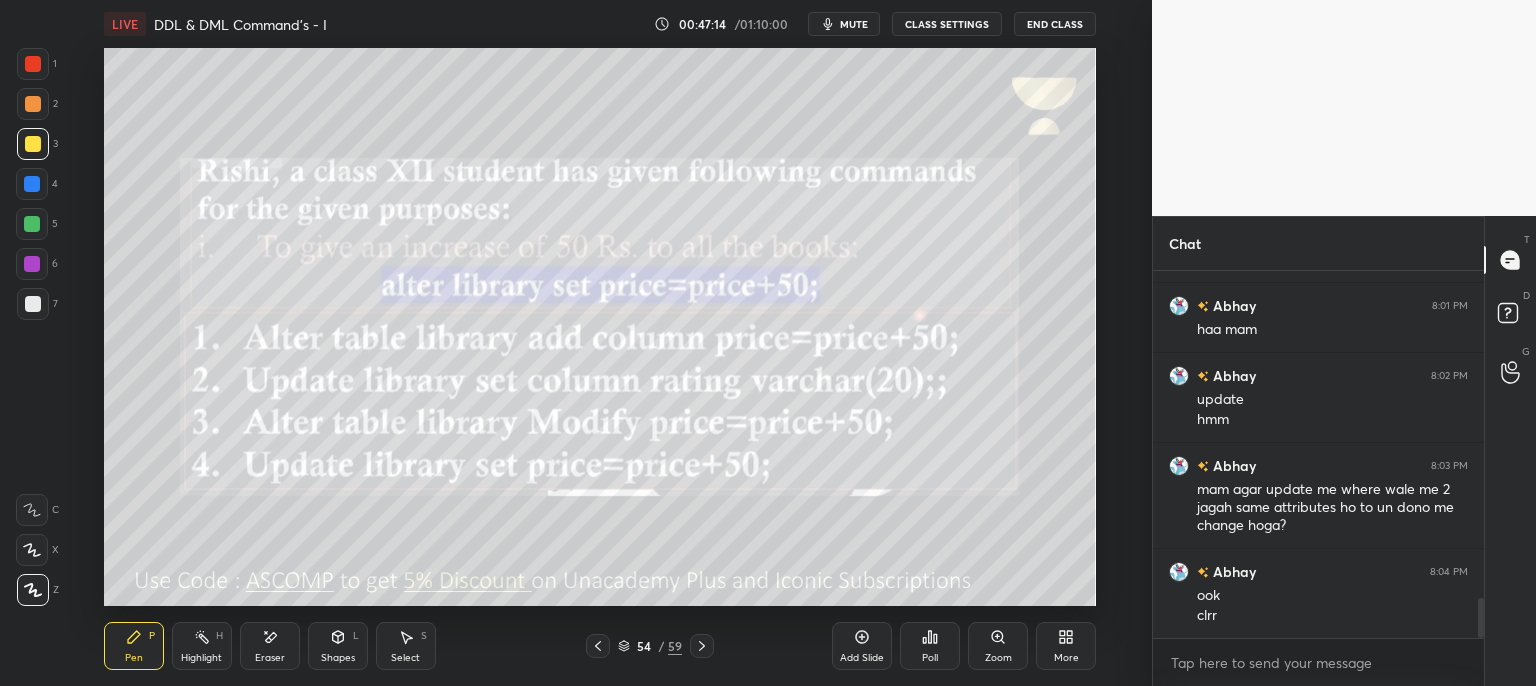 click 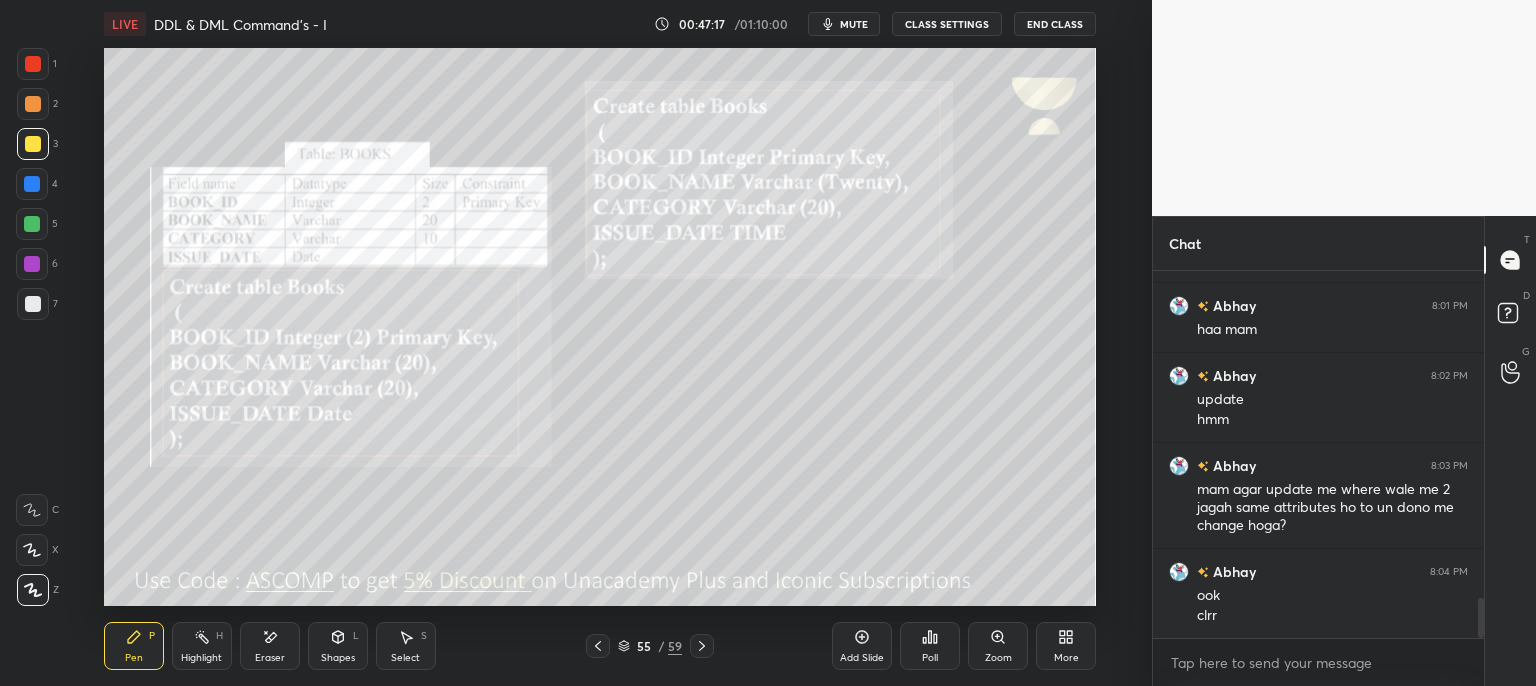 click 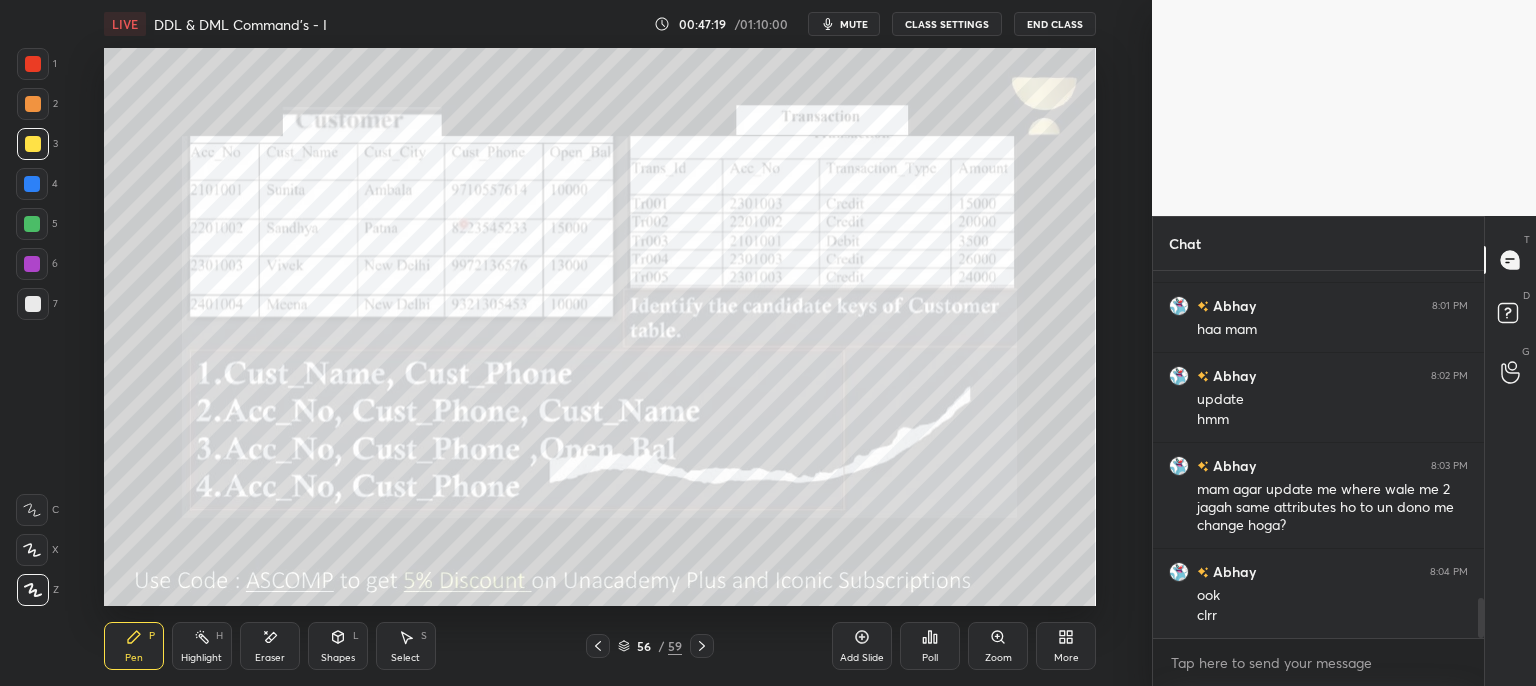 click 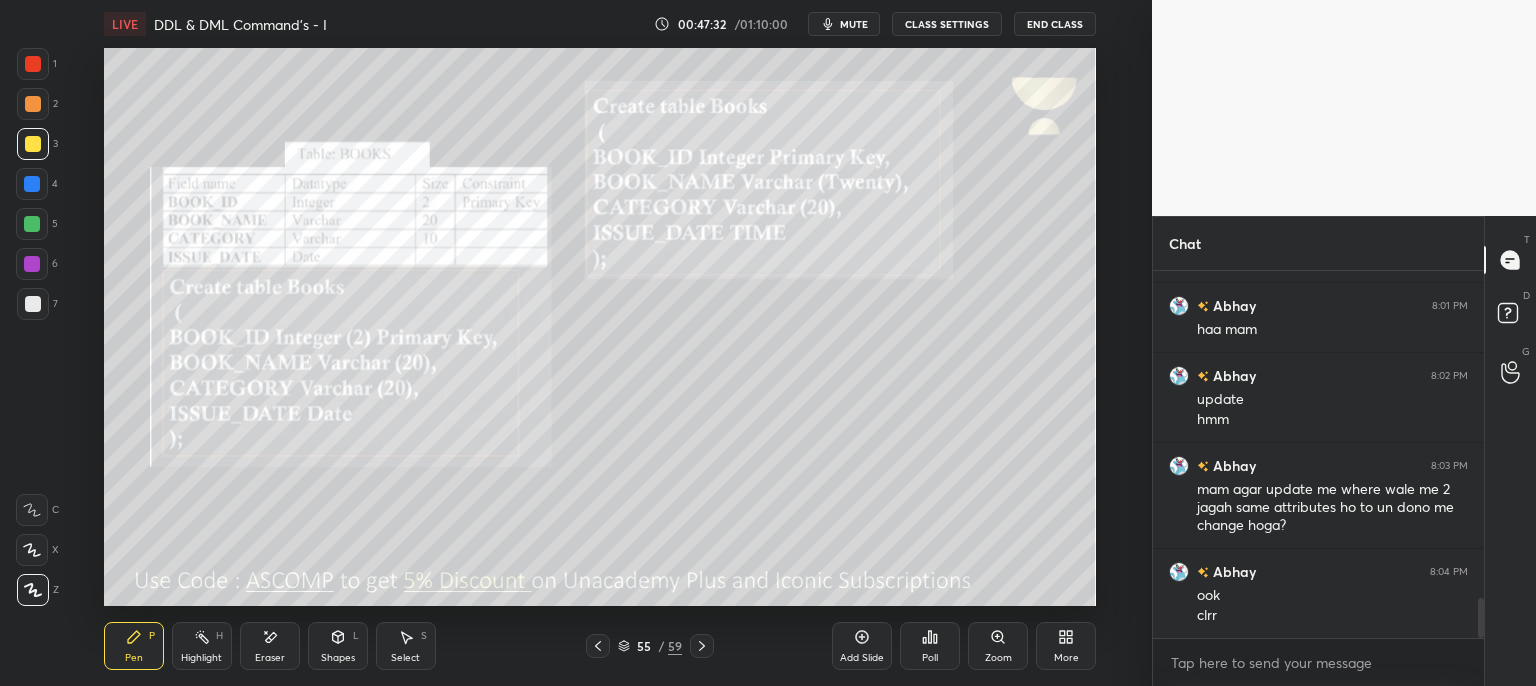 drag, startPoint x: 862, startPoint y: 25, endPoint x: 862, endPoint y: 36, distance: 11 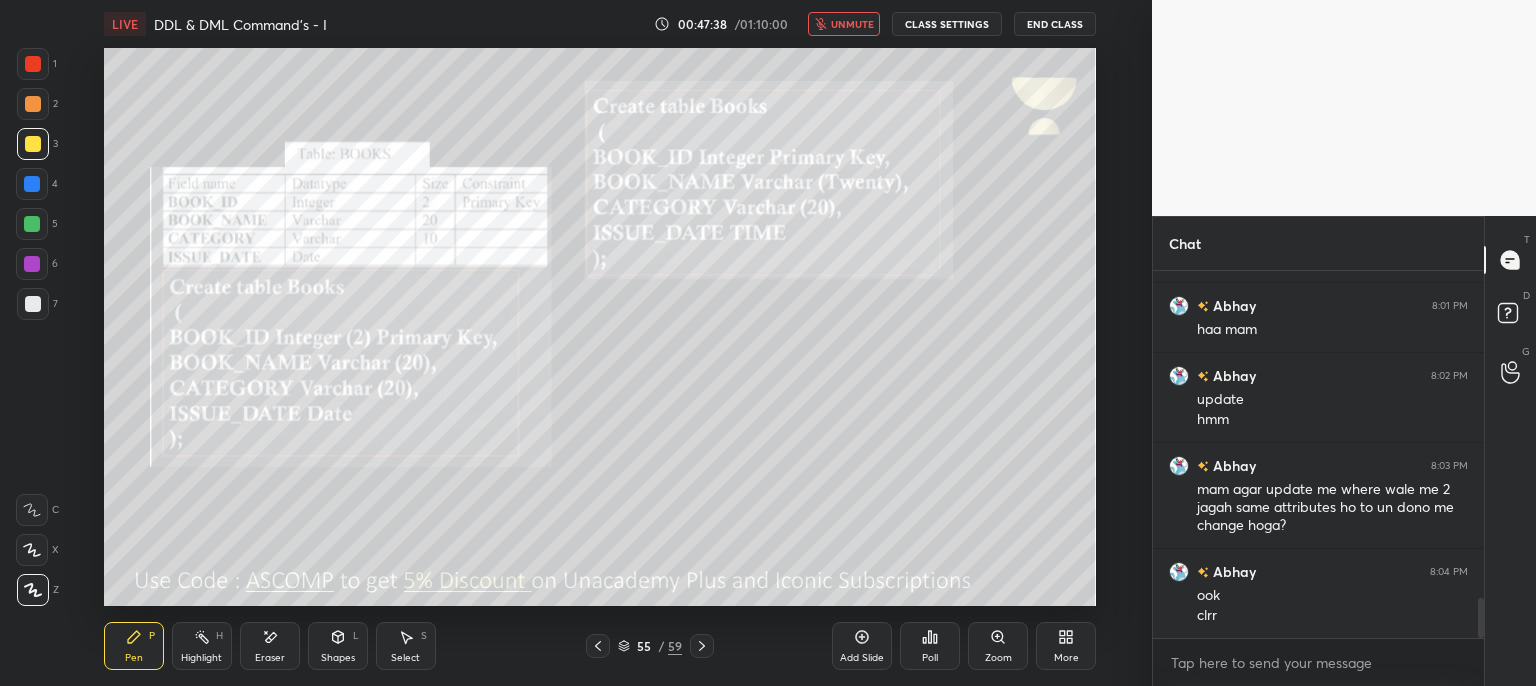 click on "Poll" at bounding box center [930, 658] 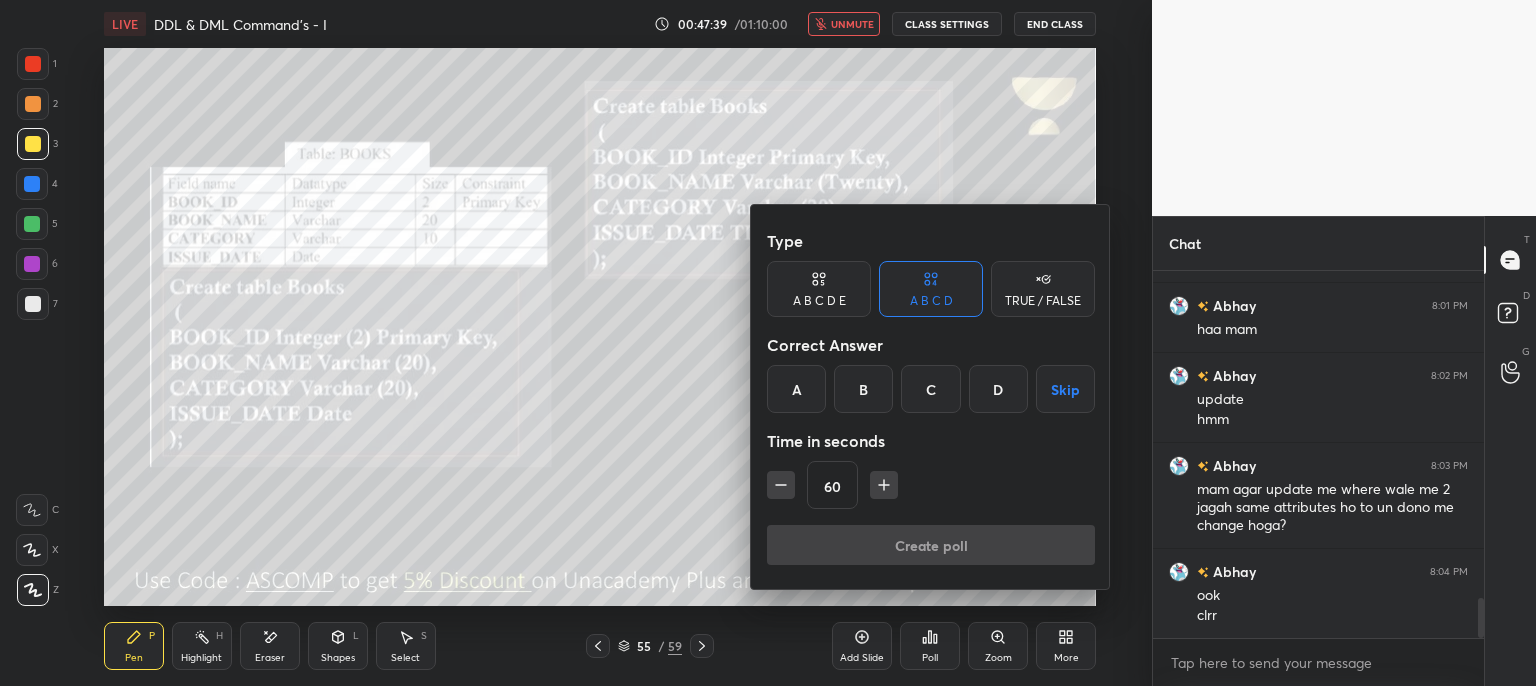 click on "B" at bounding box center [863, 389] 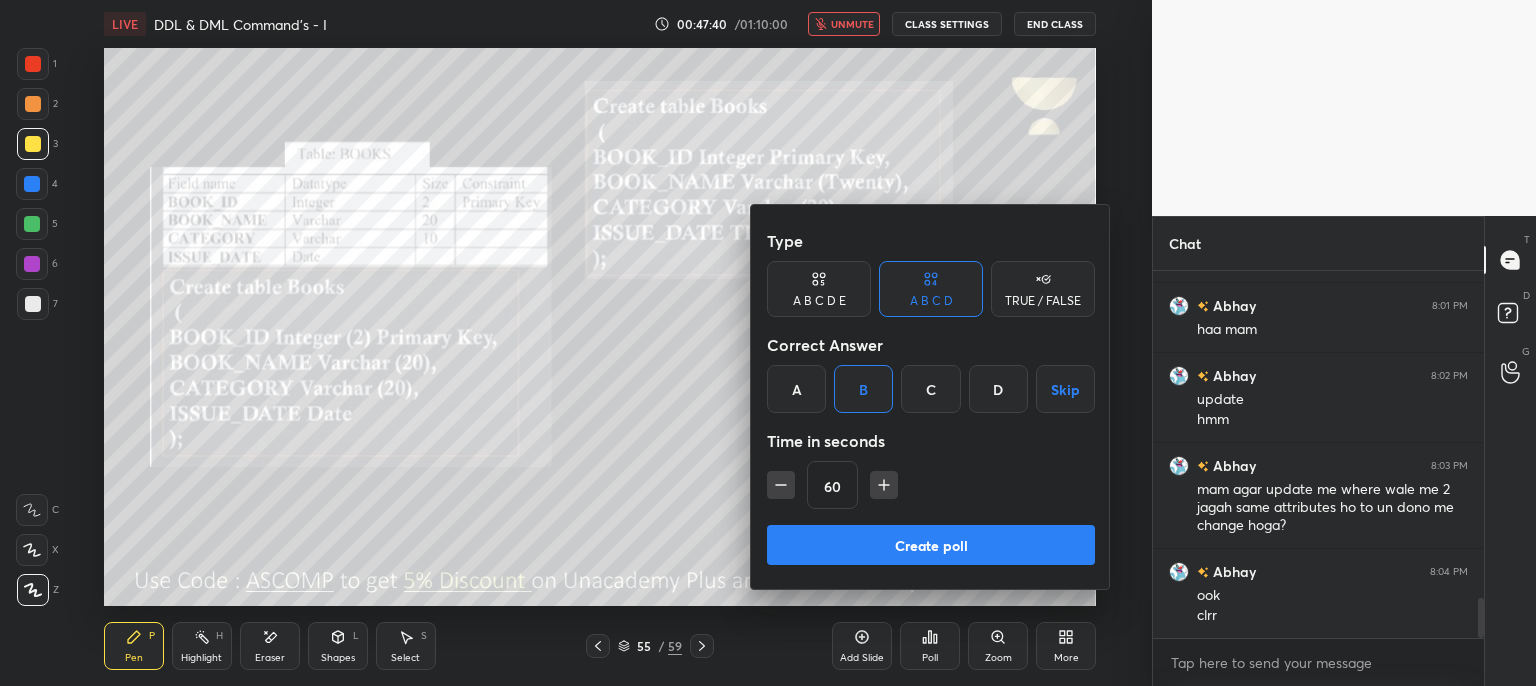 click on "Create poll" at bounding box center (931, 545) 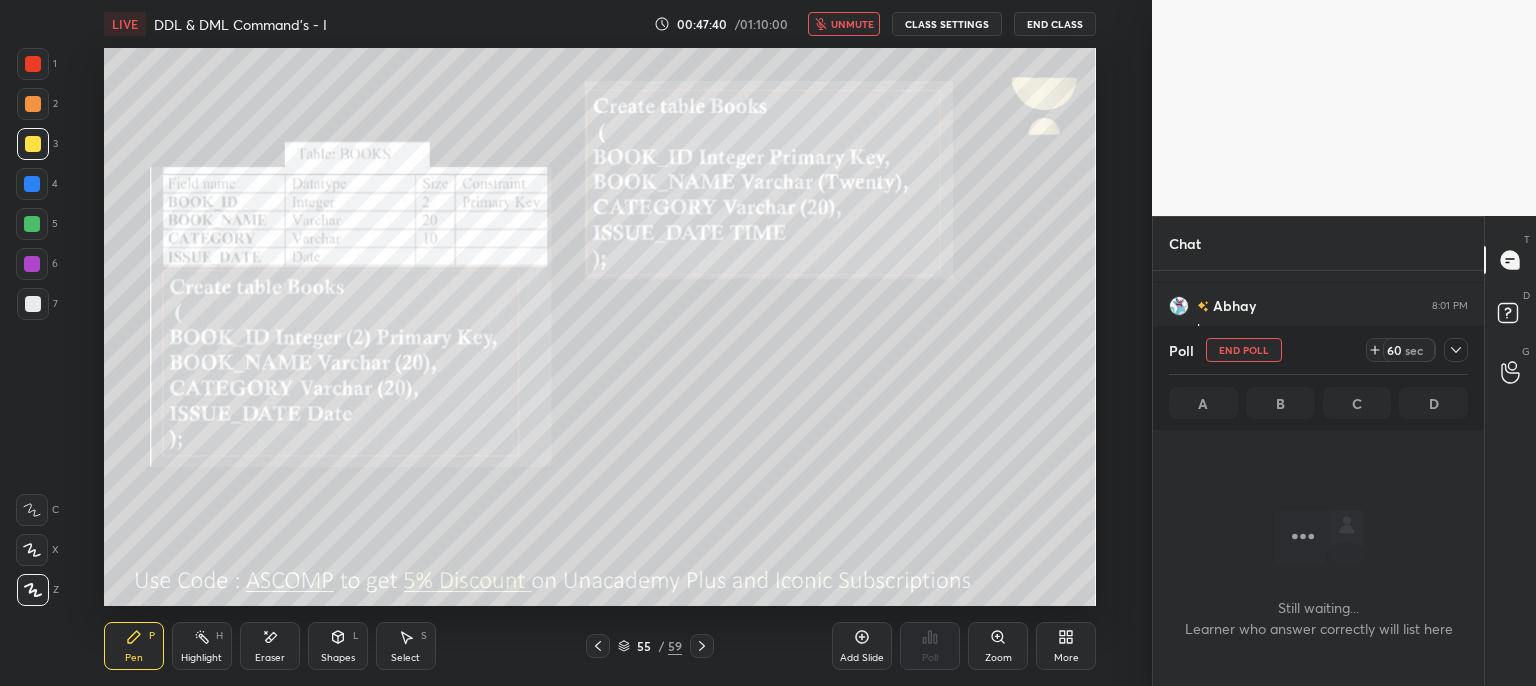 scroll, scrollTop: 291, scrollLeft: 325, axis: both 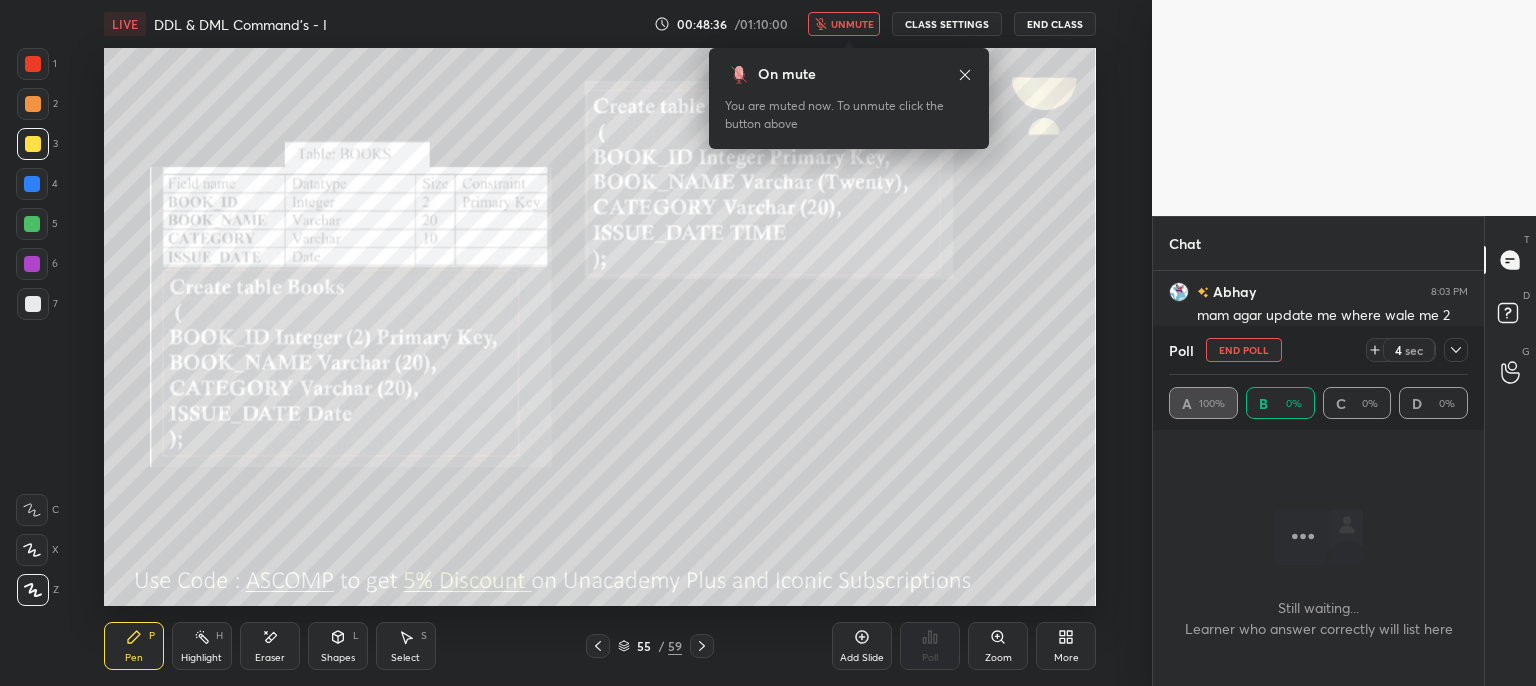 click on "unmute" at bounding box center [852, 24] 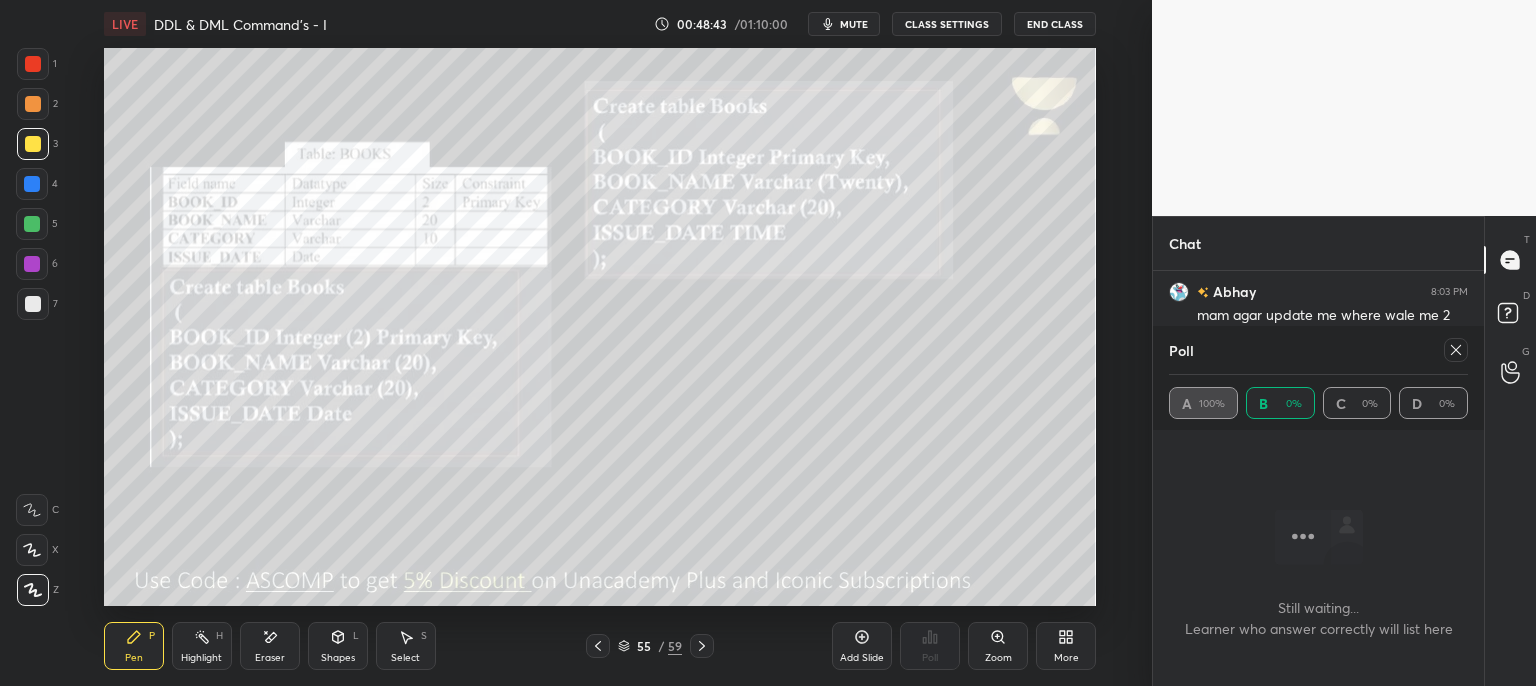 click 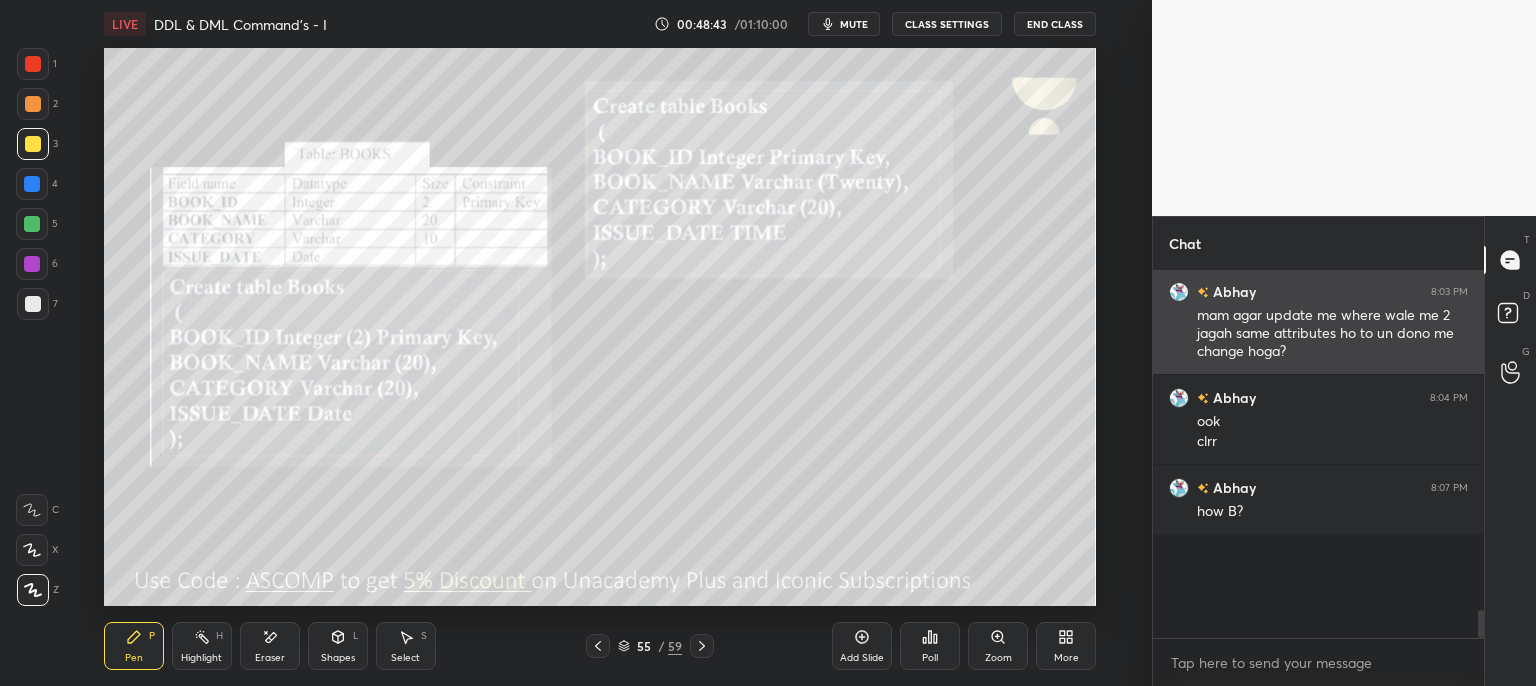 scroll, scrollTop: 6, scrollLeft: 6, axis: both 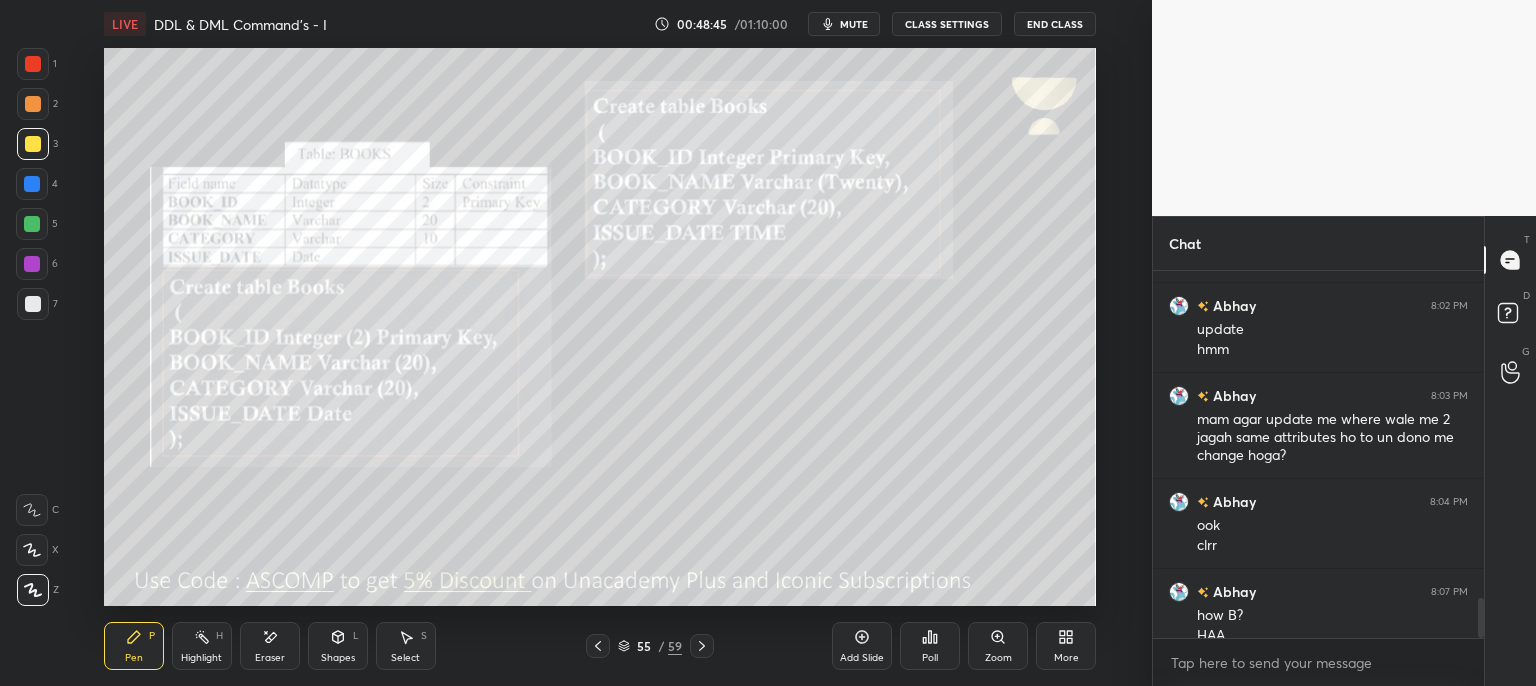 click on "Setting up your live class Poll for   secs No correct answer Start poll" at bounding box center (600, 327) 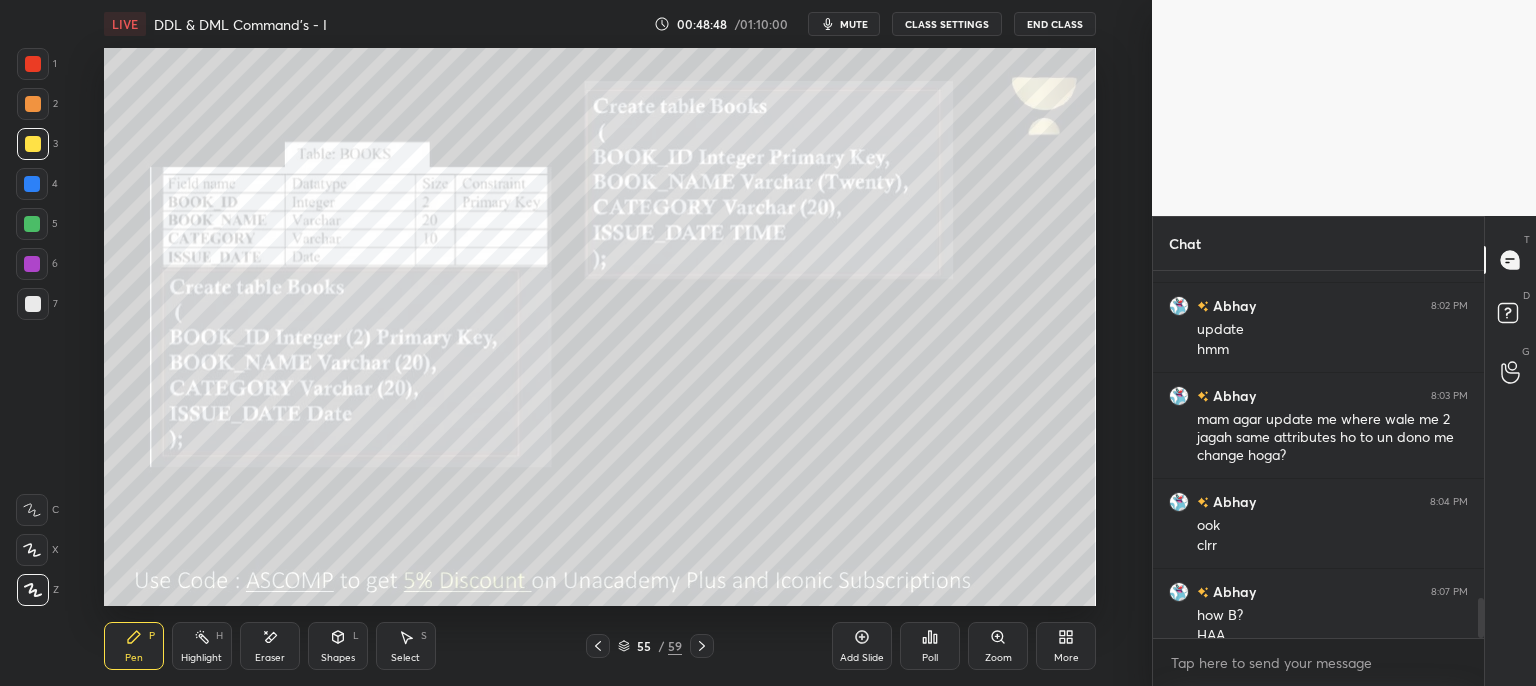 click at bounding box center (702, 646) 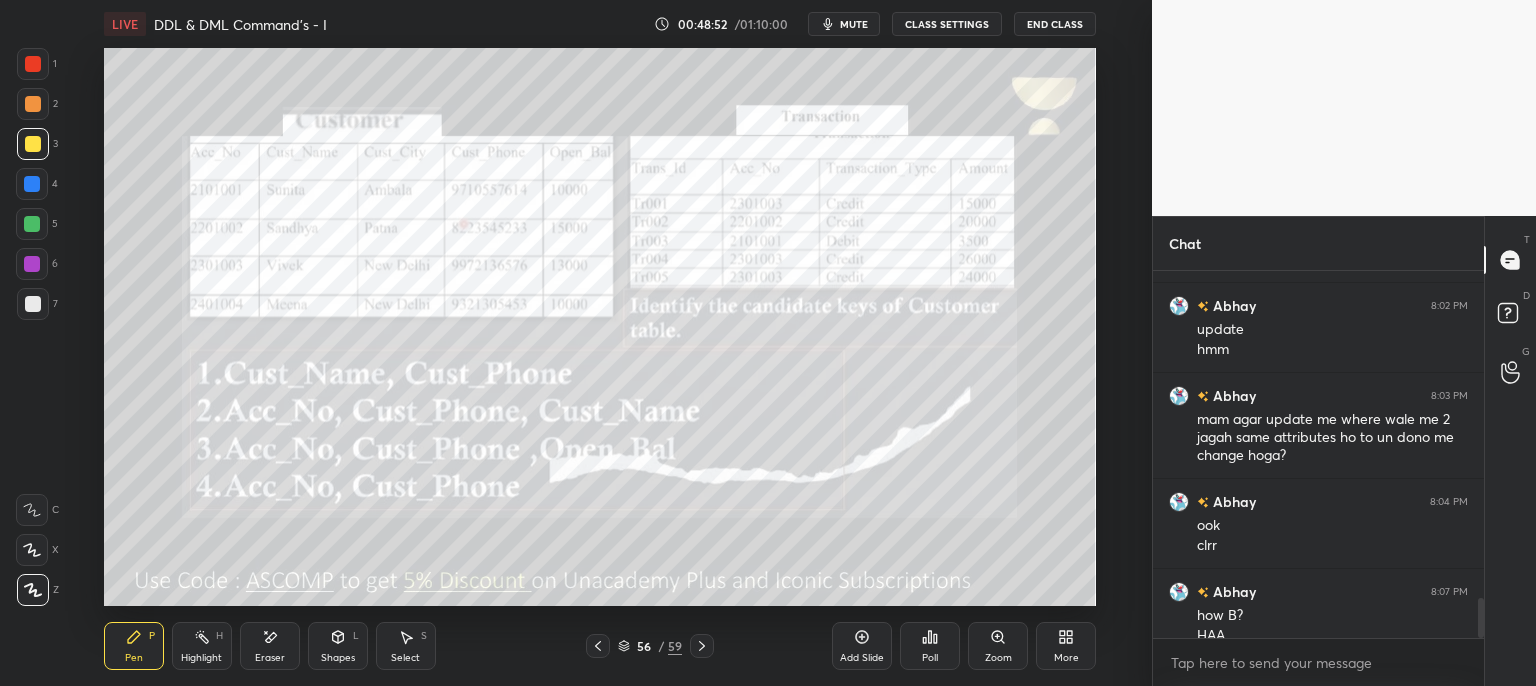 click 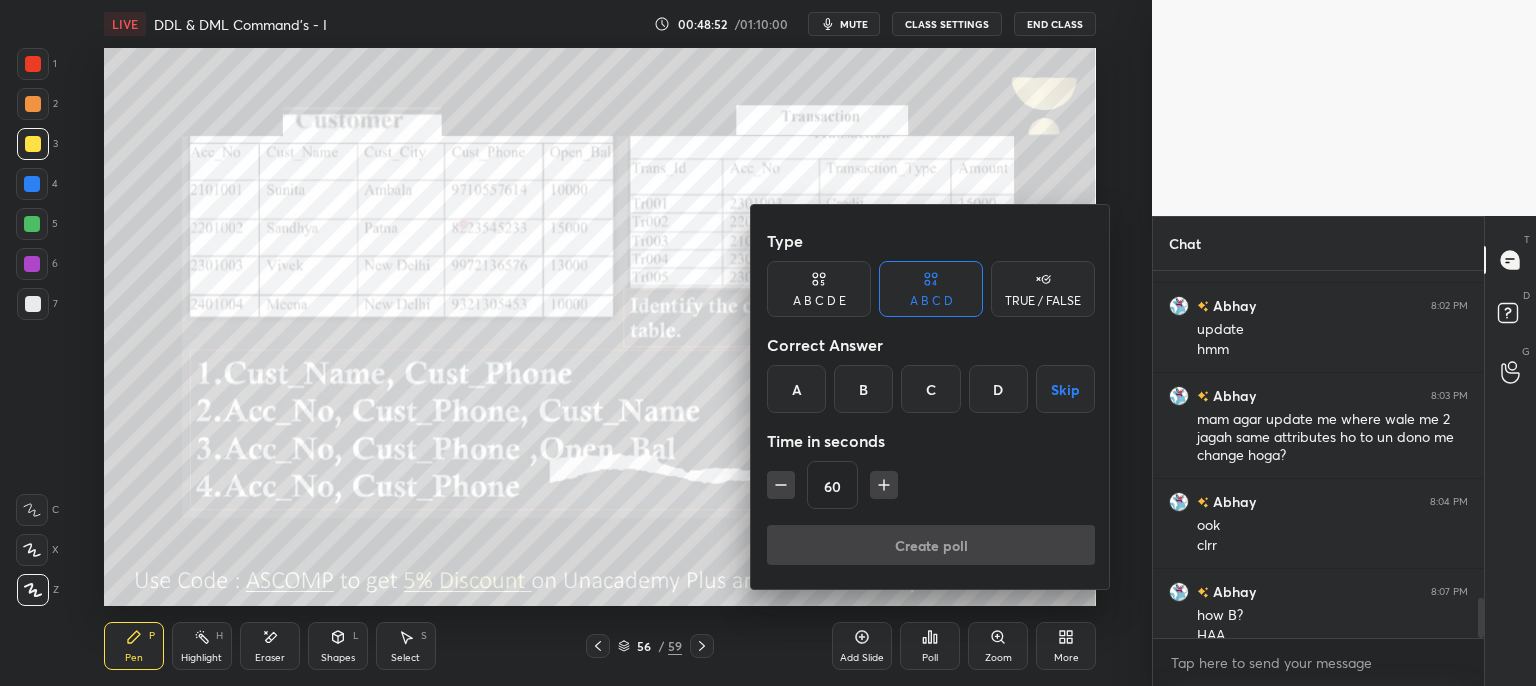 drag, startPoint x: 993, startPoint y: 379, endPoint x: 940, endPoint y: 557, distance: 185.72292 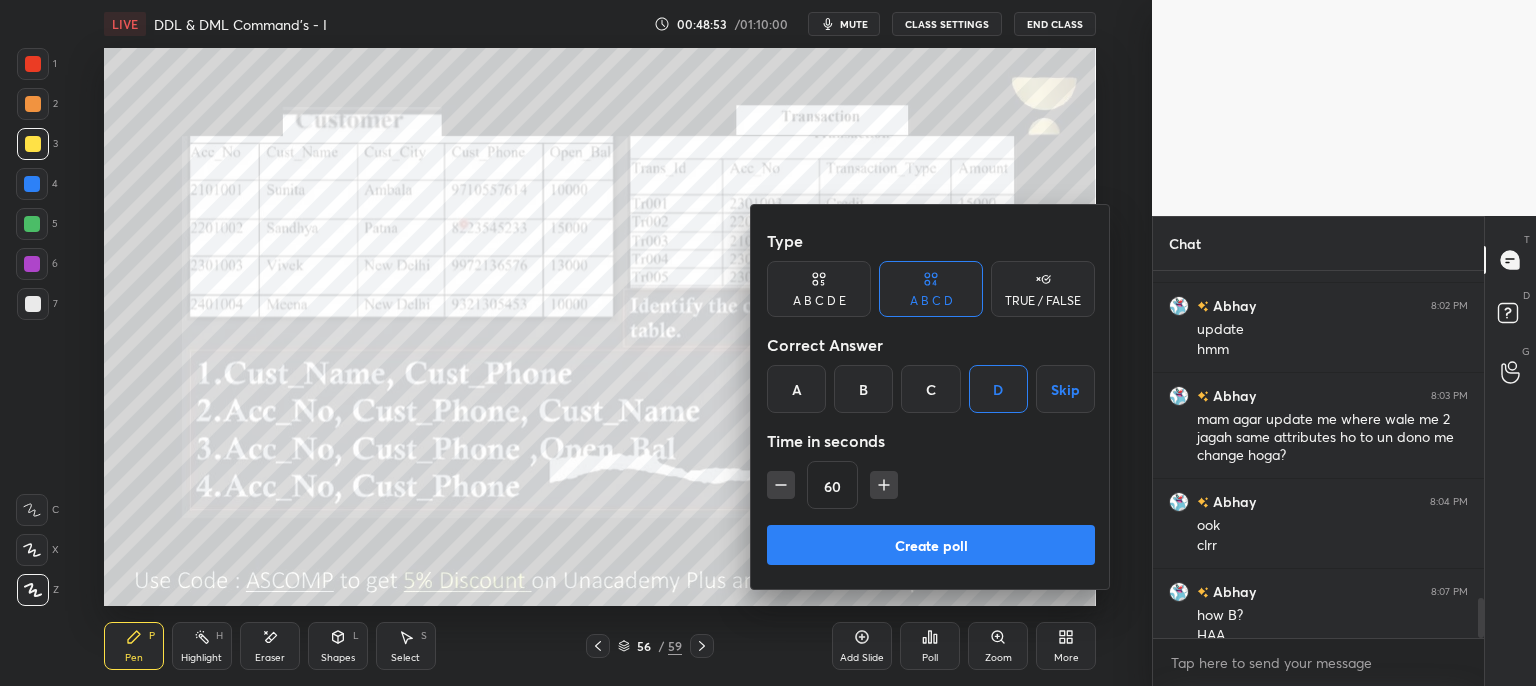 click on "Create poll" at bounding box center [931, 545] 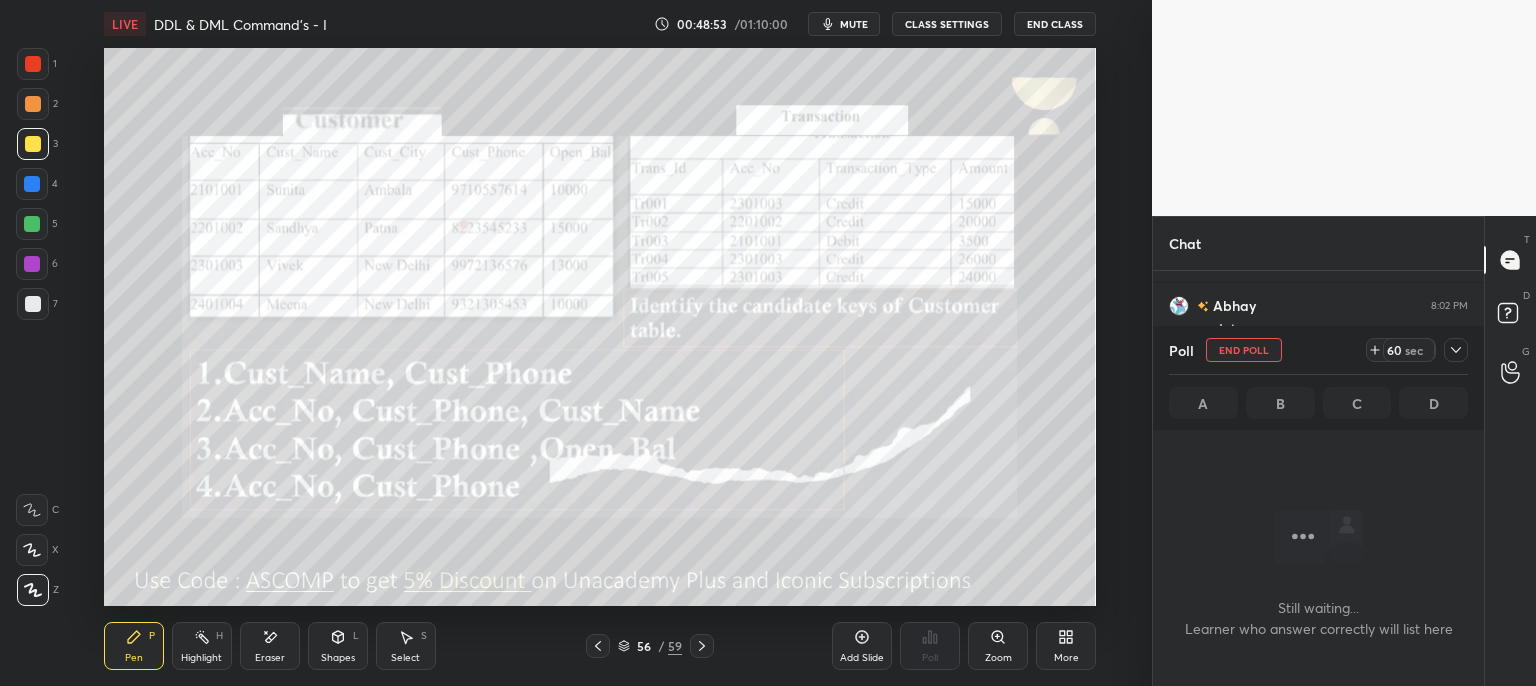 scroll, scrollTop: 291, scrollLeft: 325, axis: both 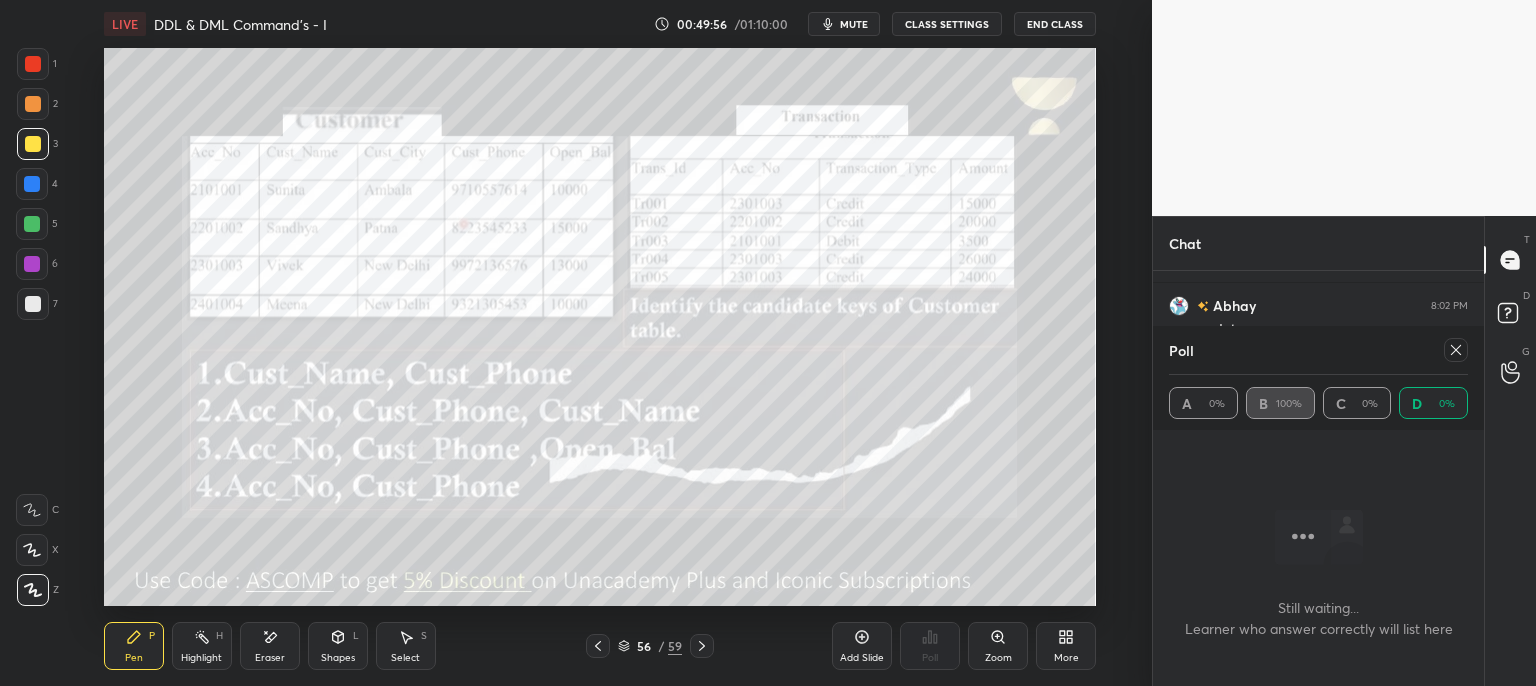 click at bounding box center [1456, 350] 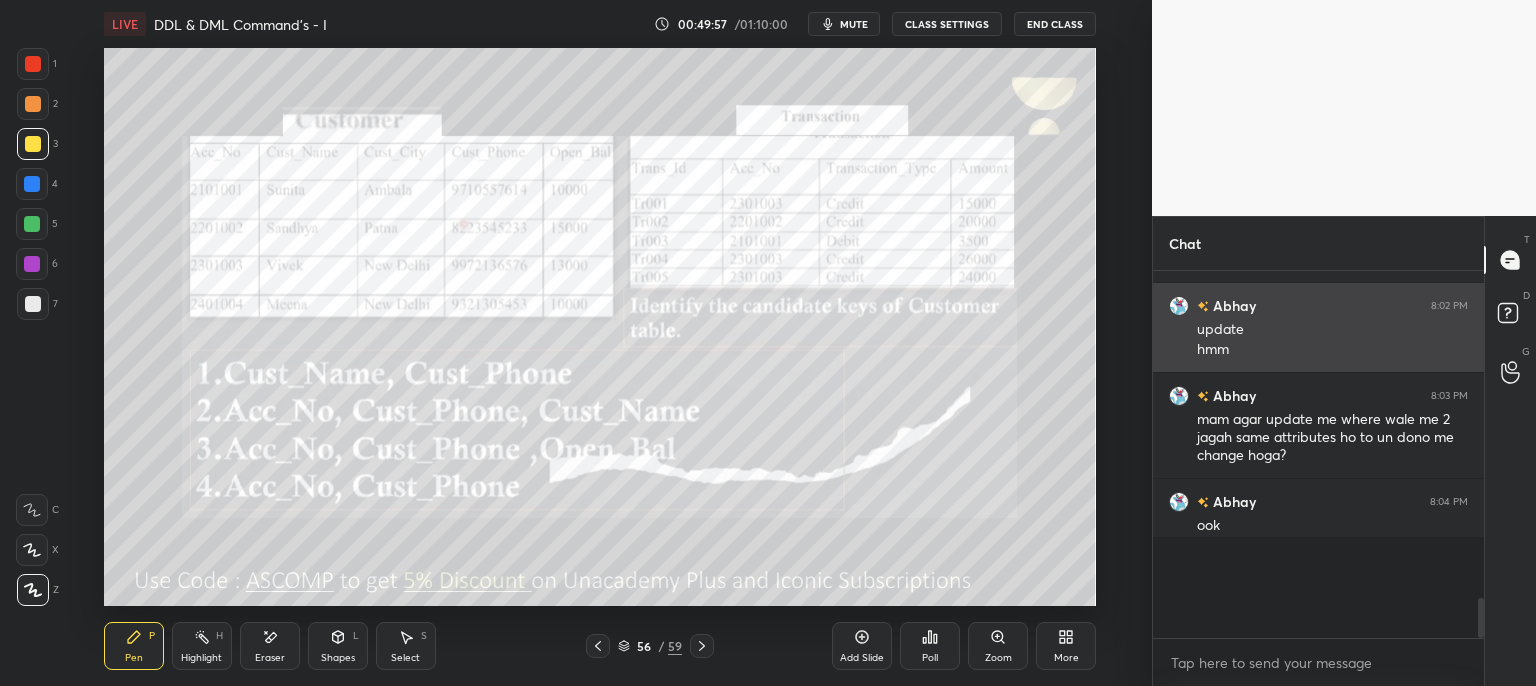 scroll, scrollTop: 2, scrollLeft: 6, axis: both 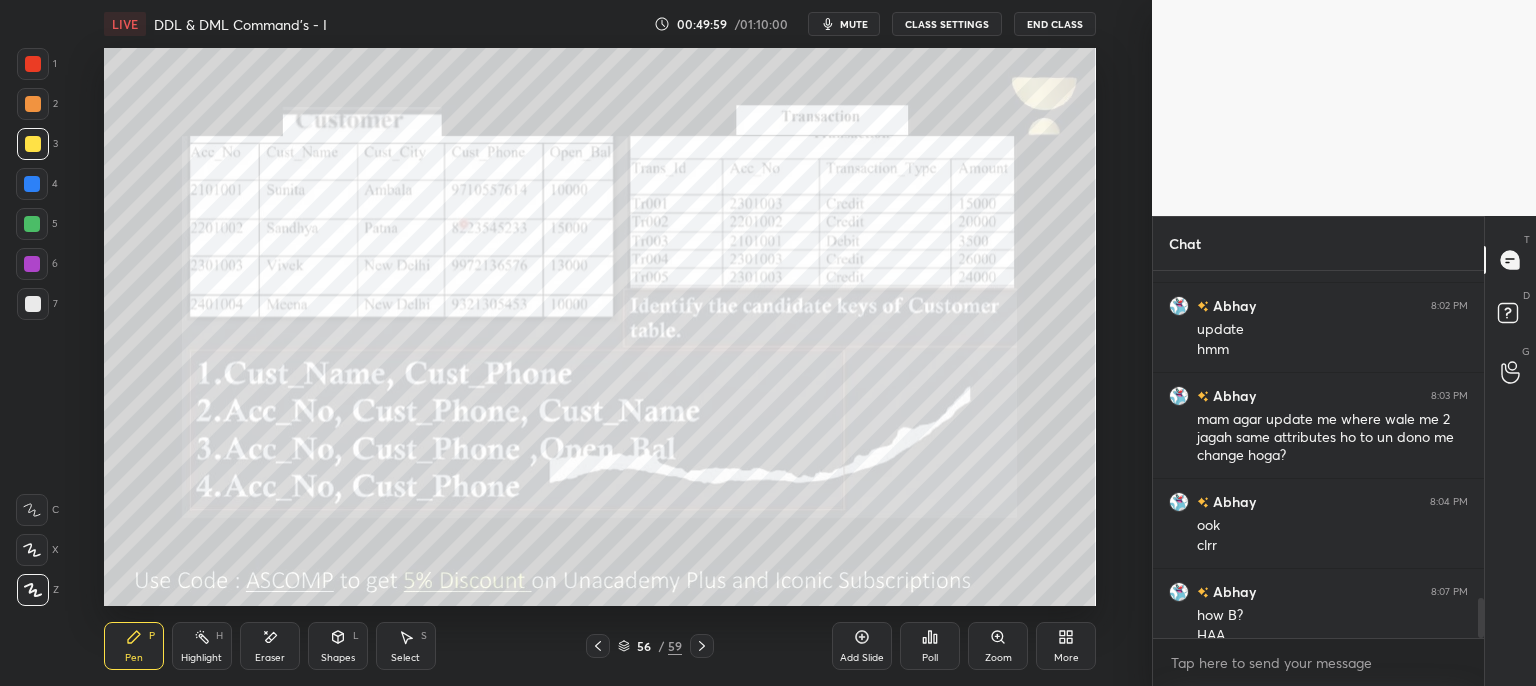 click 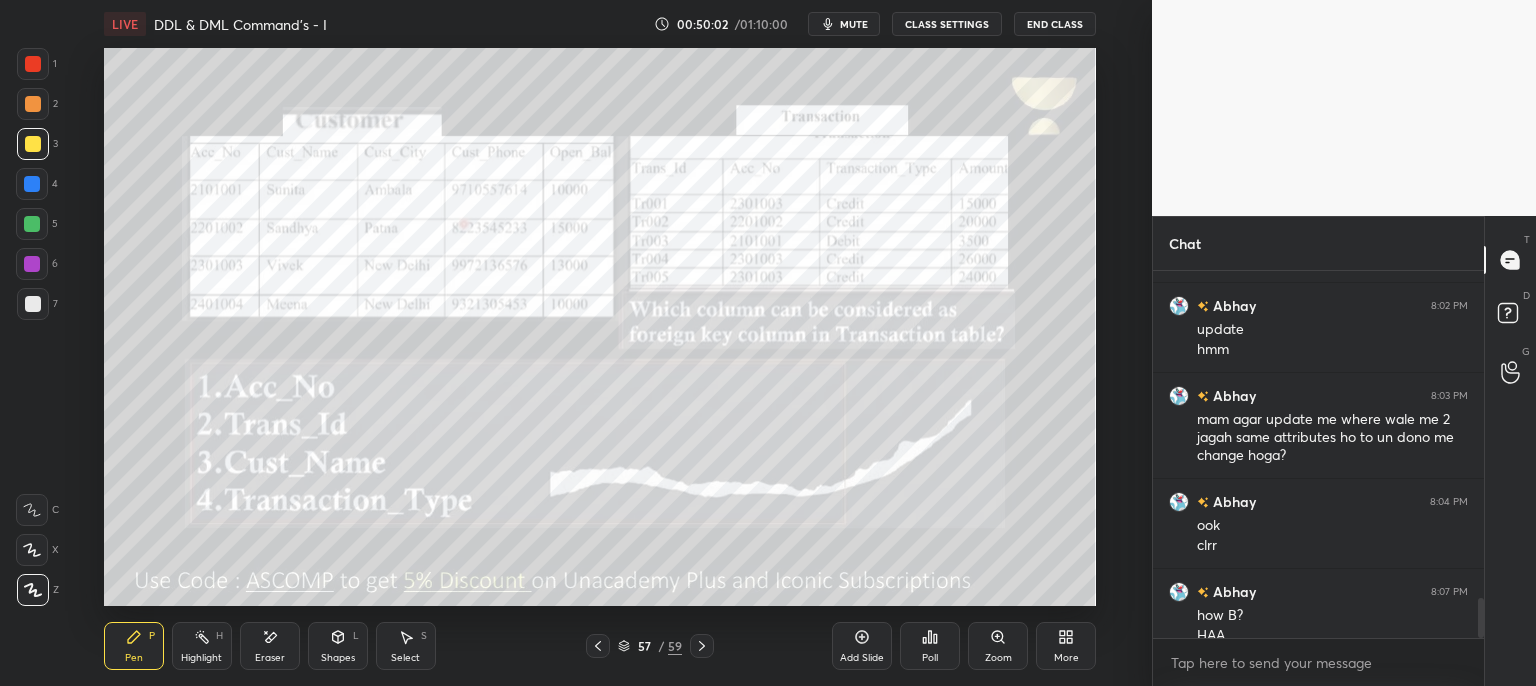 click 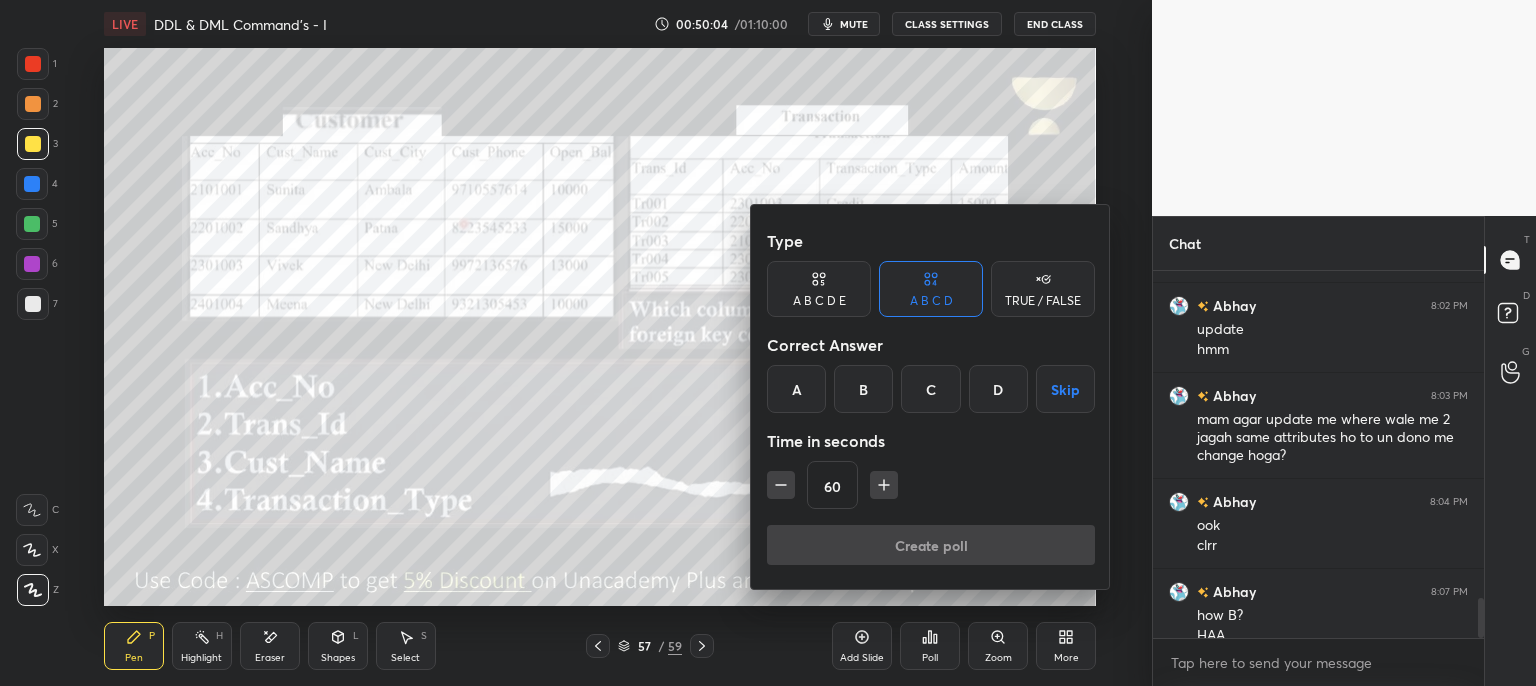 drag, startPoint x: 768, startPoint y: 380, endPoint x: 781, endPoint y: 385, distance: 13.928389 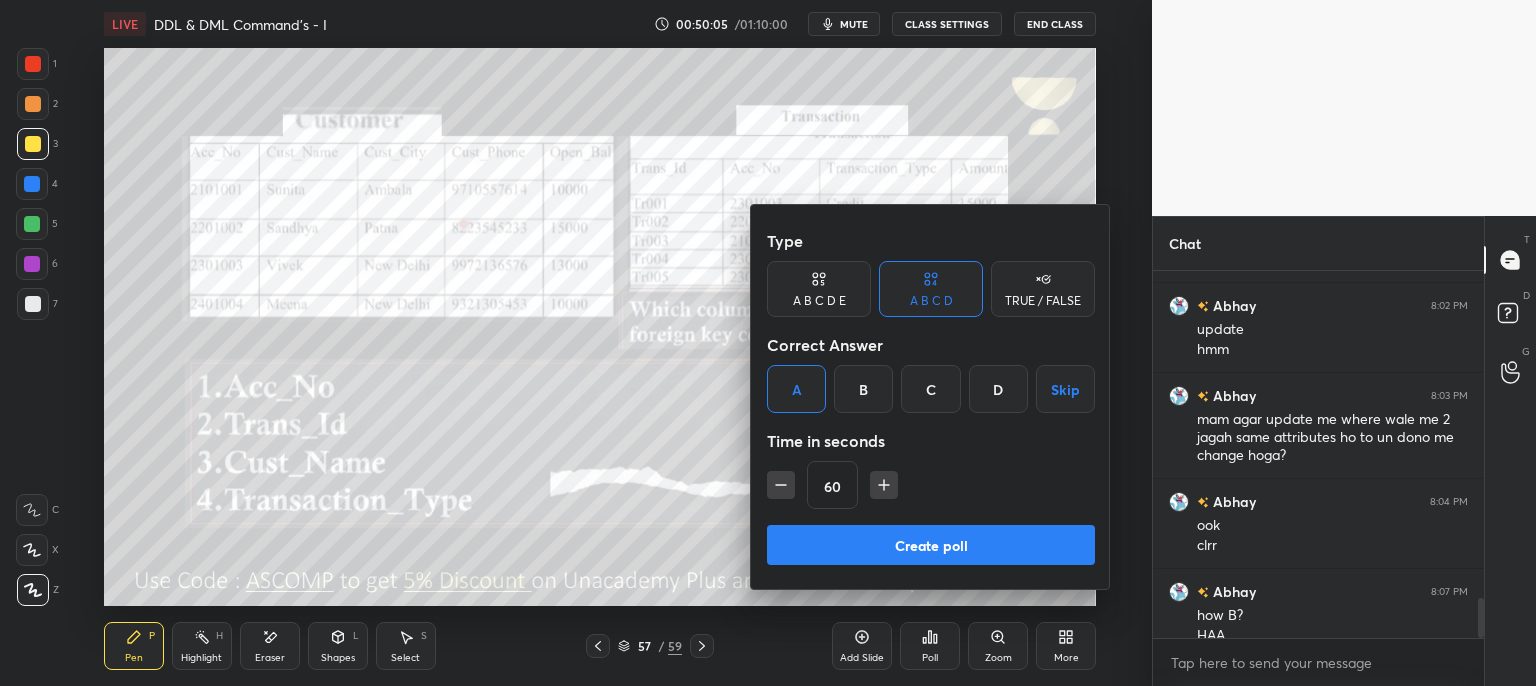 click on "Create poll" at bounding box center [931, 545] 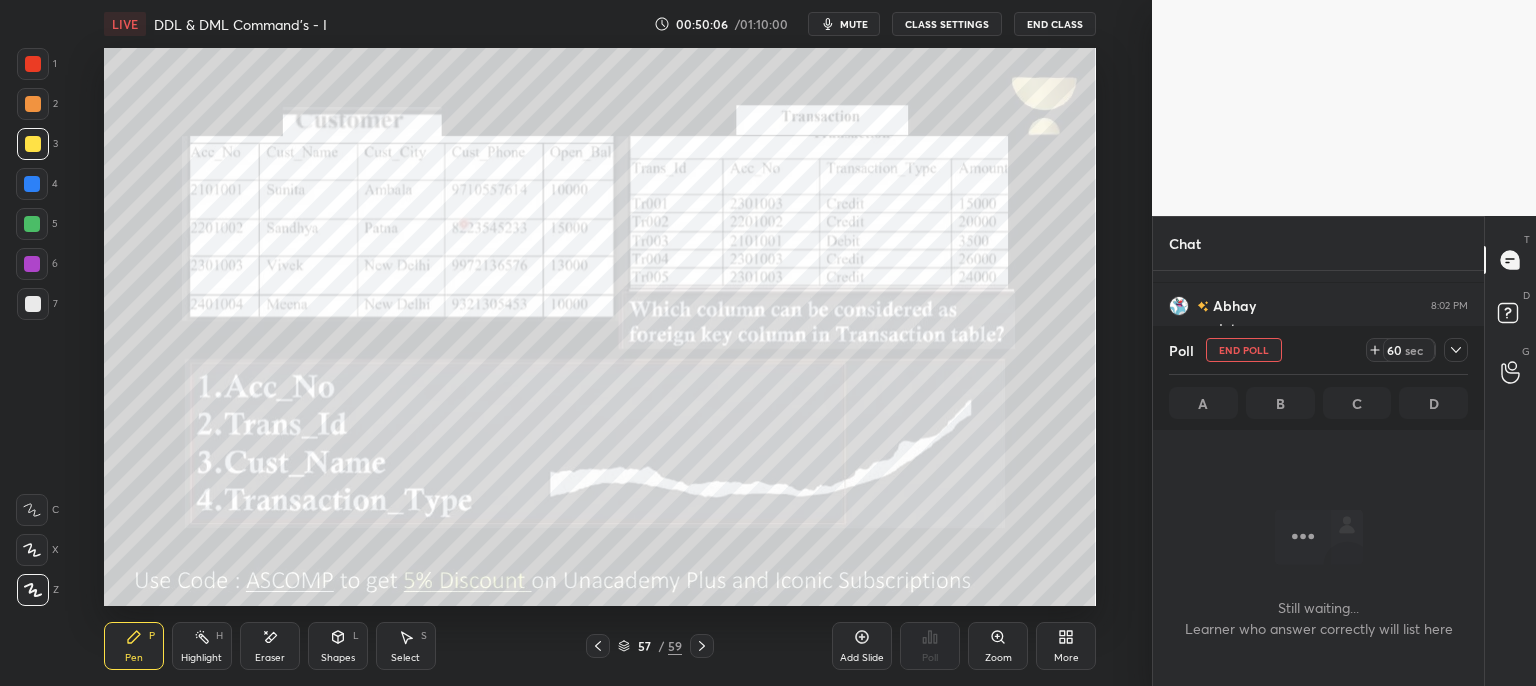scroll, scrollTop: 260, scrollLeft: 325, axis: both 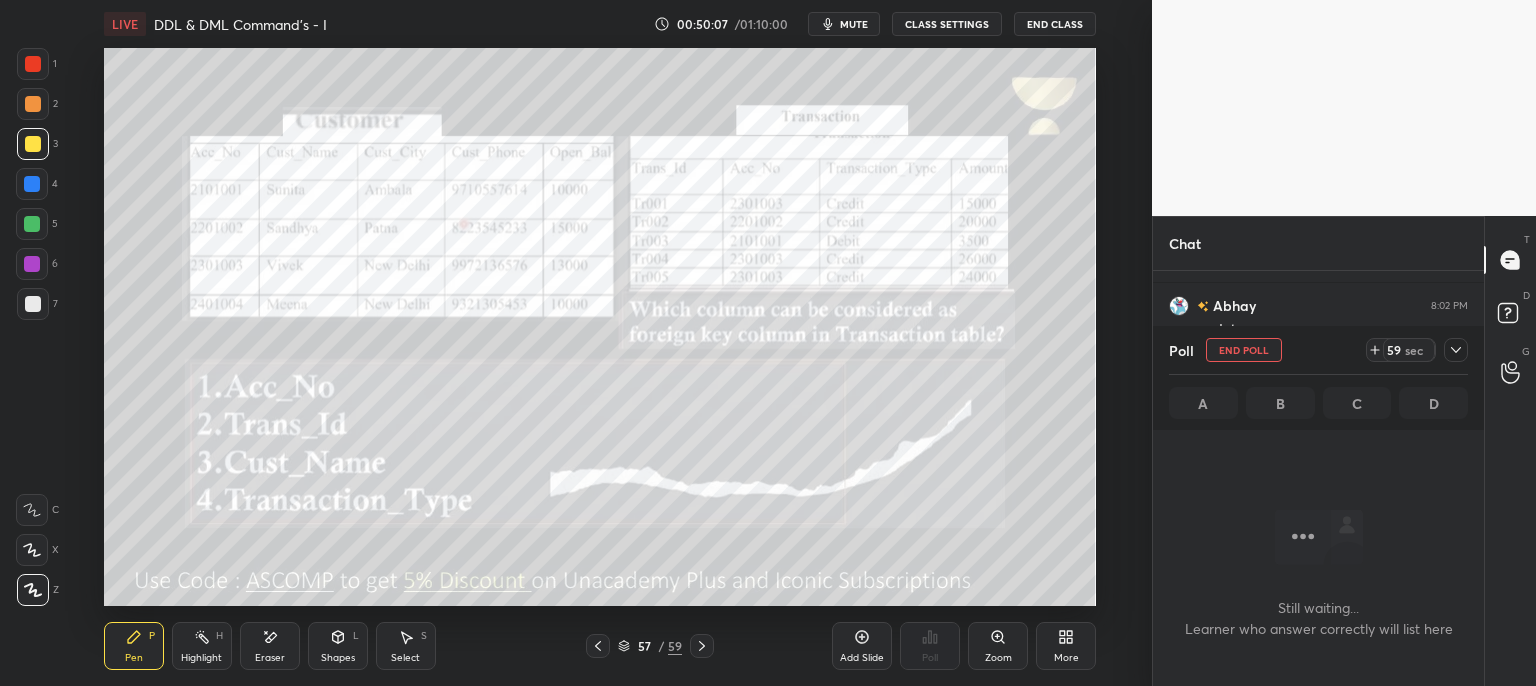 click at bounding box center [1456, 350] 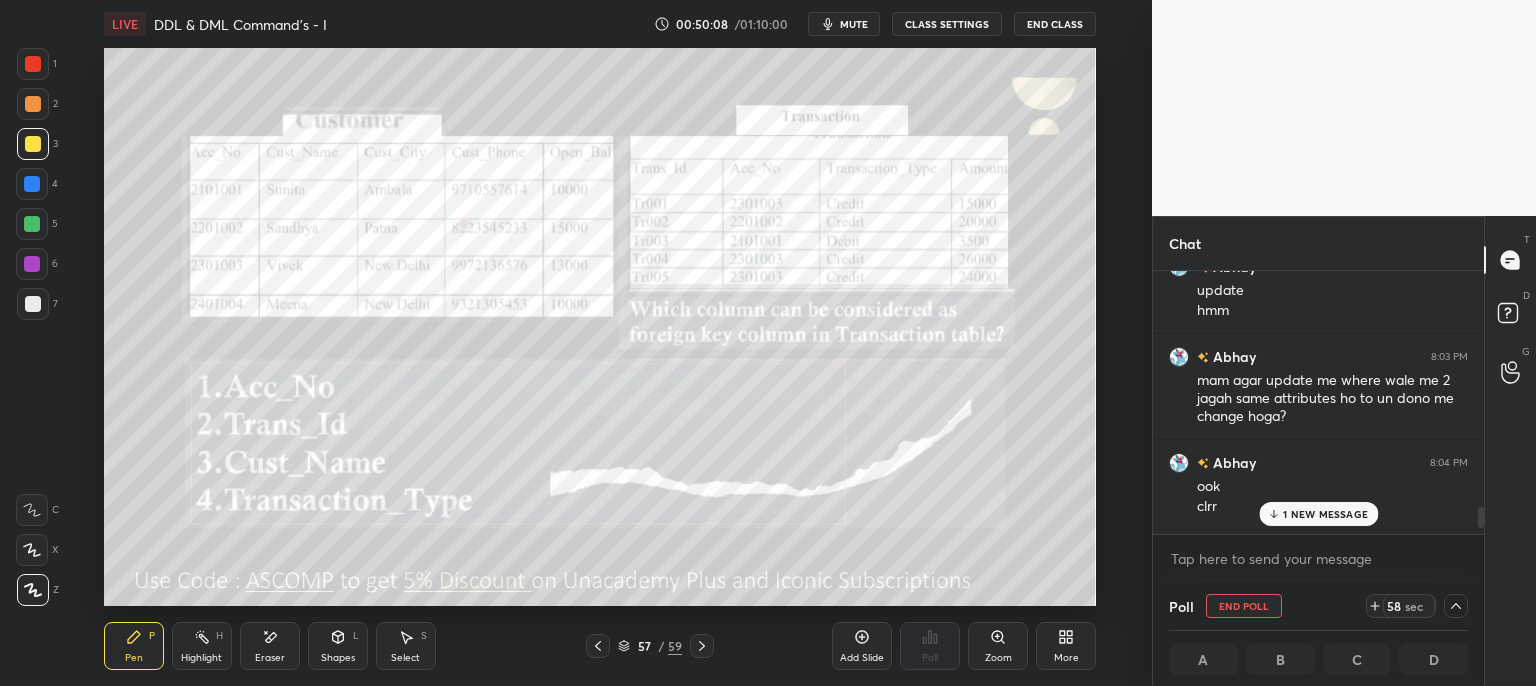 scroll, scrollTop: 3172, scrollLeft: 0, axis: vertical 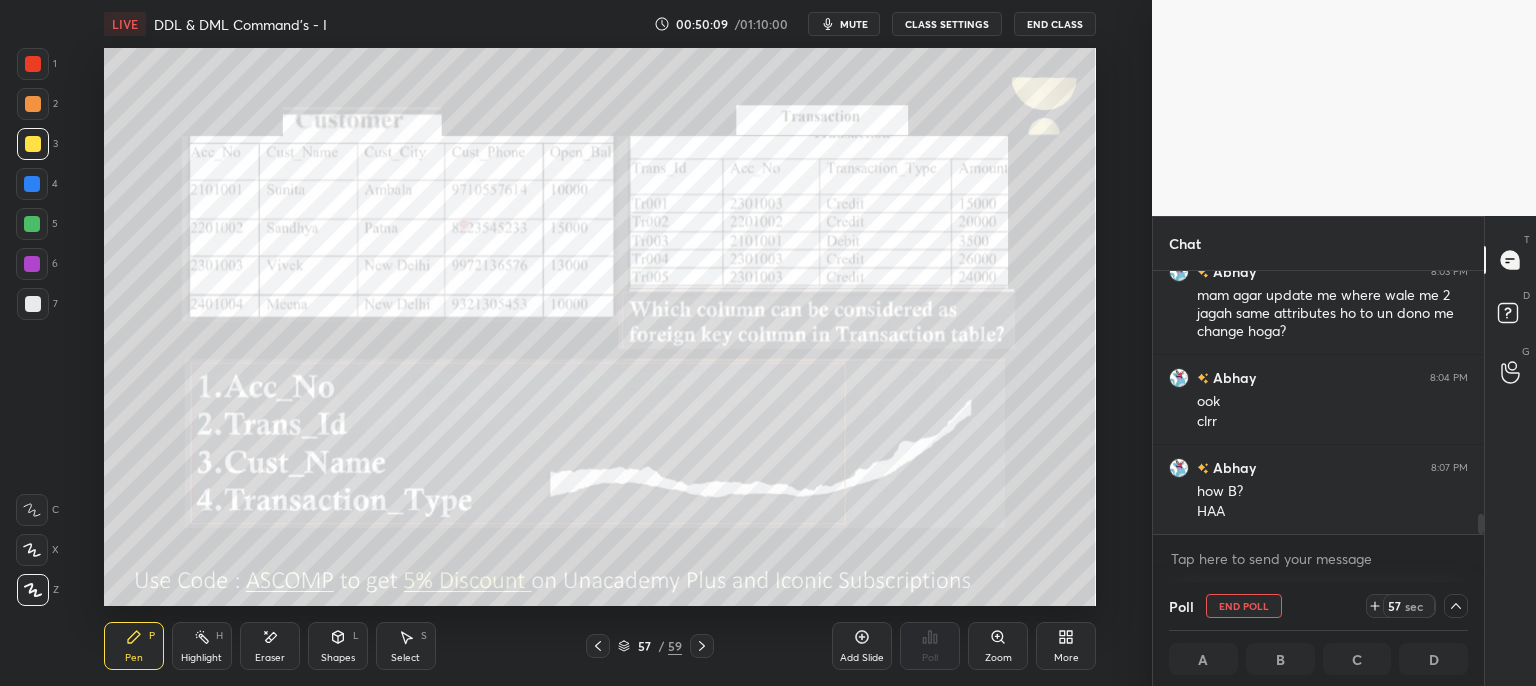 drag, startPoint x: 1483, startPoint y: 521, endPoint x: 1475, endPoint y: 556, distance: 35.902645 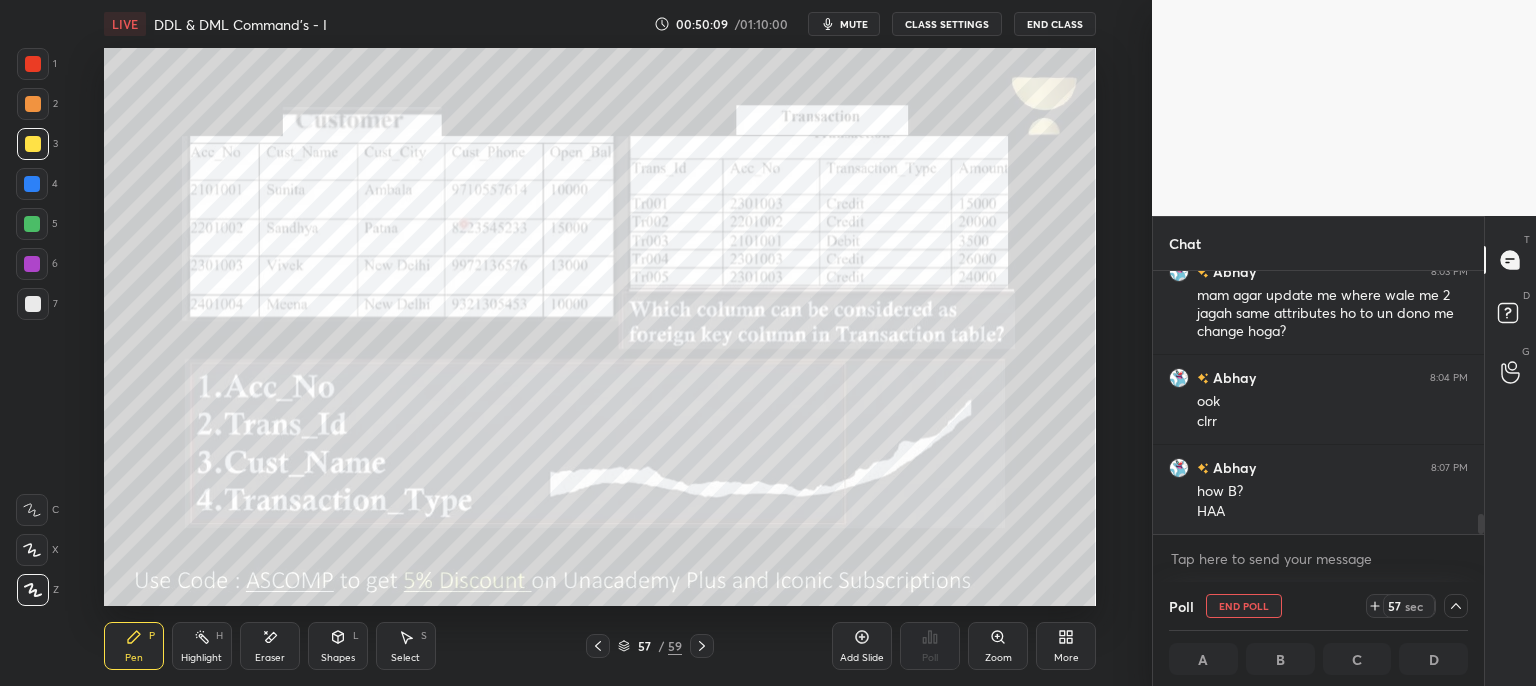 click on "[PERSON] 8:02 PM update hmm [PERSON] 8:03 PM mam agar update me where wale me 2 jagah same attributes ho to un dono me change hoga? [PERSON] 8:04 PM ook clrr [PERSON] 8:07 PM how B? HAA JUMP TO LATEST Enable hand raising Enable raise hand to speak to learners. Once enabled, chat will be turned off temporarily. Enable x" at bounding box center (1318, 426) 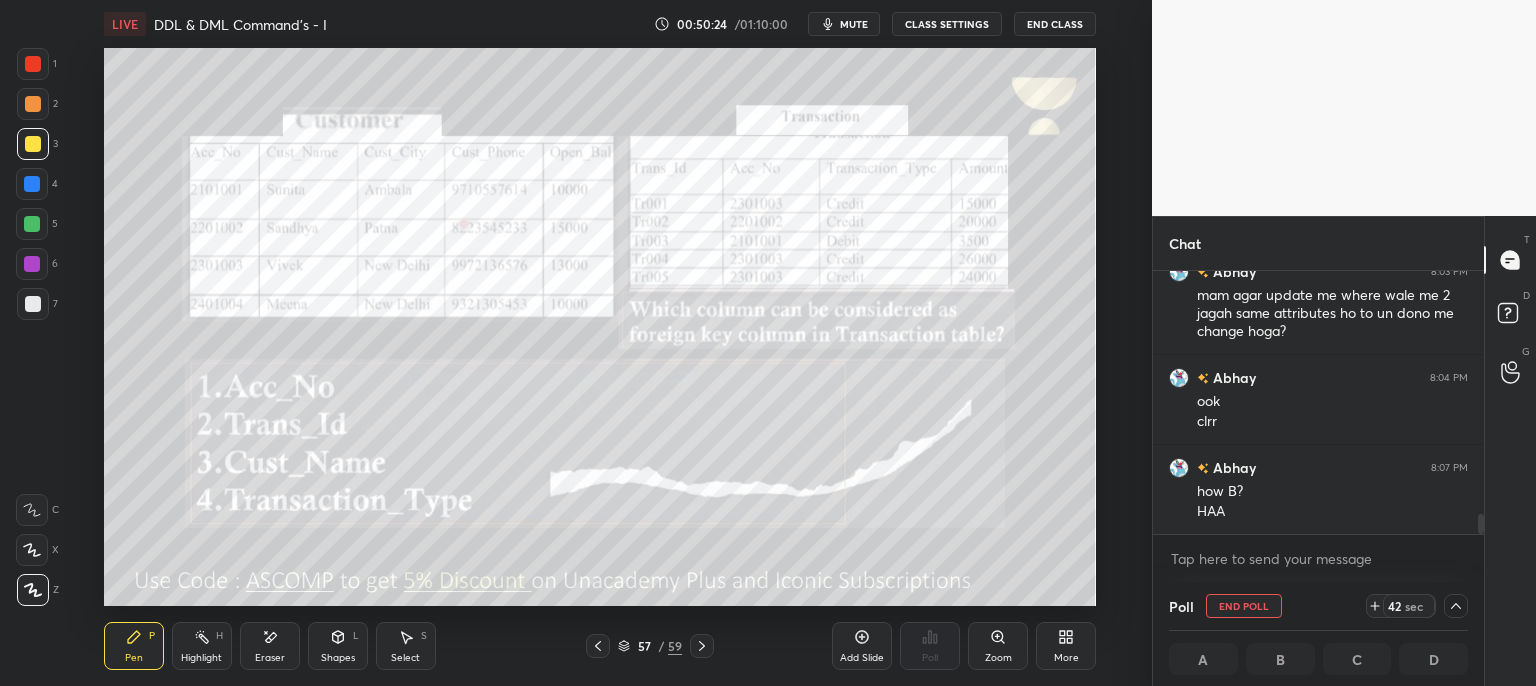 click on "mute" at bounding box center [854, 24] 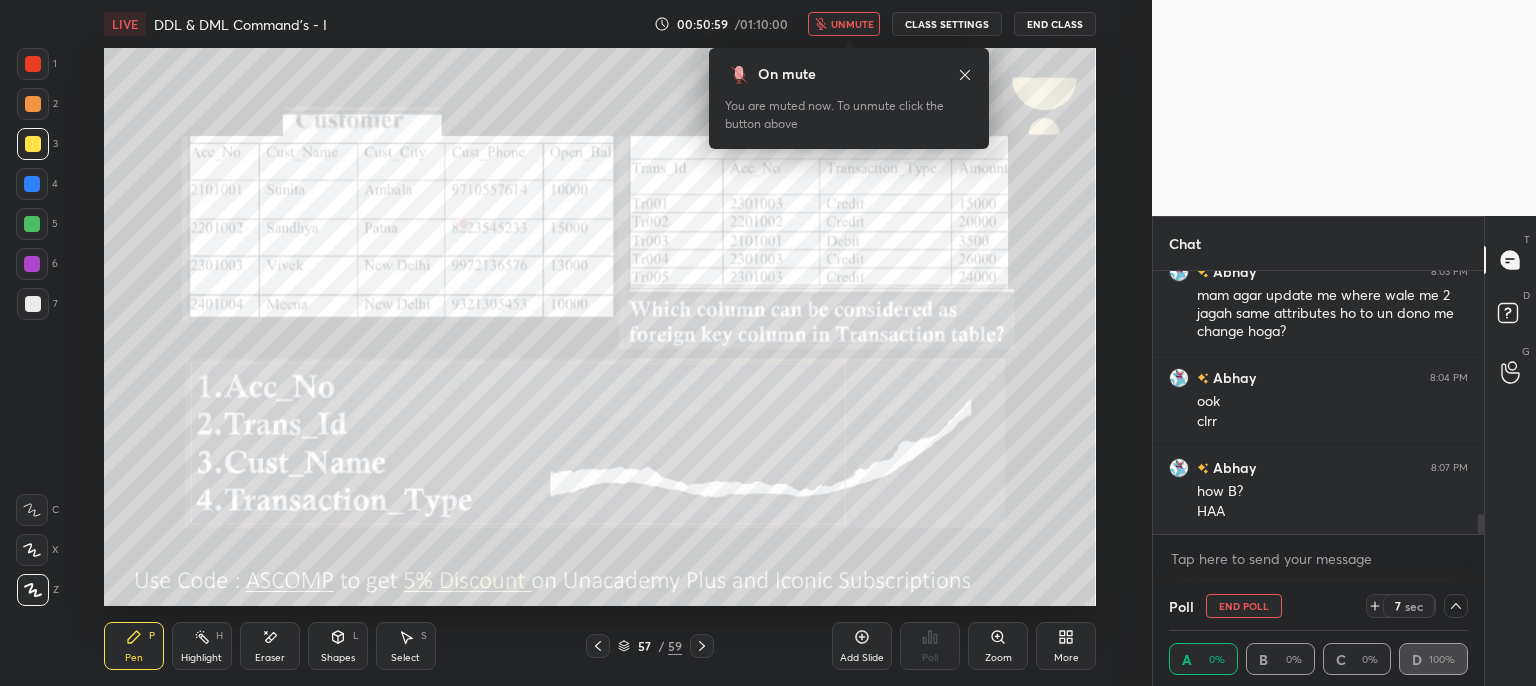 click at bounding box center [1456, 606] 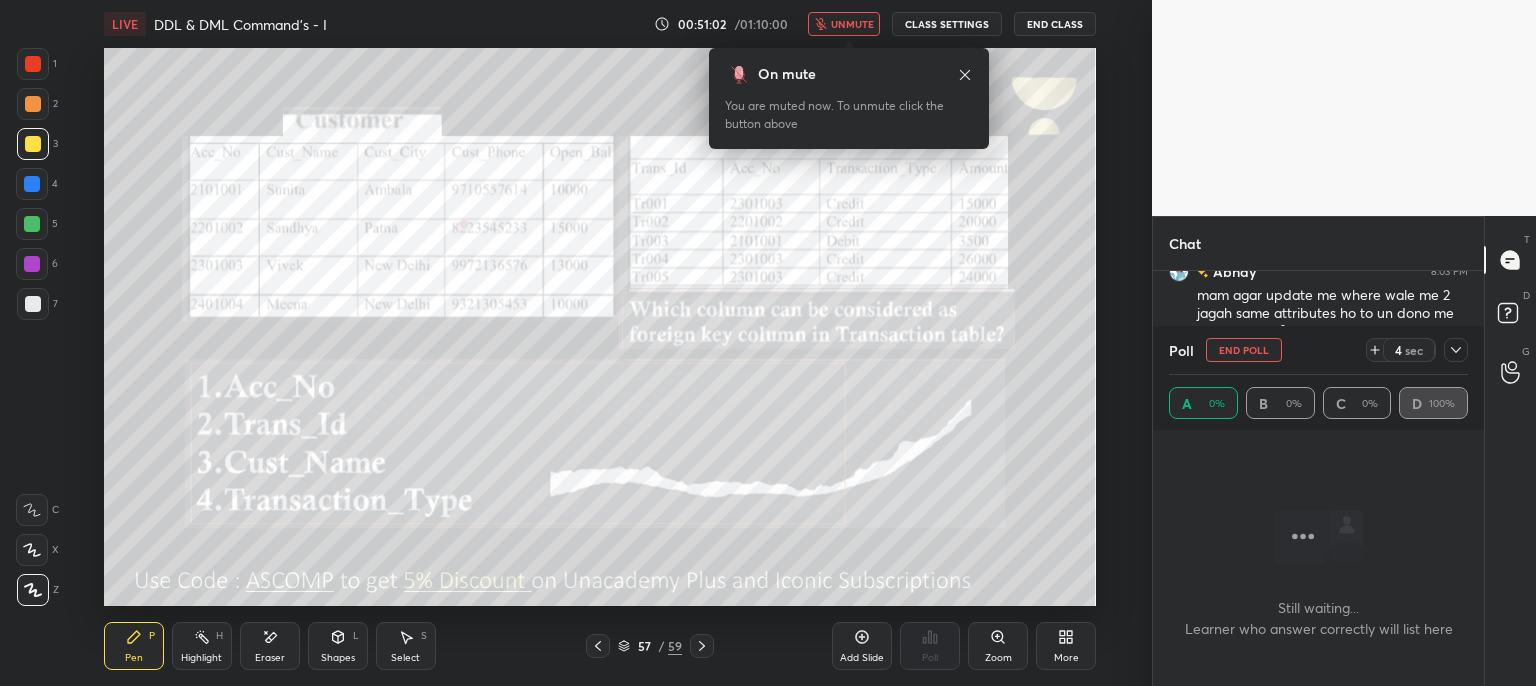 click on "unmute" at bounding box center [852, 24] 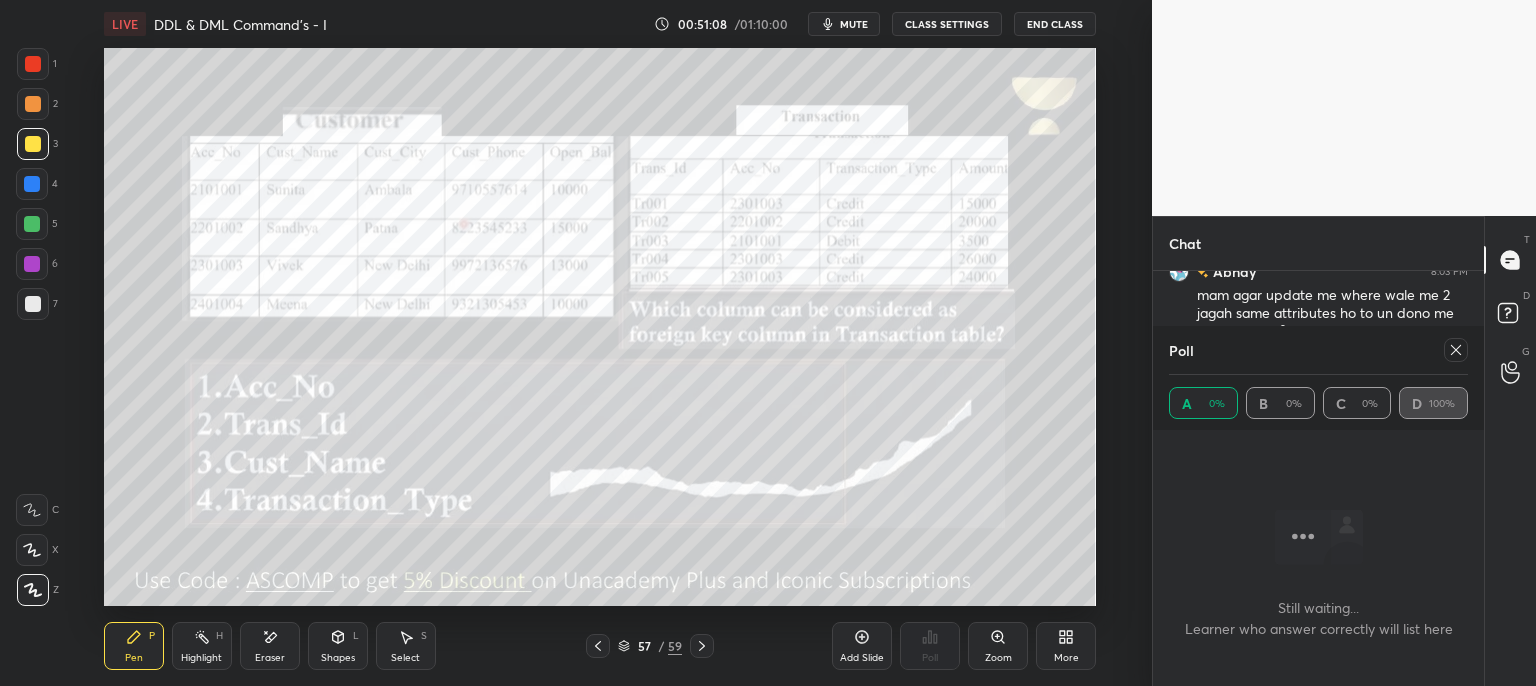 click 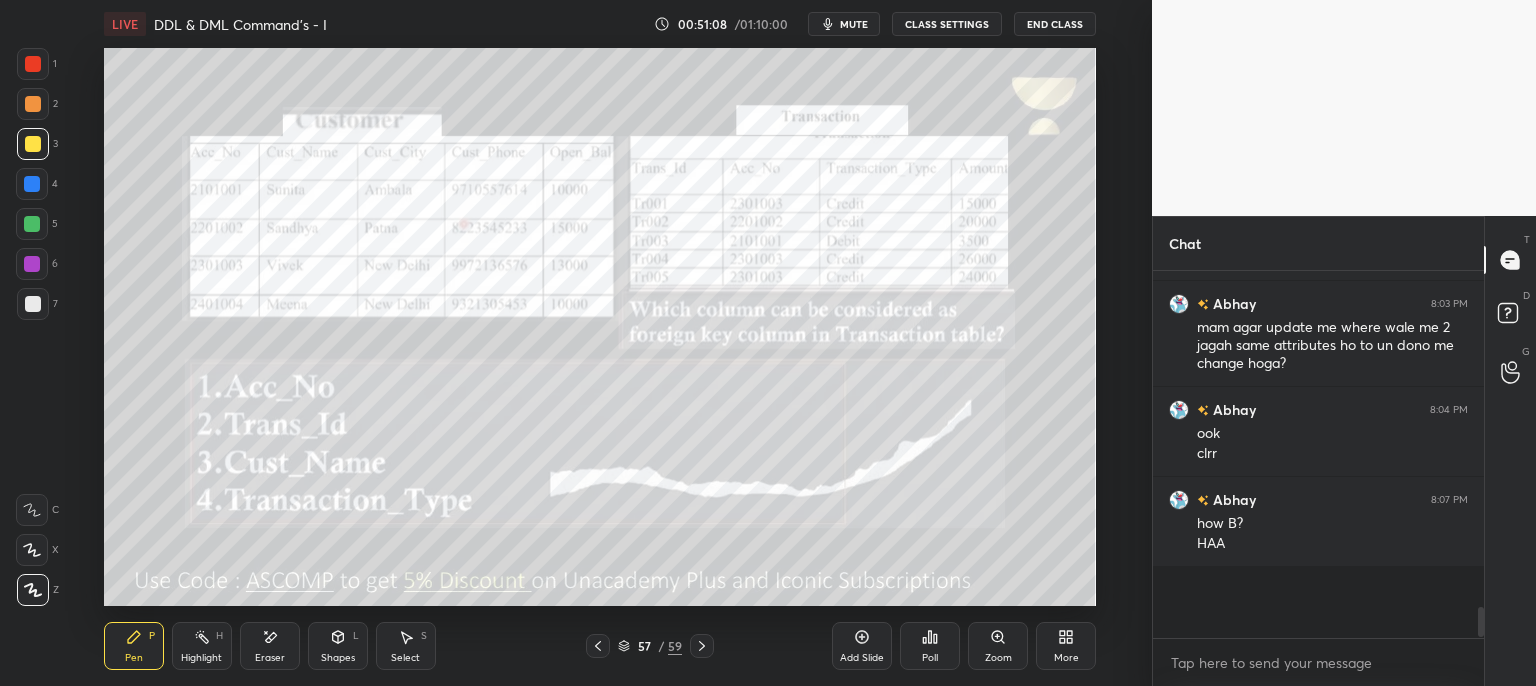scroll, scrollTop: 7, scrollLeft: 6, axis: both 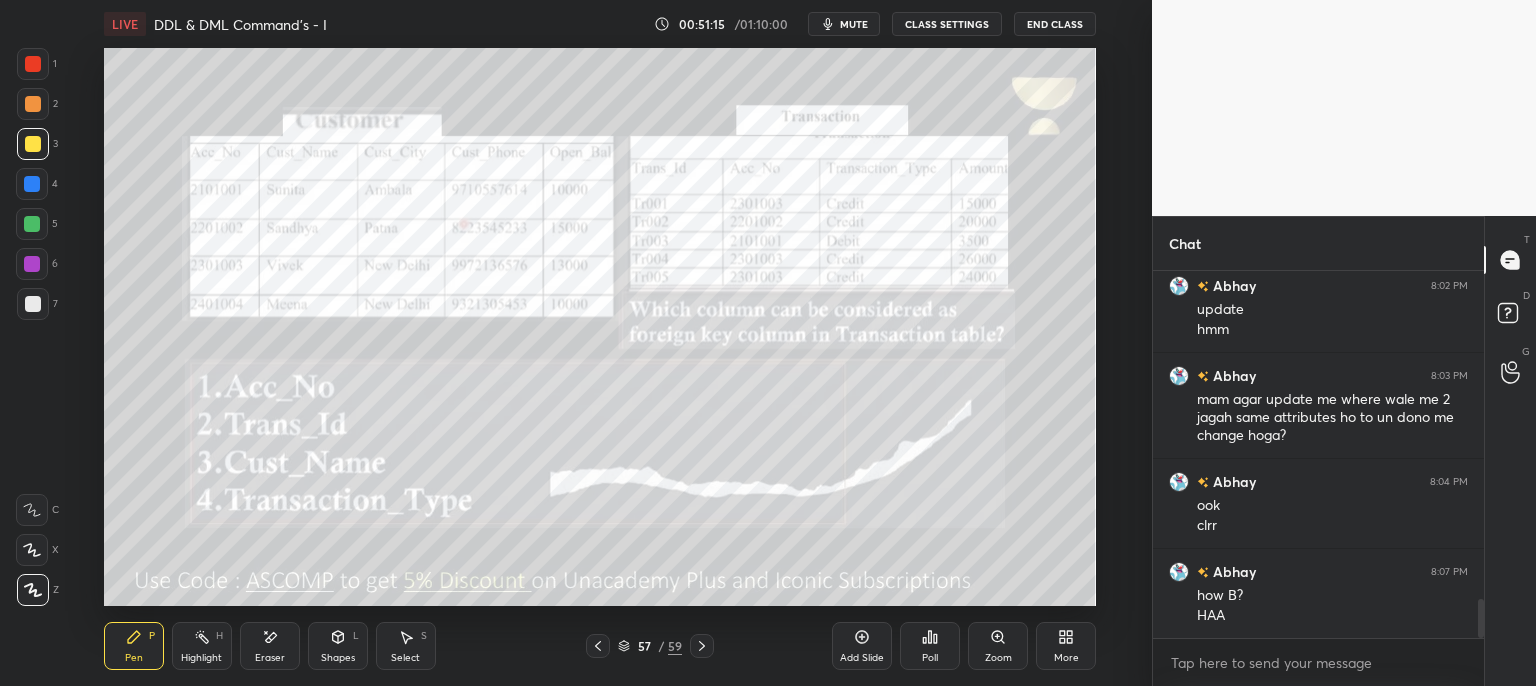 click at bounding box center (702, 646) 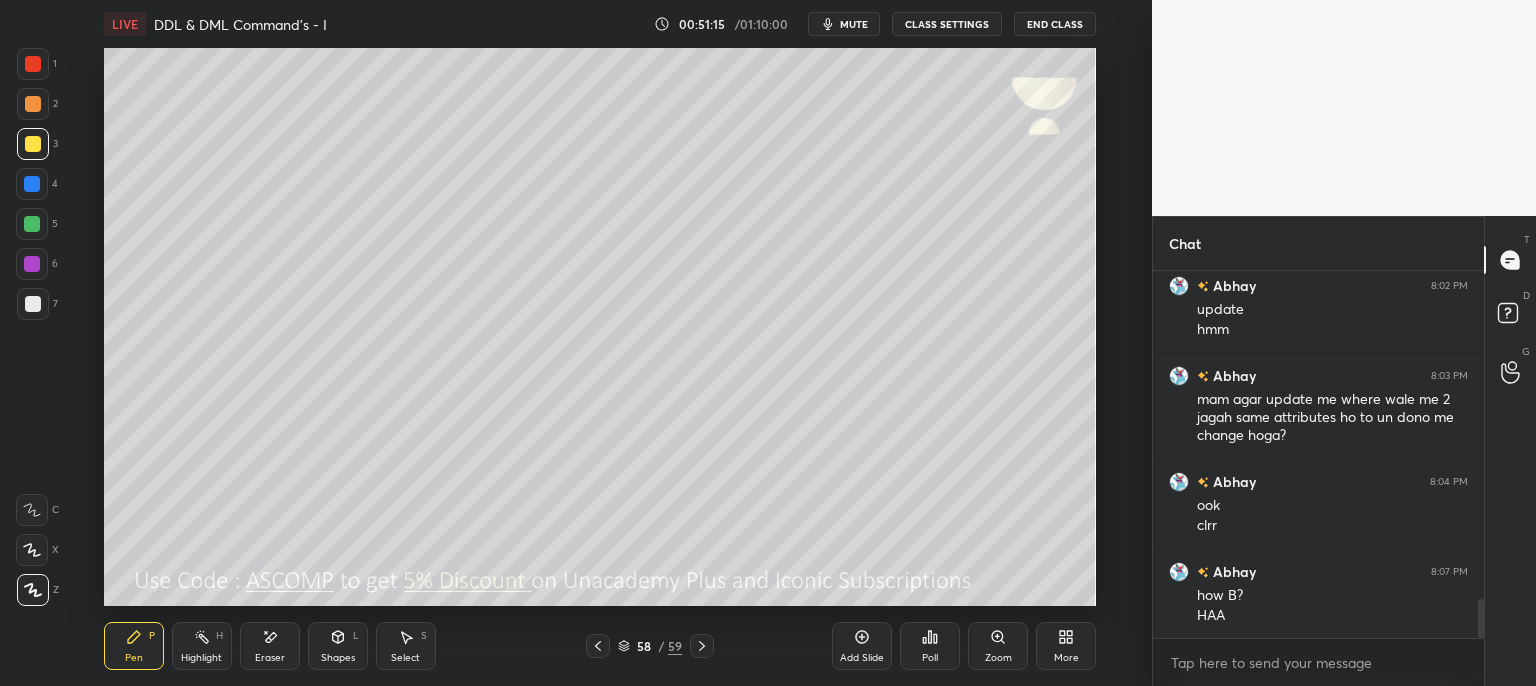 click 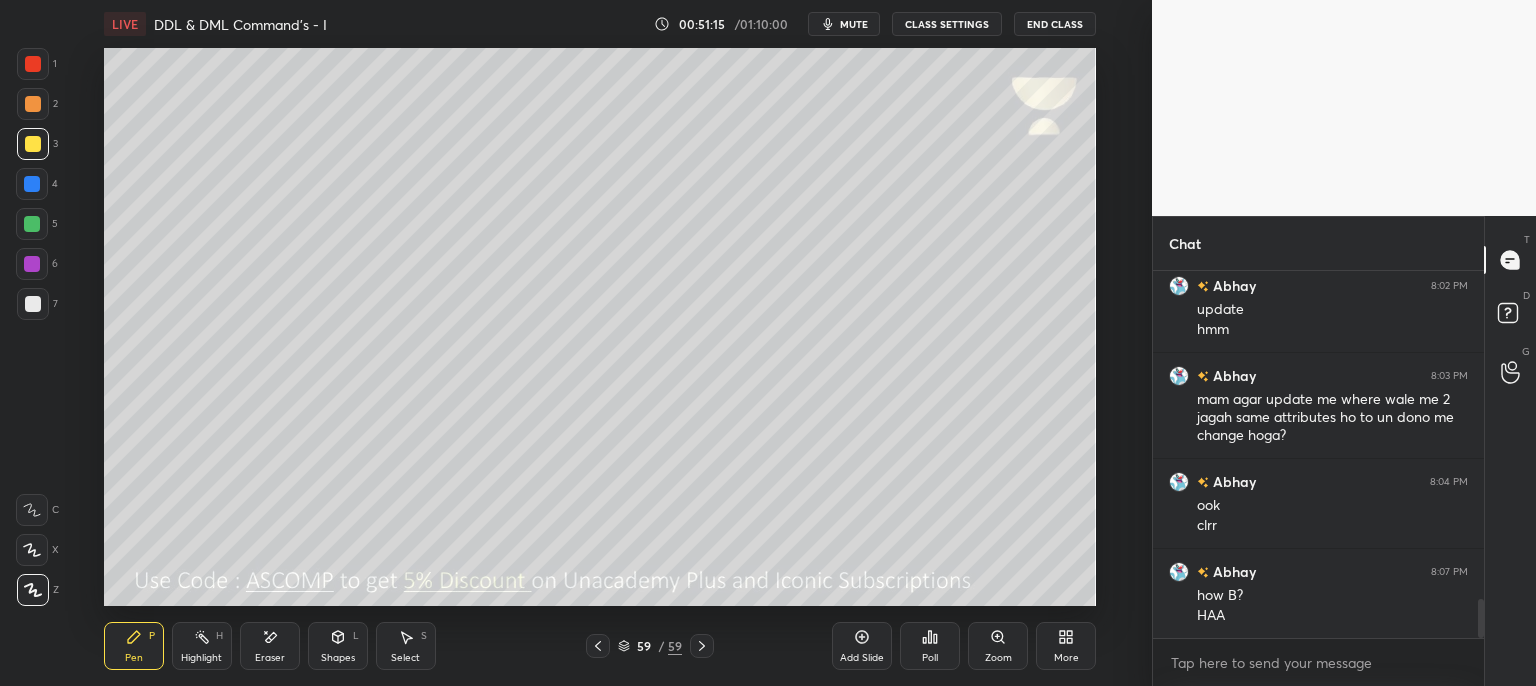 click 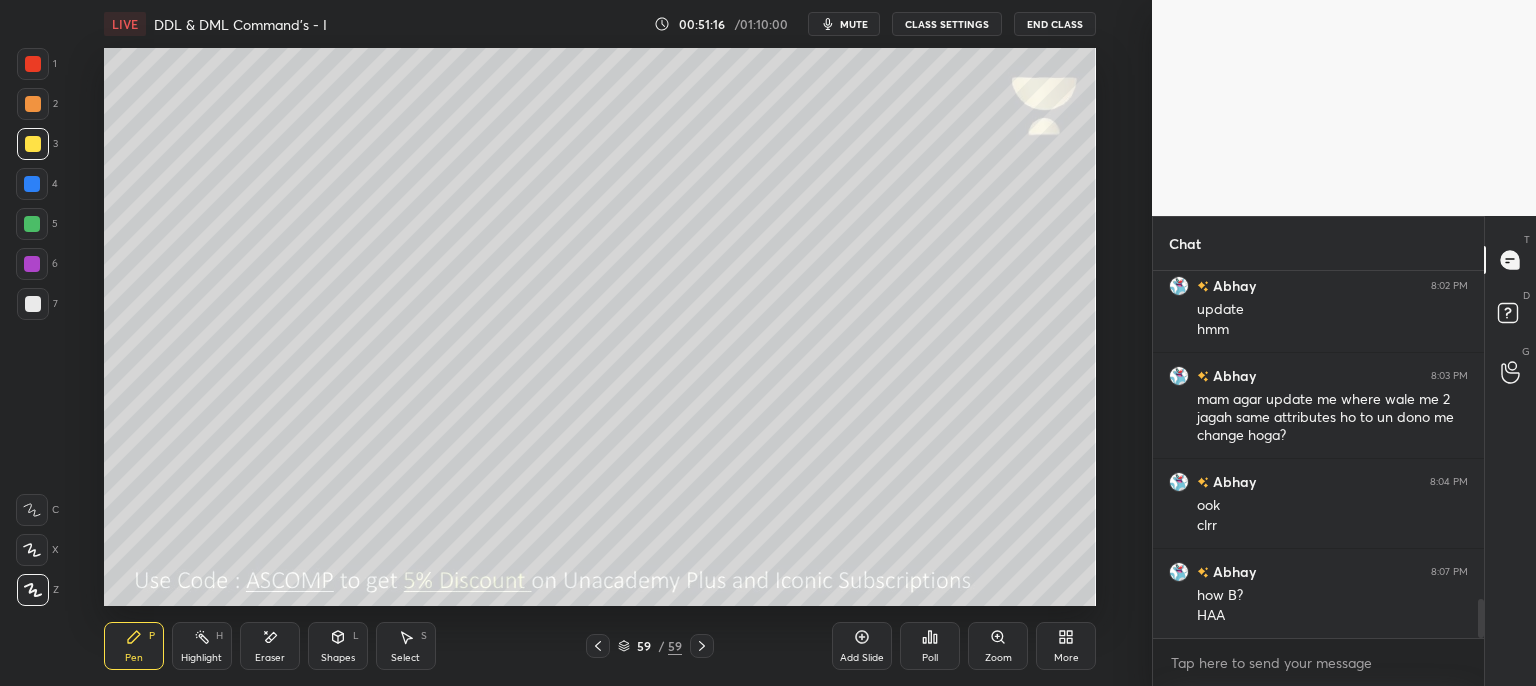 click 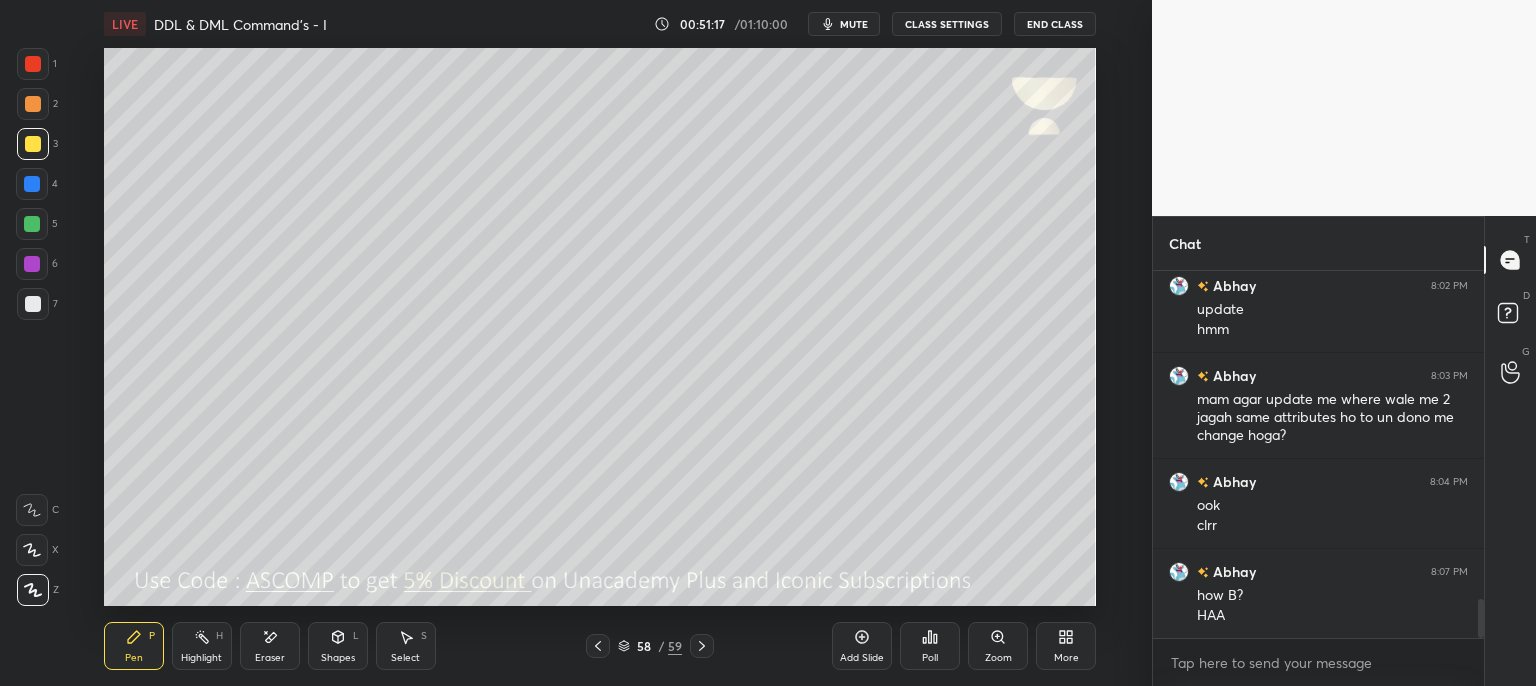click 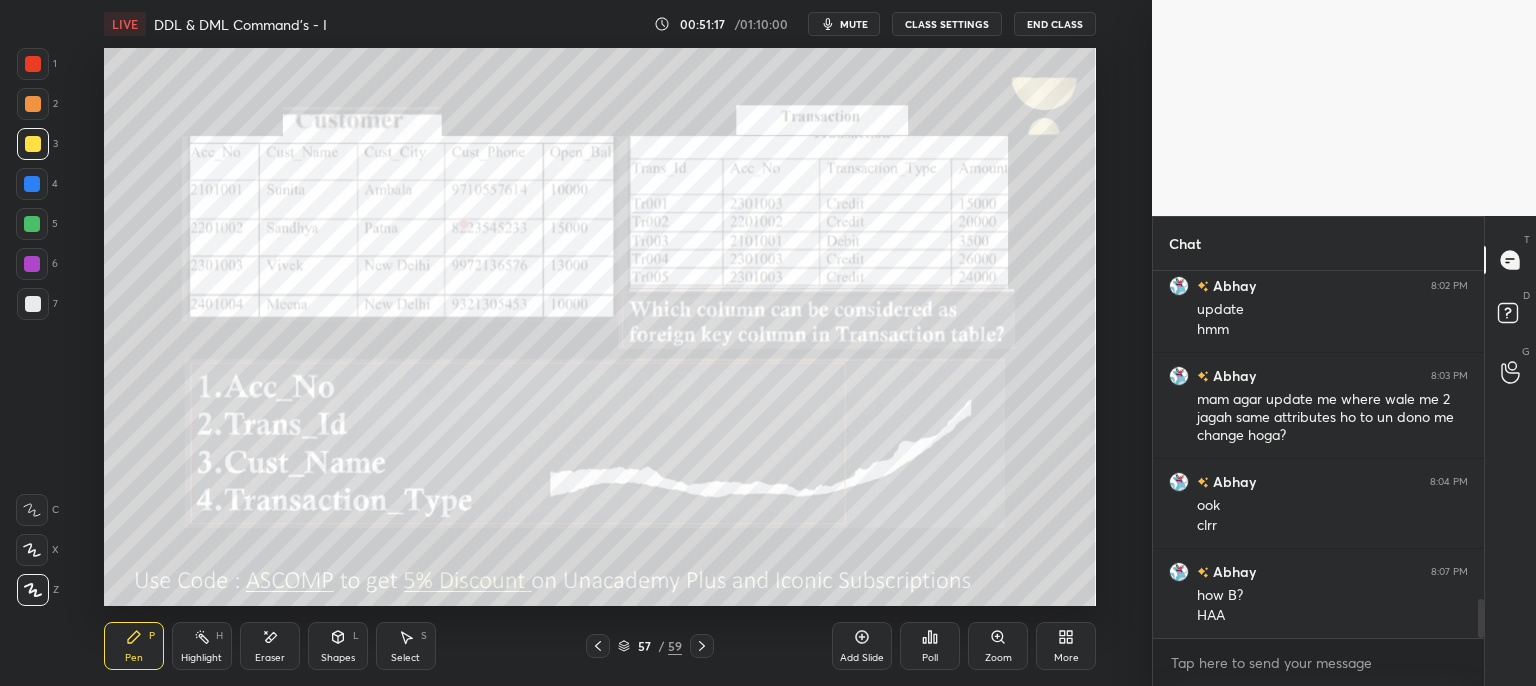 click 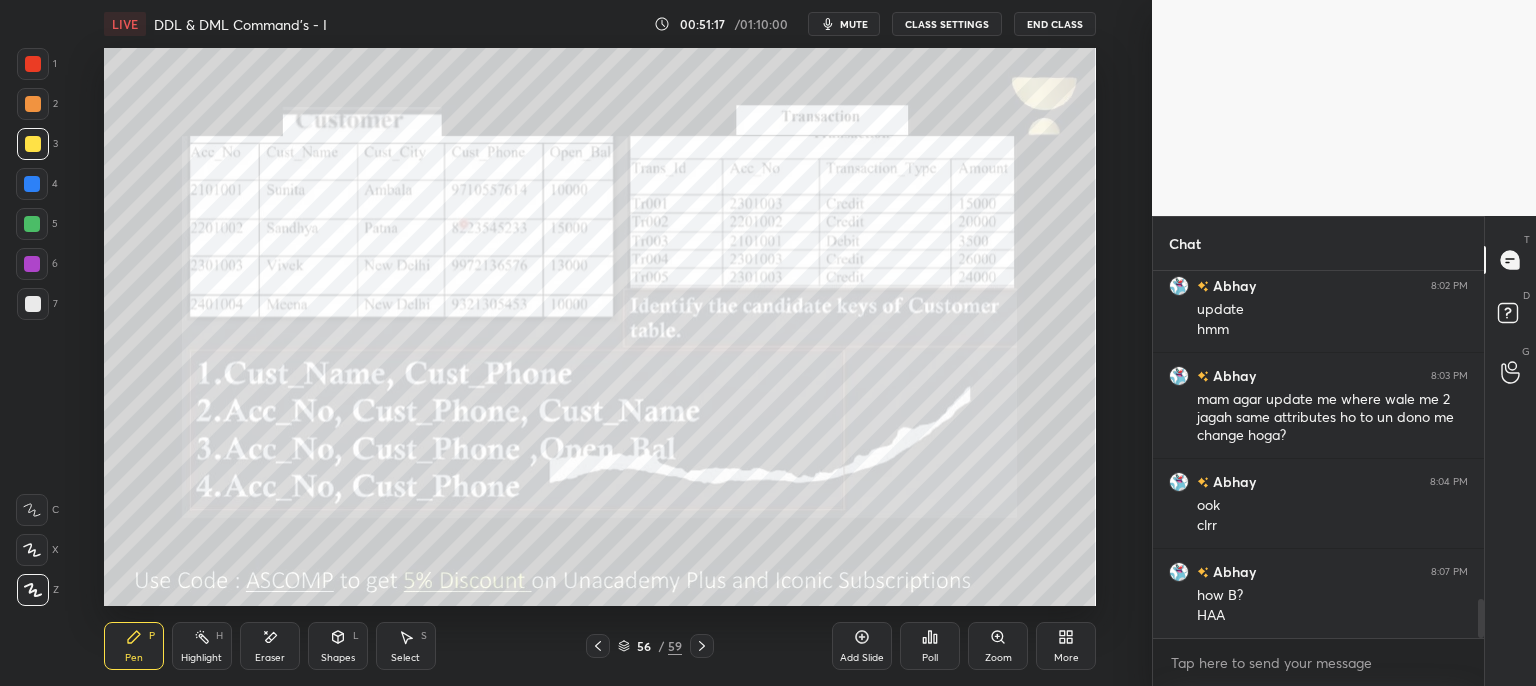 click 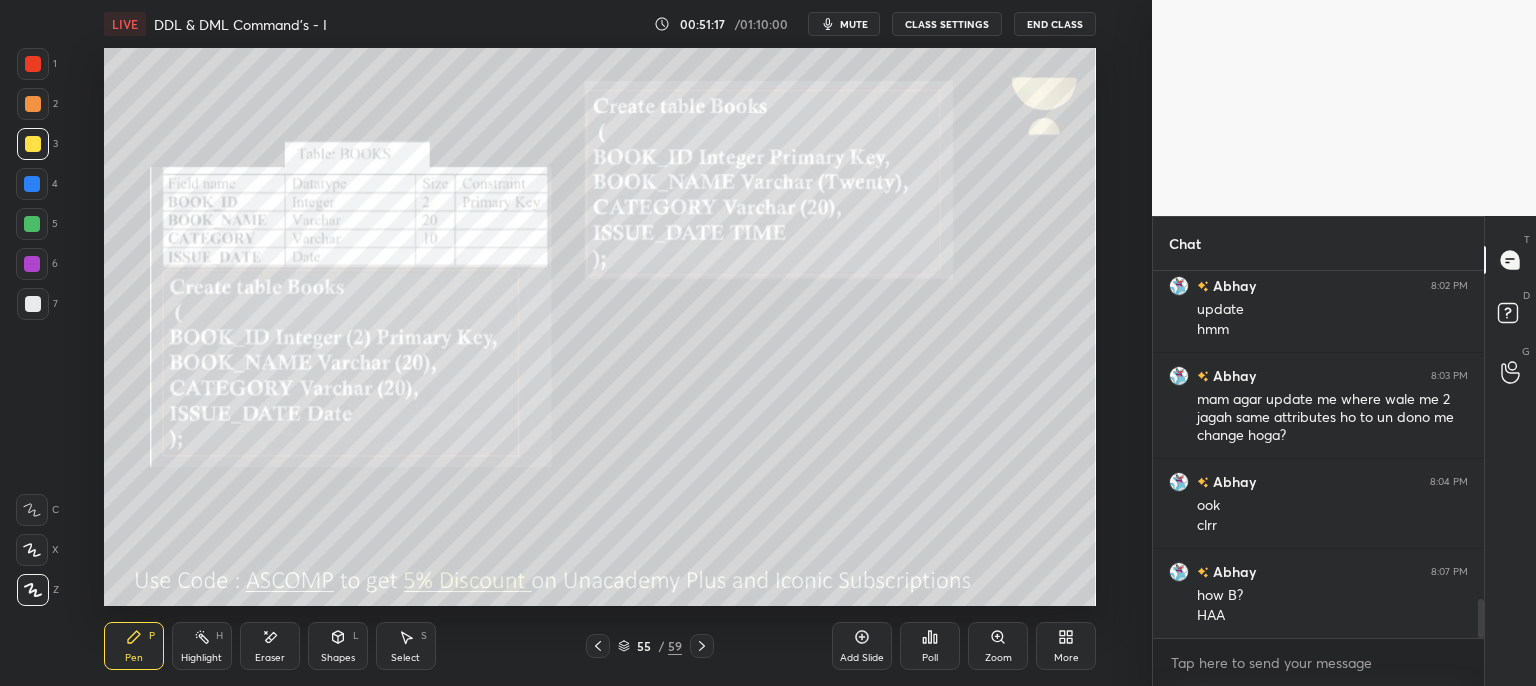 click 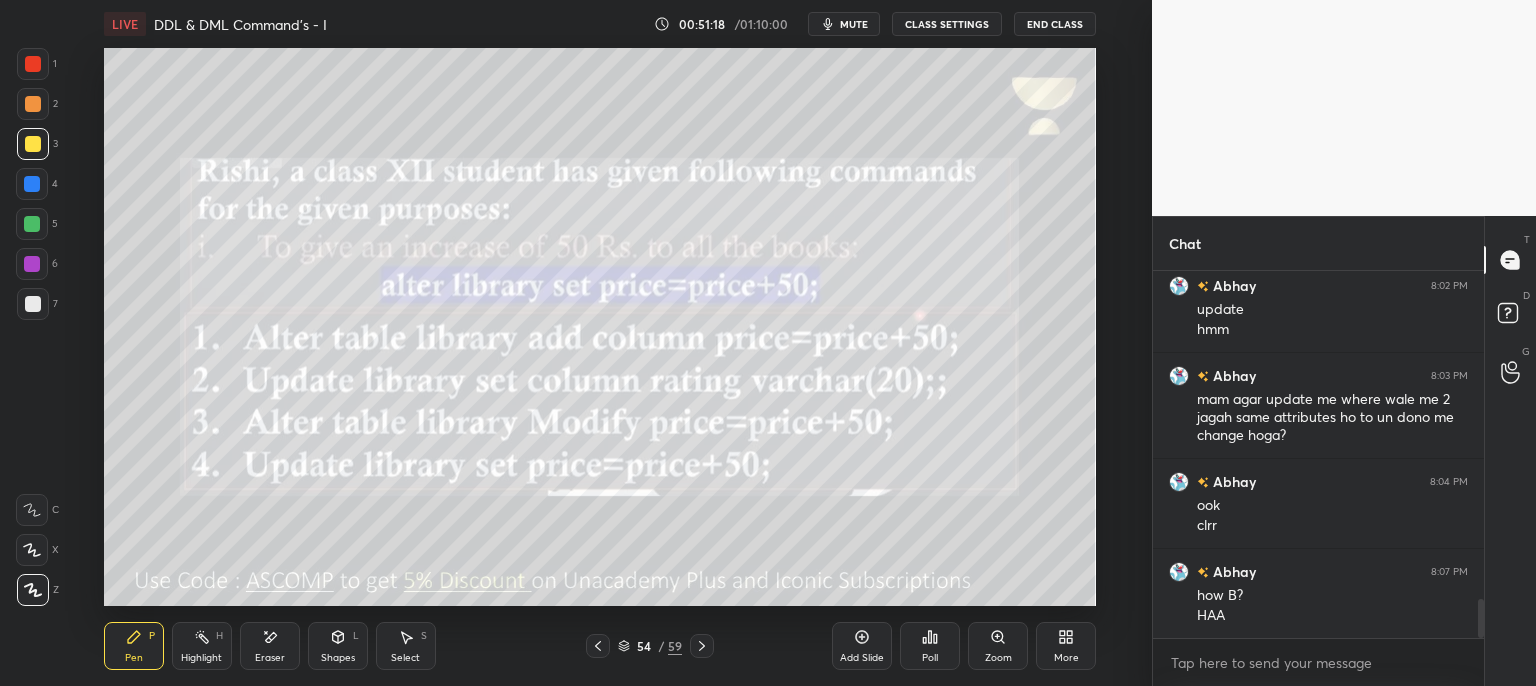 click at bounding box center [598, 646] 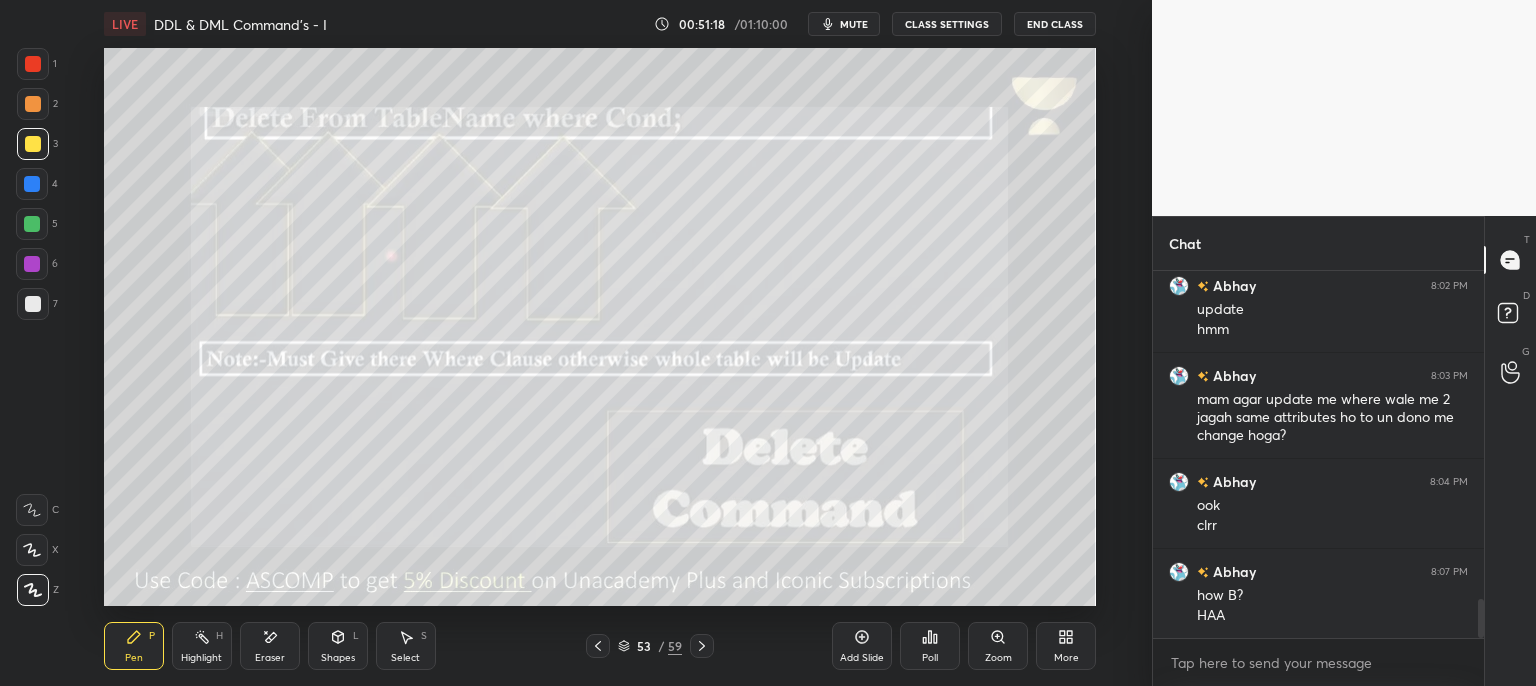 click 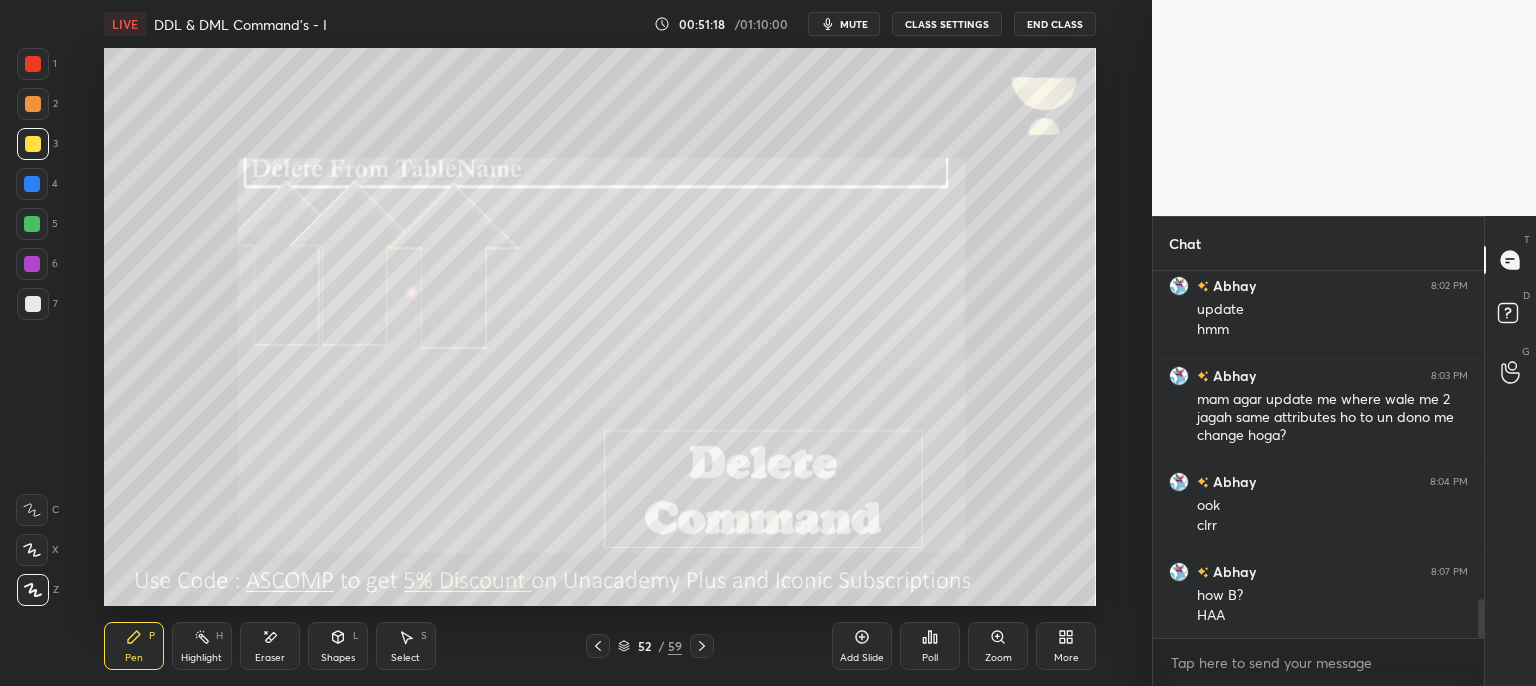click 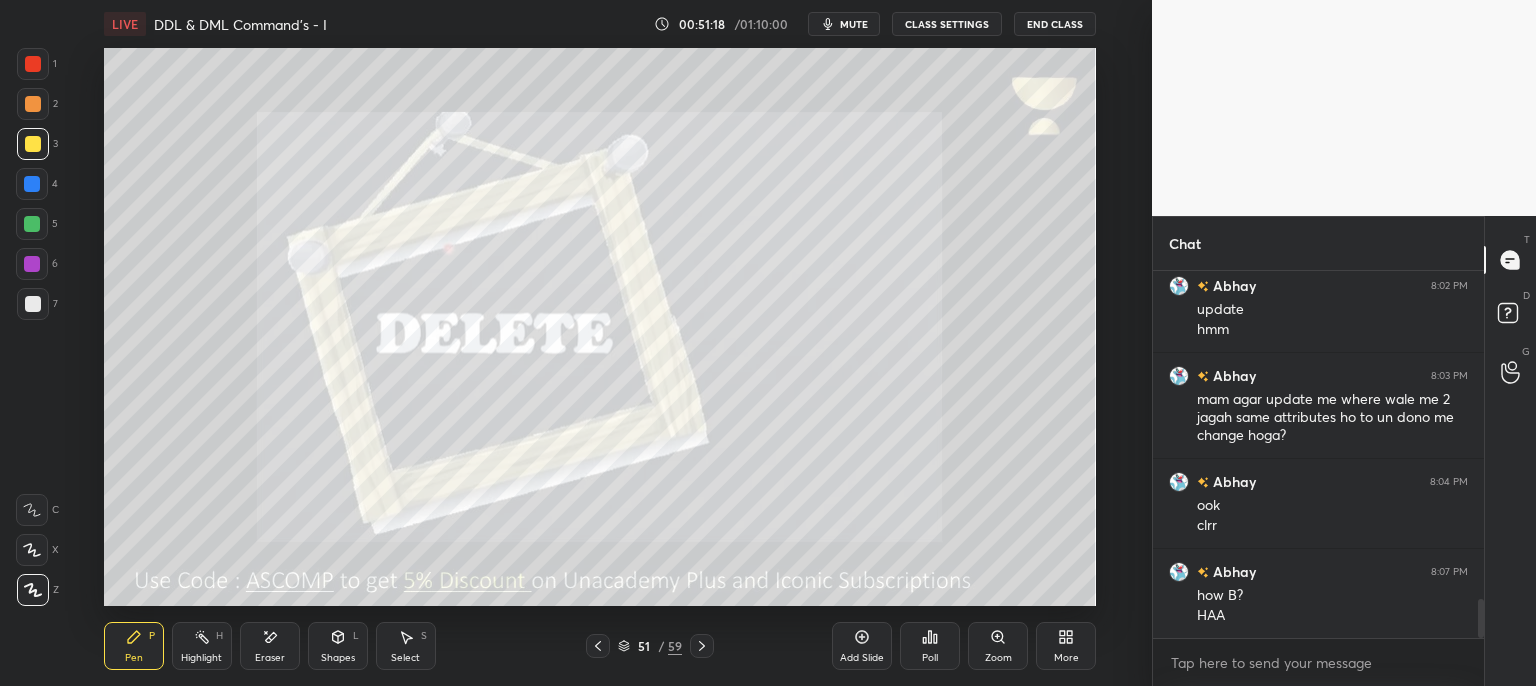 click 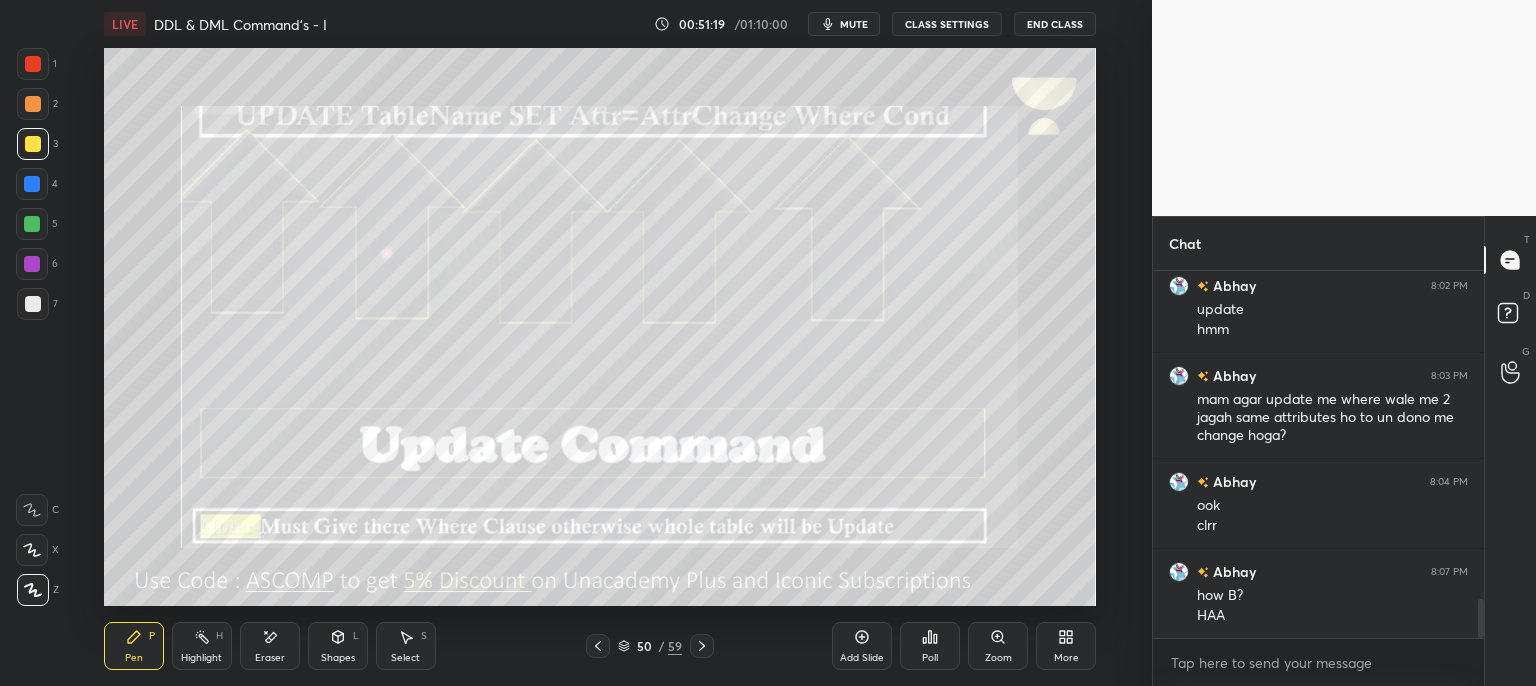 click 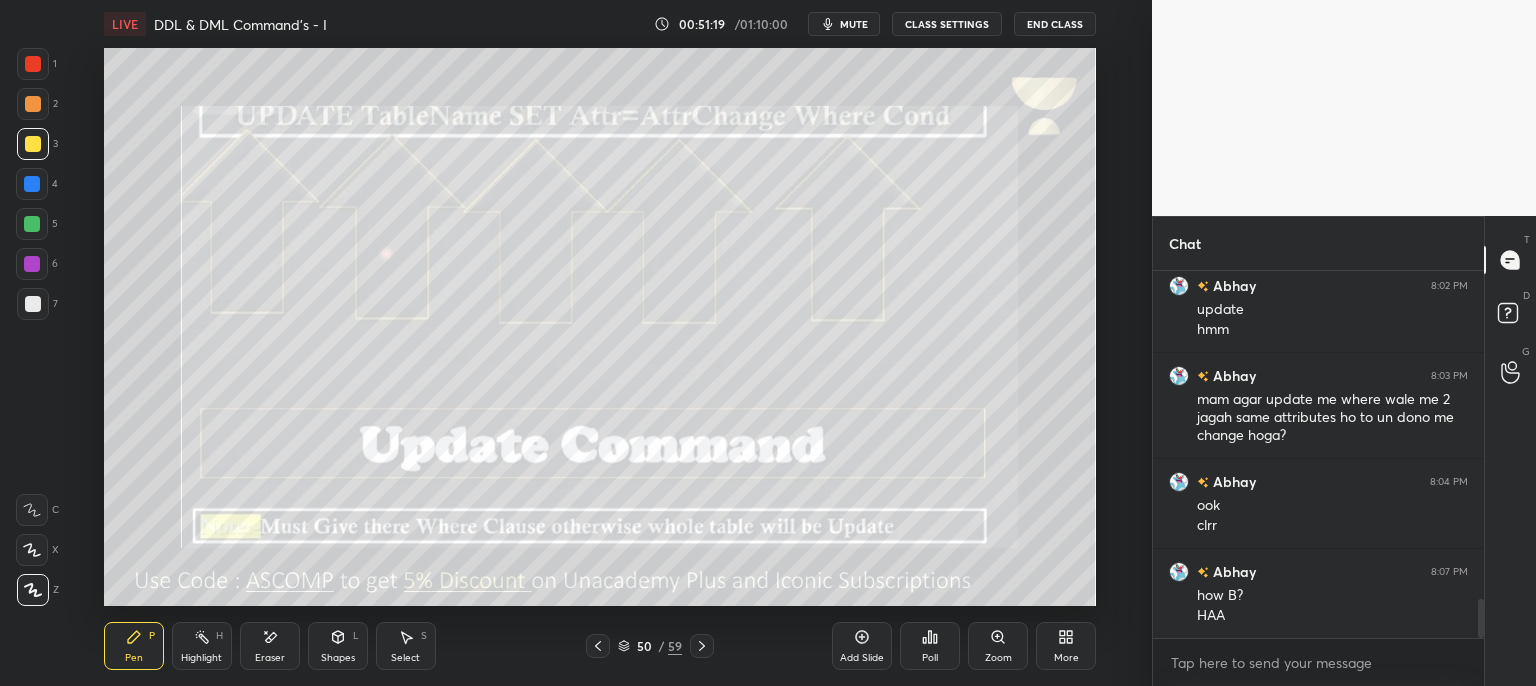 click 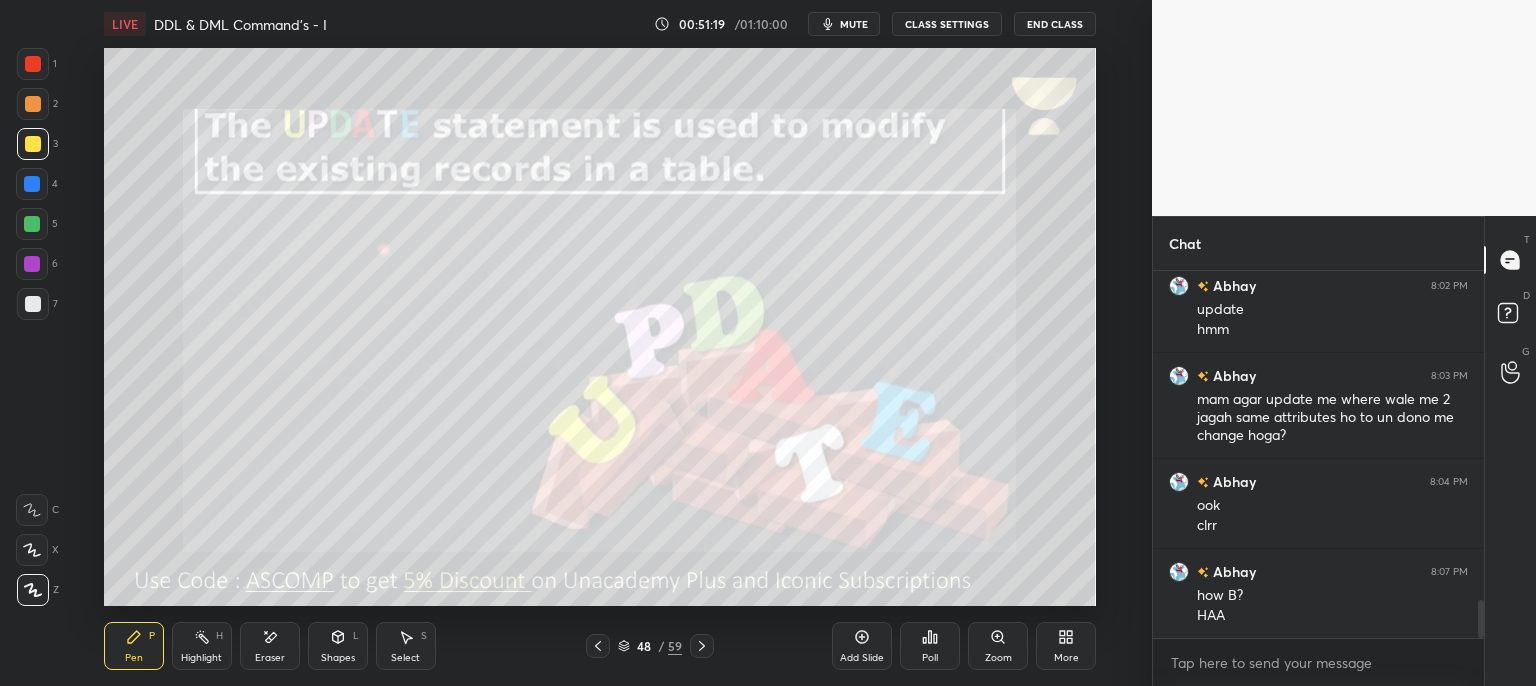 click 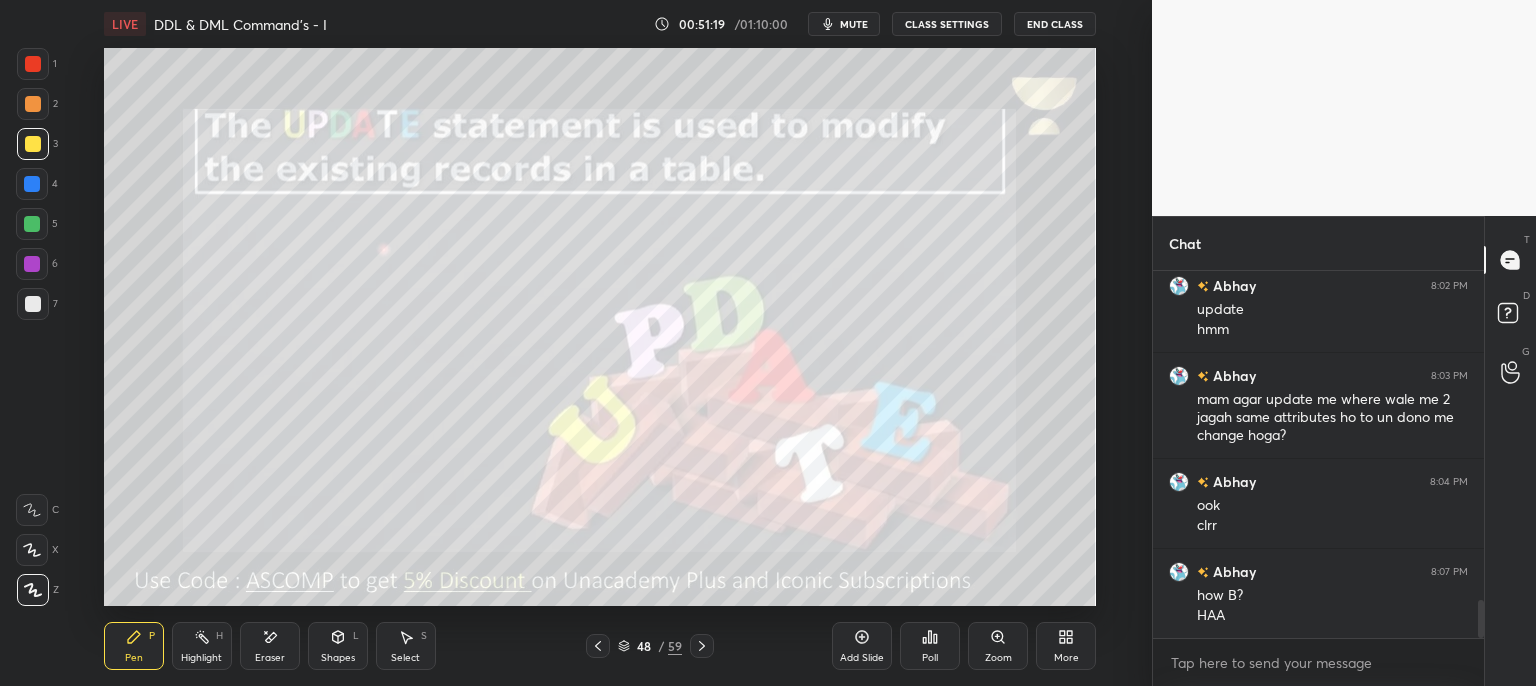scroll, scrollTop: 3138, scrollLeft: 0, axis: vertical 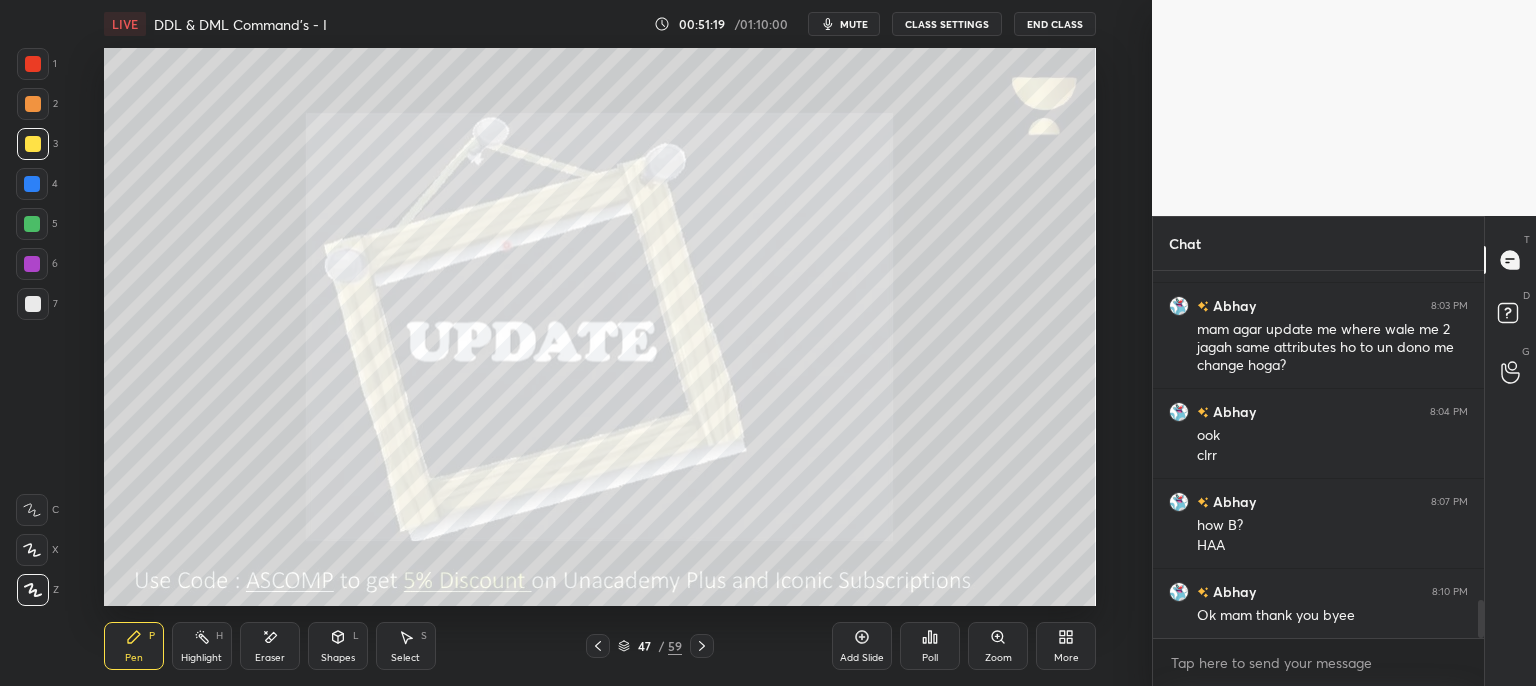 click 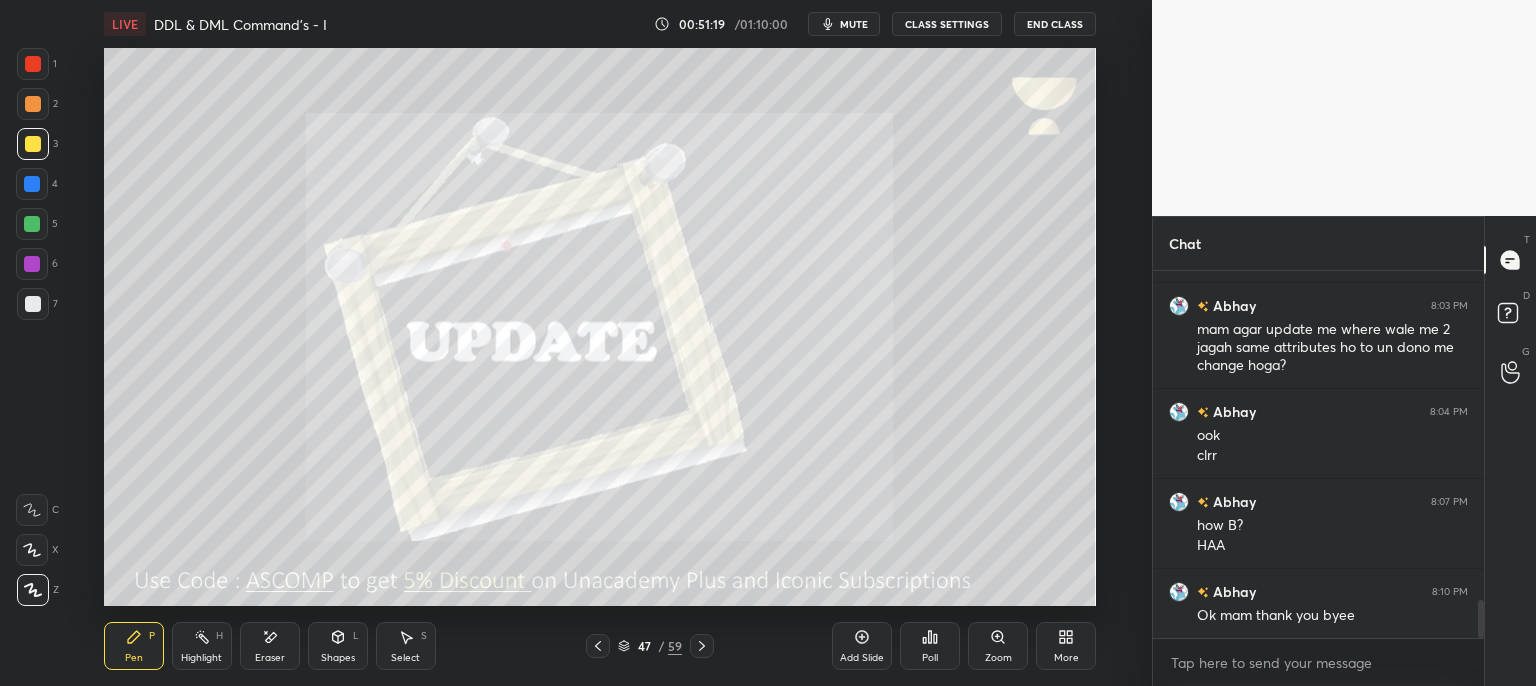 click at bounding box center (598, 646) 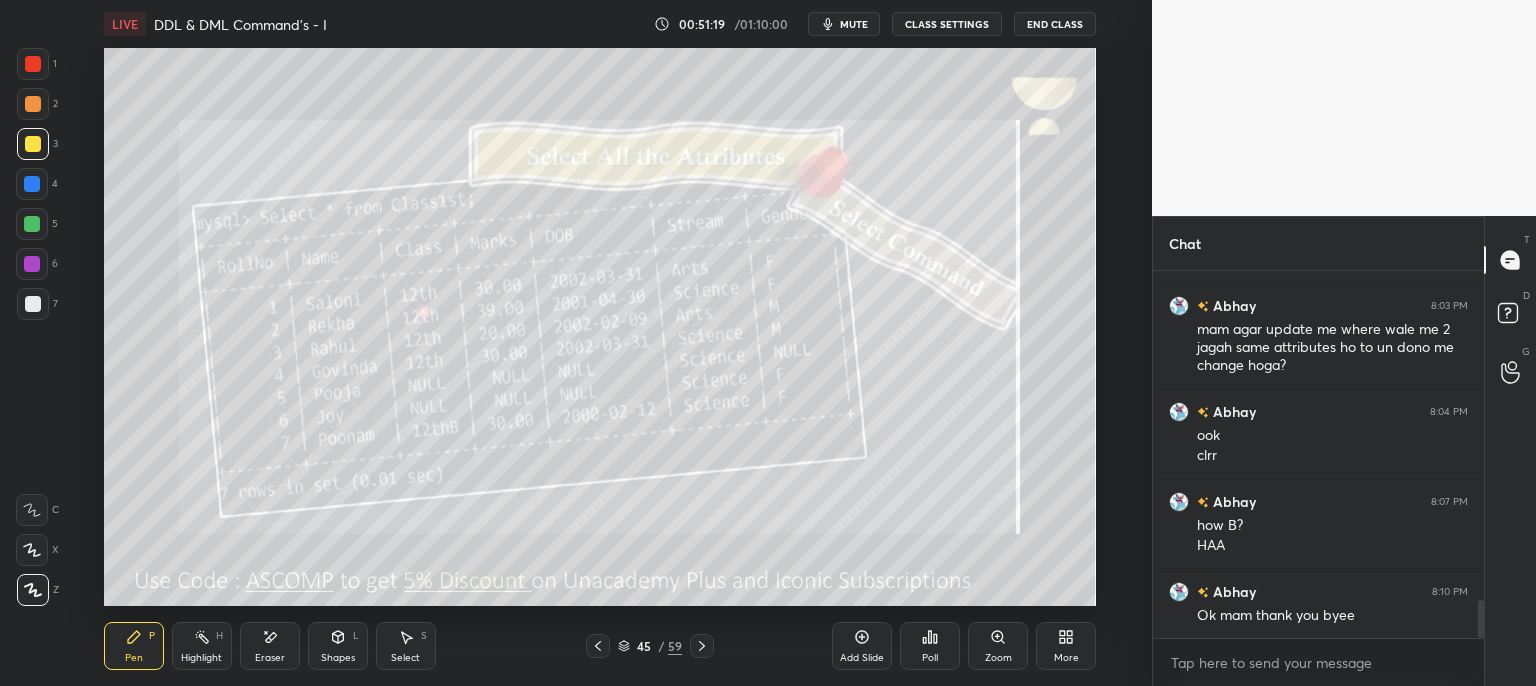 click on "45 / 59" at bounding box center [650, 646] 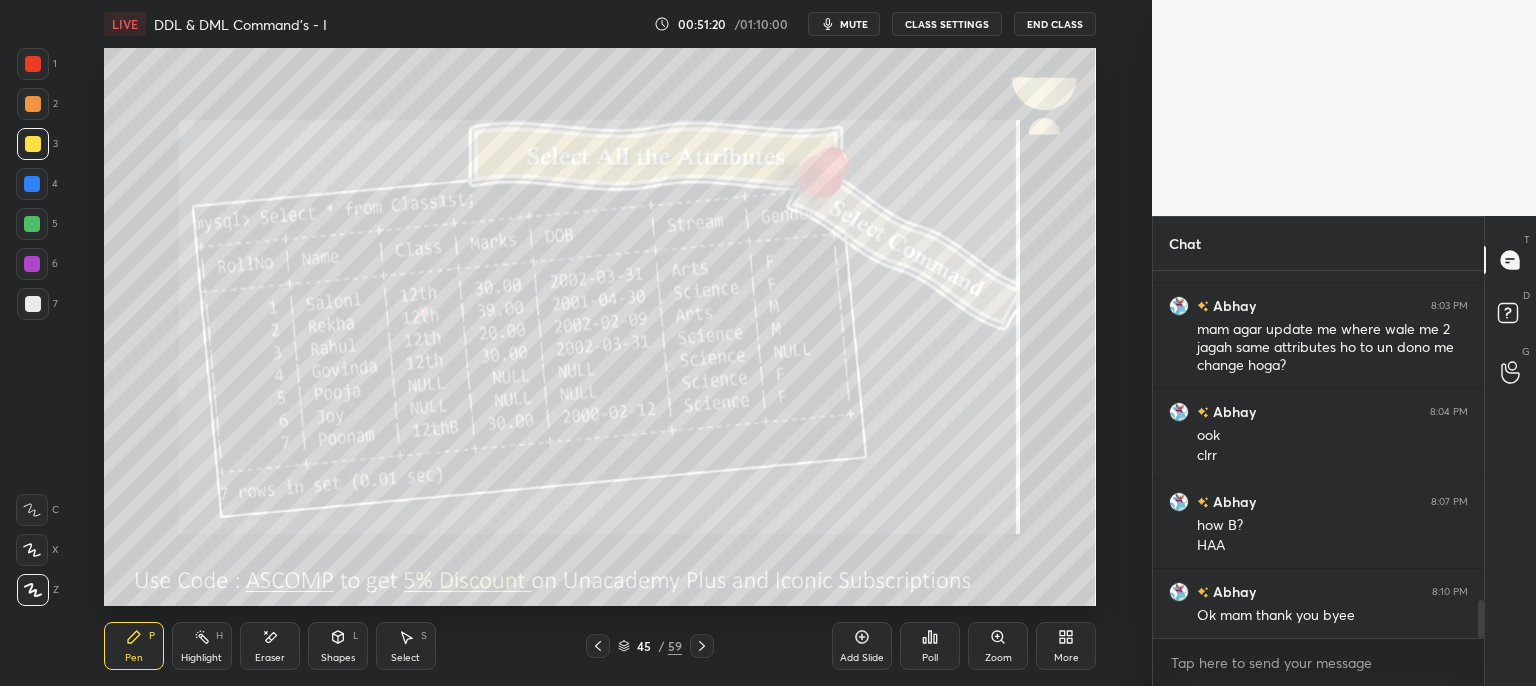 click on "45 / 59" at bounding box center [650, 646] 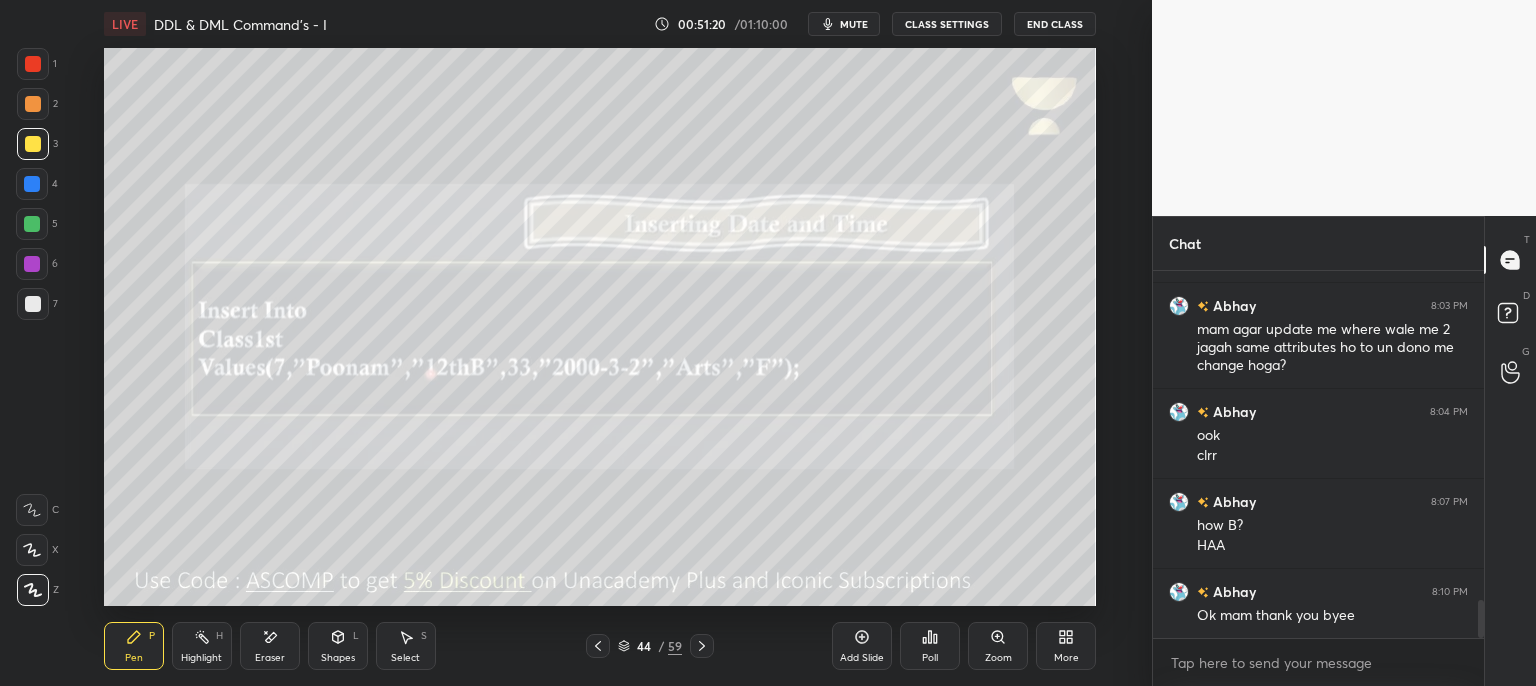 click at bounding box center (598, 646) 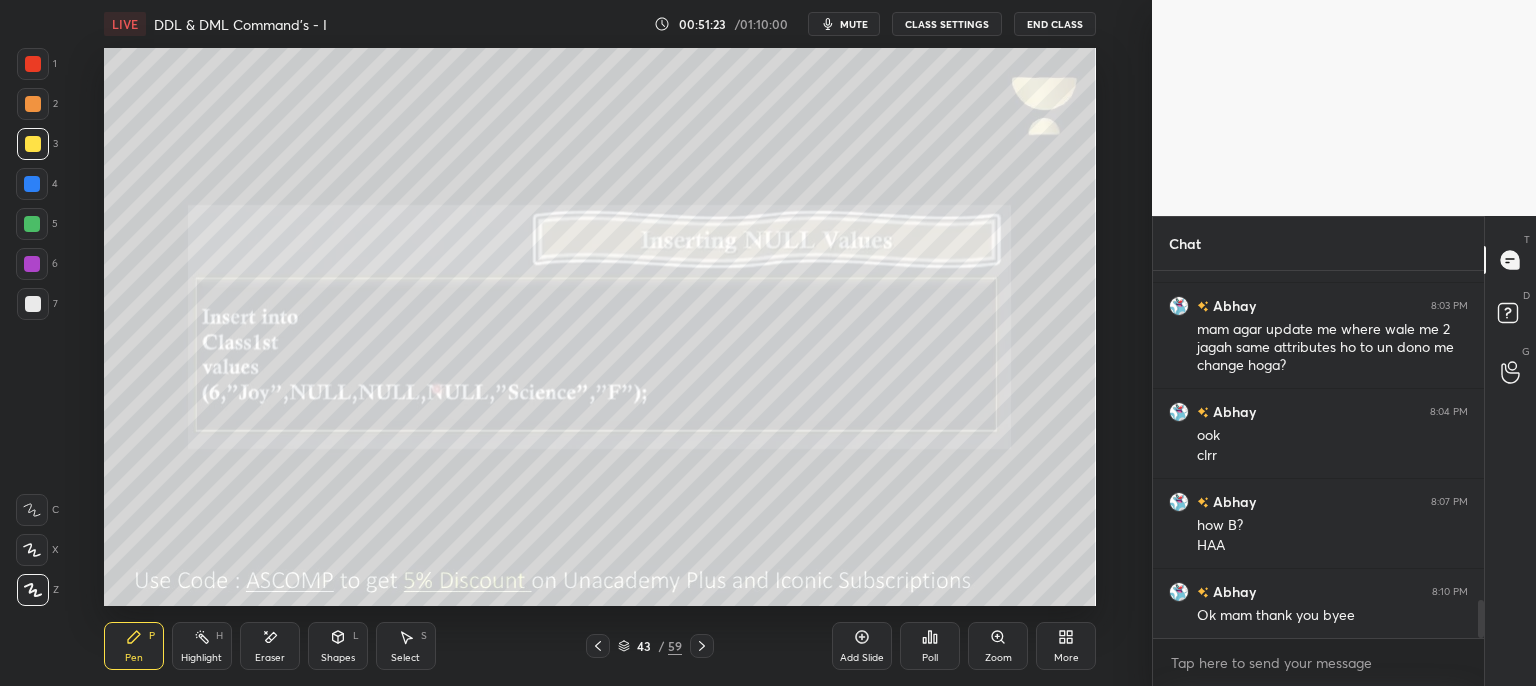 click 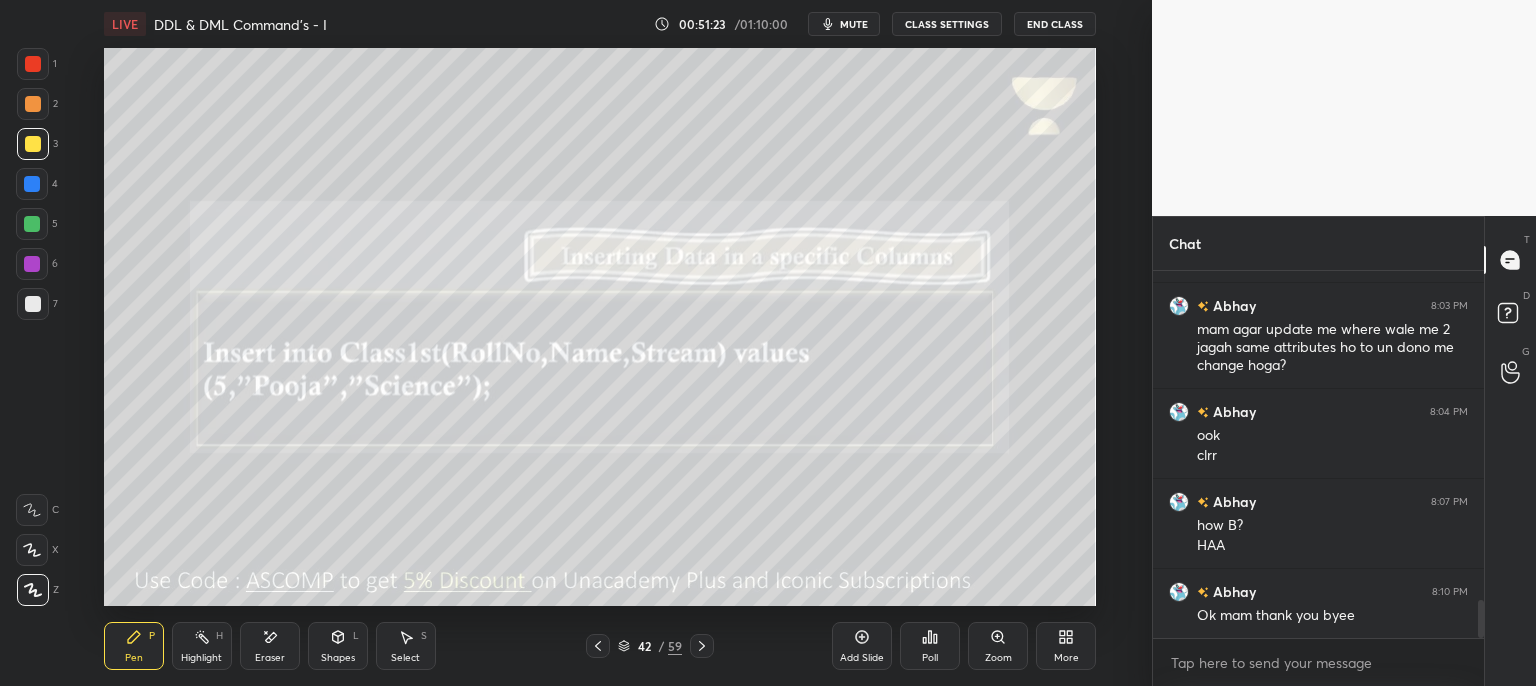 click 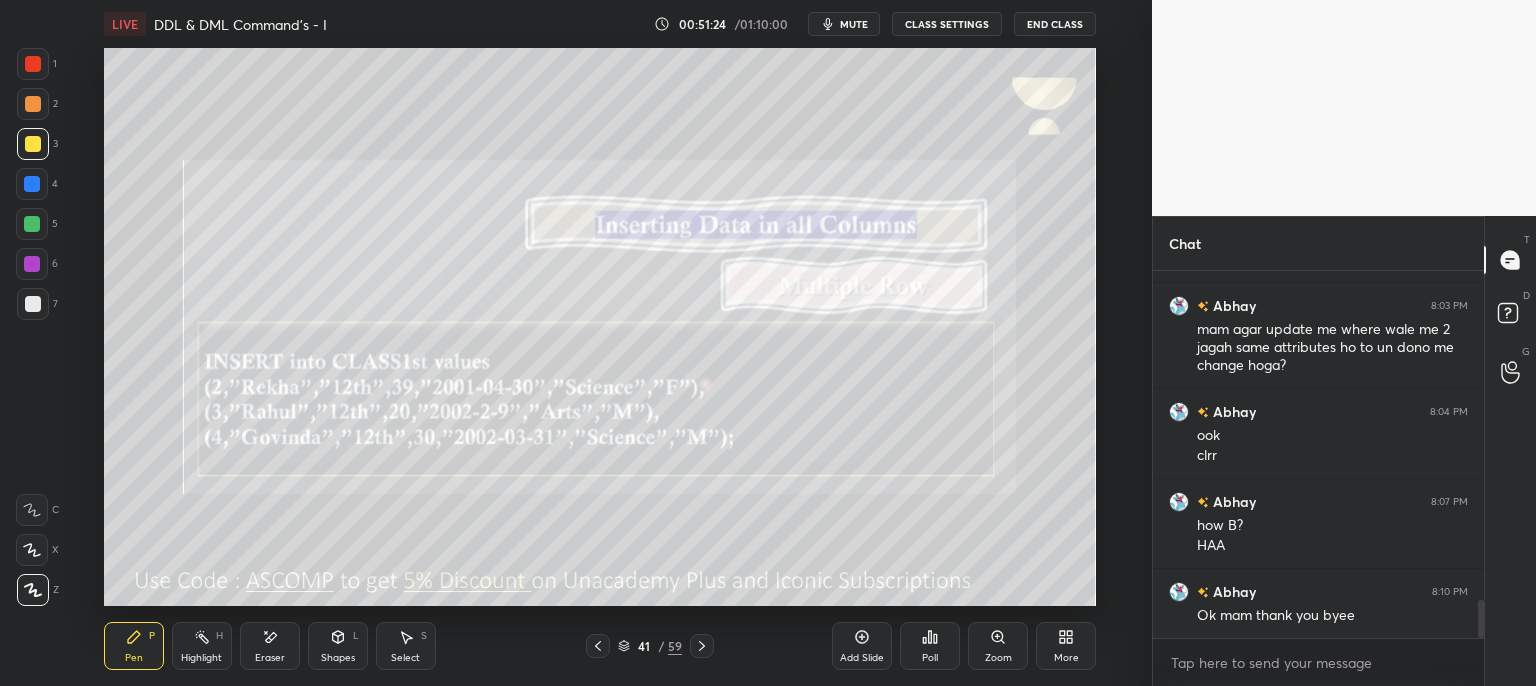 click 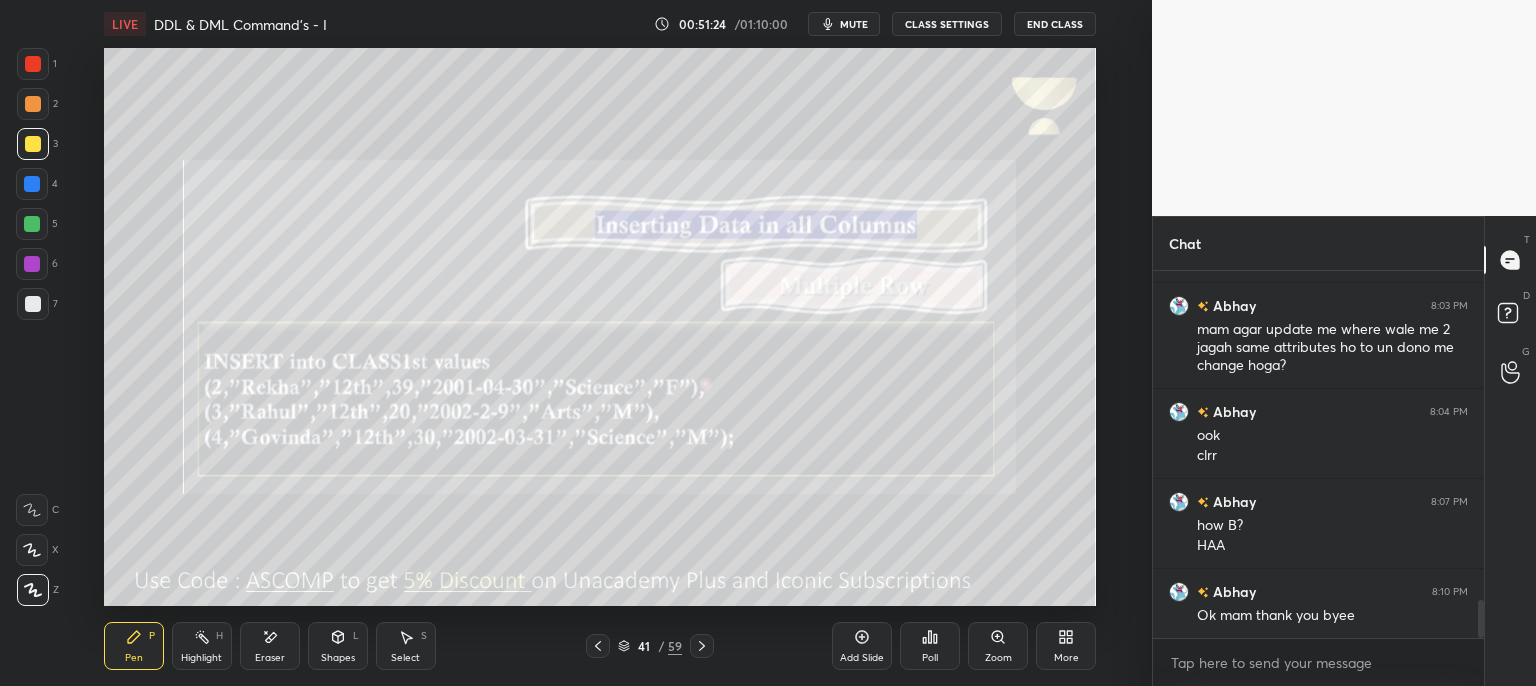 click 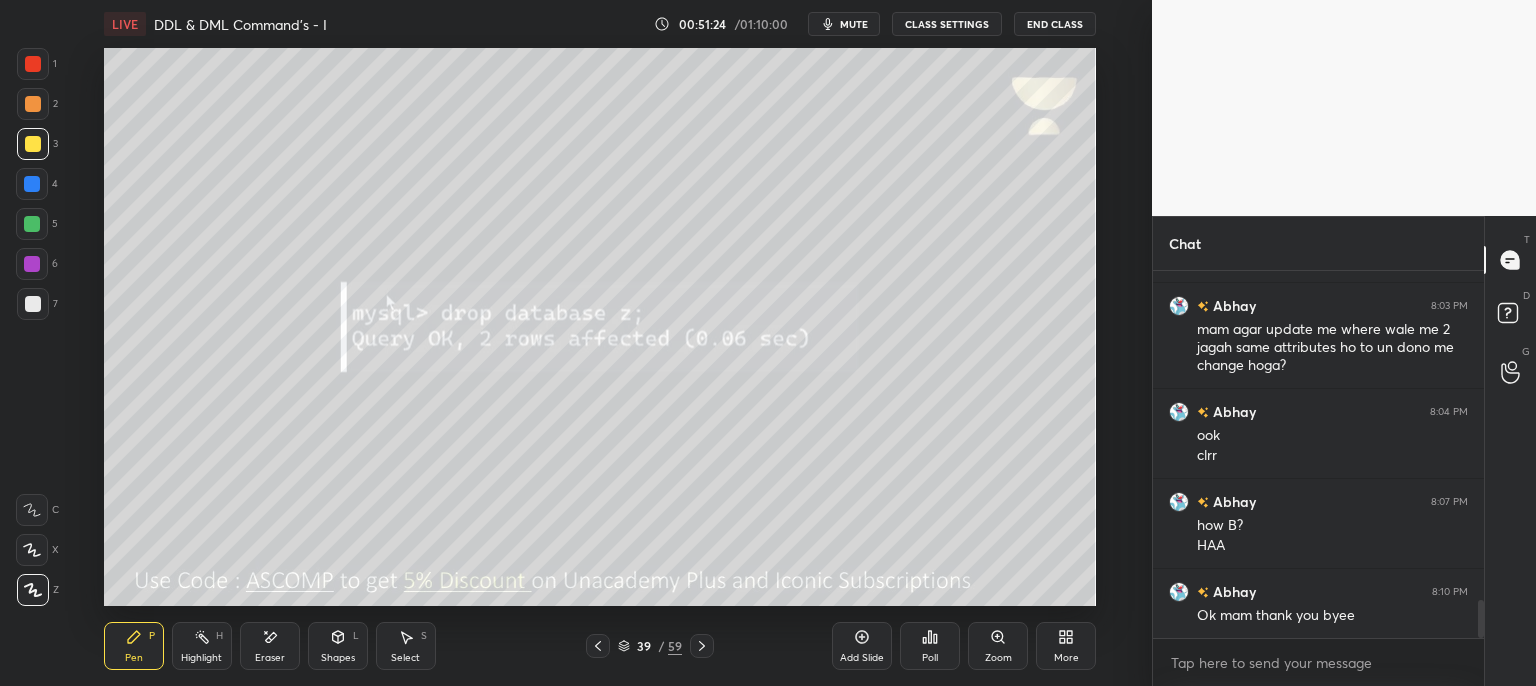click 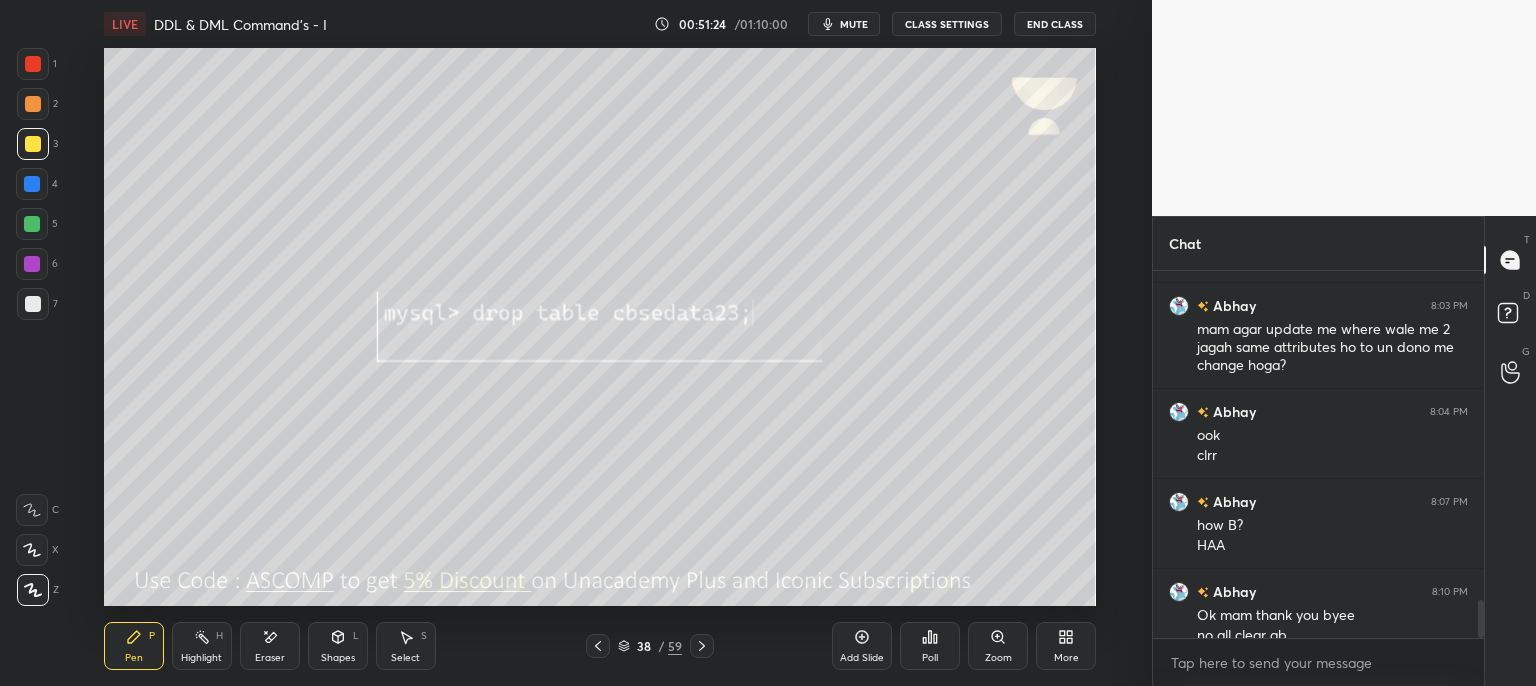 click 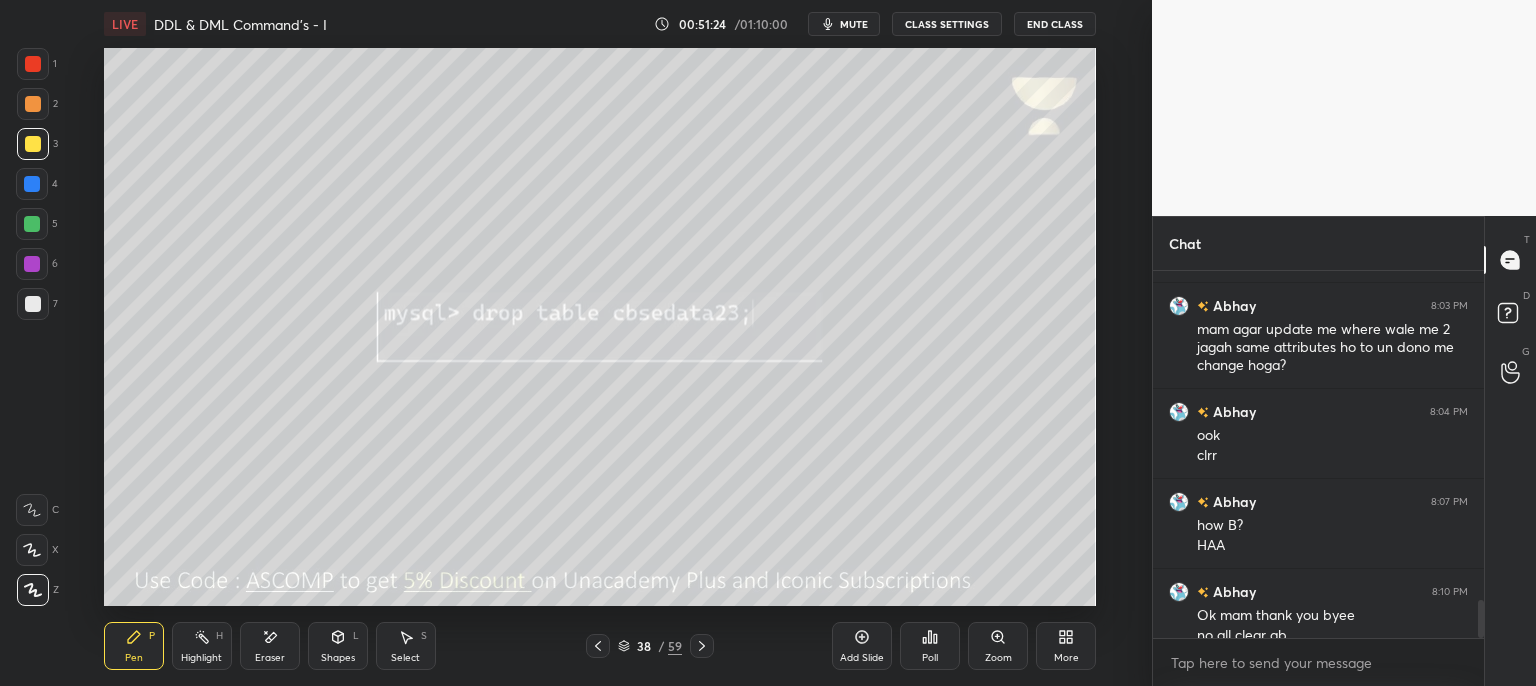 scroll, scrollTop: 3158, scrollLeft: 0, axis: vertical 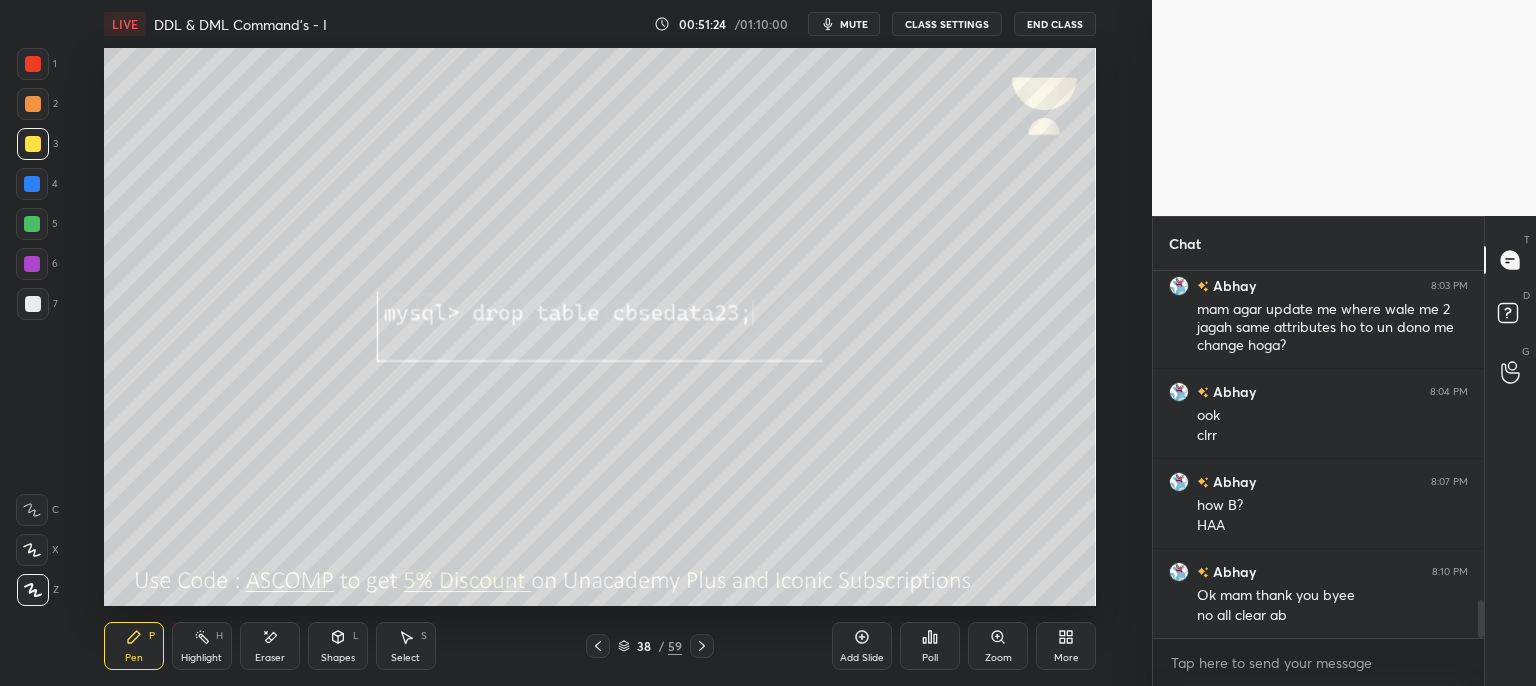 click 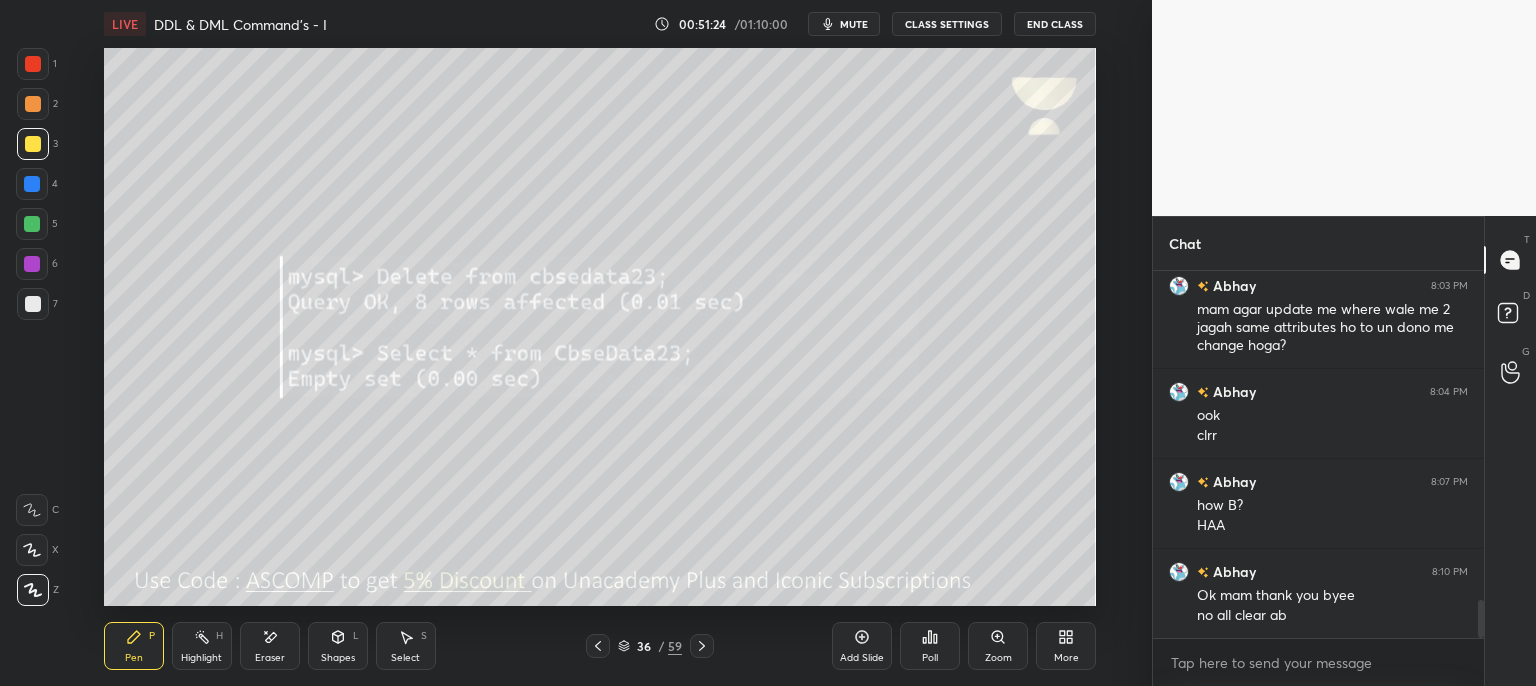 click 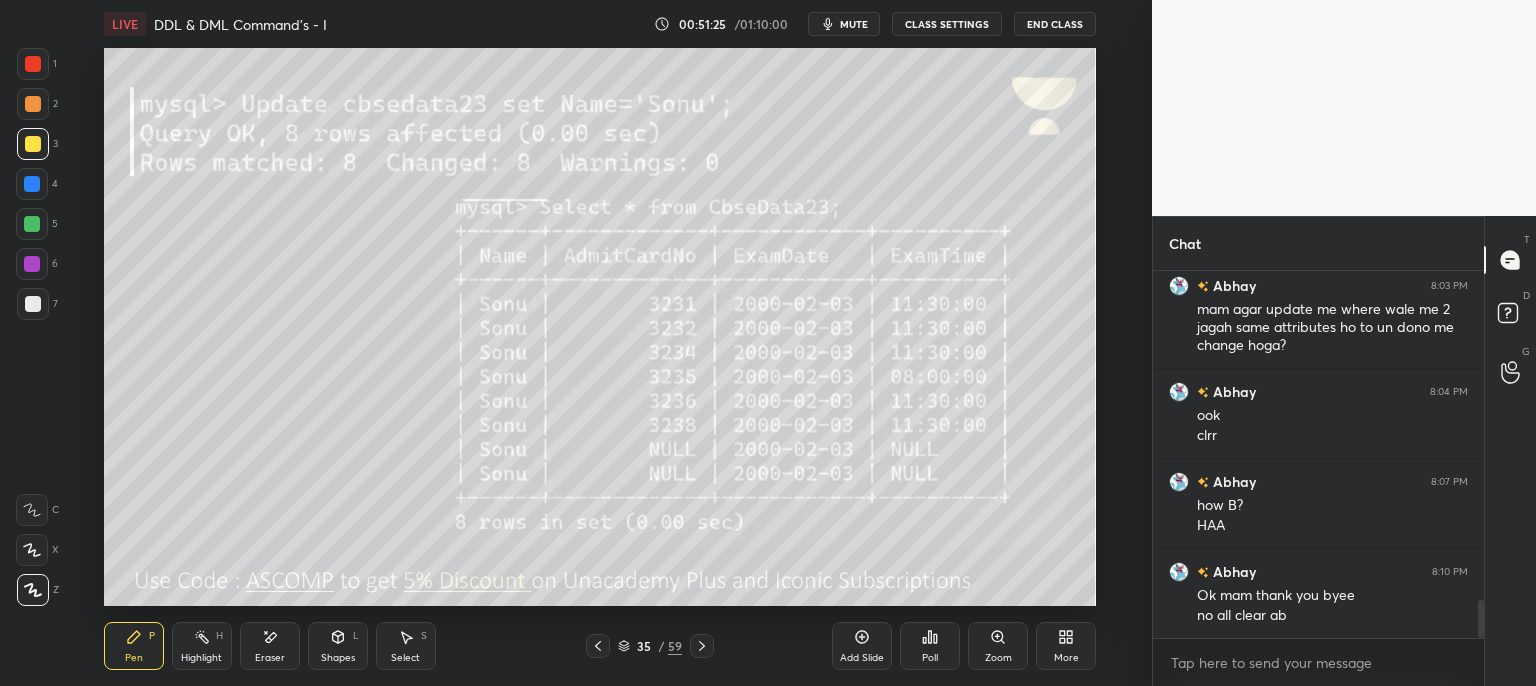 click 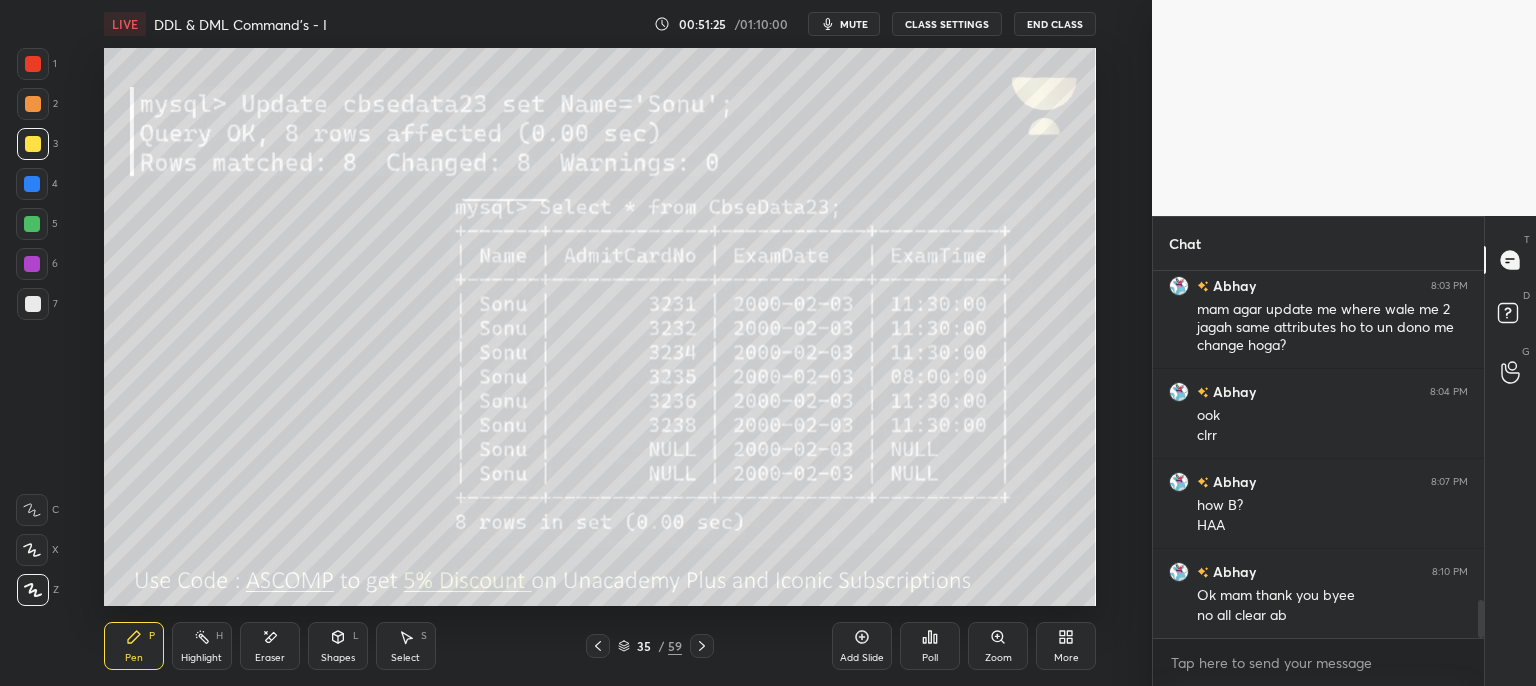 click 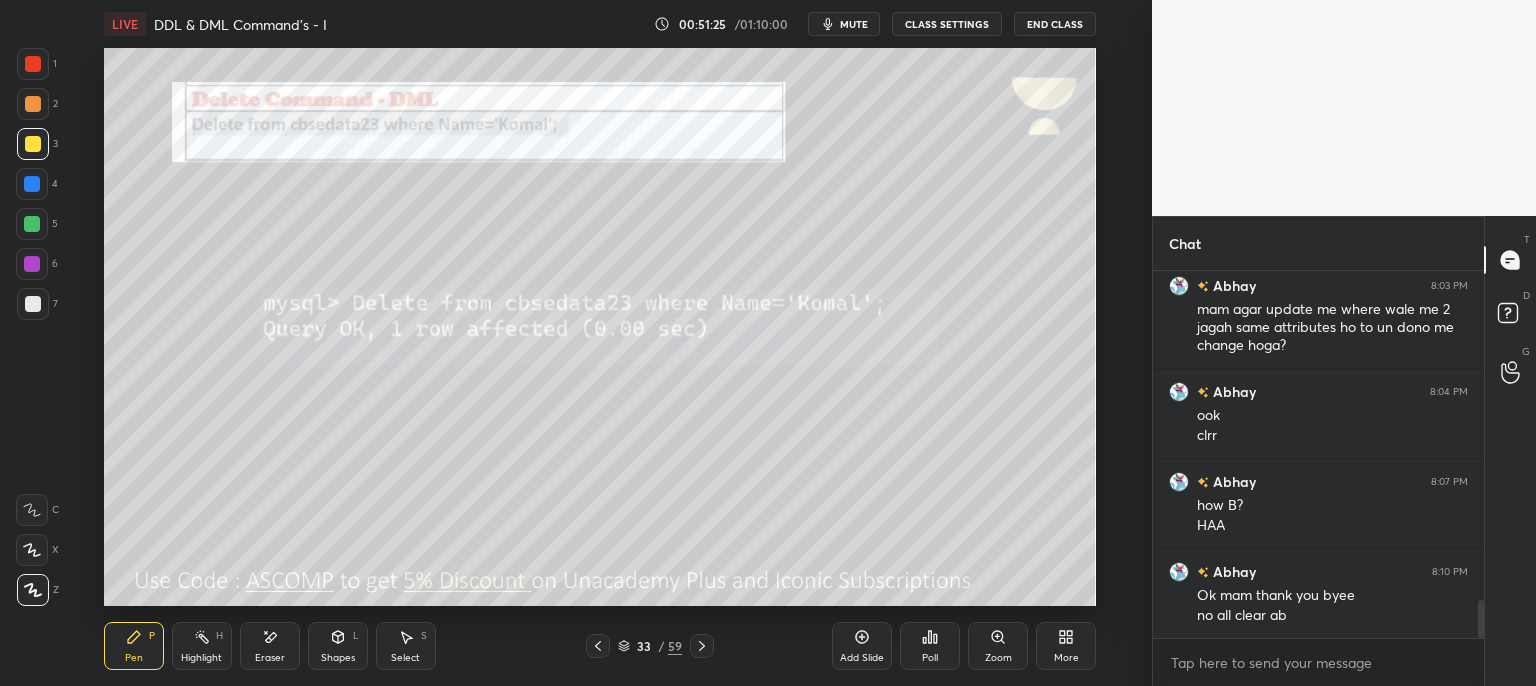 click 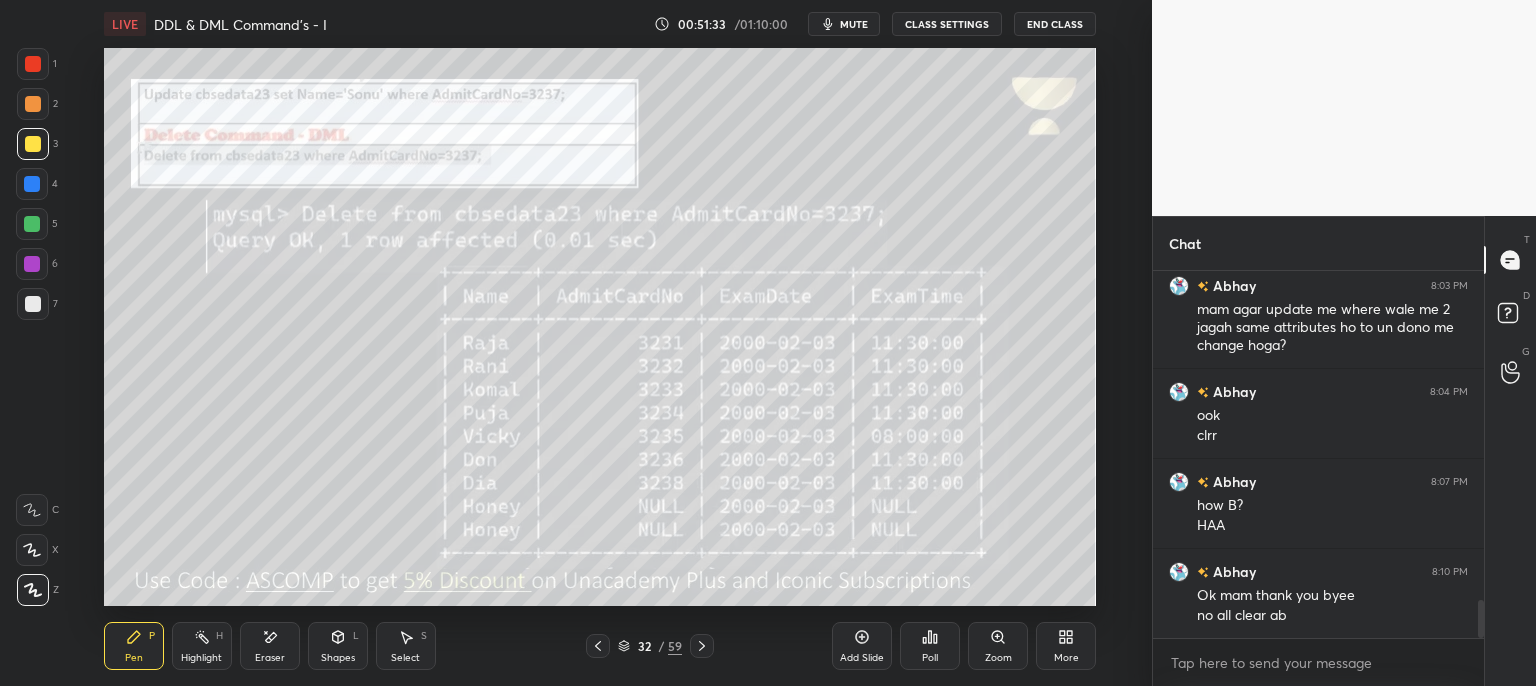 click on "mute" at bounding box center (854, 24) 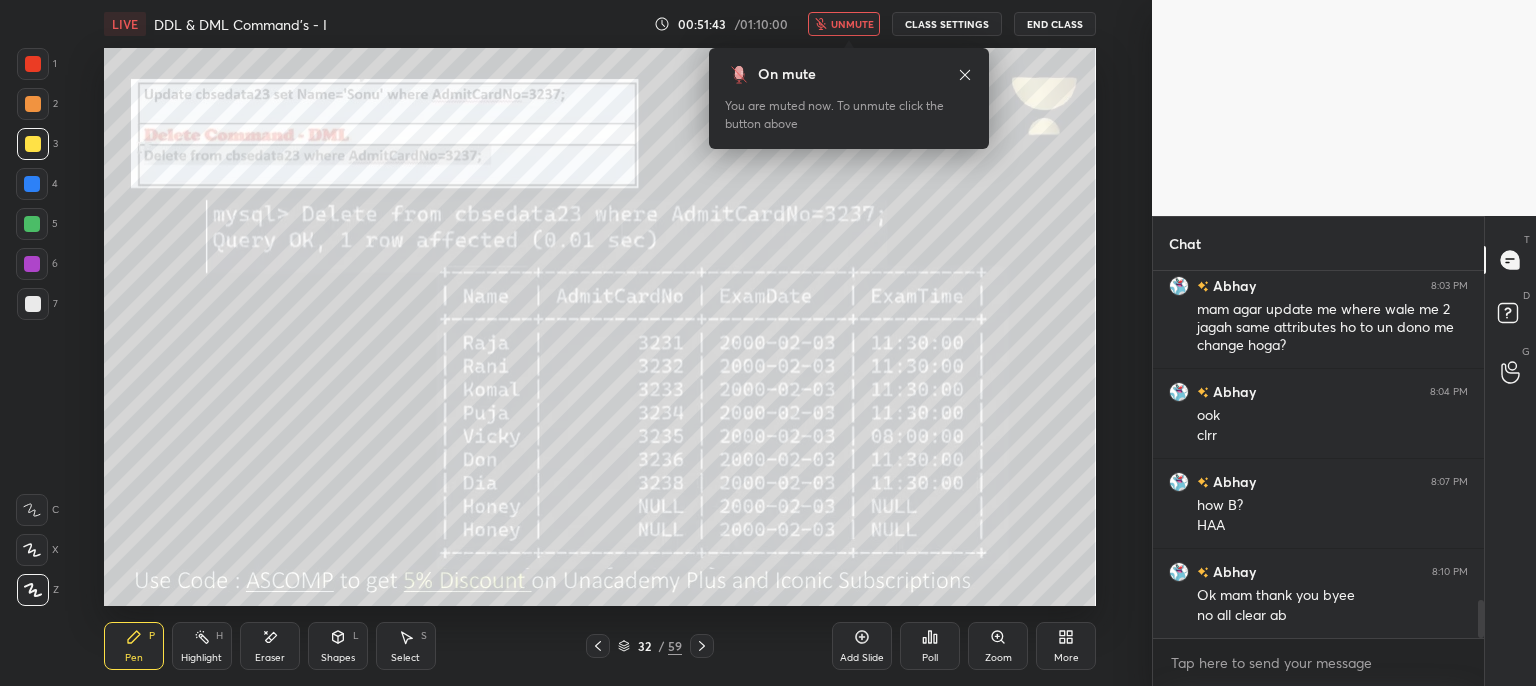 click 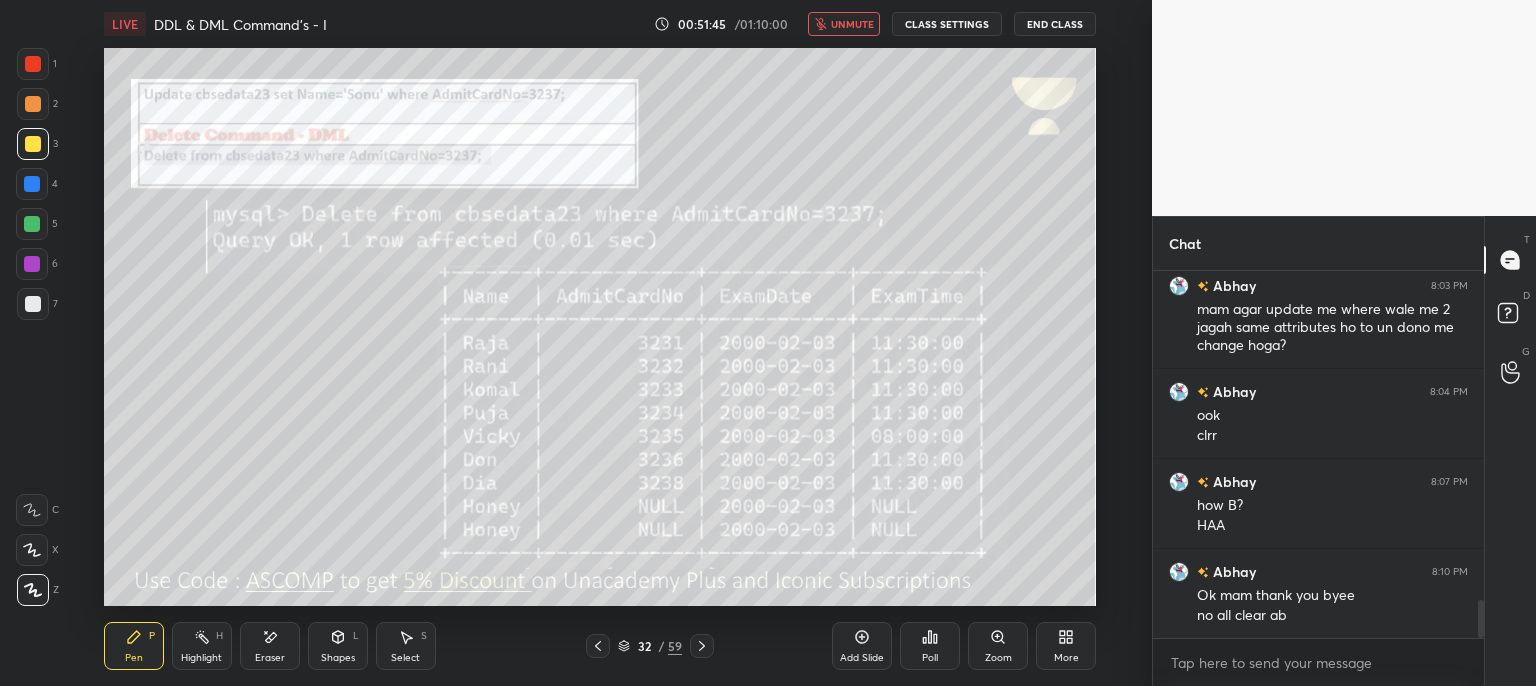 click on "unmute" at bounding box center [852, 24] 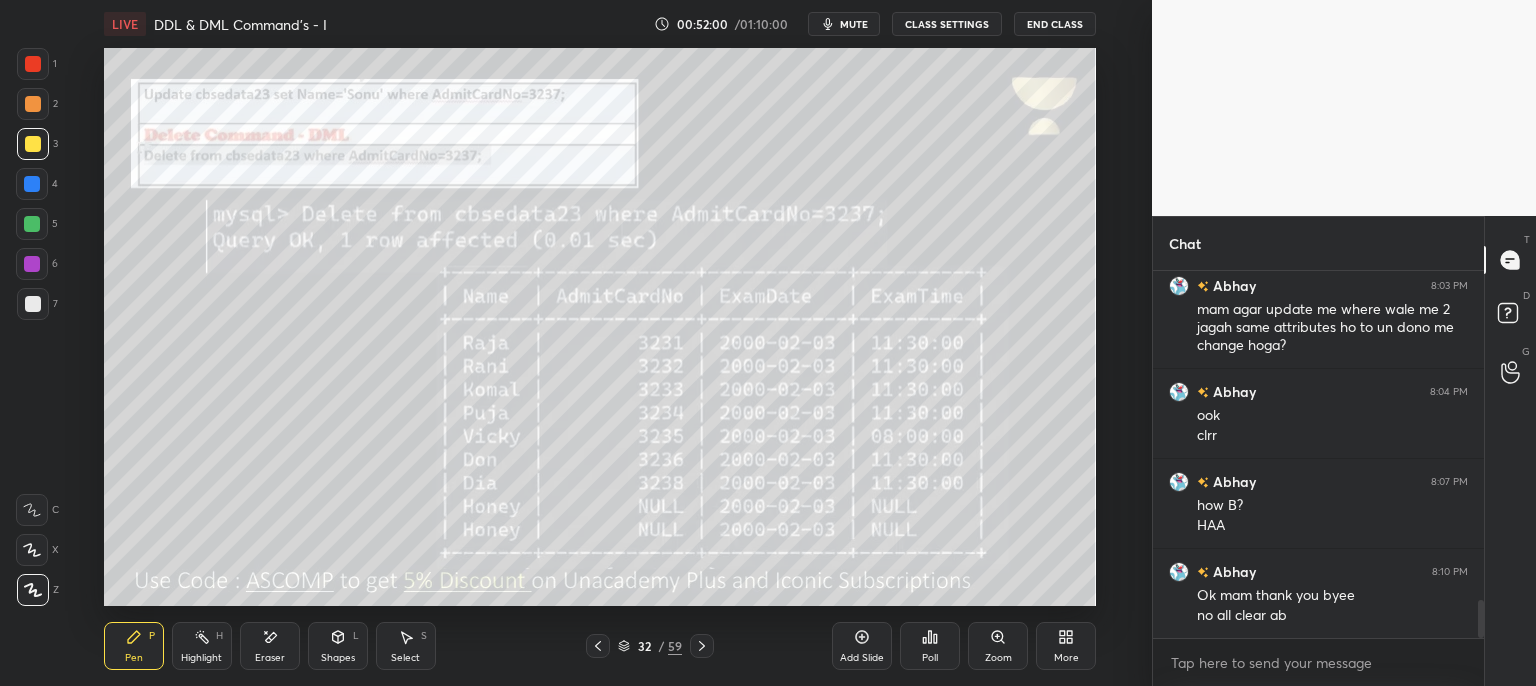 click on "End Class" at bounding box center (1055, 24) 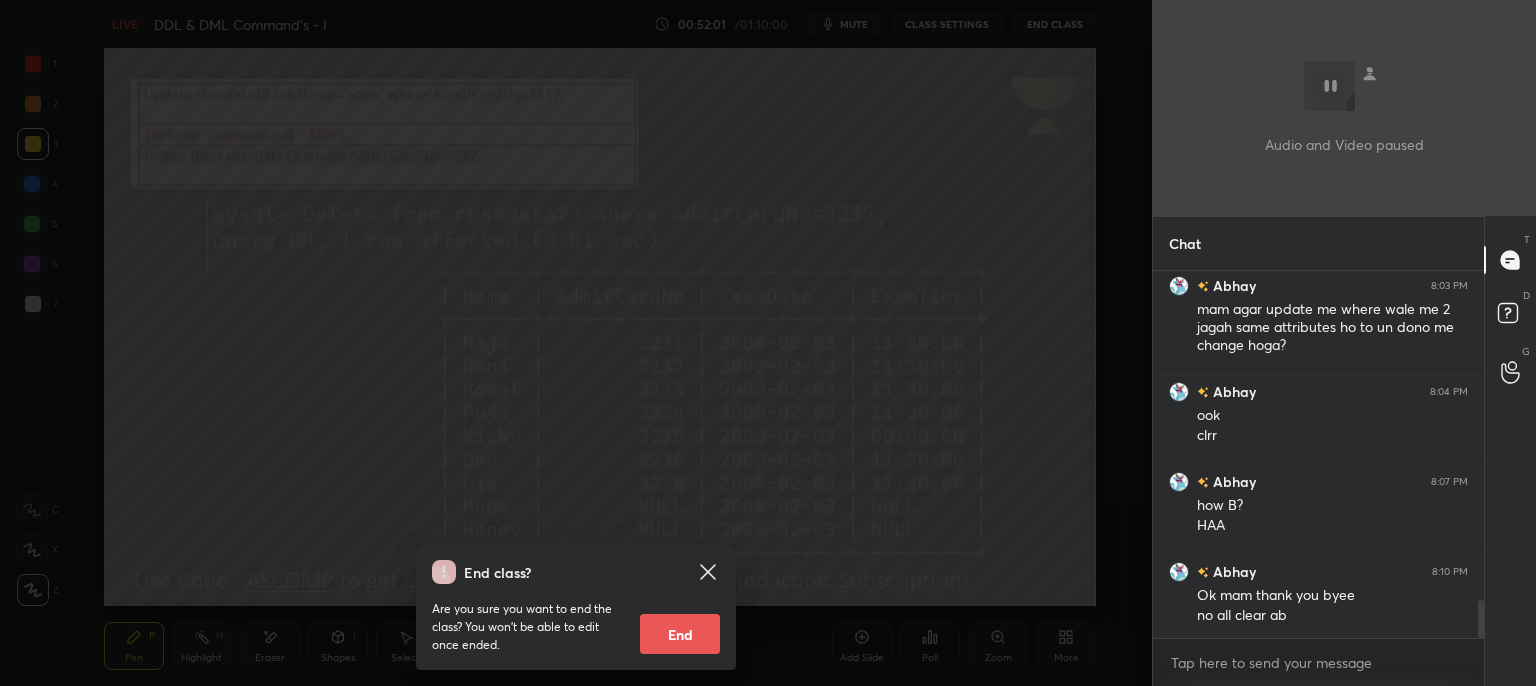 drag, startPoint x: 531, startPoint y: 632, endPoint x: 510, endPoint y: 681, distance: 53.310413 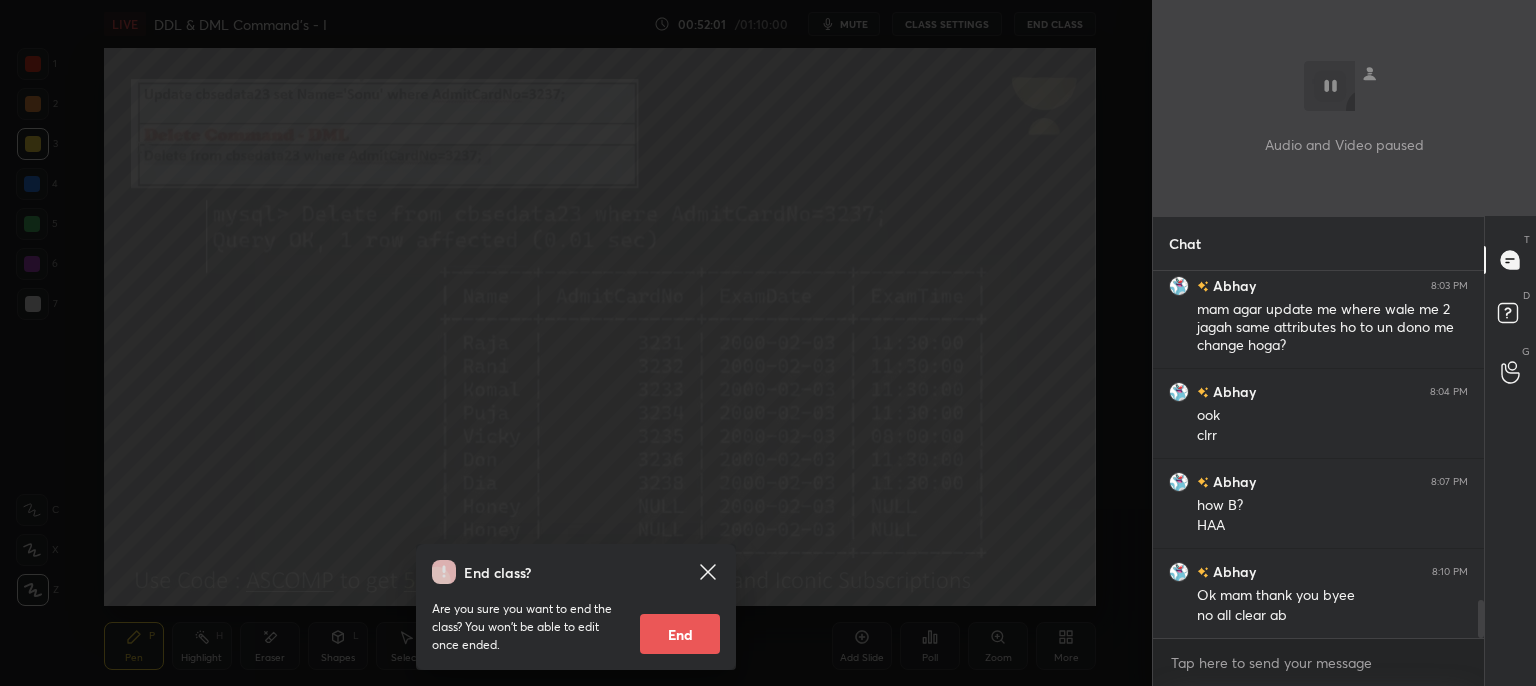 click on "End class? Are you sure you want to end the class? You won’t be able to edit once ended. End" at bounding box center (576, 343) 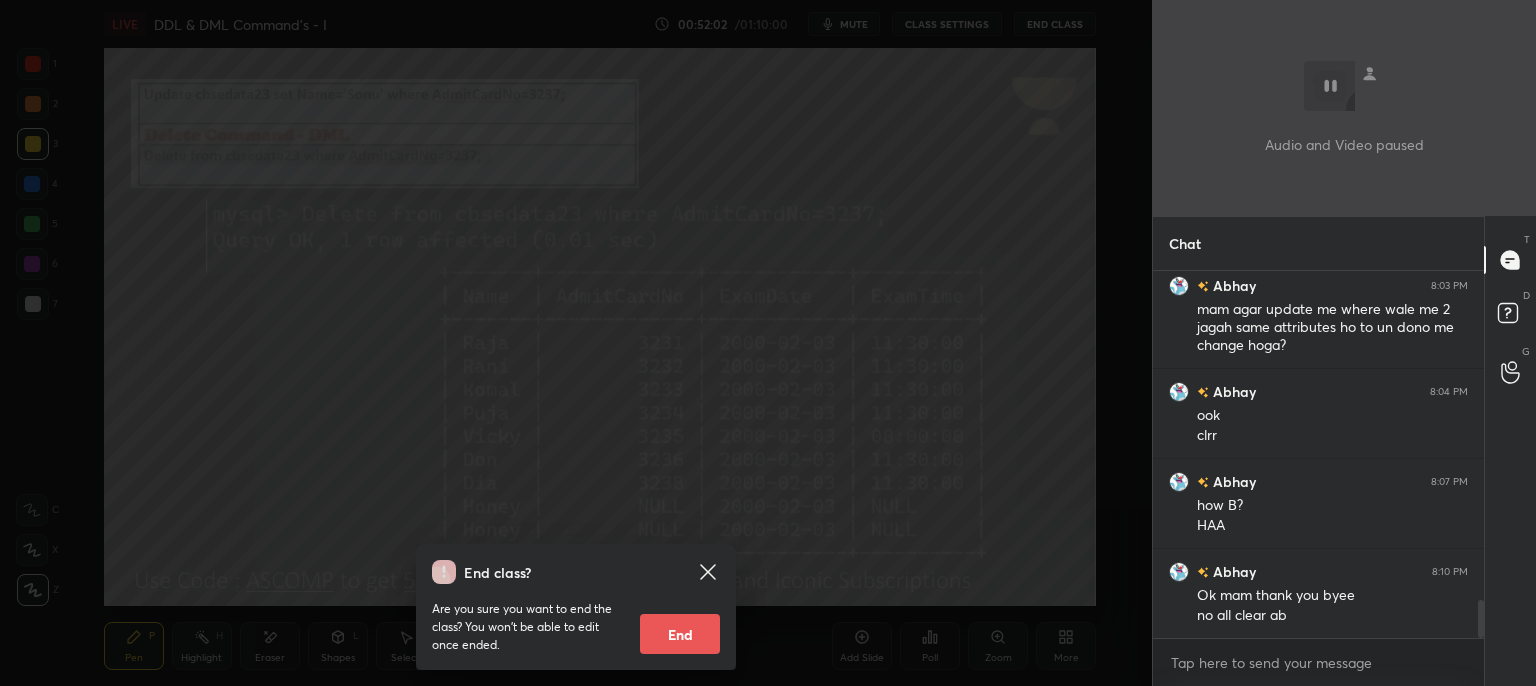 click on "End" at bounding box center [680, 634] 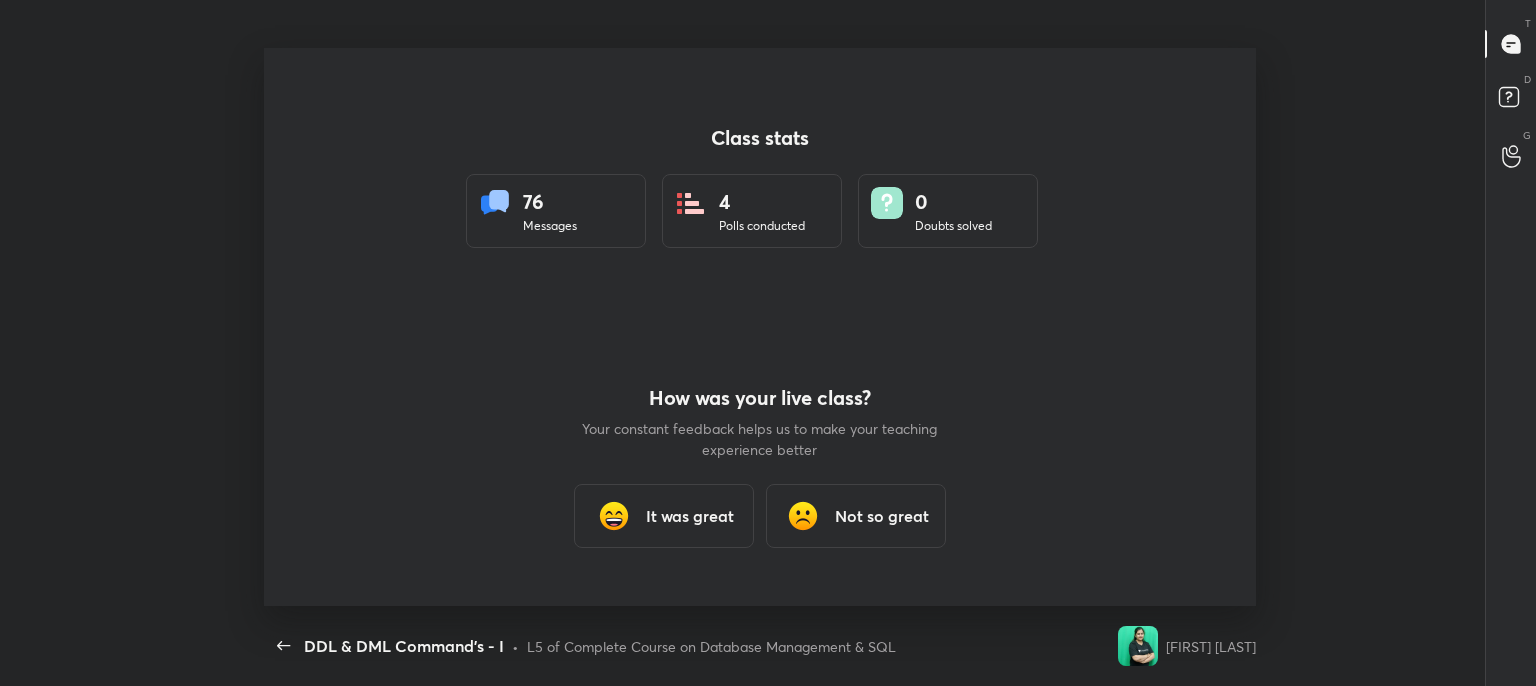 scroll, scrollTop: 99441, scrollLeft: 98480, axis: both 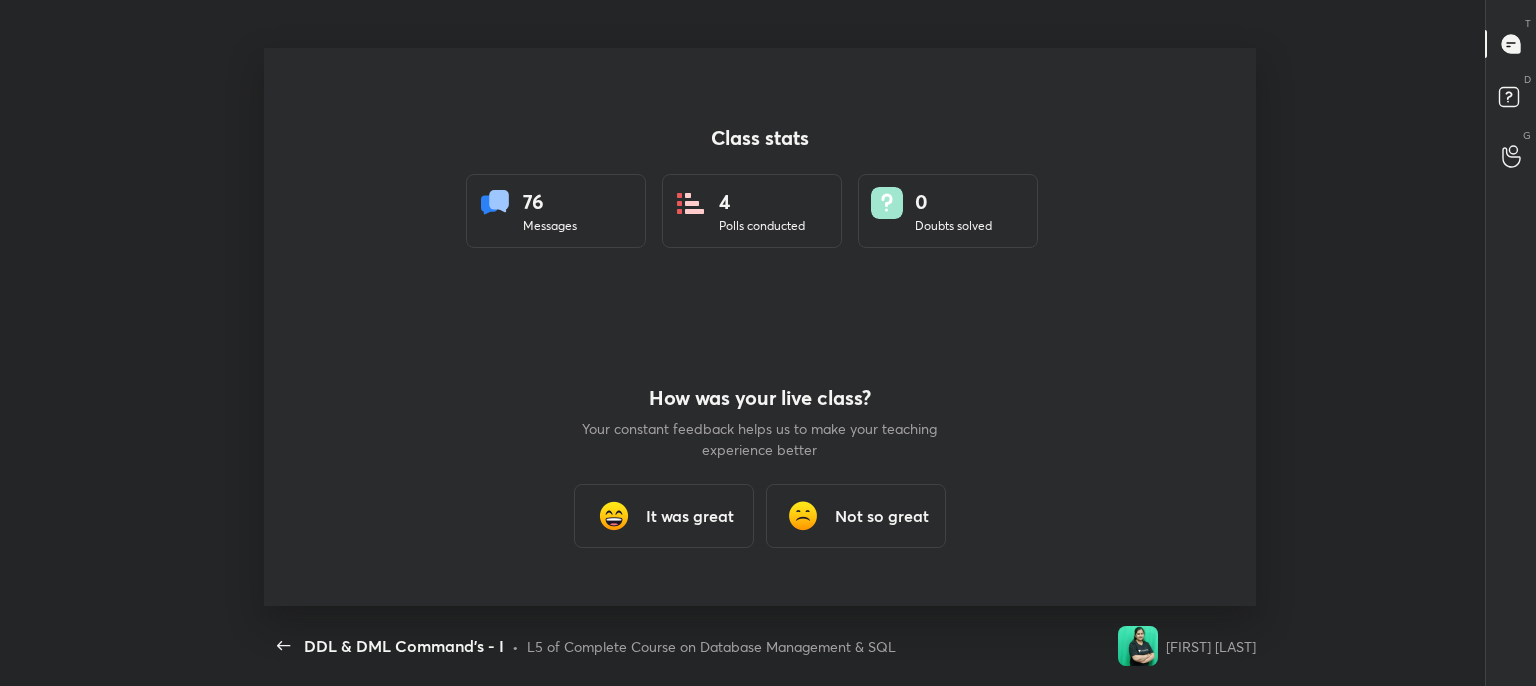 click on "It was great" at bounding box center [690, 516] 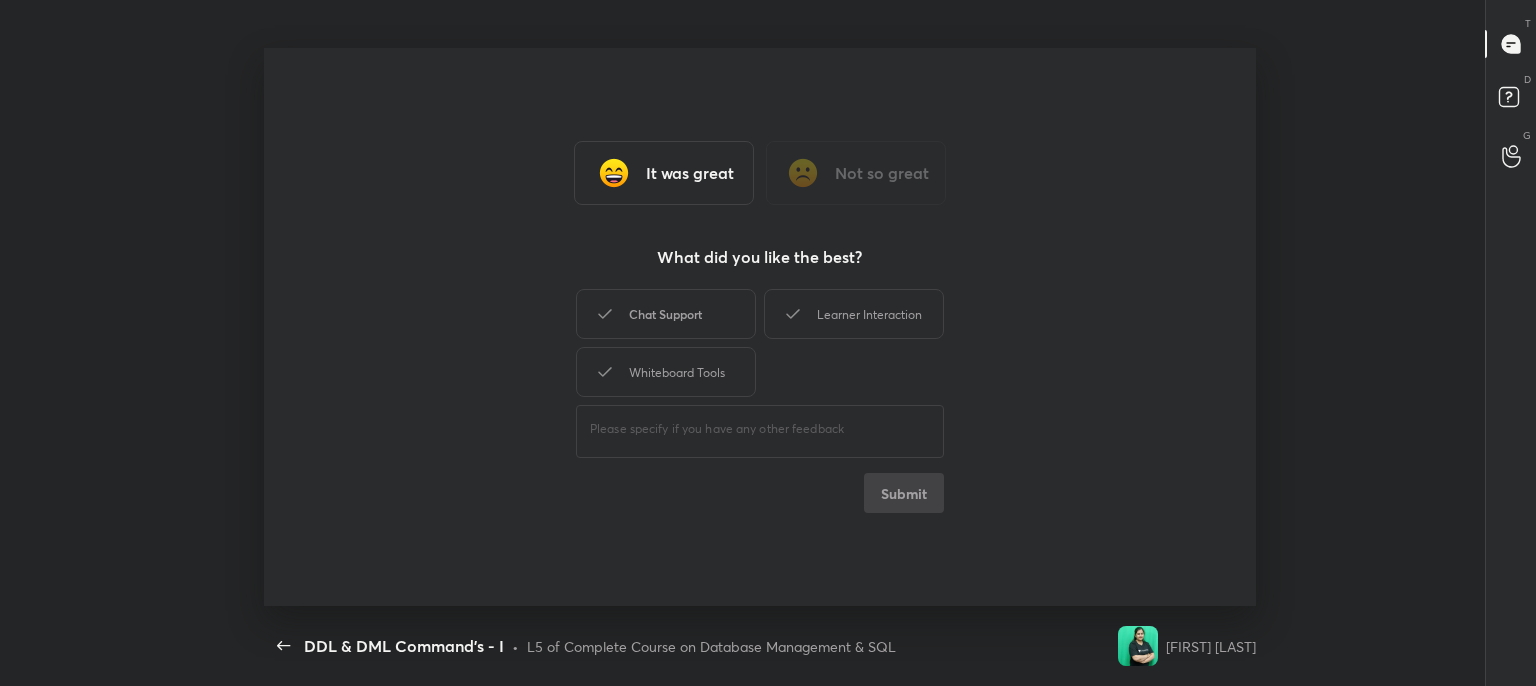 click on "Chat Support" at bounding box center (666, 314) 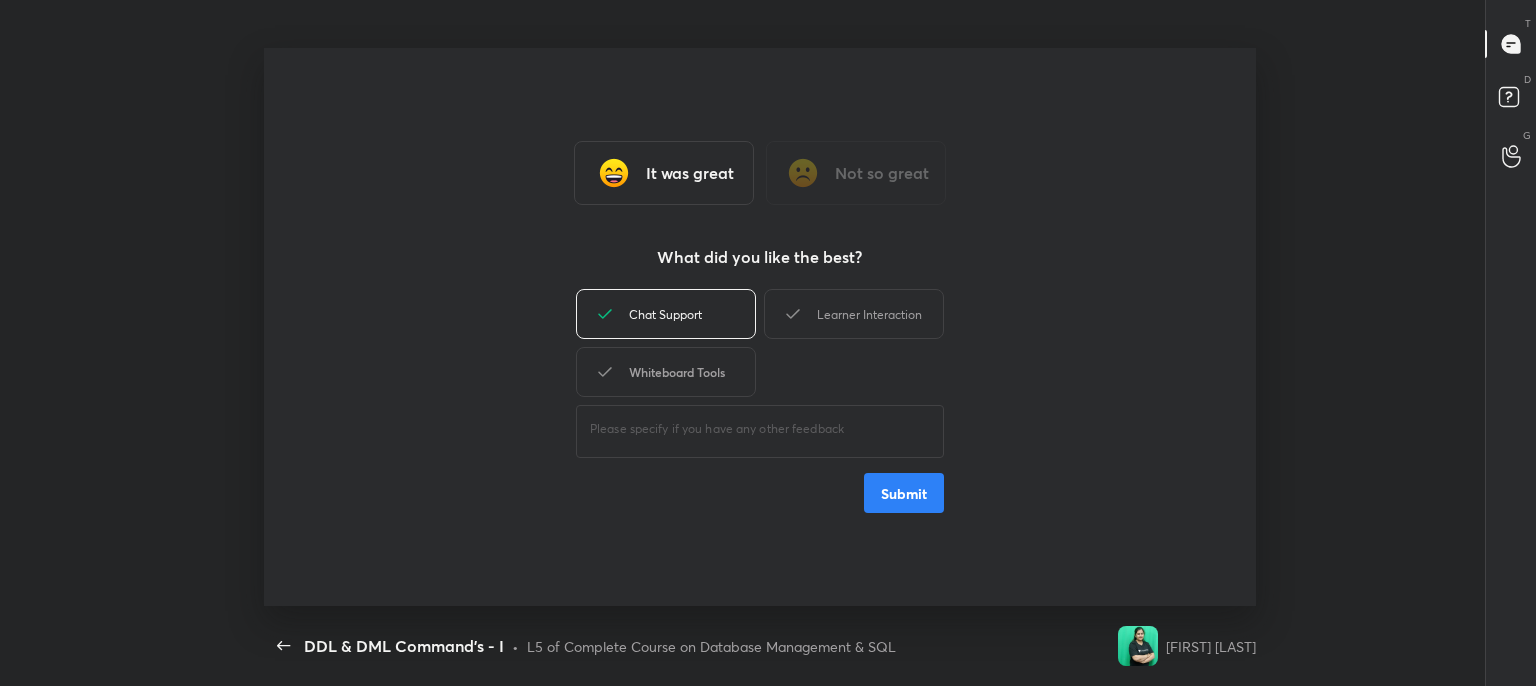 drag, startPoint x: 705, startPoint y: 353, endPoint x: 731, endPoint y: 361, distance: 27.202942 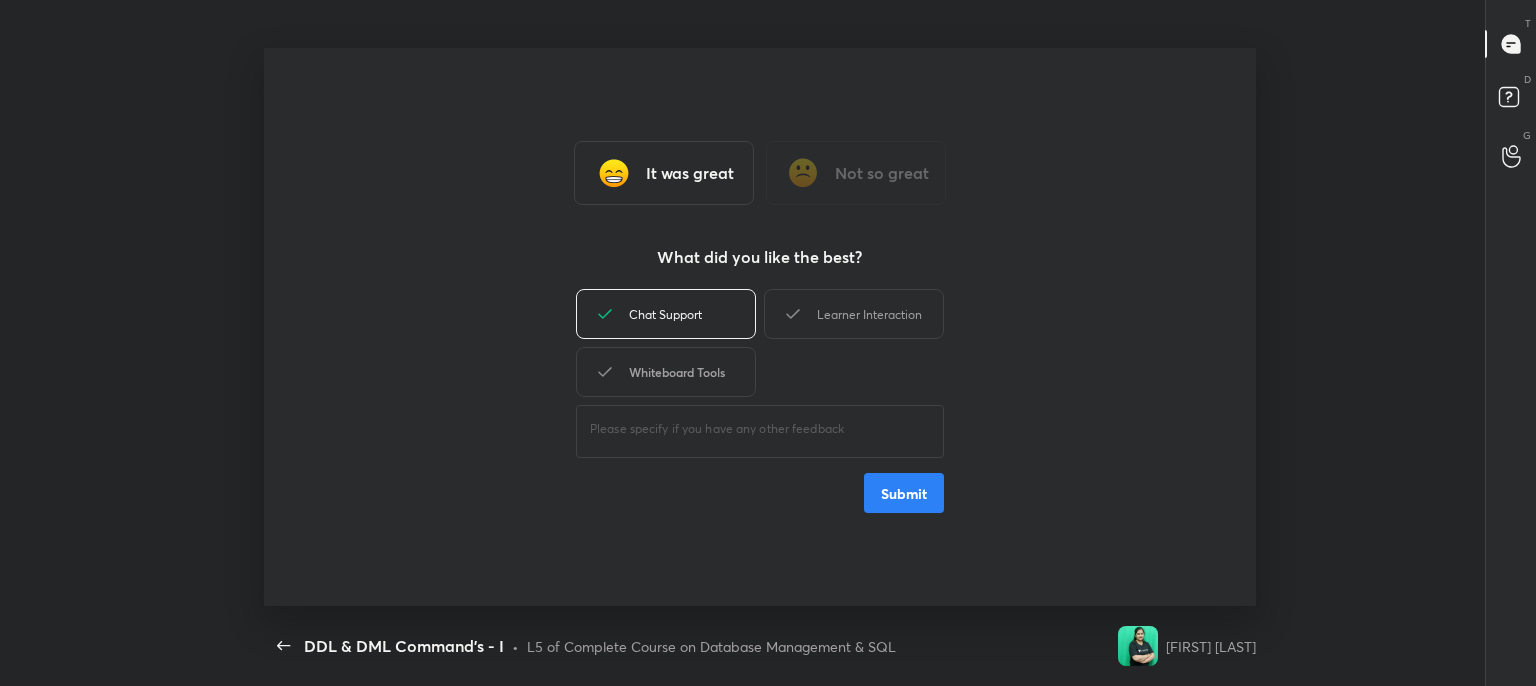 click on "Whiteboard Tools" at bounding box center (666, 372) 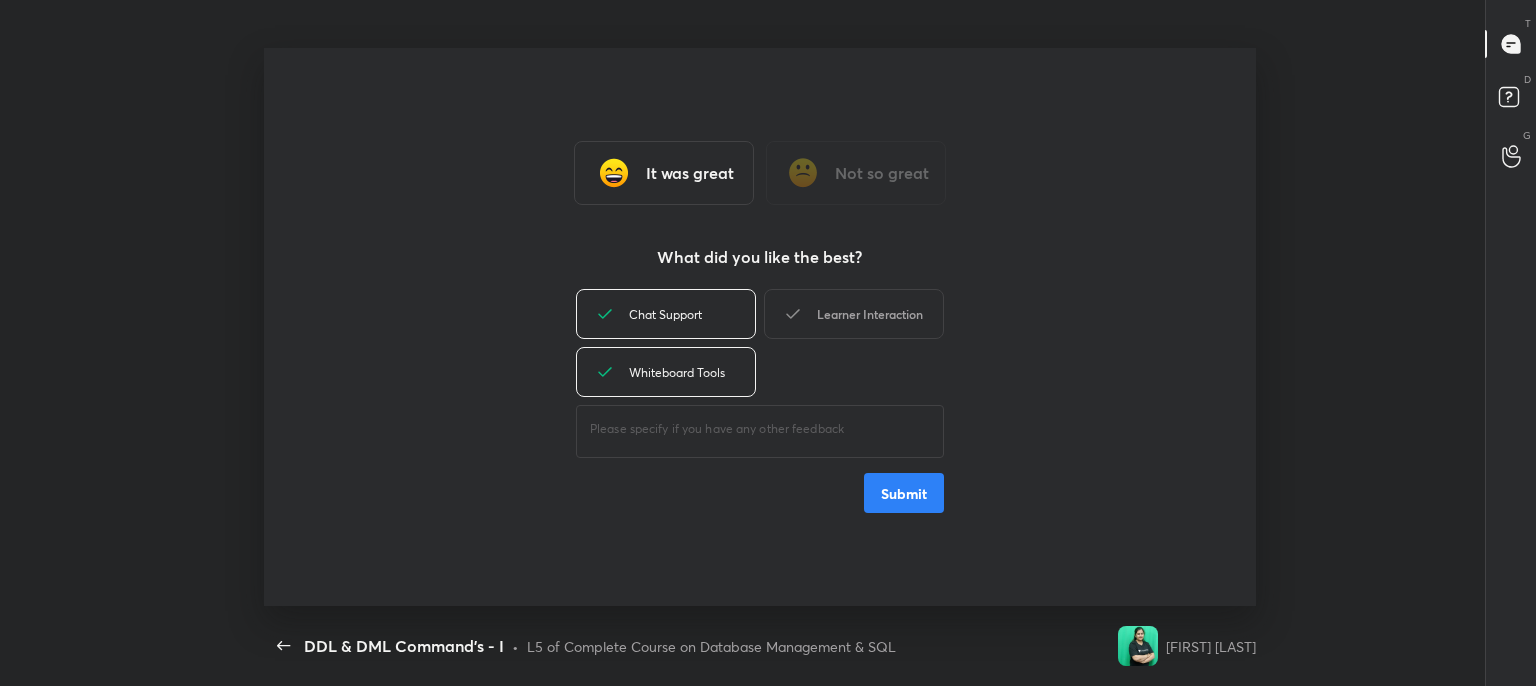 click on "Learner Interaction" at bounding box center [854, 314] 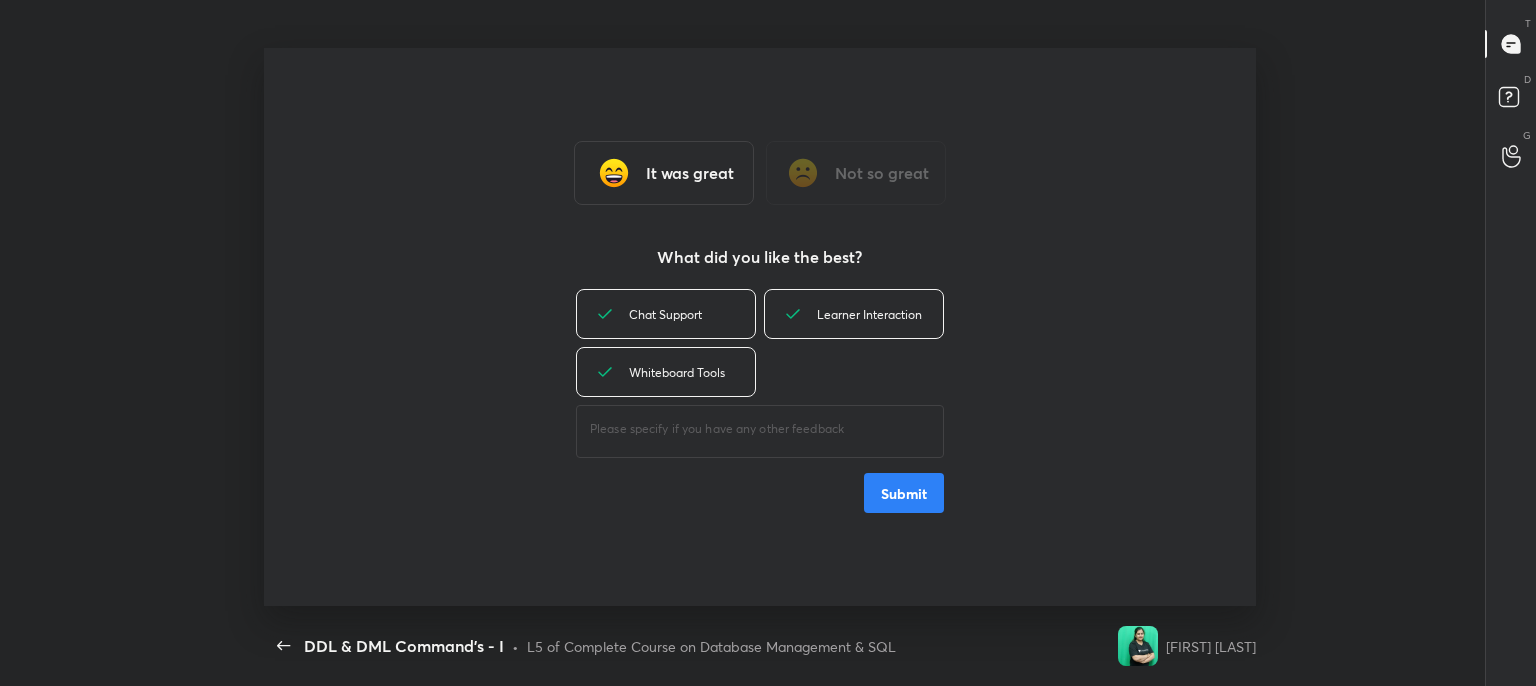 click on "Submit" at bounding box center [904, 493] 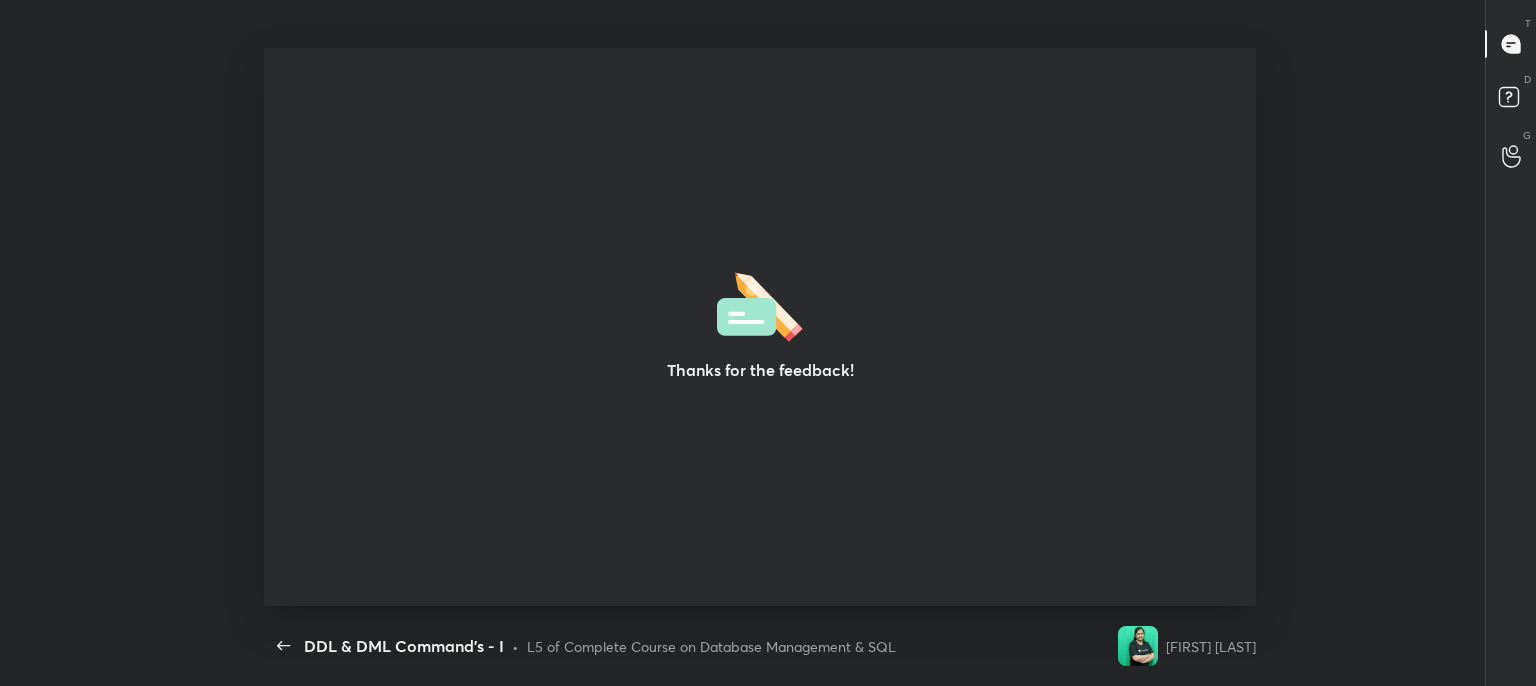 click on "Thanks for the feedback!" at bounding box center [760, 327] 